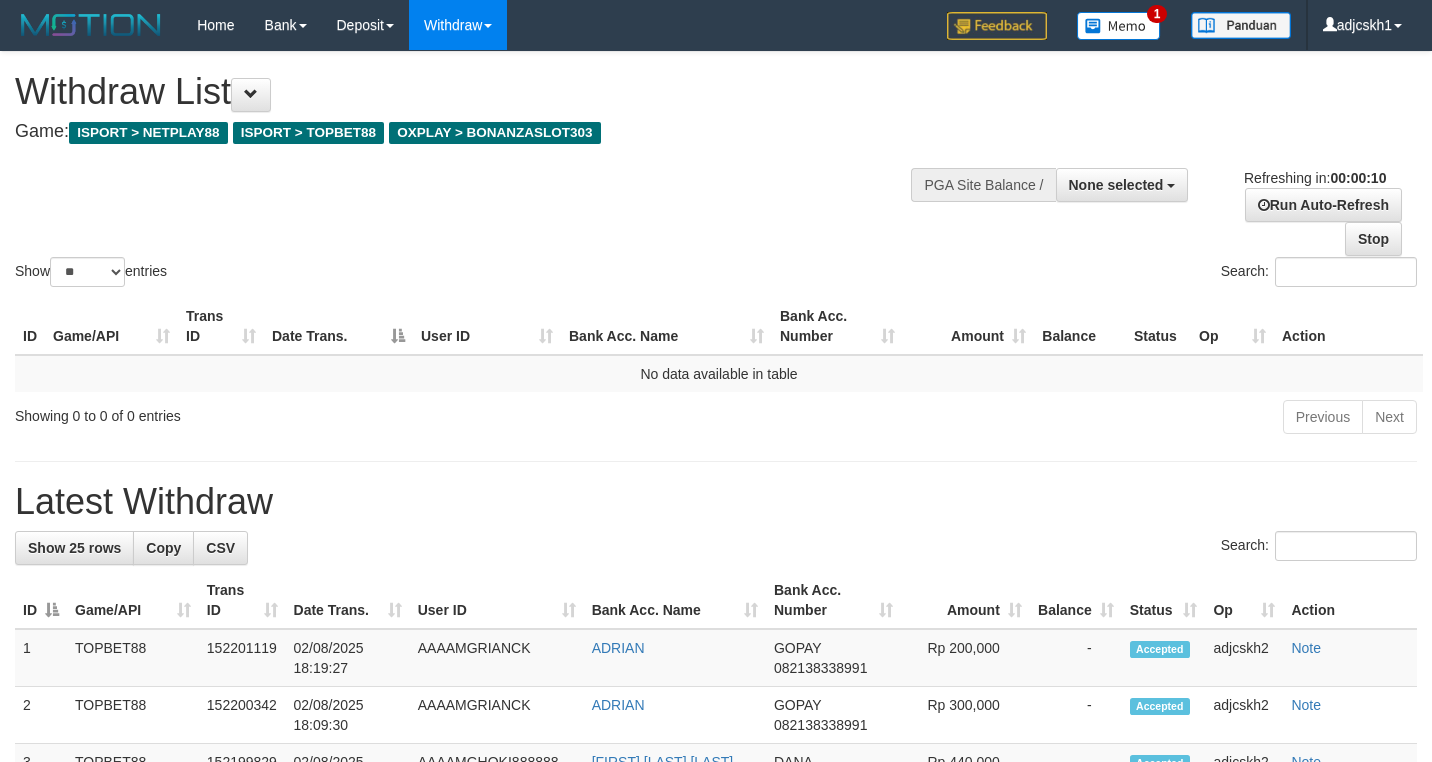 select 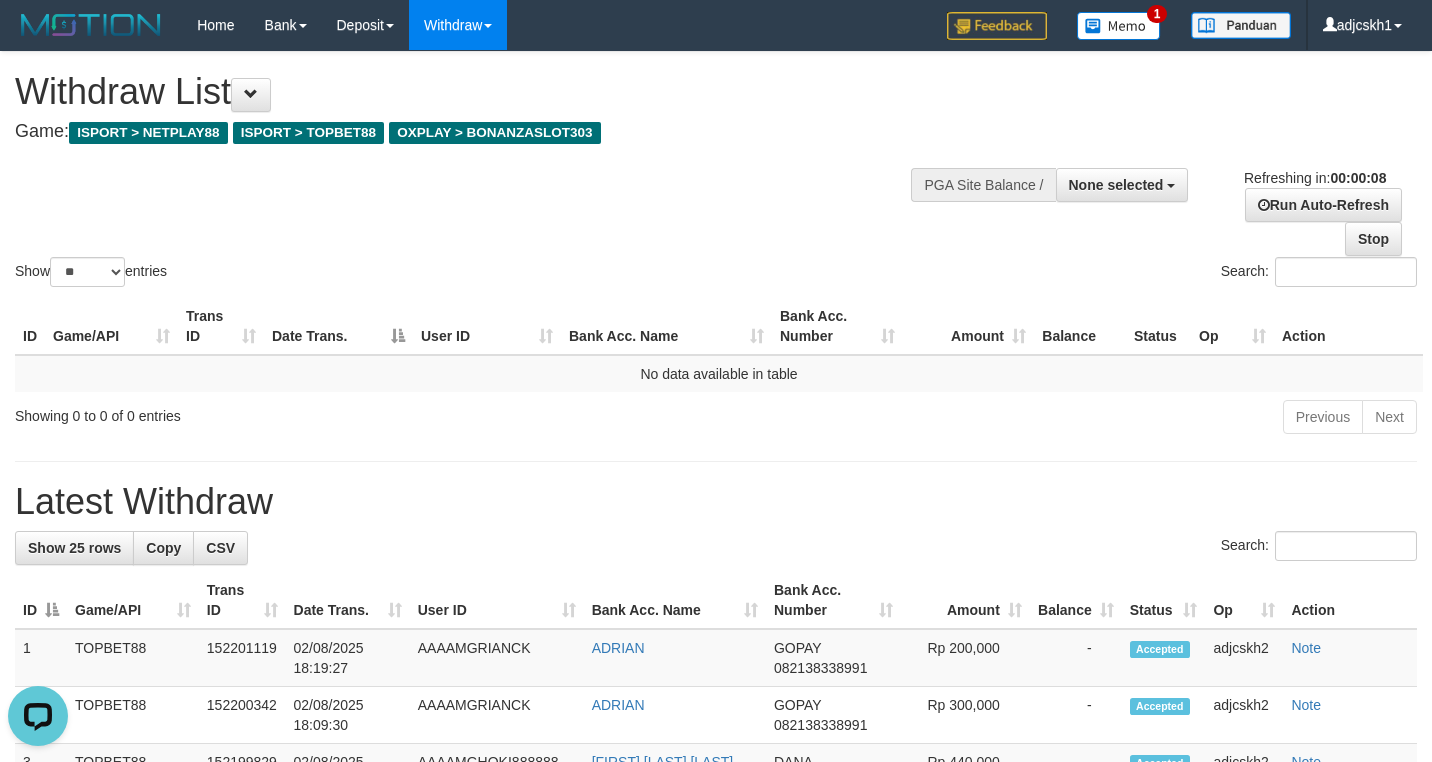 scroll, scrollTop: 0, scrollLeft: 0, axis: both 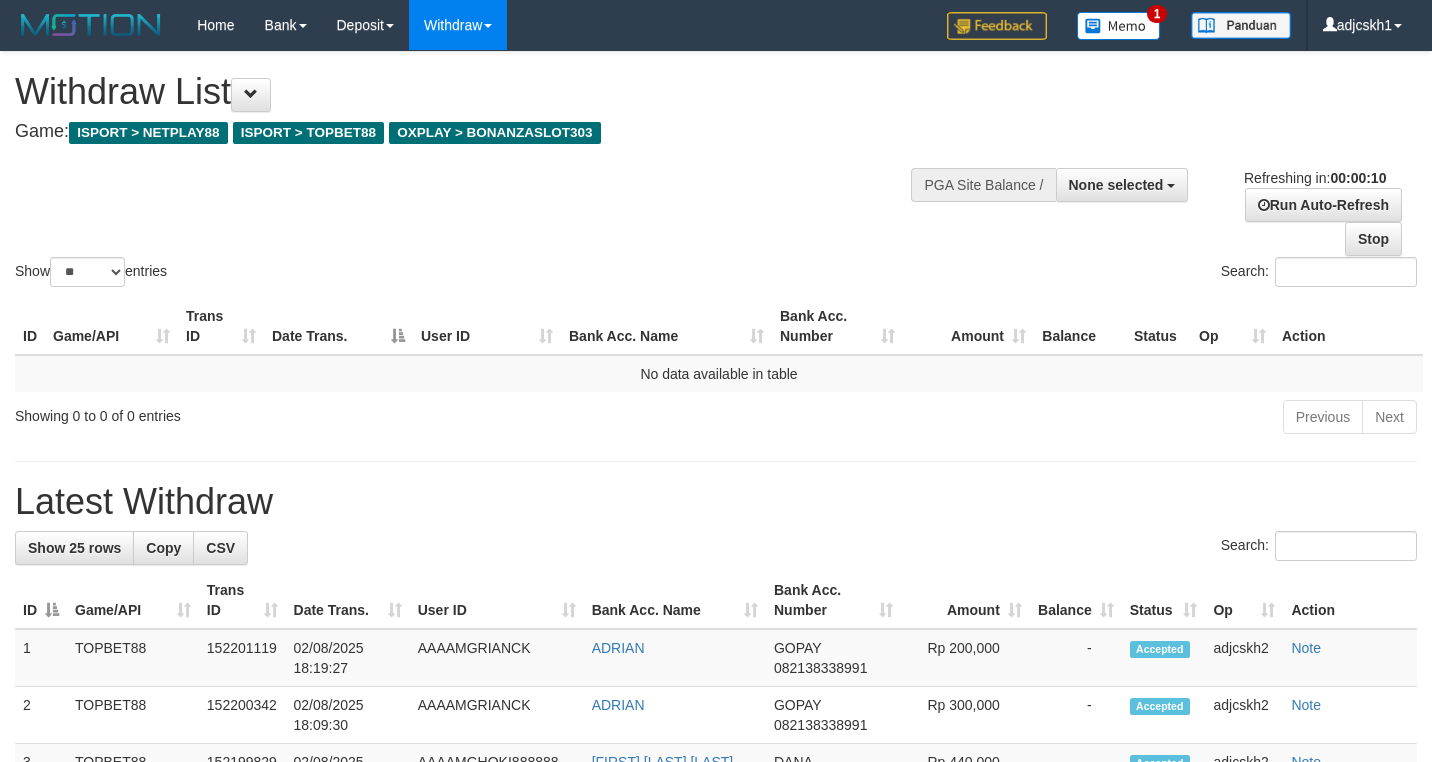 select 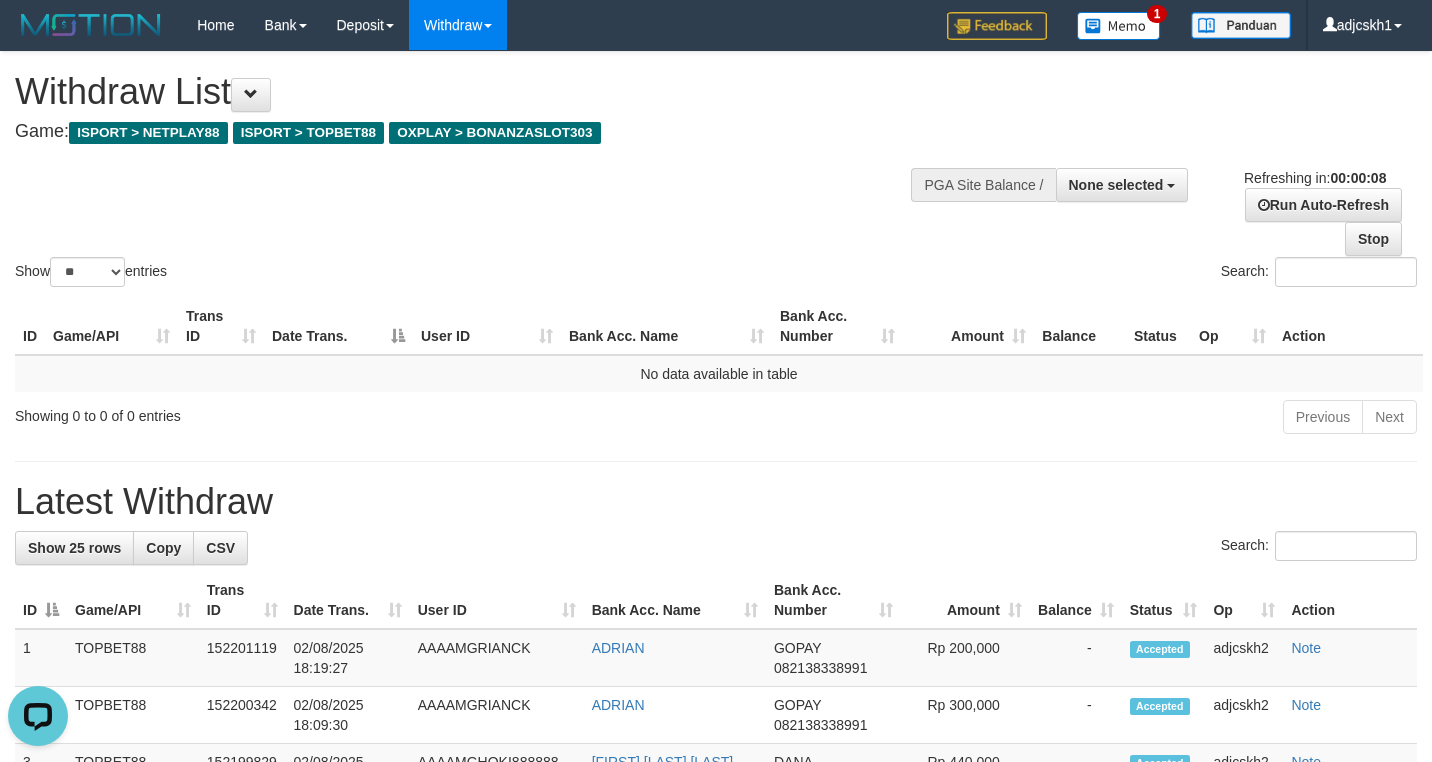 scroll, scrollTop: 0, scrollLeft: 0, axis: both 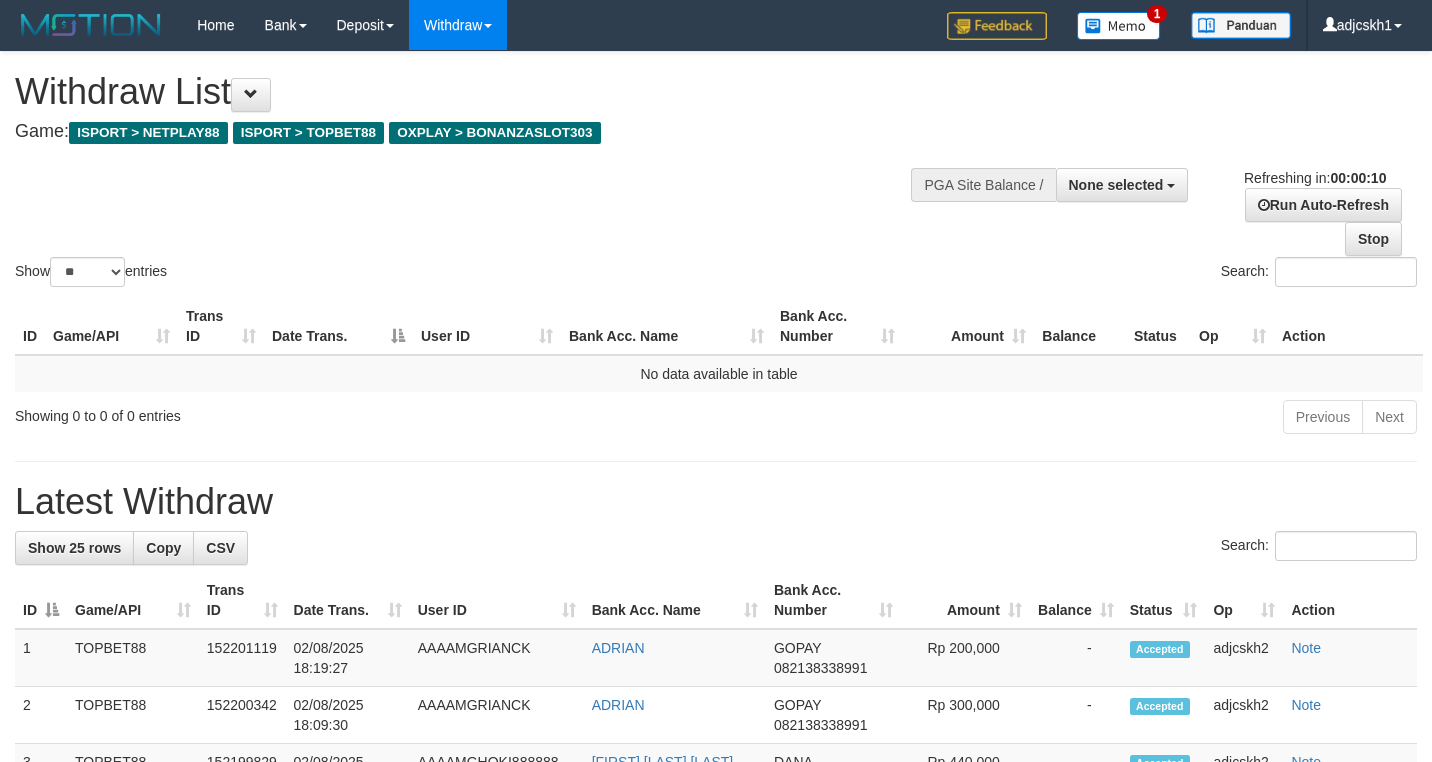 select 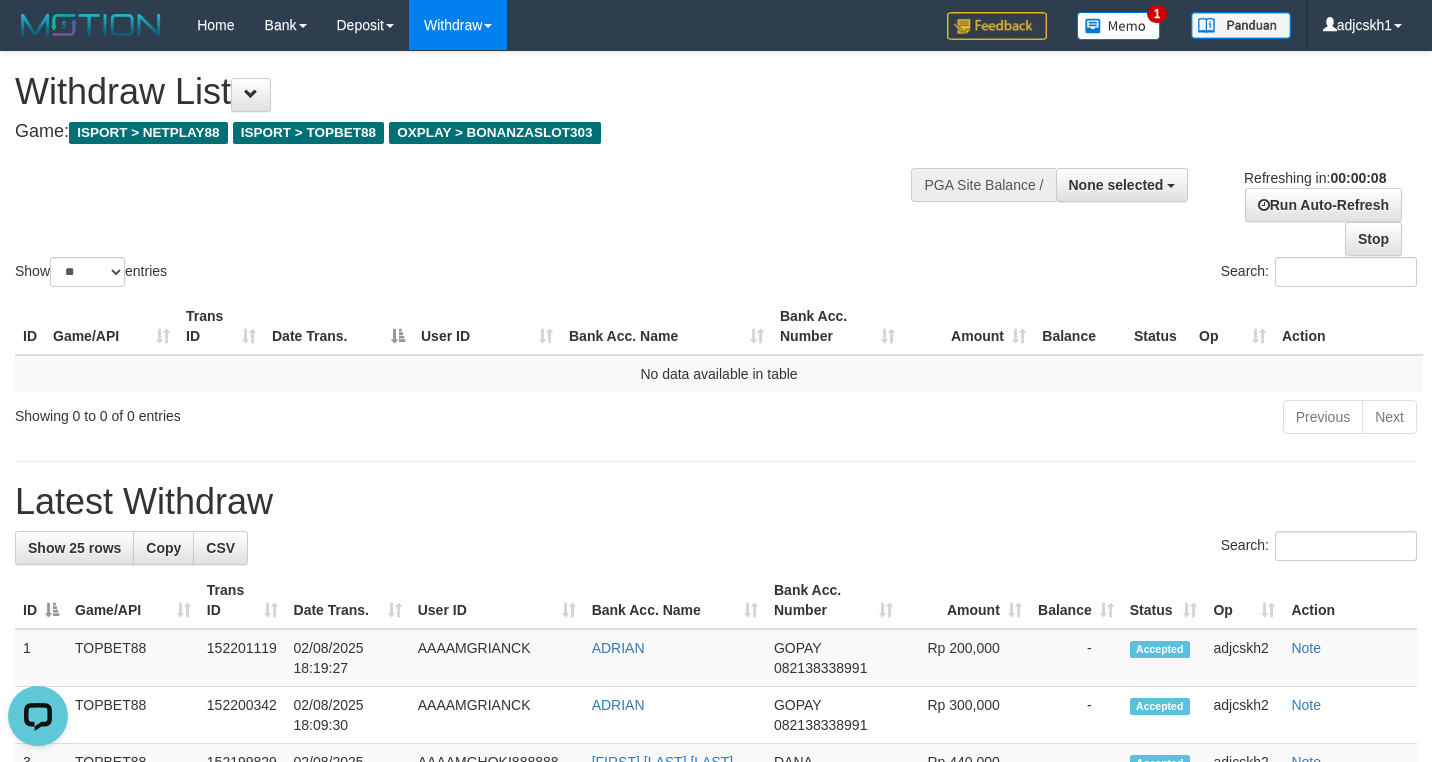 scroll, scrollTop: 0, scrollLeft: 0, axis: both 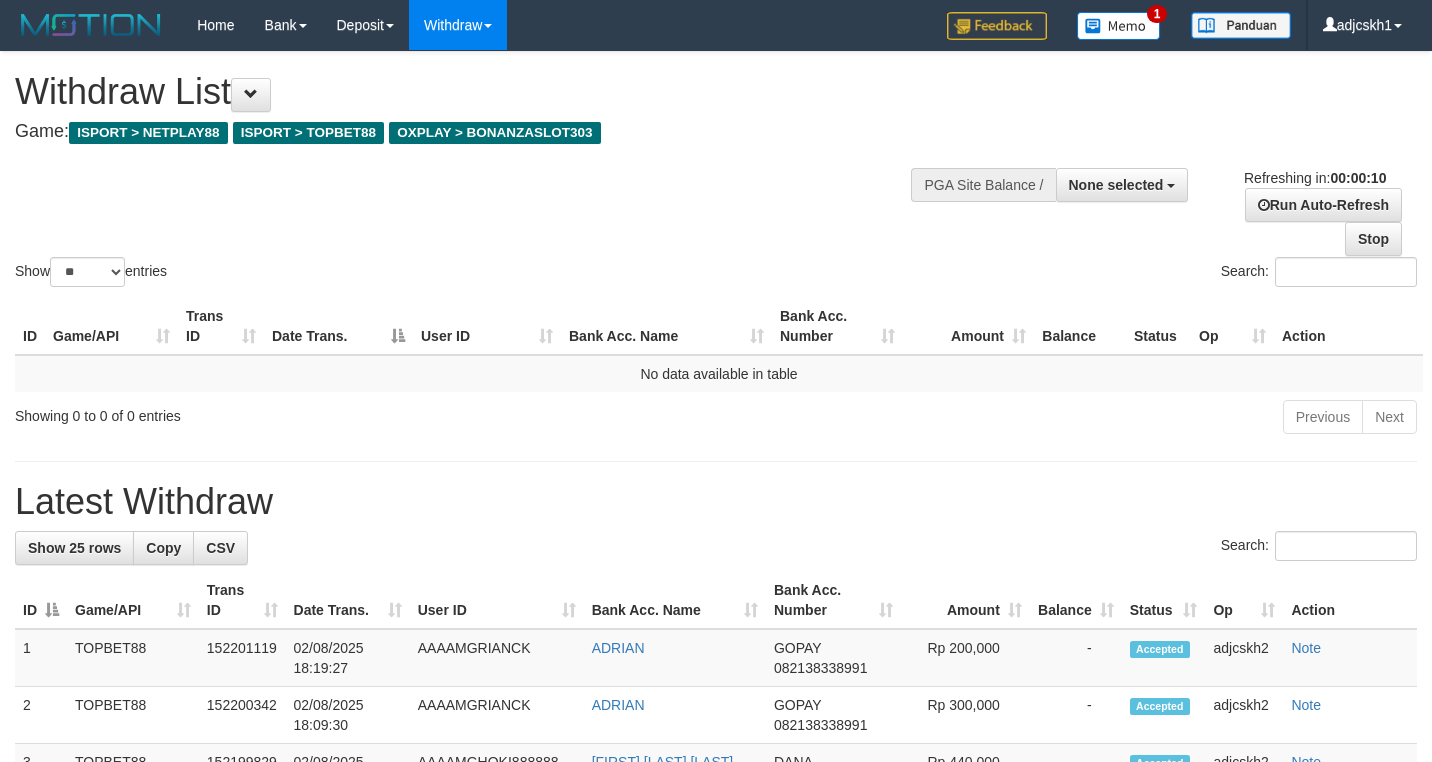 select 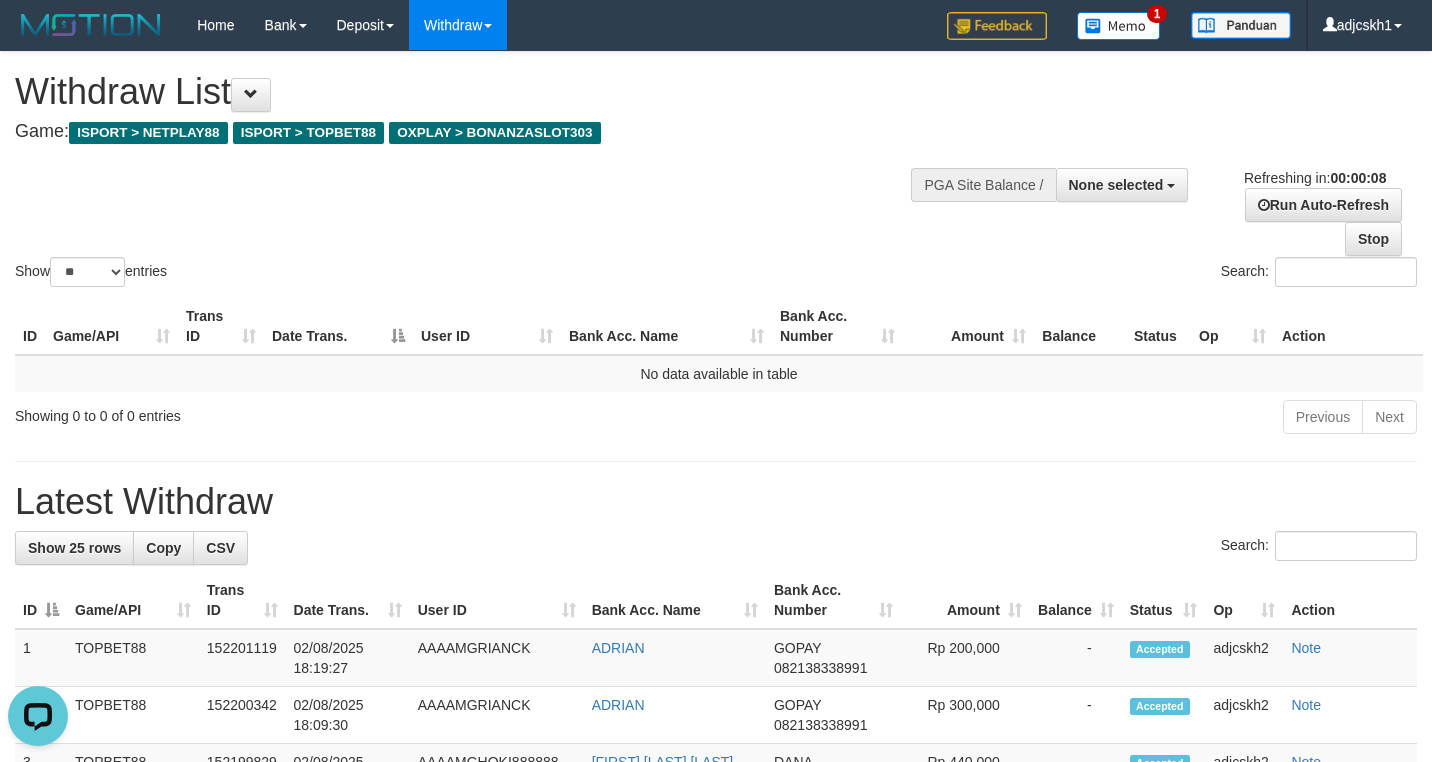 scroll, scrollTop: 0, scrollLeft: 0, axis: both 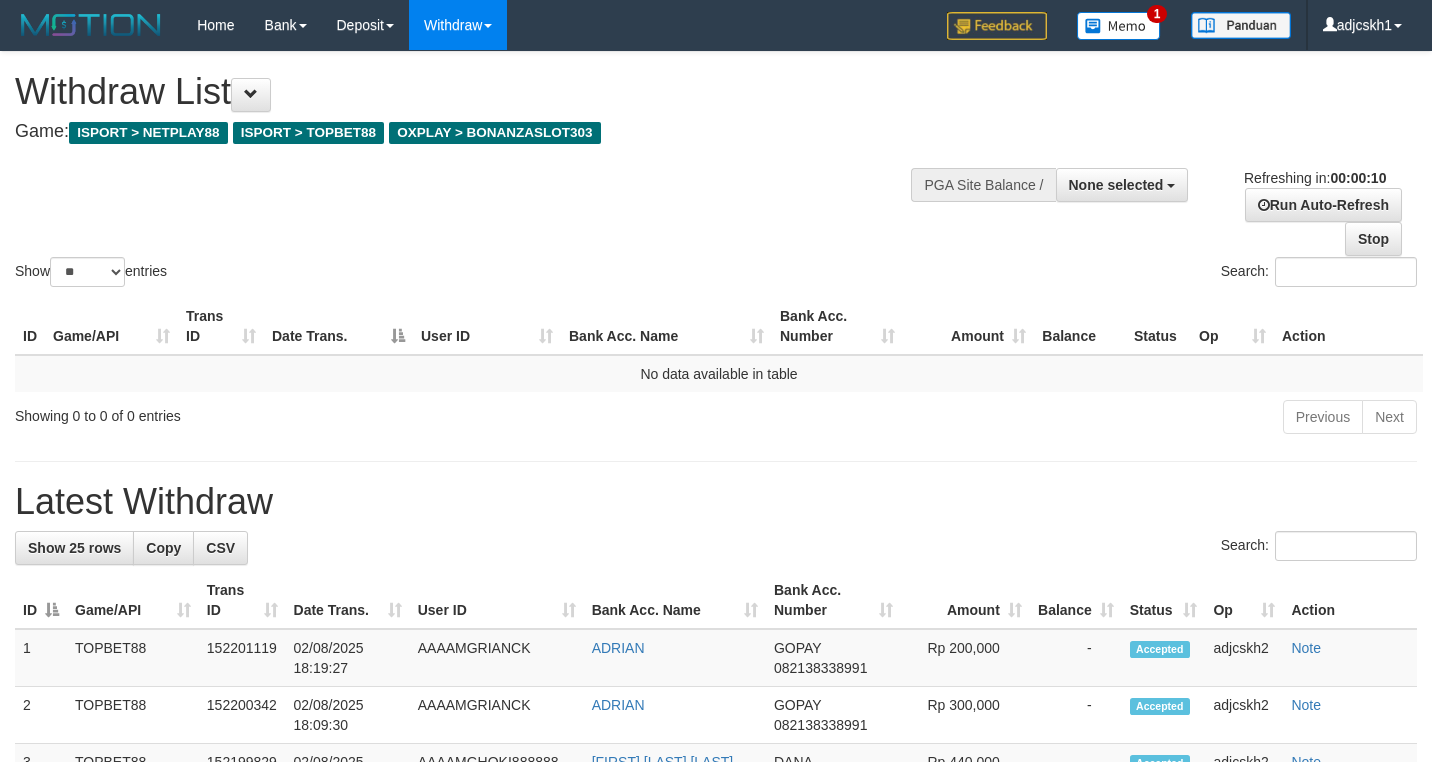 select 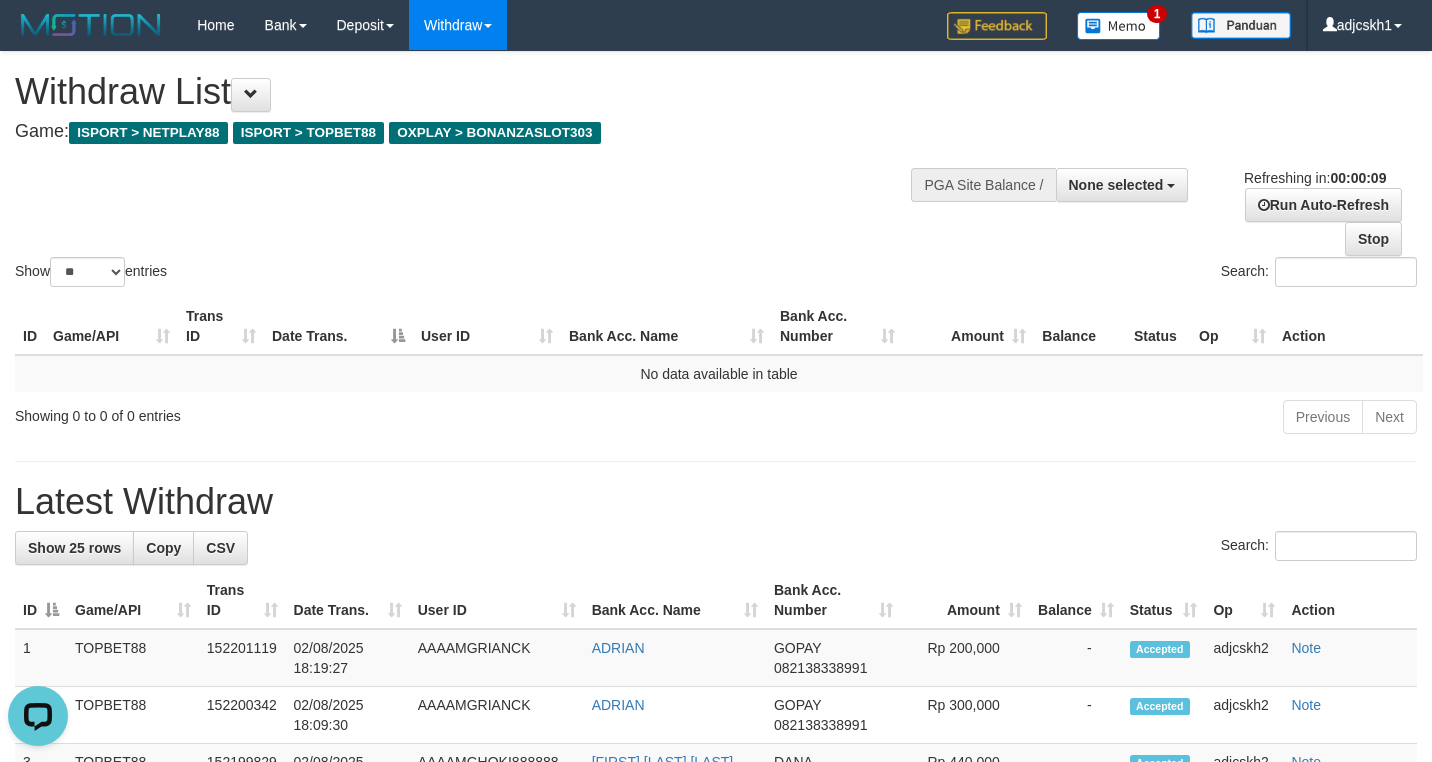 scroll, scrollTop: 0, scrollLeft: 0, axis: both 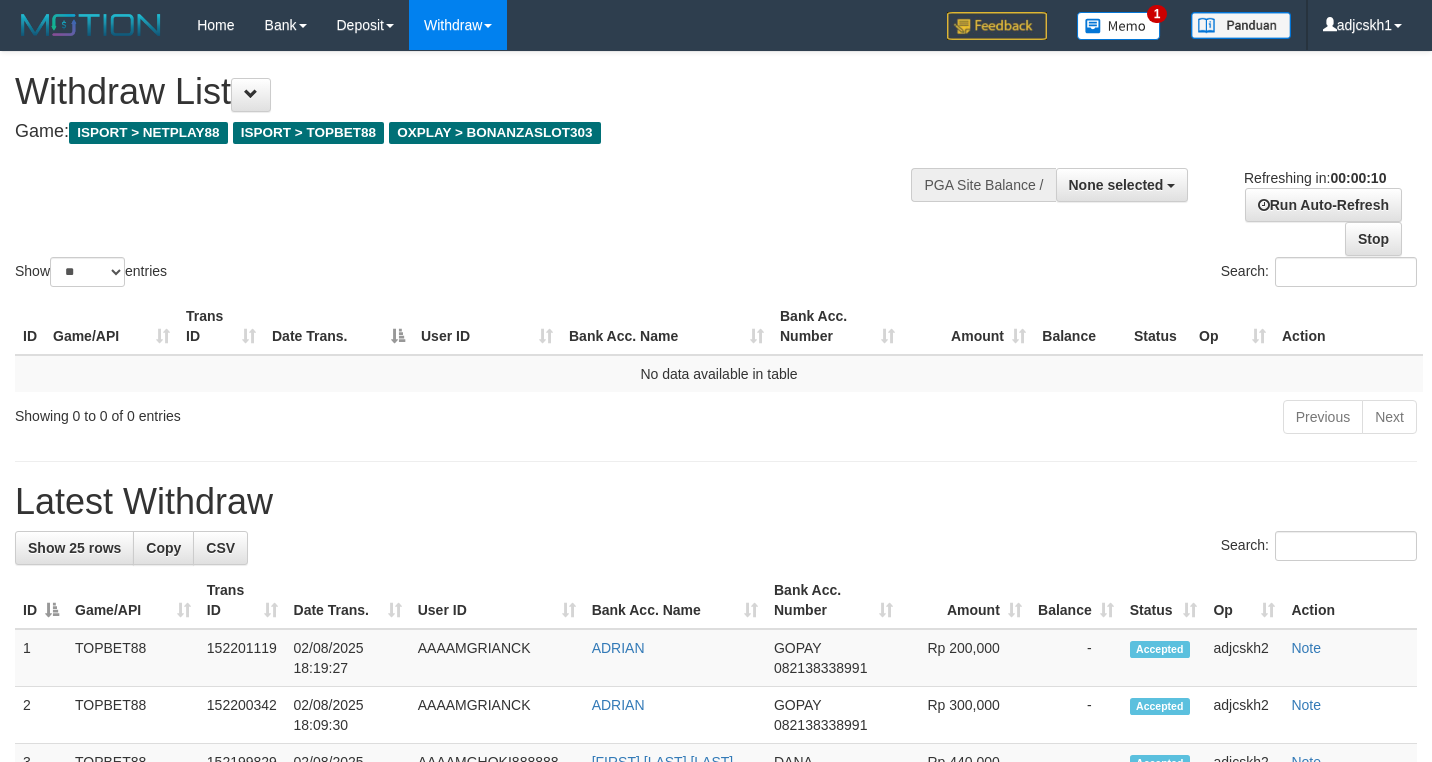 select 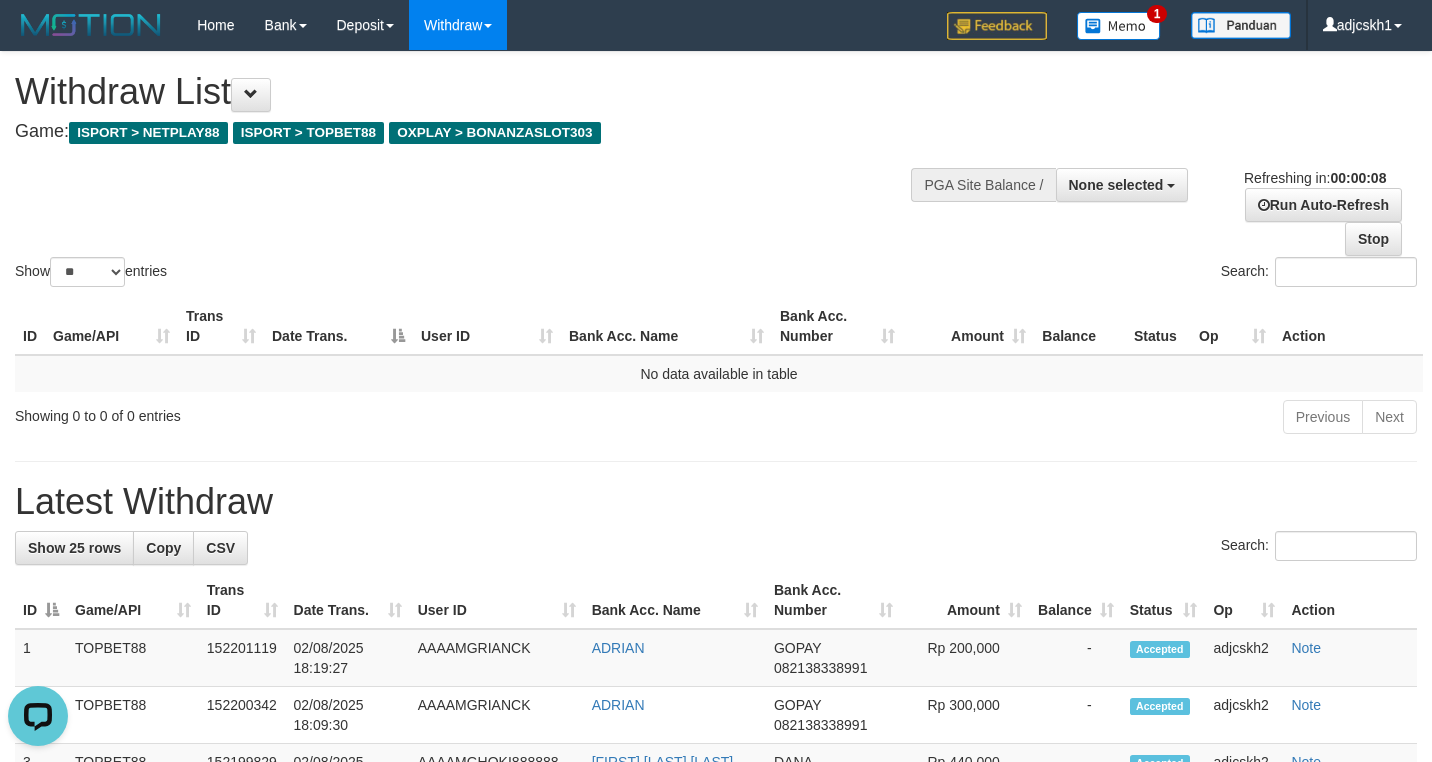 scroll, scrollTop: 0, scrollLeft: 0, axis: both 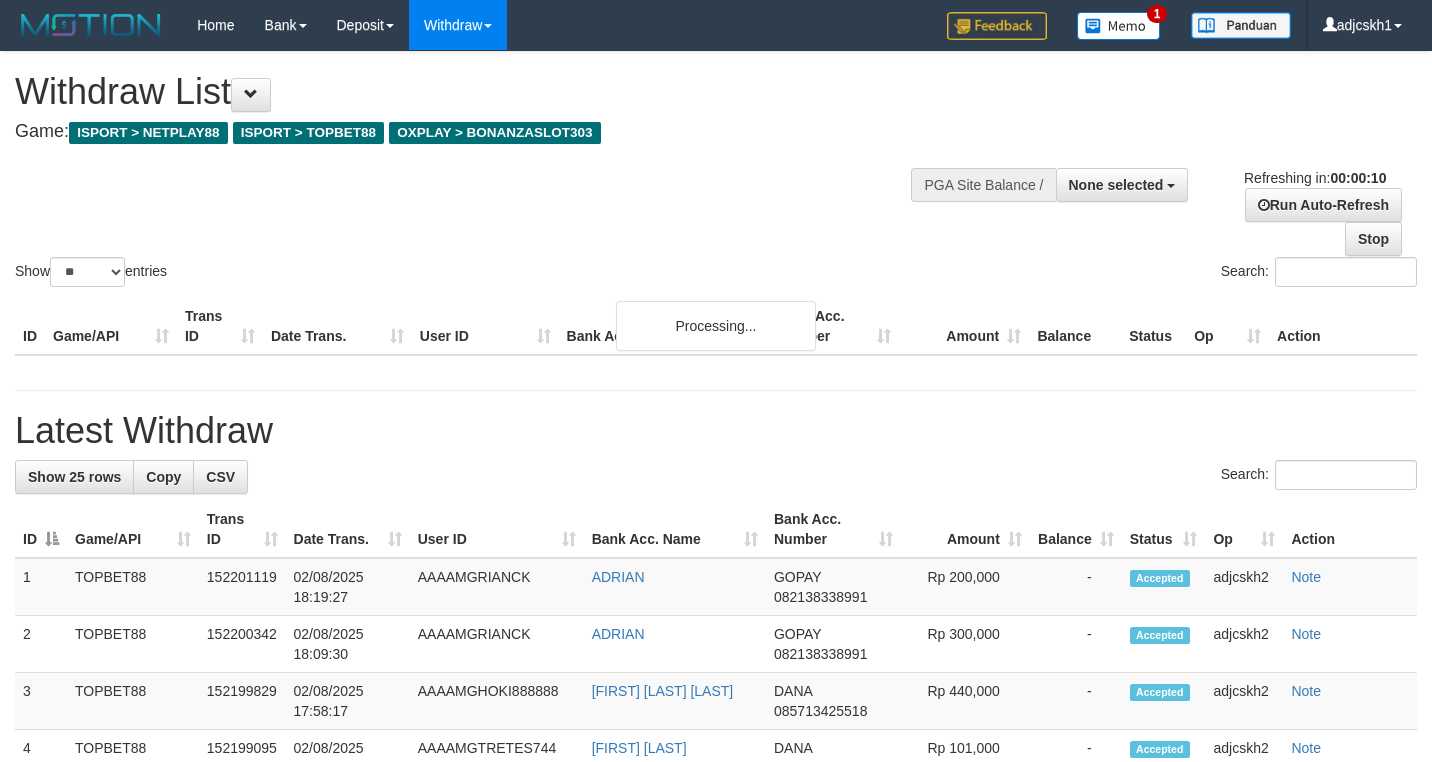 select 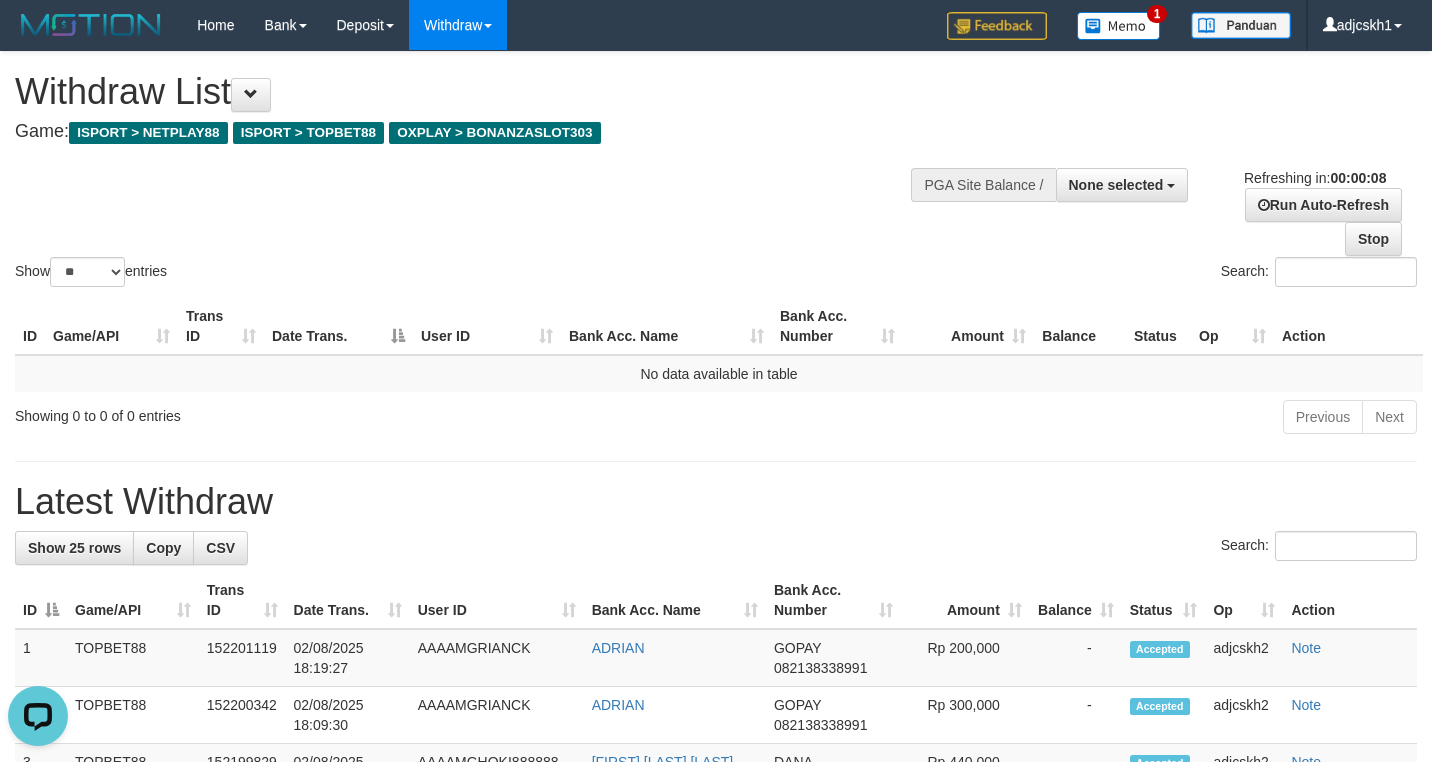 scroll, scrollTop: 0, scrollLeft: 0, axis: both 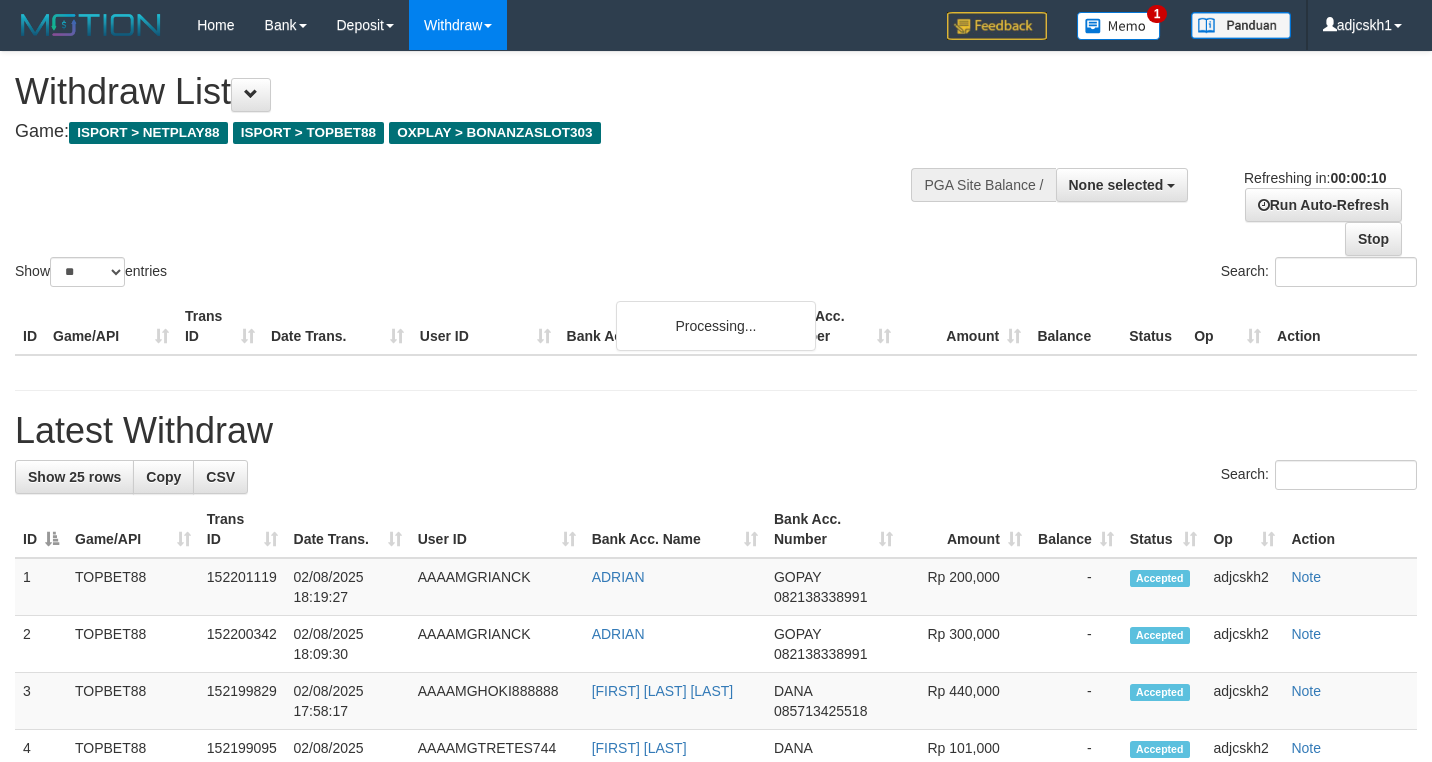 select 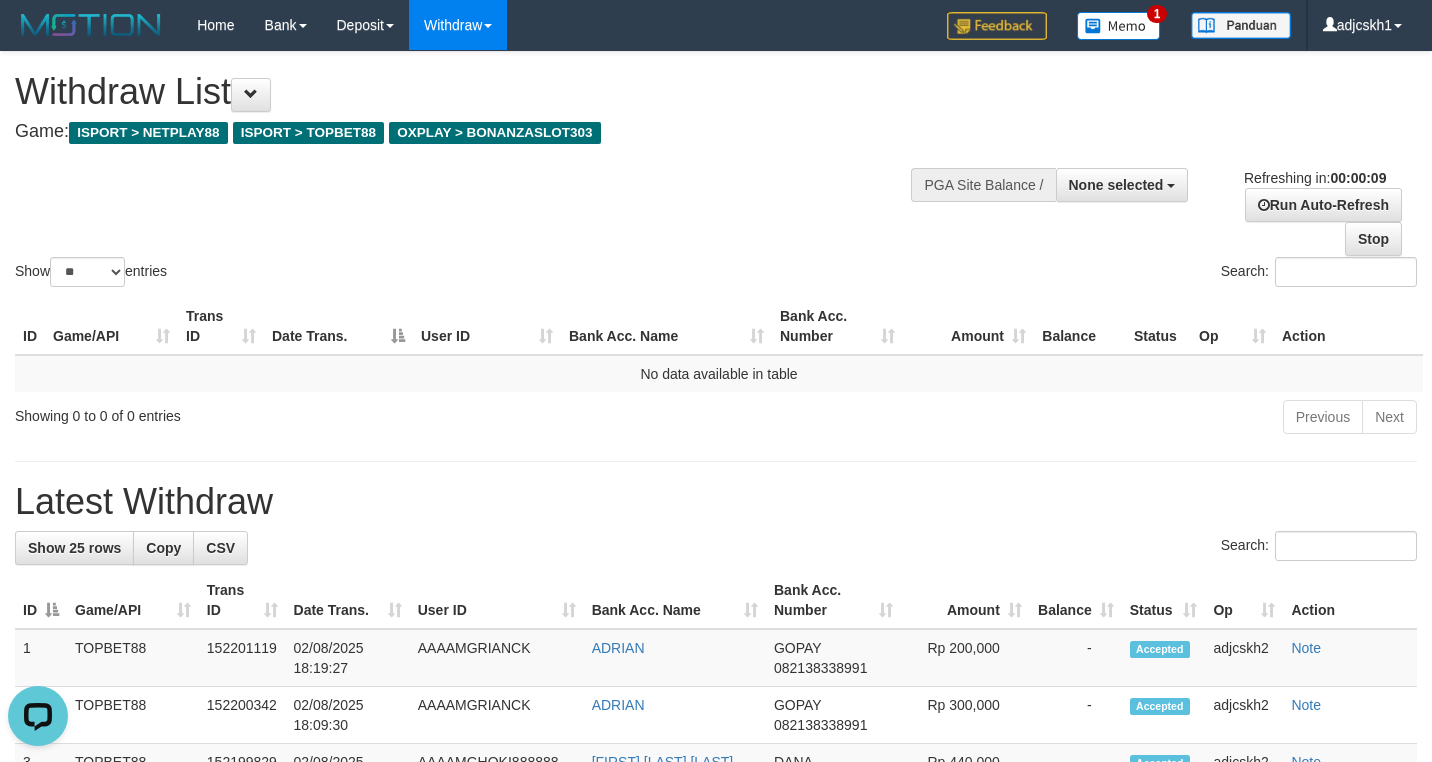 scroll, scrollTop: 0, scrollLeft: 0, axis: both 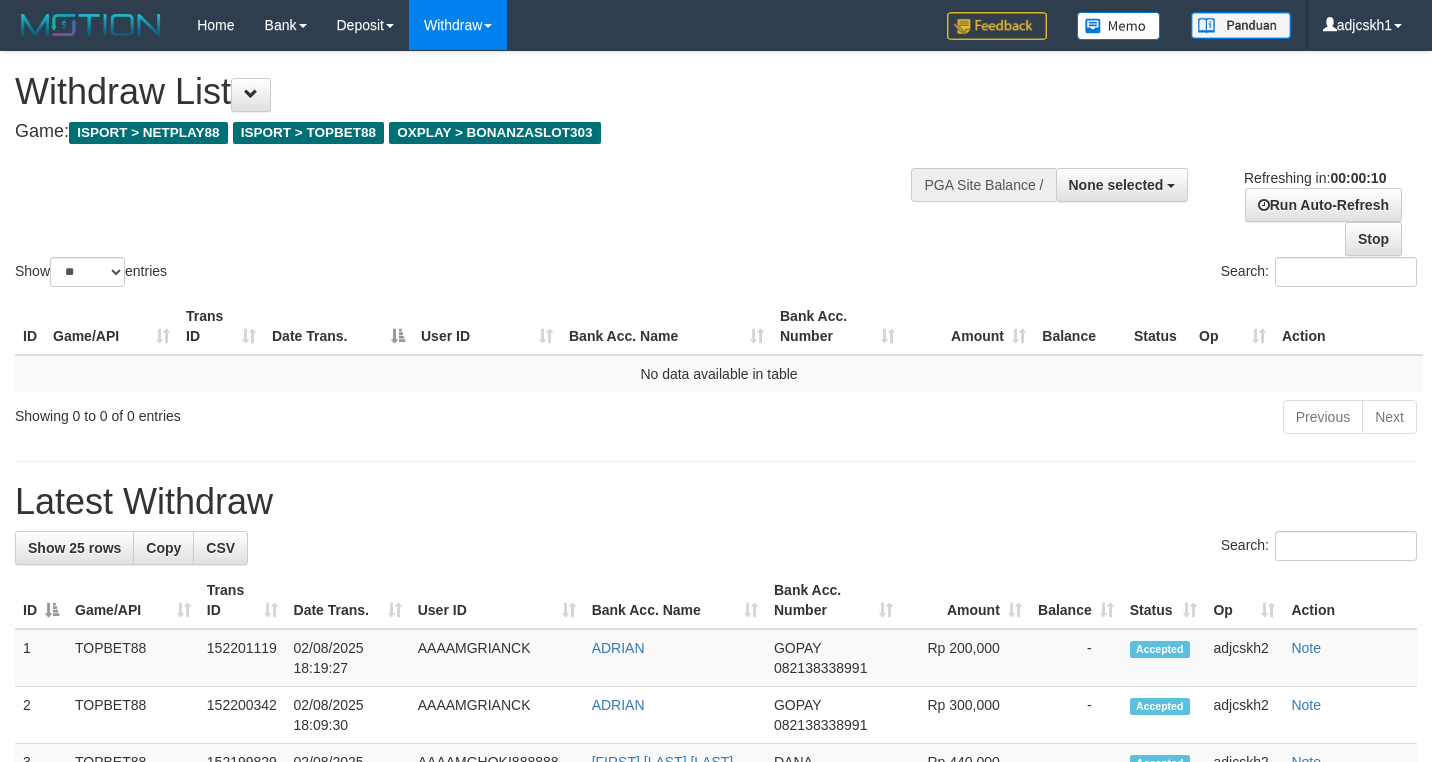 select 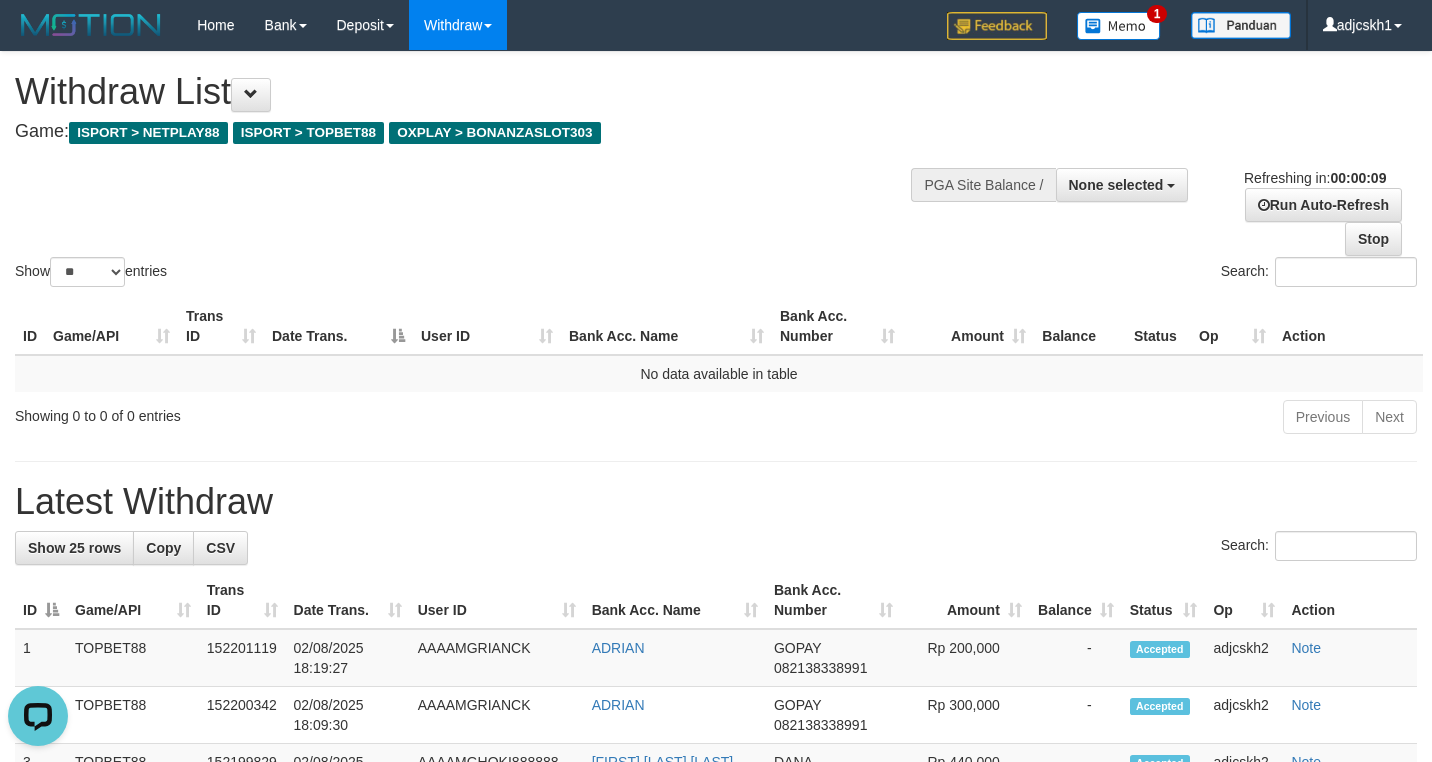 scroll, scrollTop: 0, scrollLeft: 0, axis: both 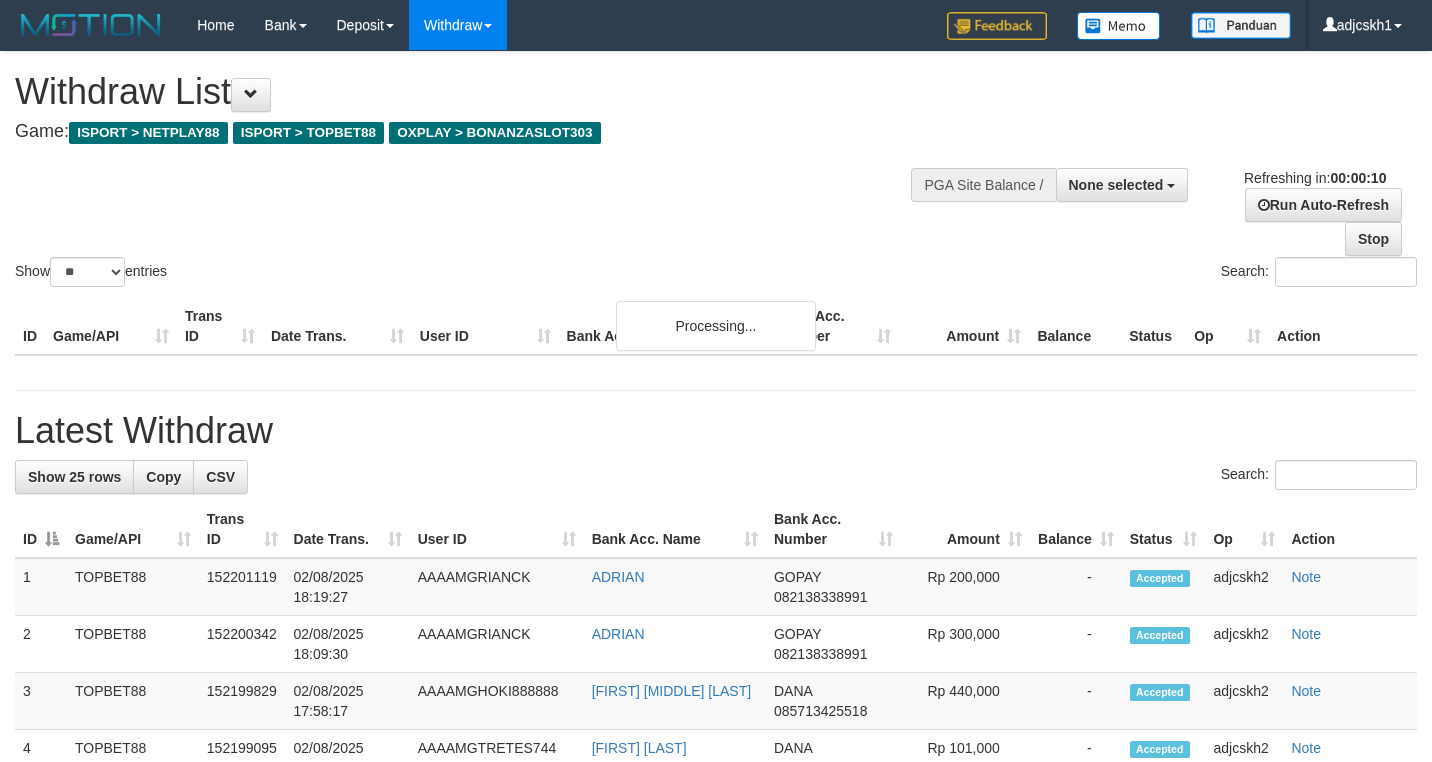 select 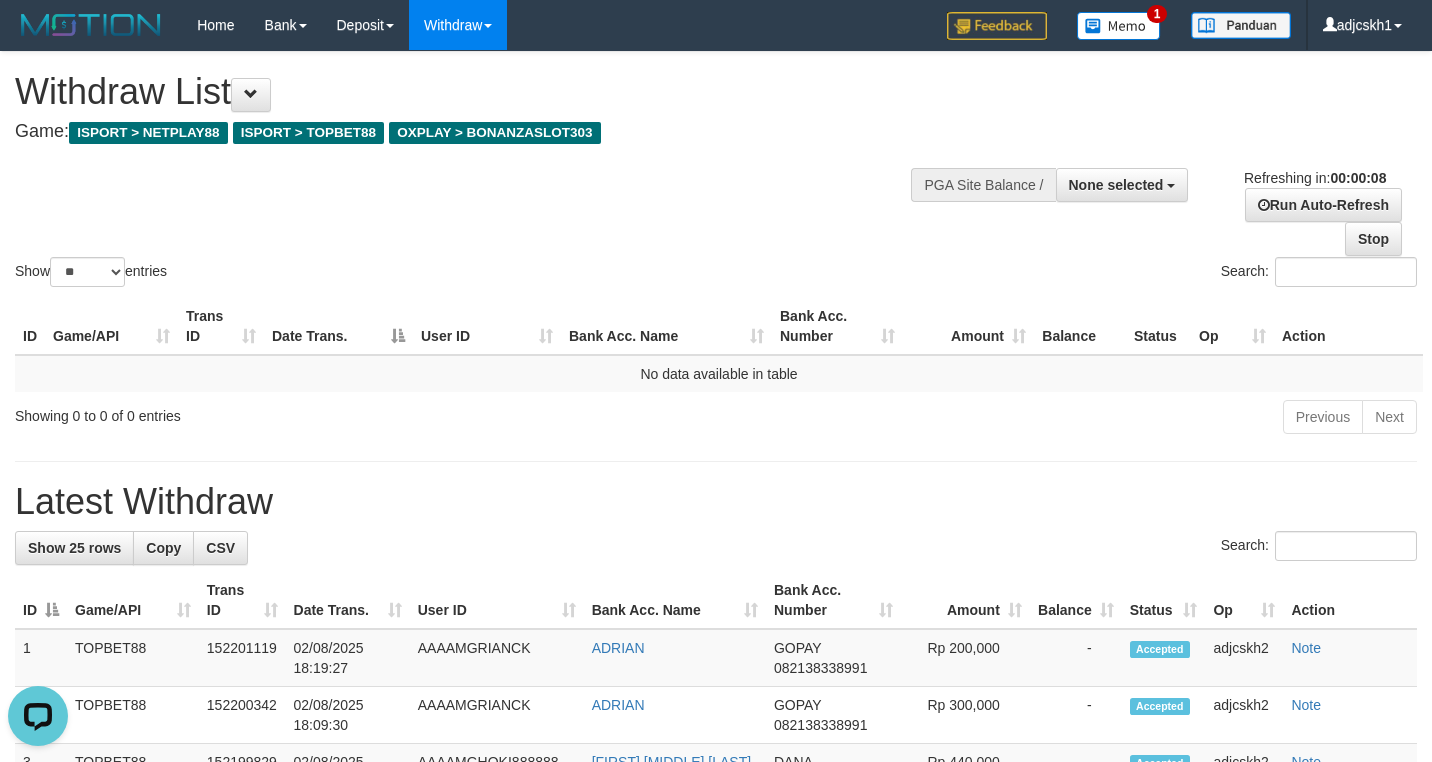 scroll, scrollTop: 0, scrollLeft: 0, axis: both 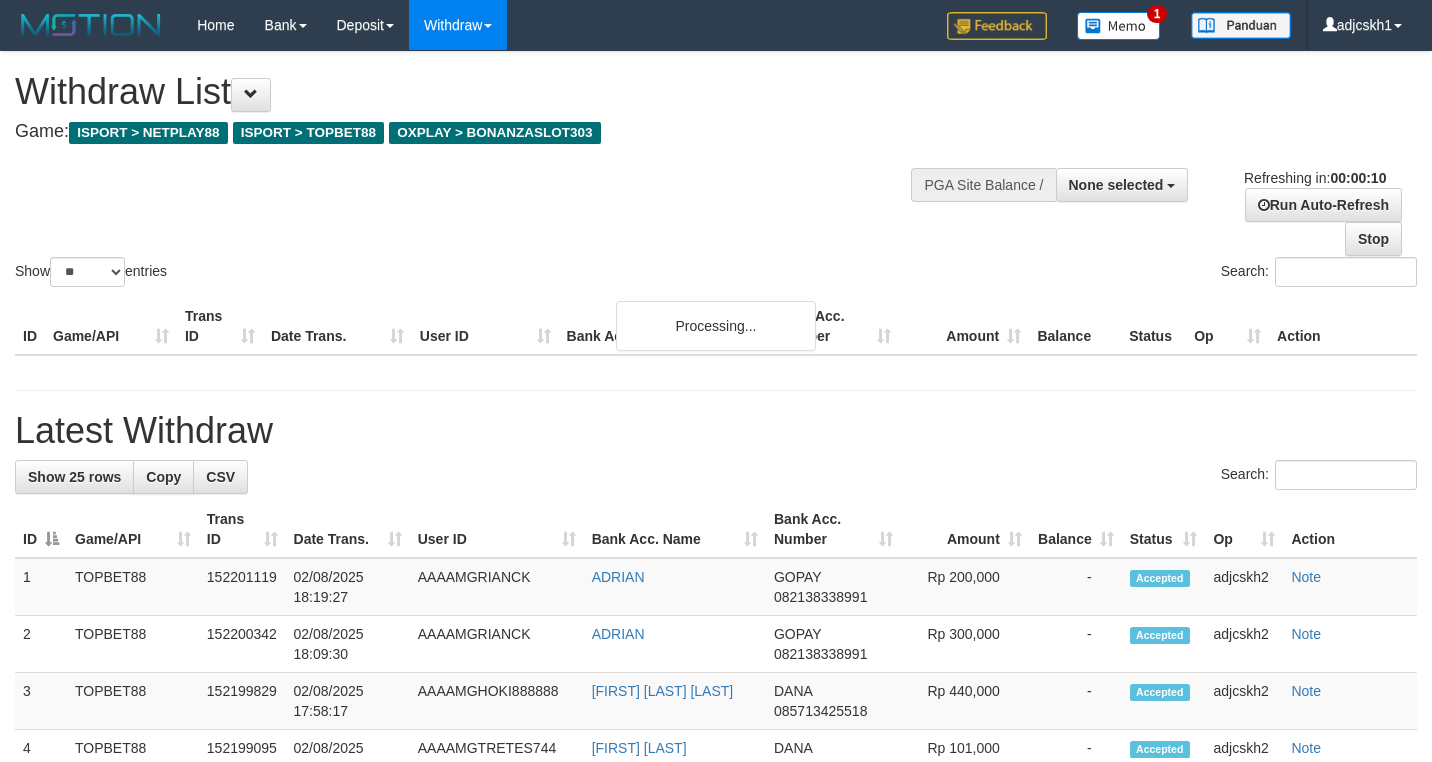 select 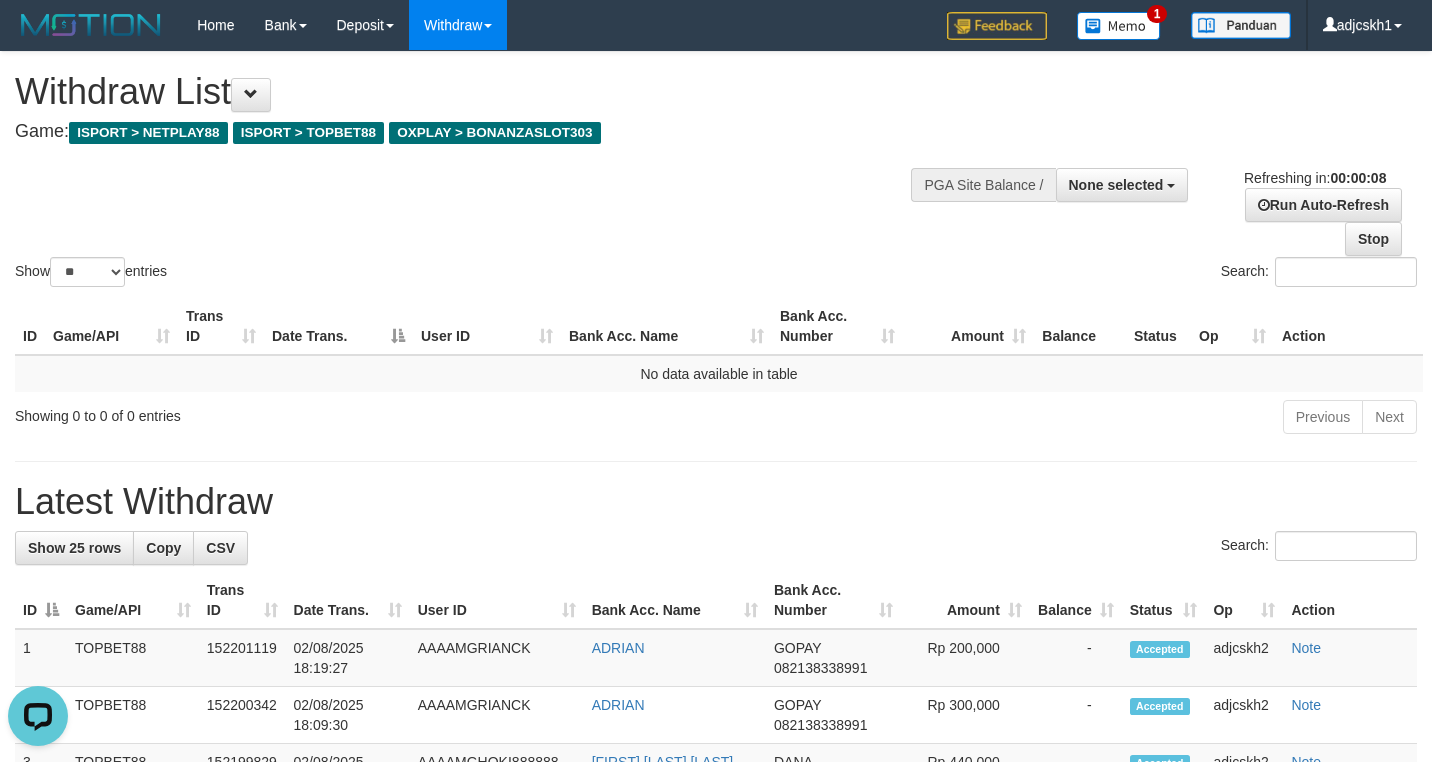 scroll, scrollTop: 0, scrollLeft: 0, axis: both 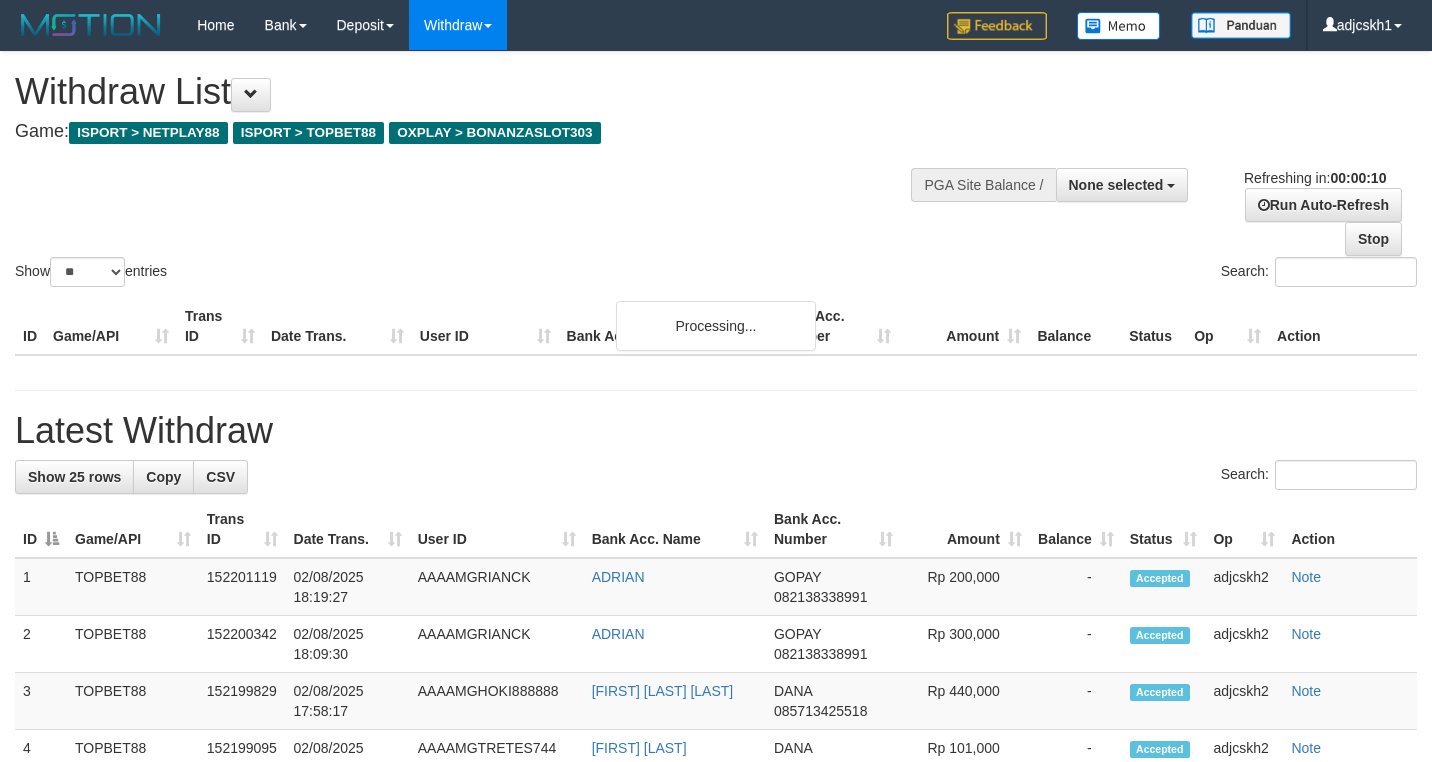 select 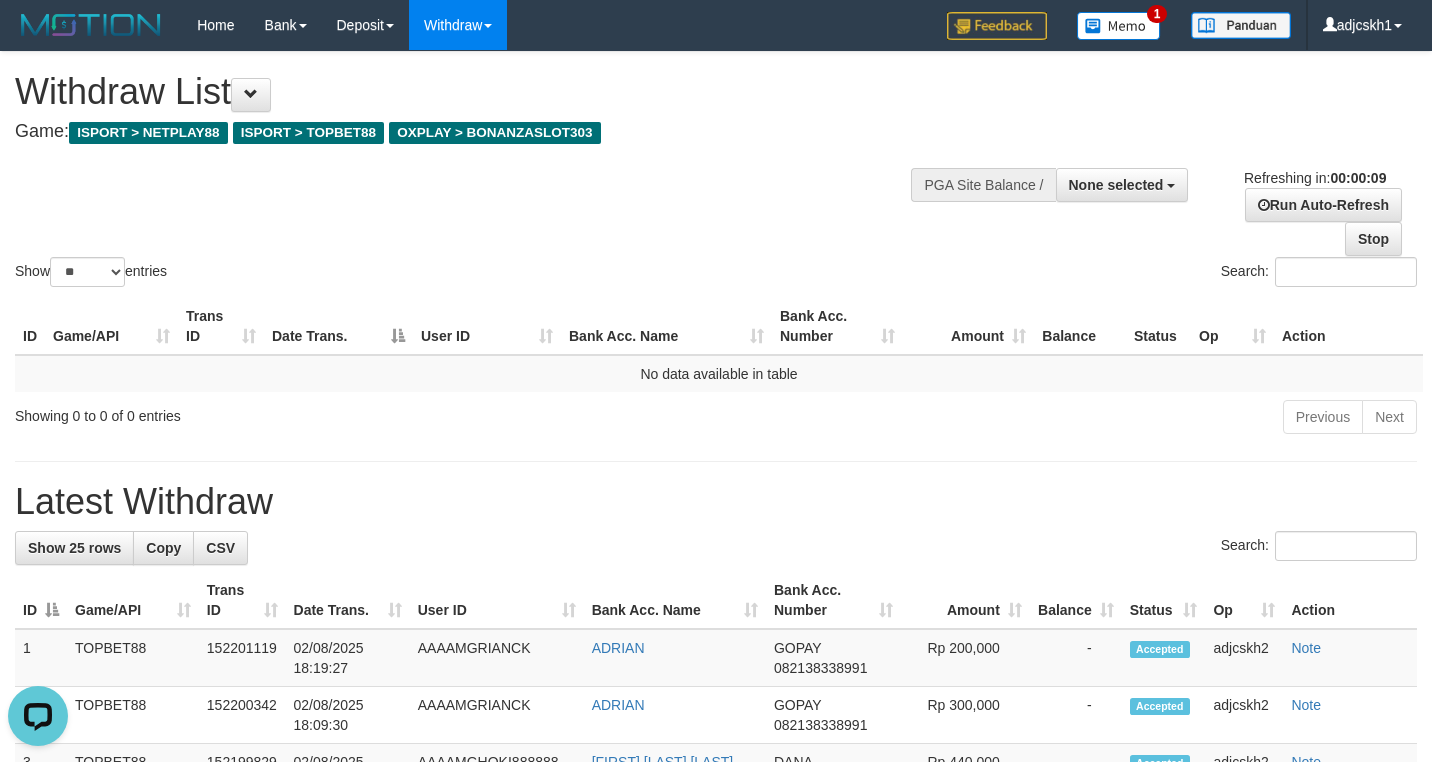 scroll, scrollTop: 0, scrollLeft: 0, axis: both 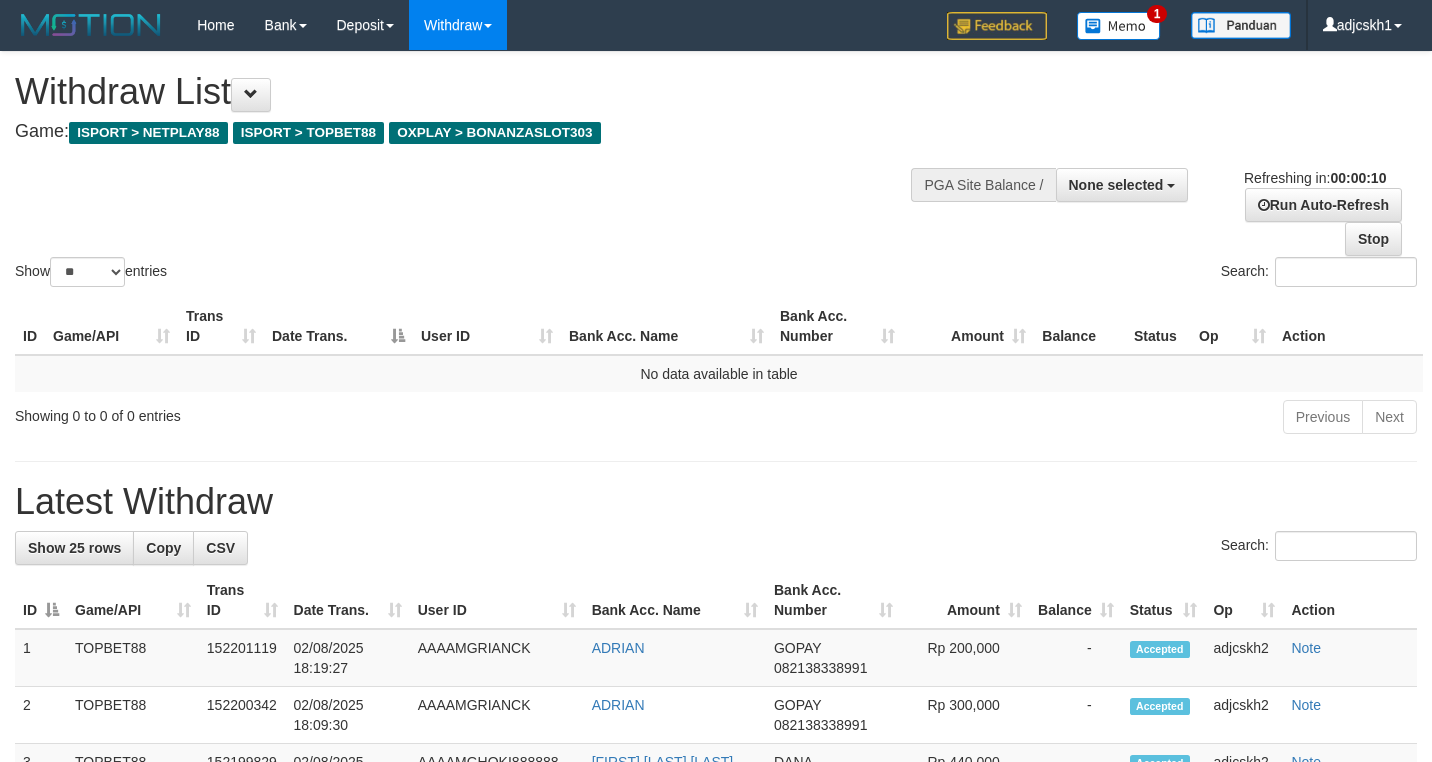 select 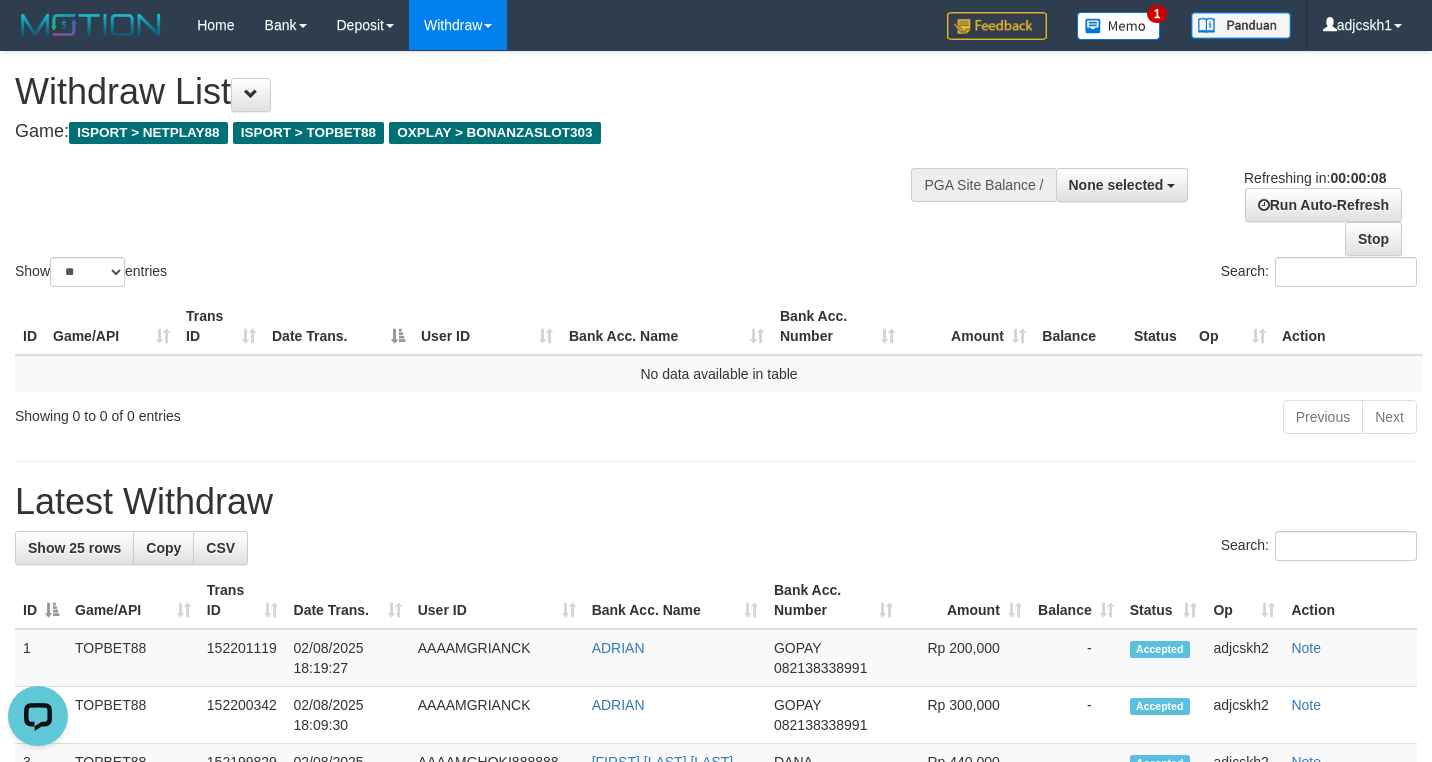 scroll, scrollTop: 0, scrollLeft: 0, axis: both 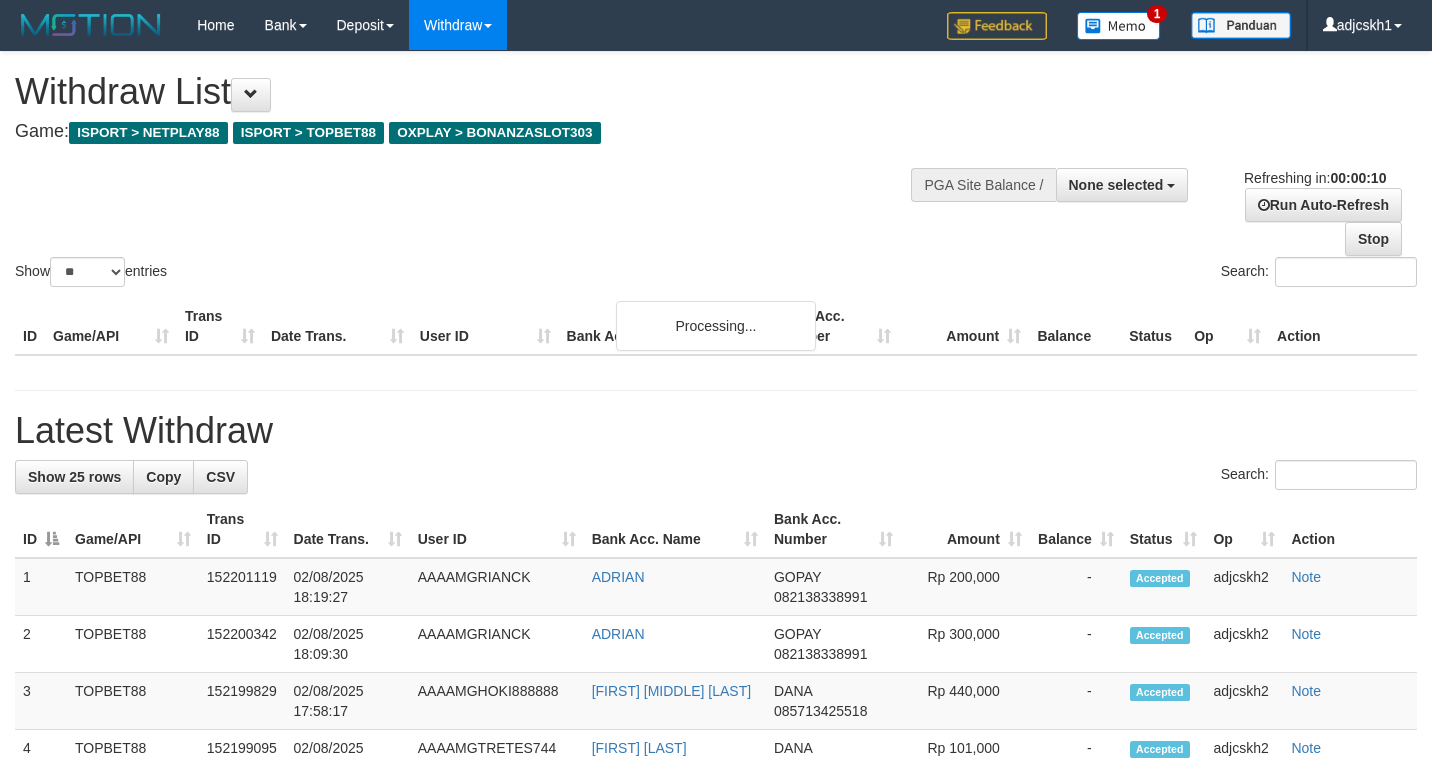 select 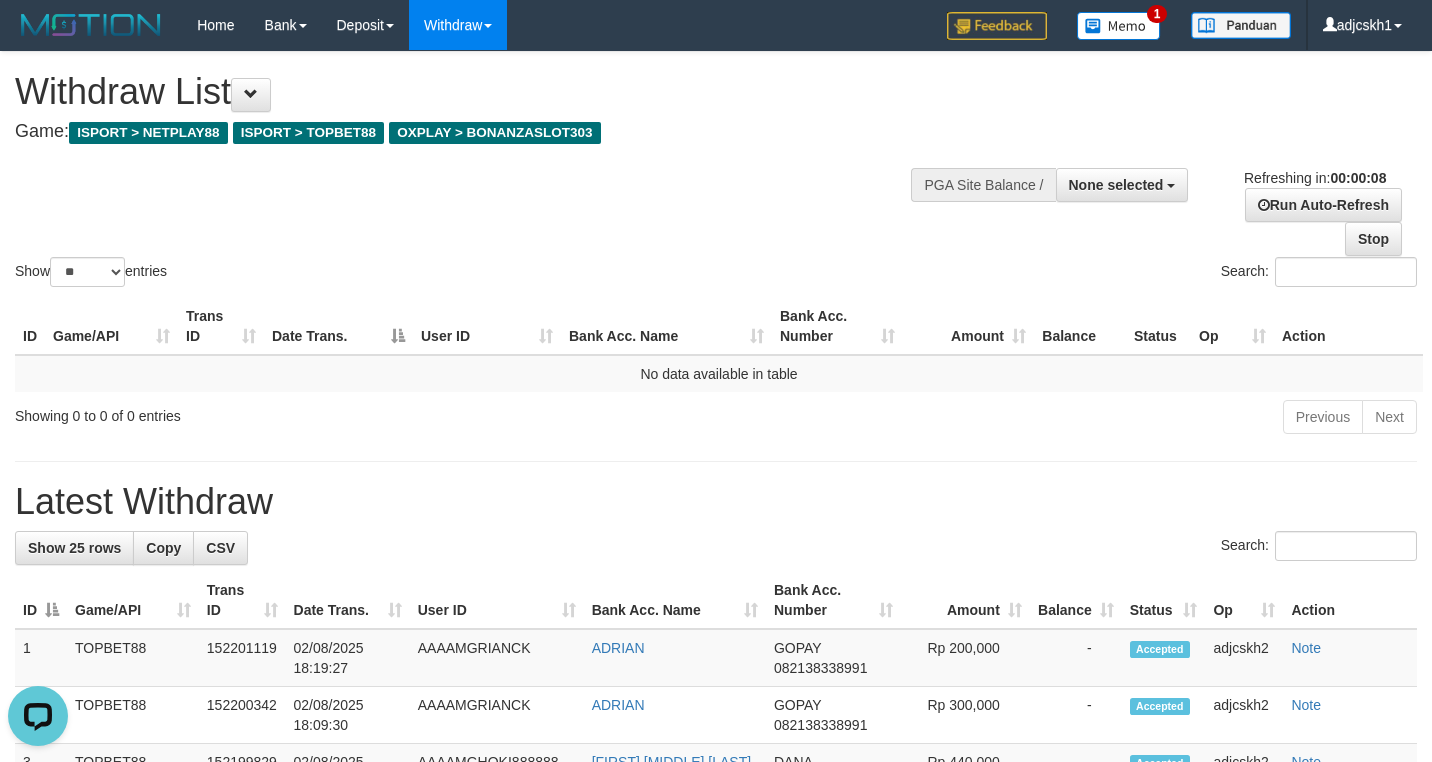 scroll, scrollTop: 0, scrollLeft: 0, axis: both 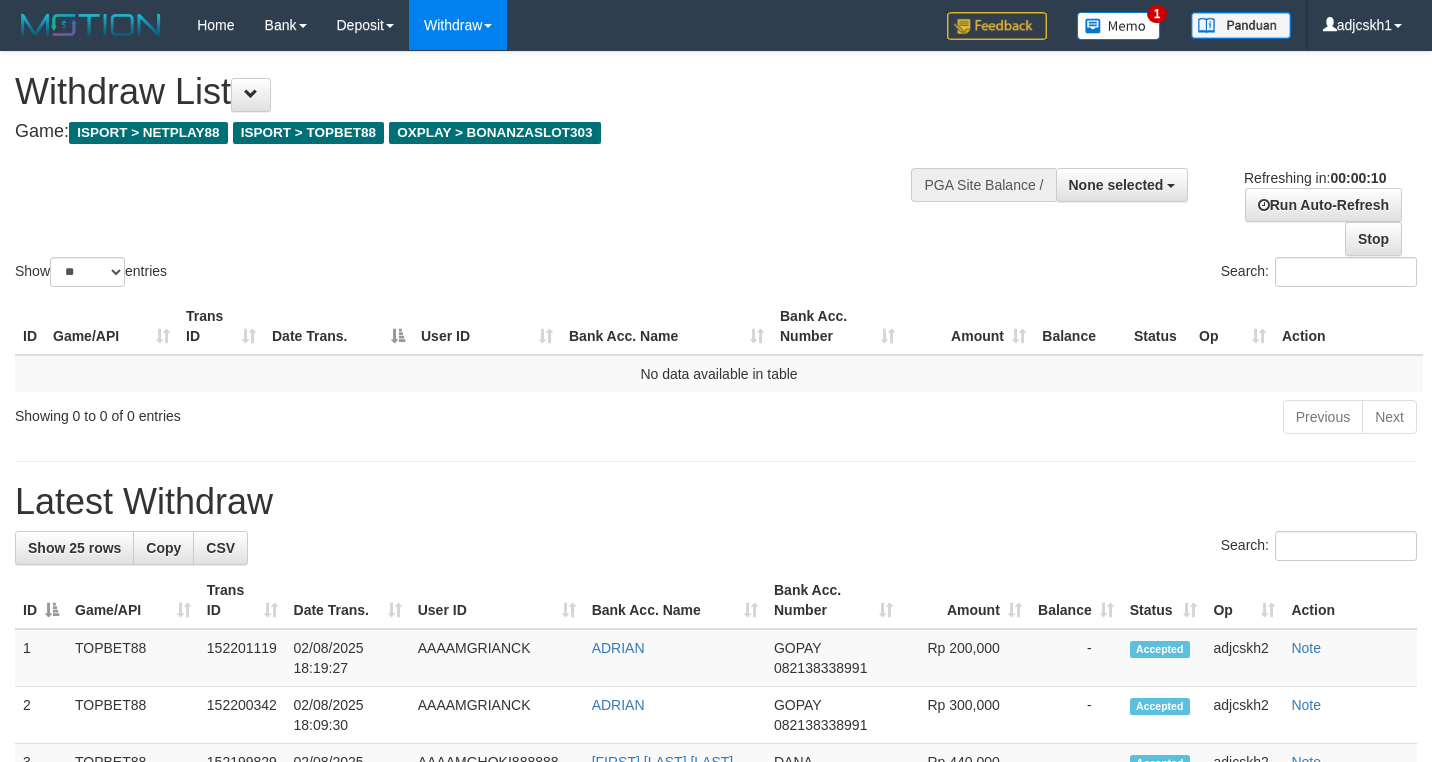 select 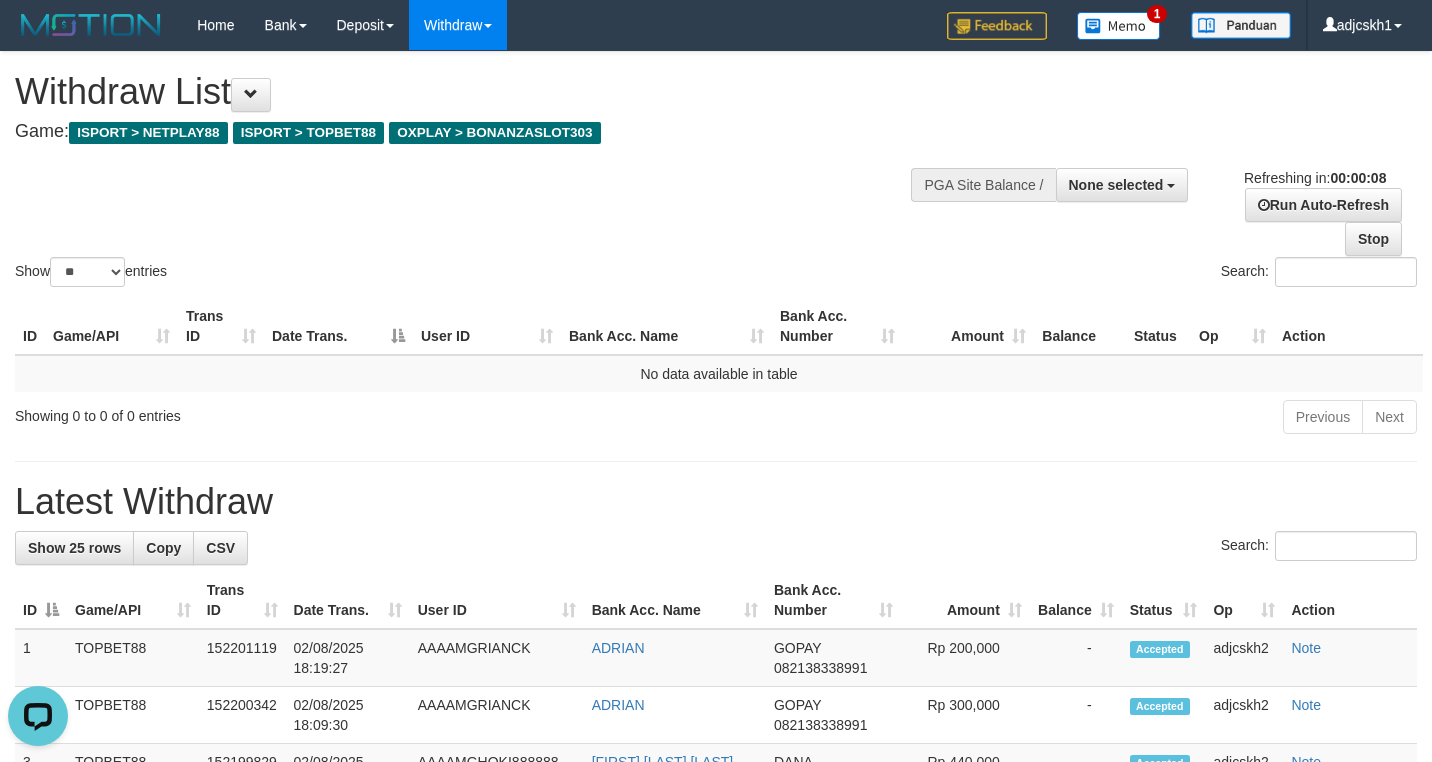 scroll, scrollTop: 0, scrollLeft: 0, axis: both 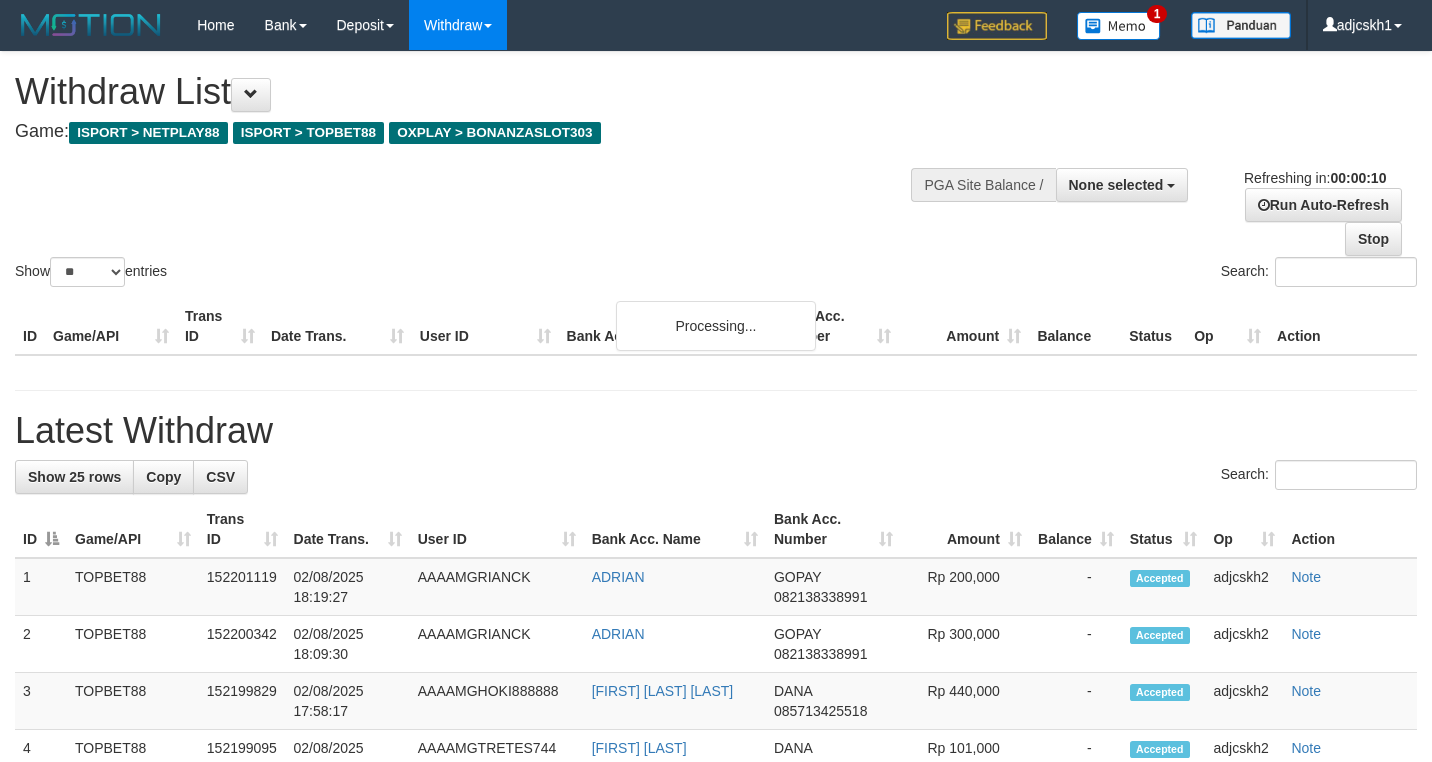 select 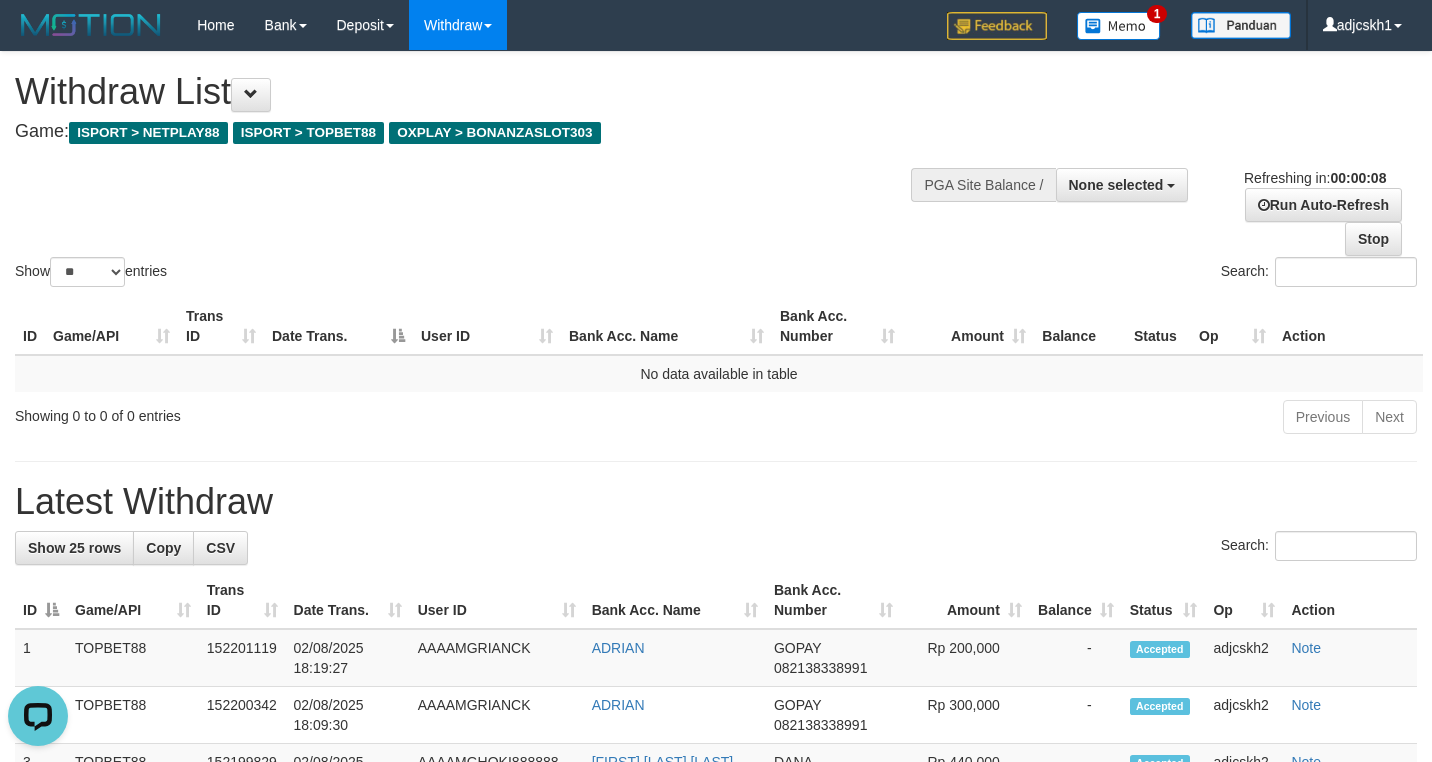 scroll, scrollTop: 0, scrollLeft: 0, axis: both 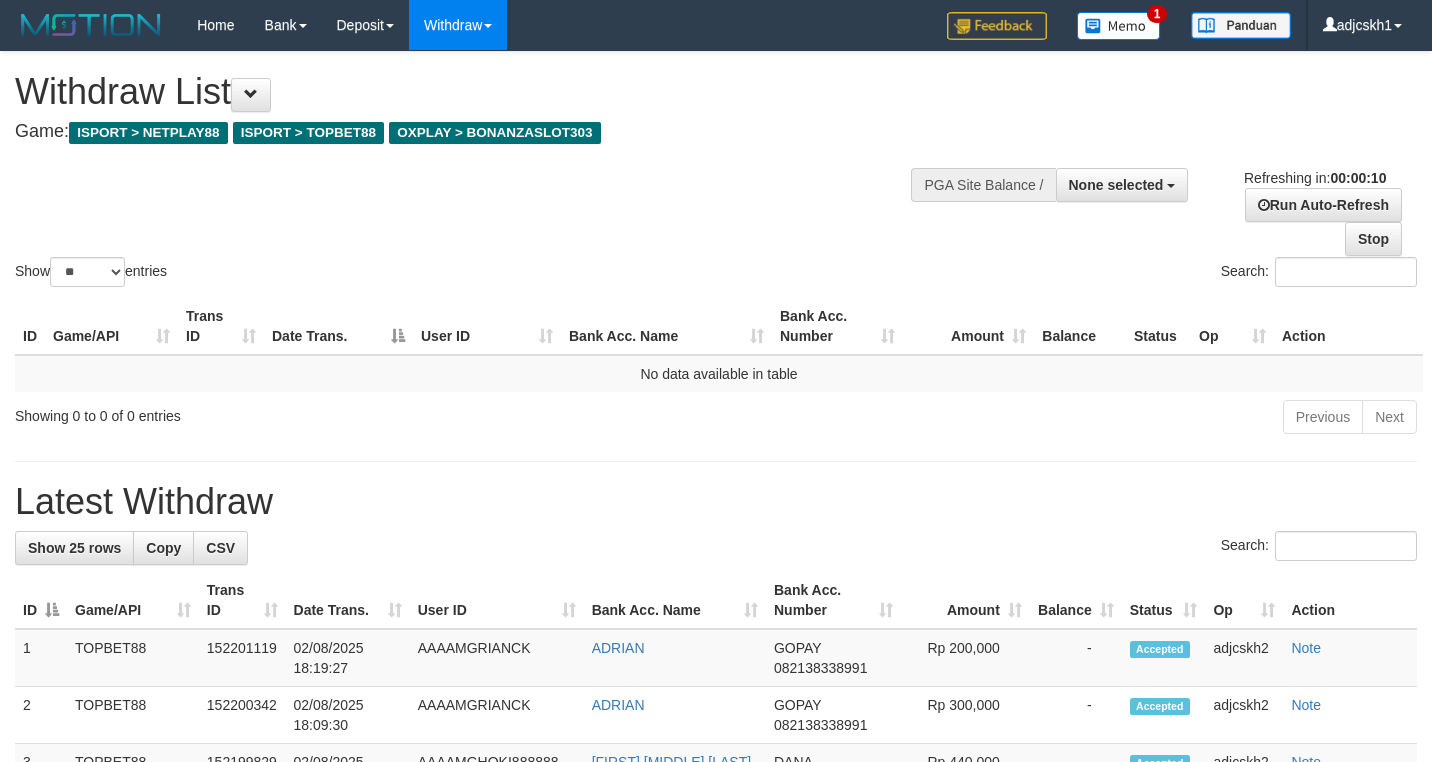 select 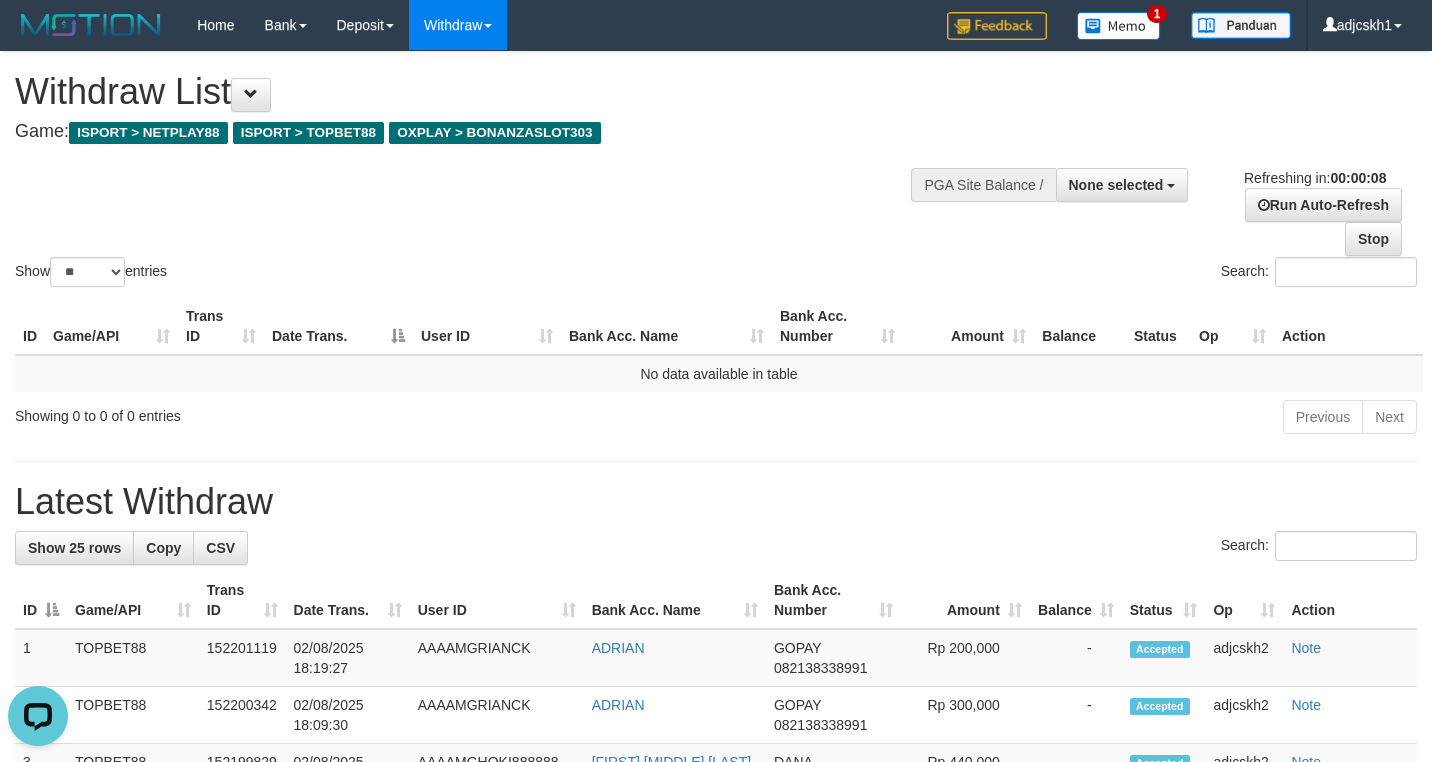 scroll, scrollTop: 0, scrollLeft: 0, axis: both 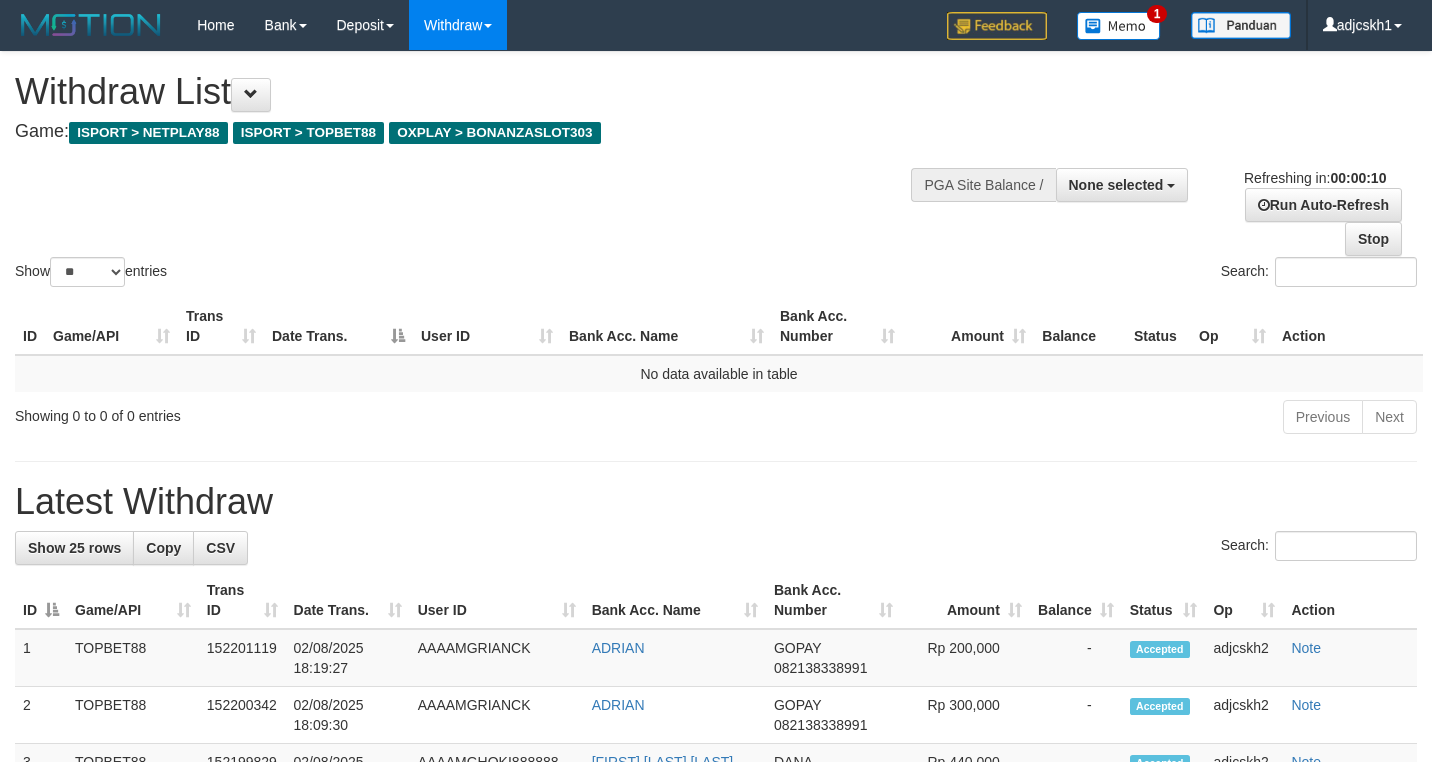 select 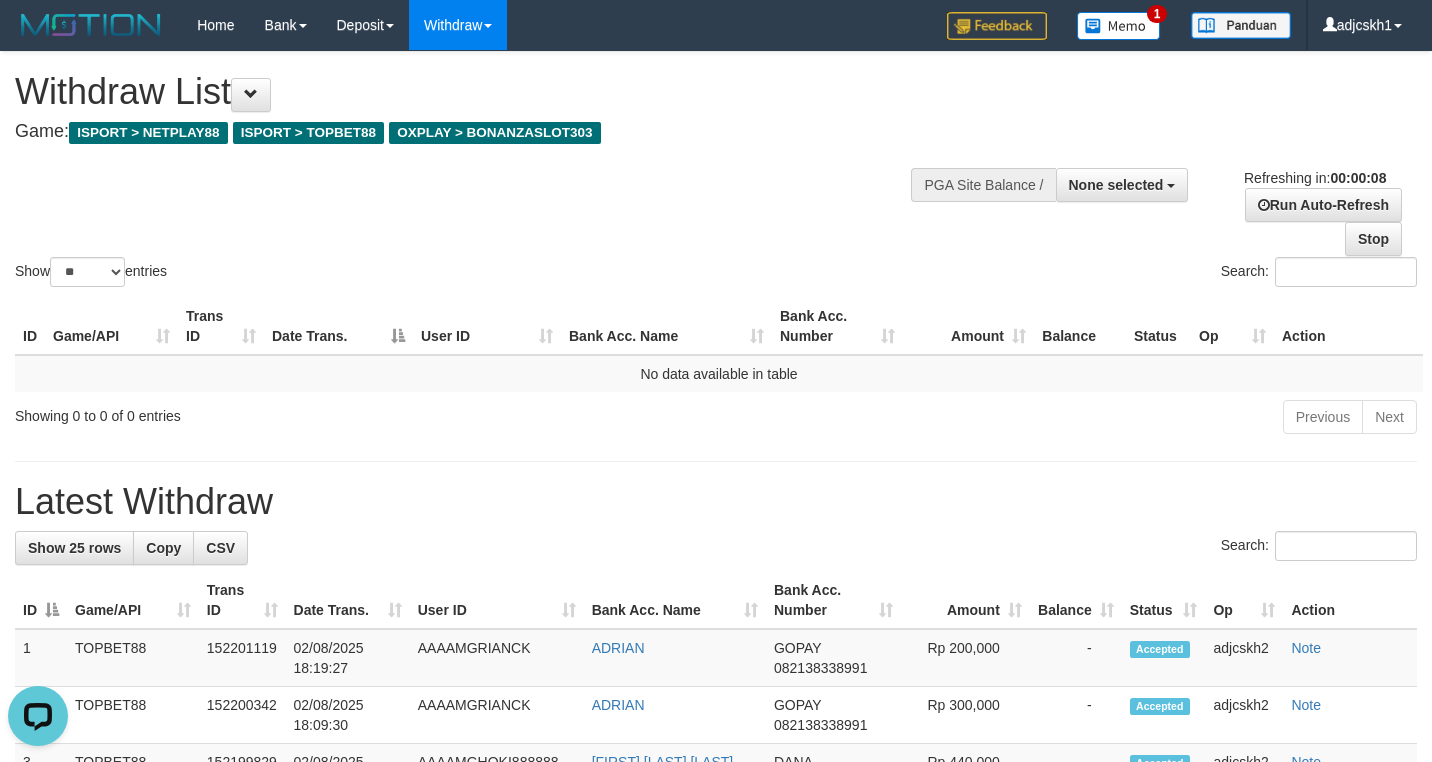 scroll, scrollTop: 0, scrollLeft: 0, axis: both 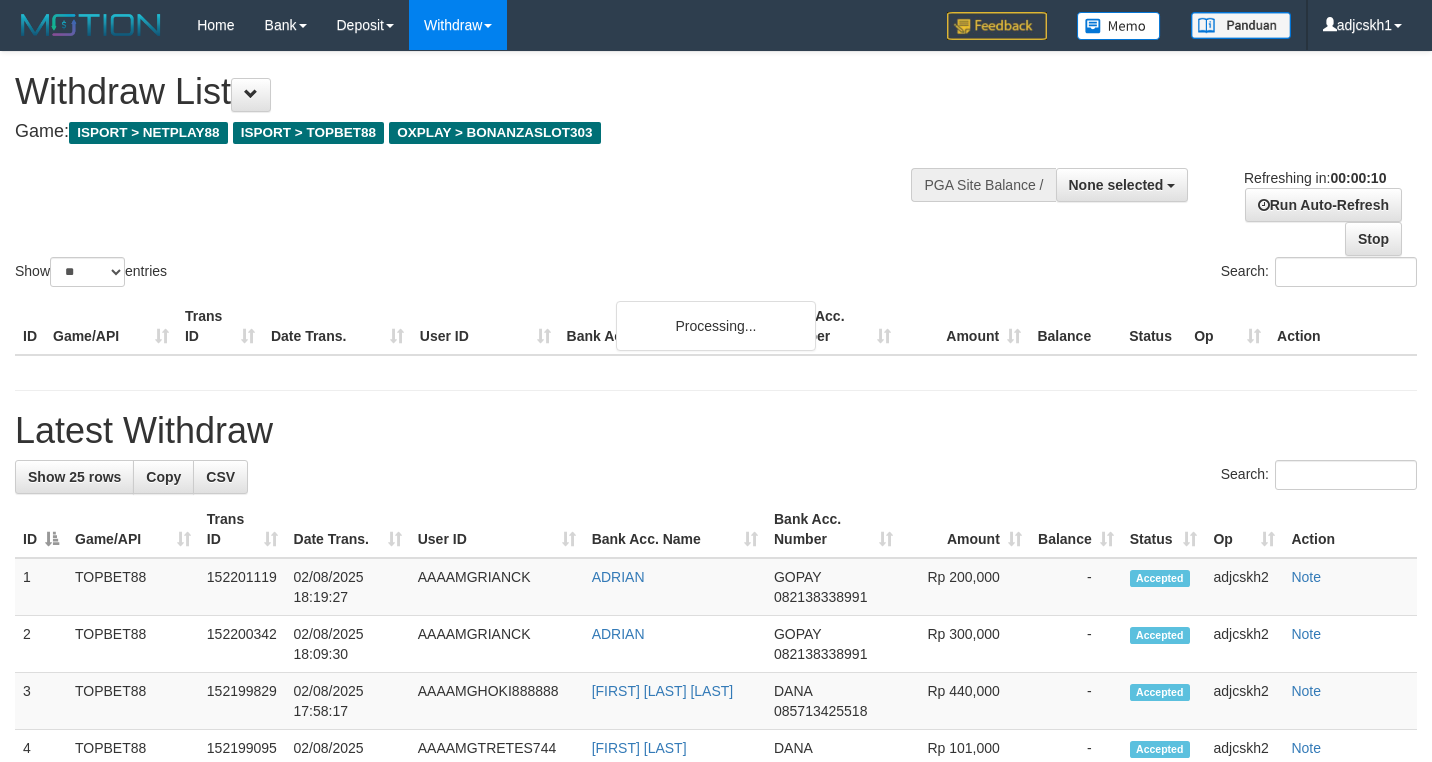 select 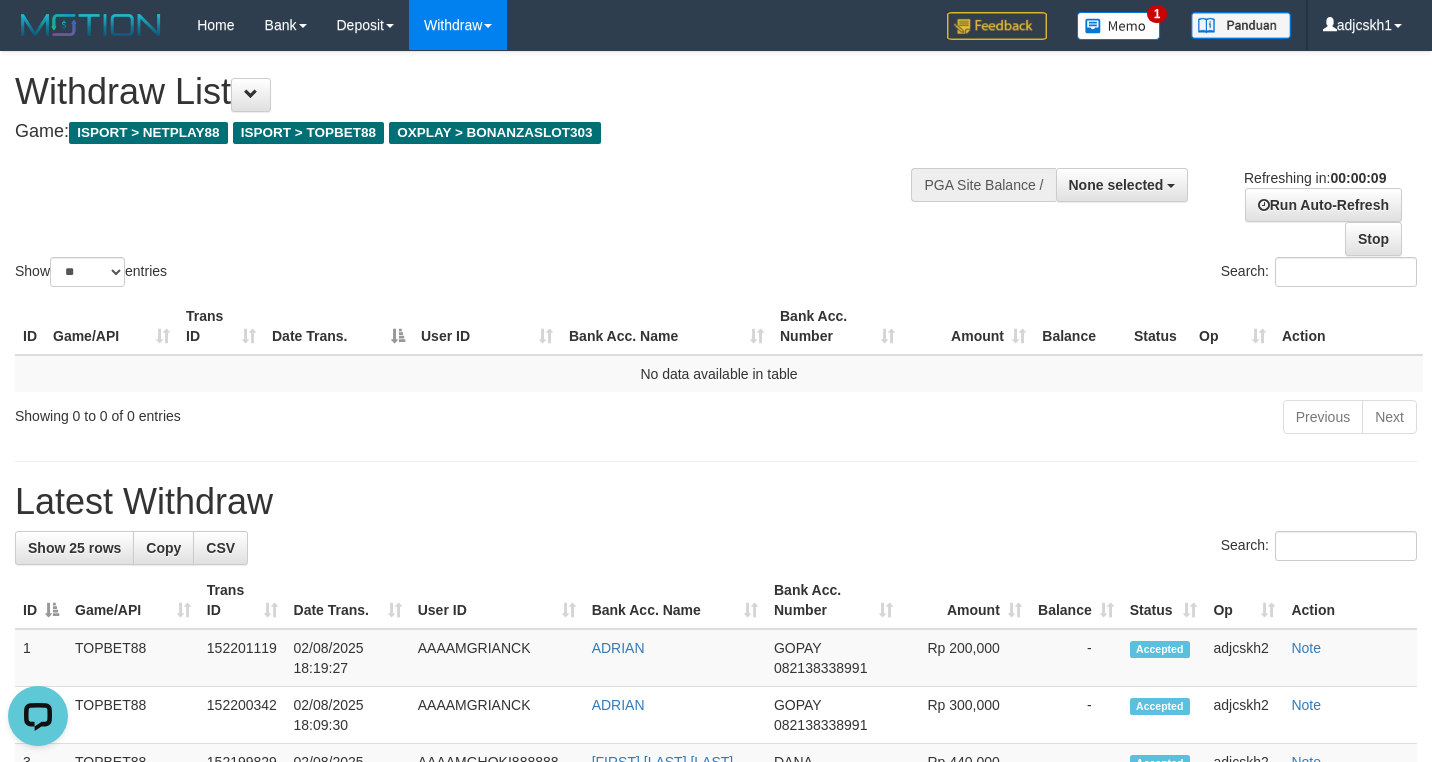 scroll, scrollTop: 0, scrollLeft: 0, axis: both 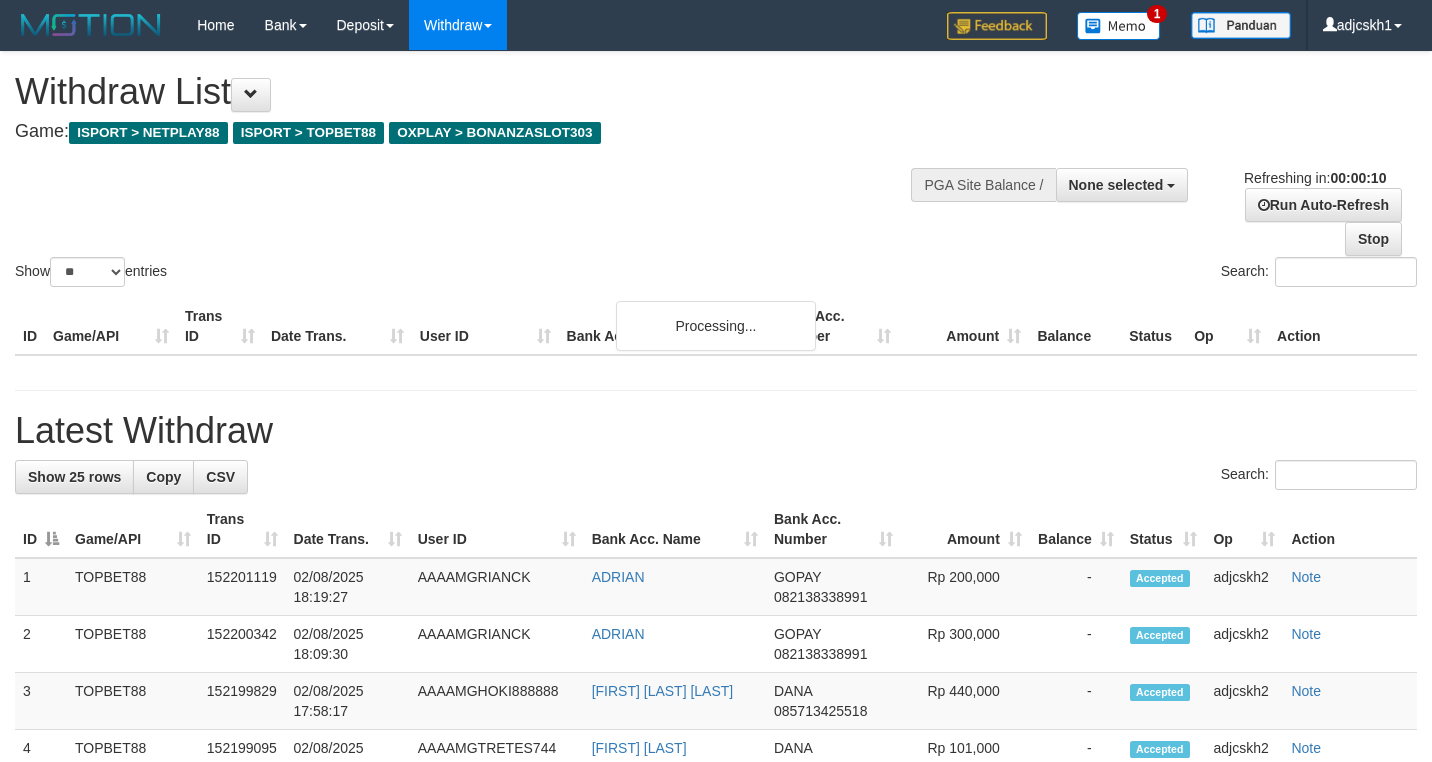 select 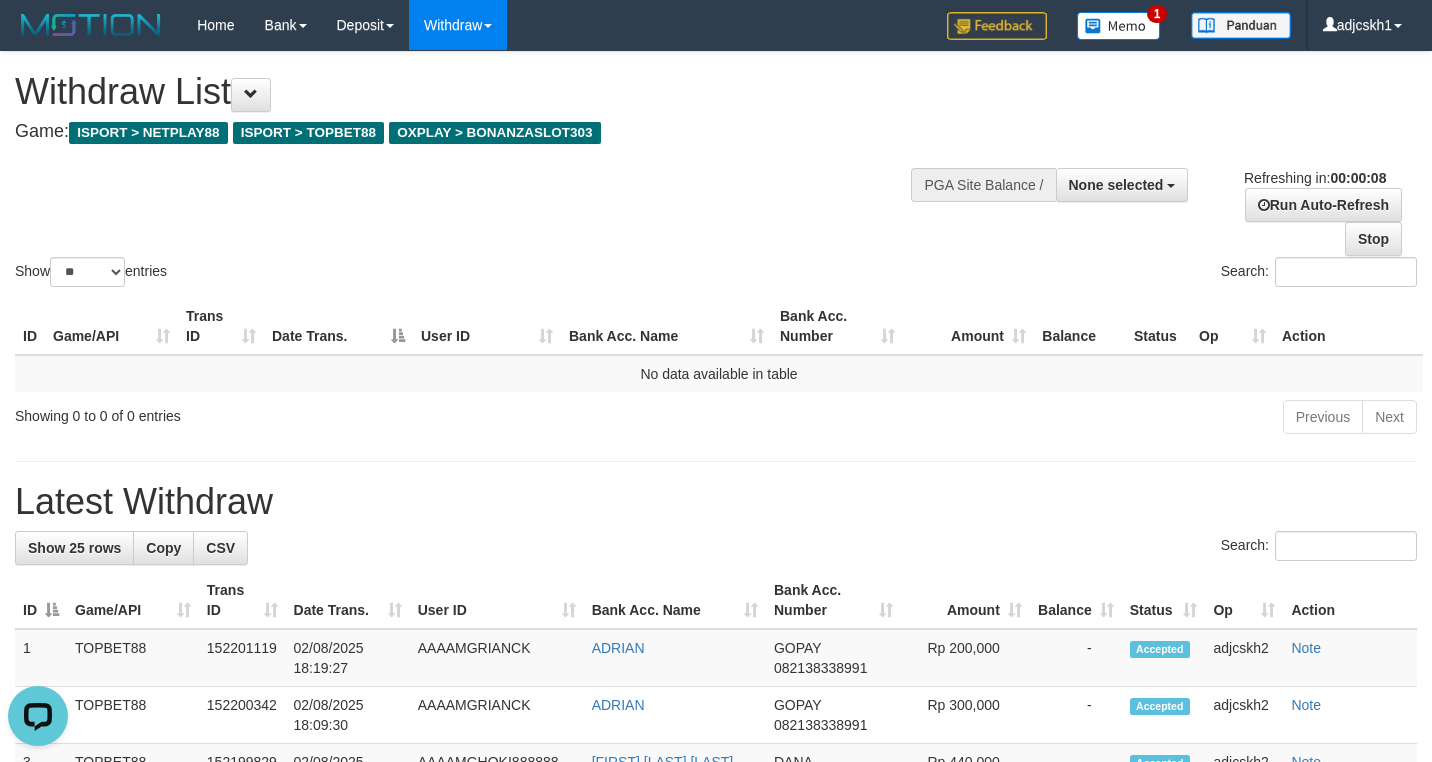 scroll, scrollTop: 0, scrollLeft: 0, axis: both 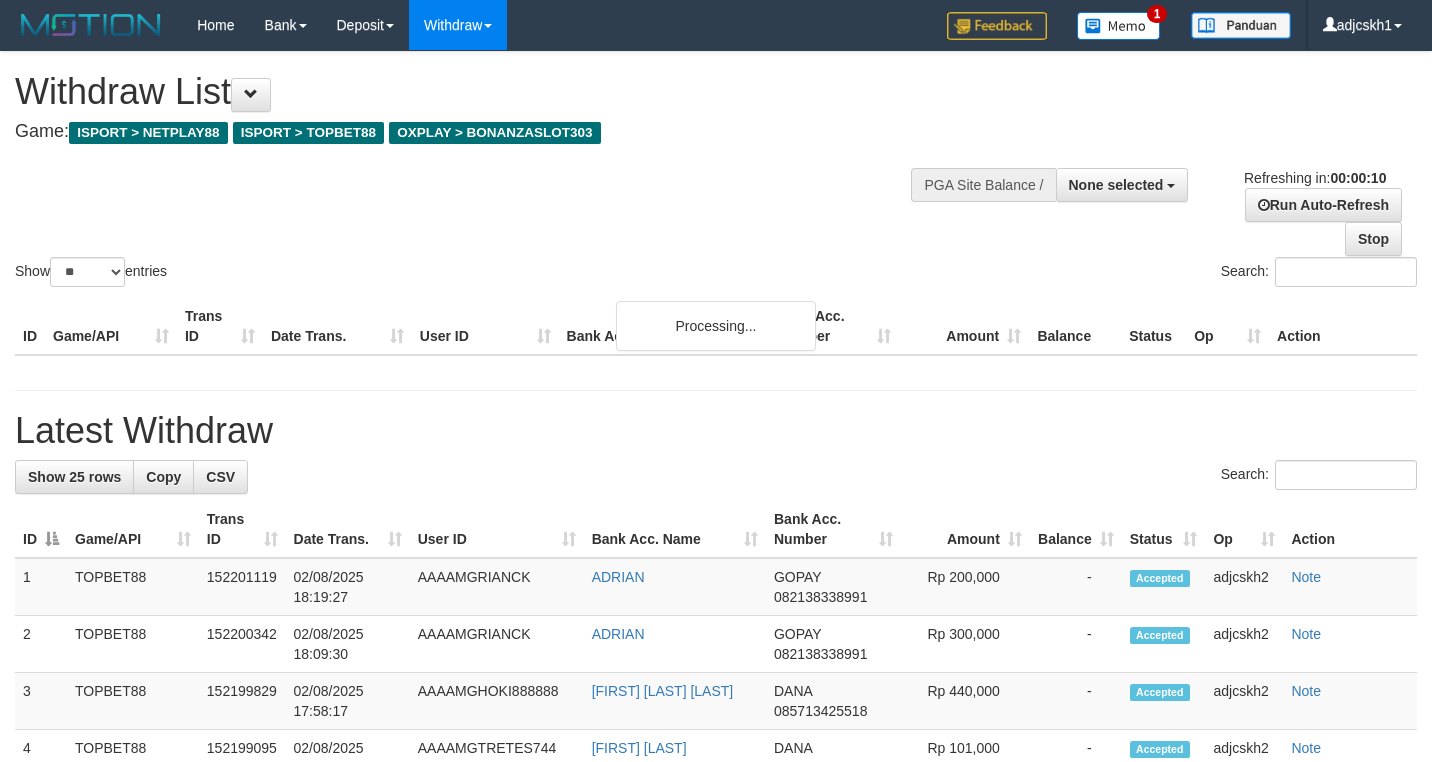 select 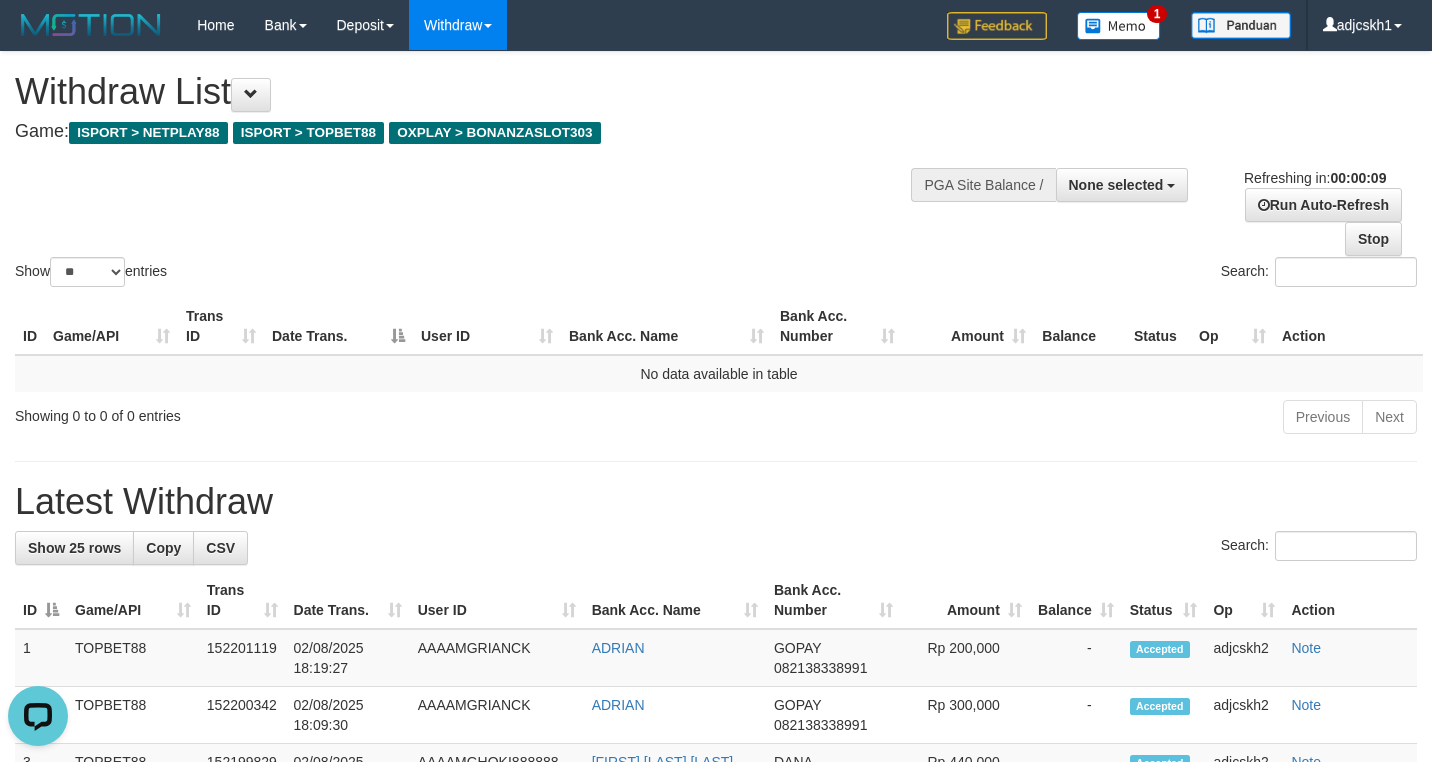 scroll, scrollTop: 0, scrollLeft: 0, axis: both 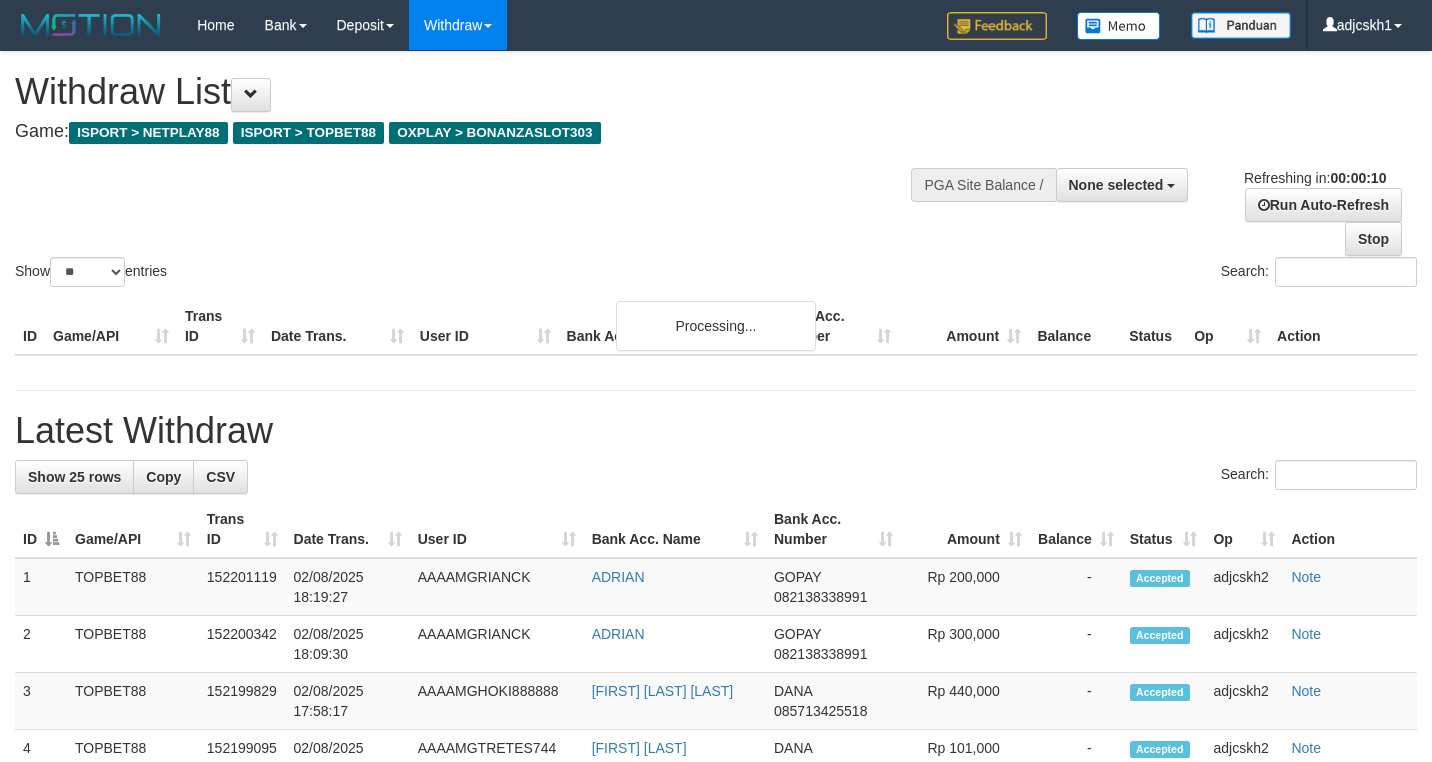 select 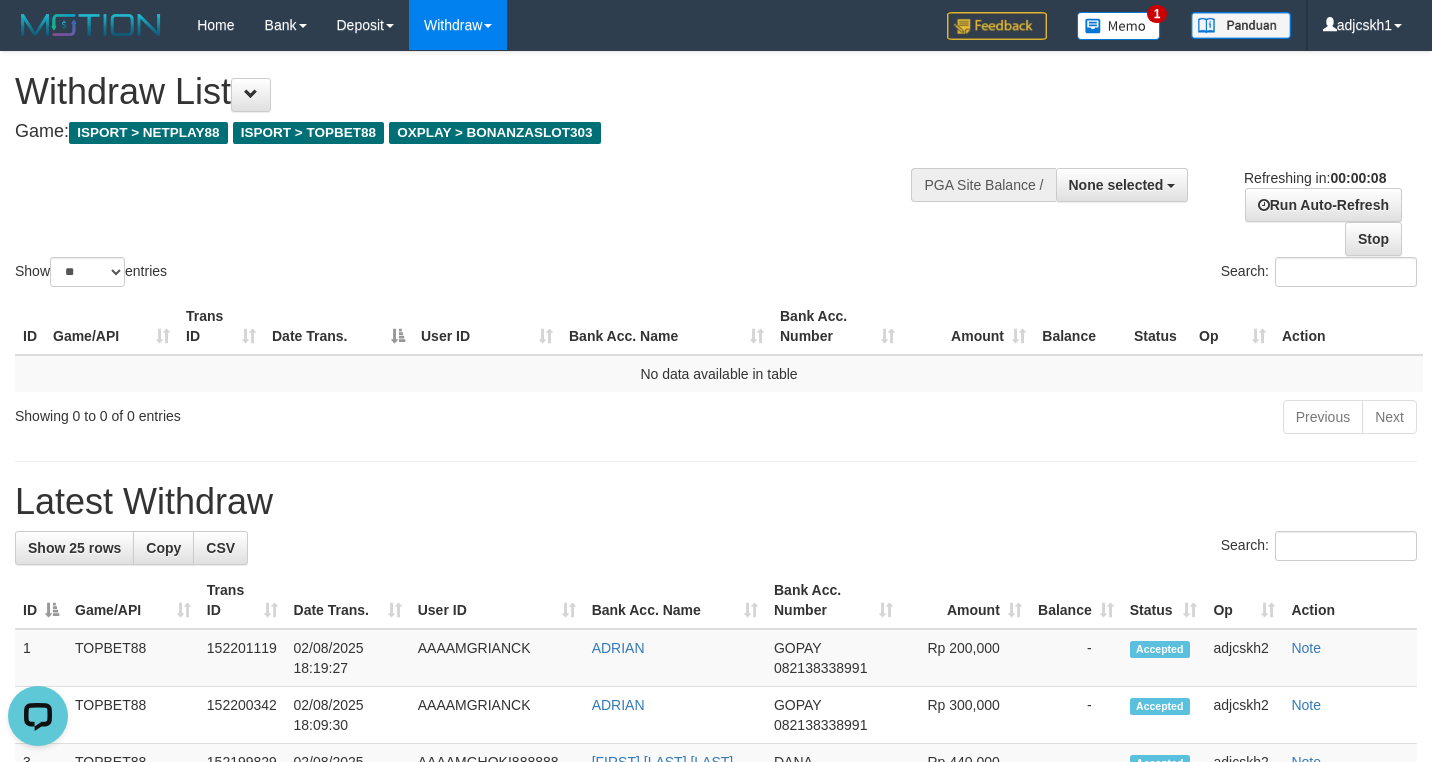scroll, scrollTop: 0, scrollLeft: 0, axis: both 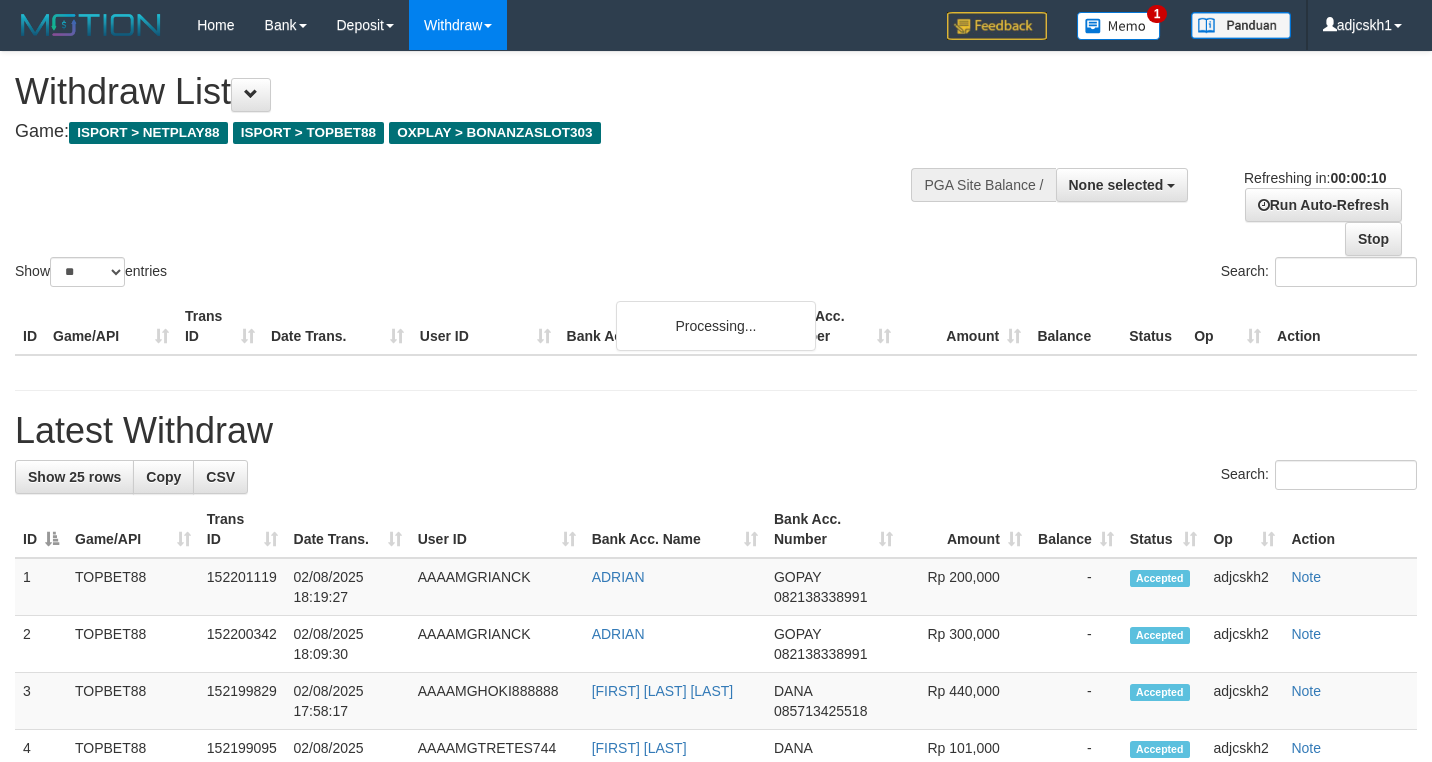select 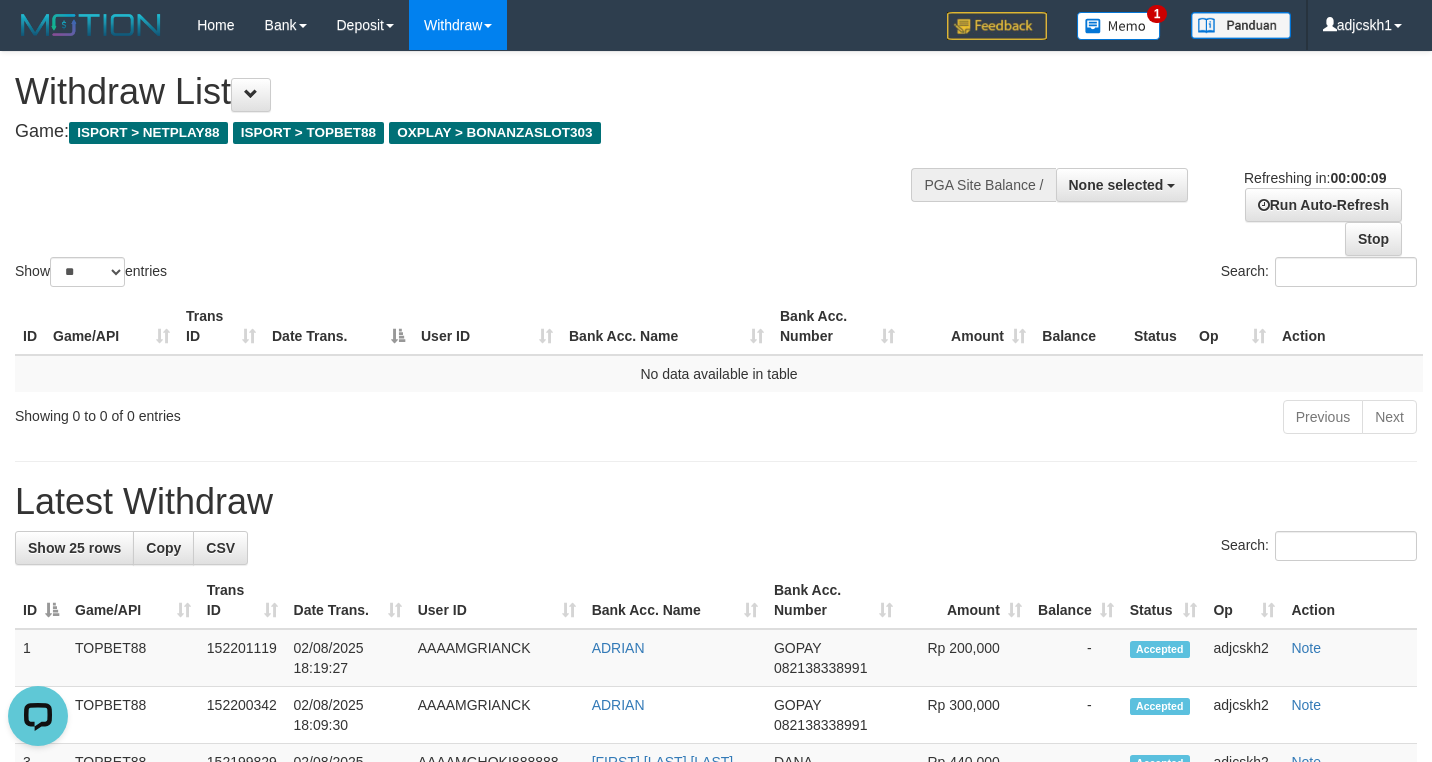 scroll, scrollTop: 0, scrollLeft: 0, axis: both 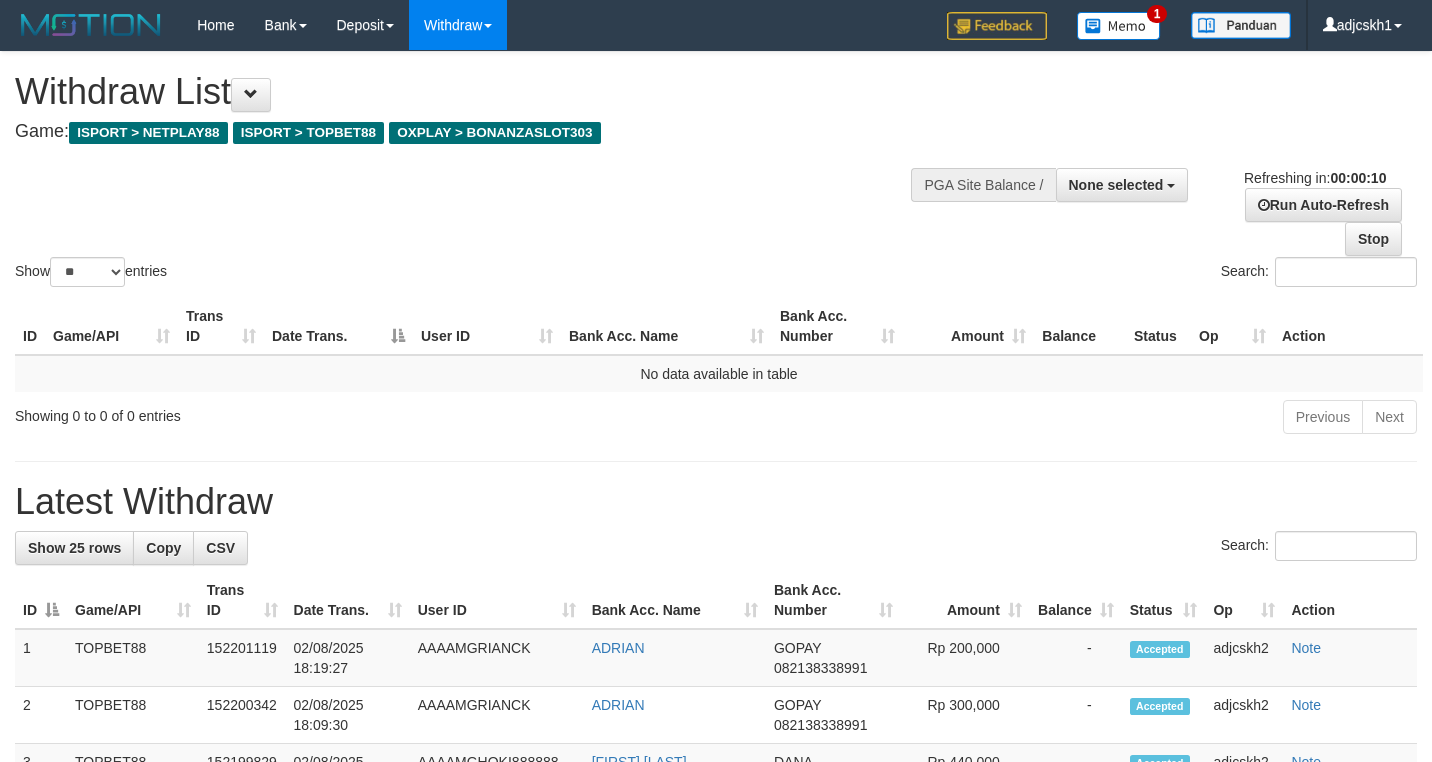 select 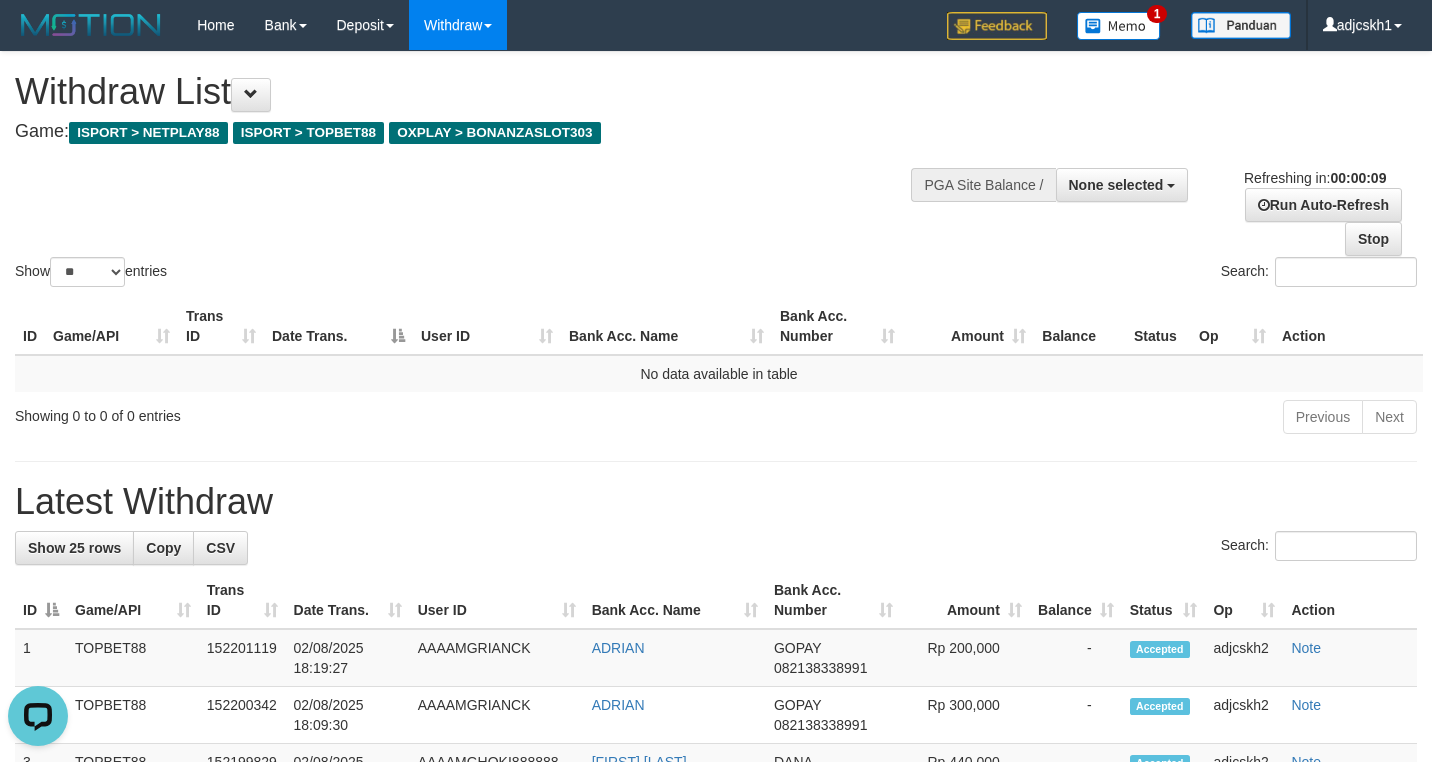 scroll, scrollTop: 0, scrollLeft: 0, axis: both 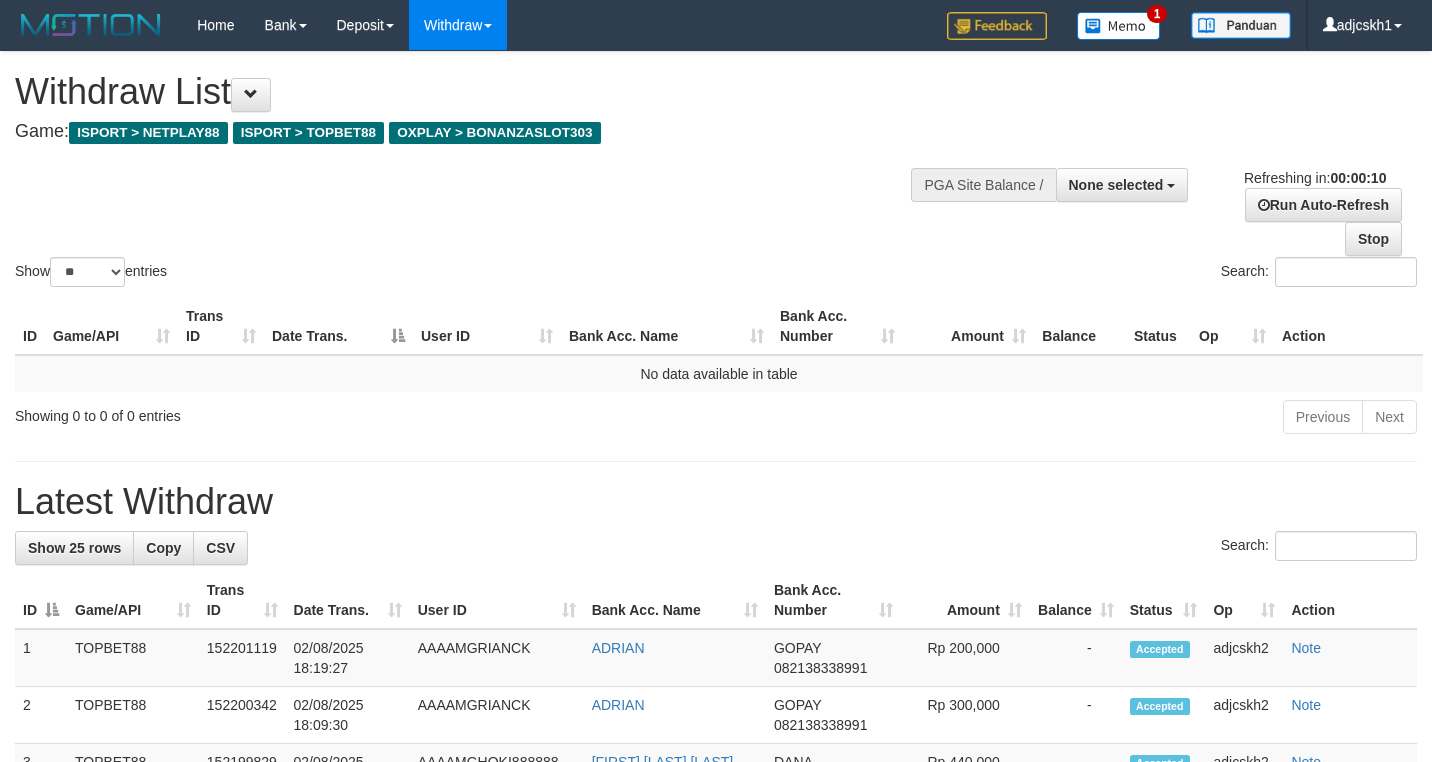 select 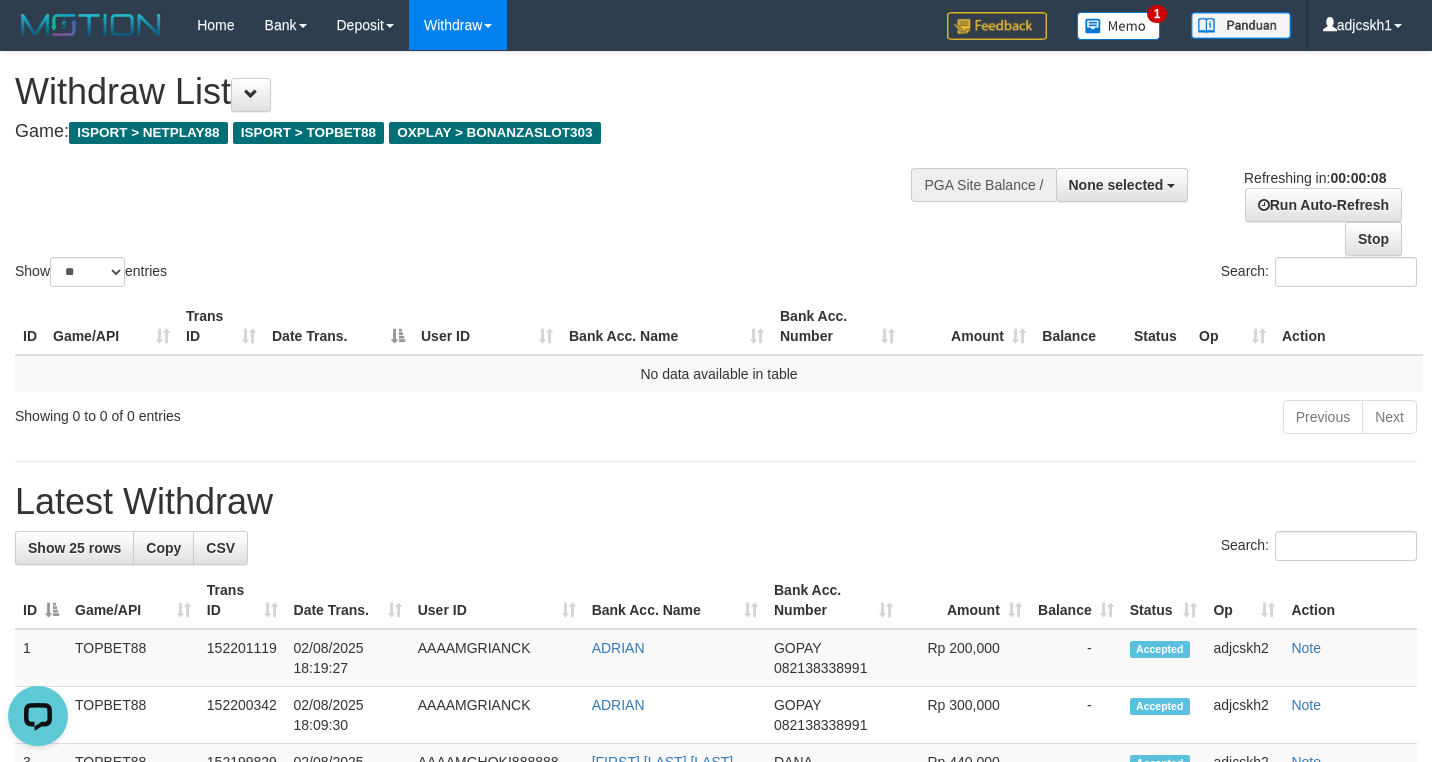 scroll, scrollTop: 0, scrollLeft: 0, axis: both 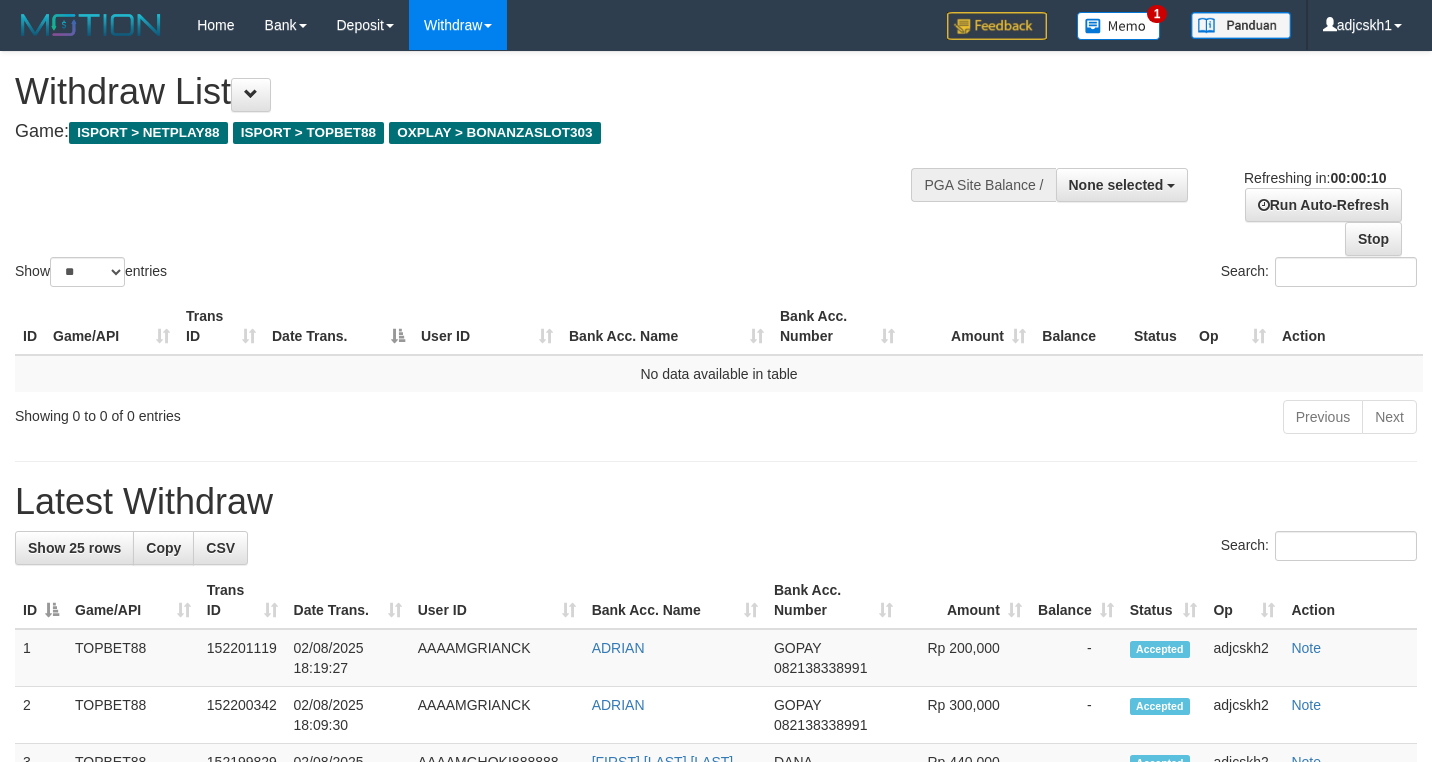 select 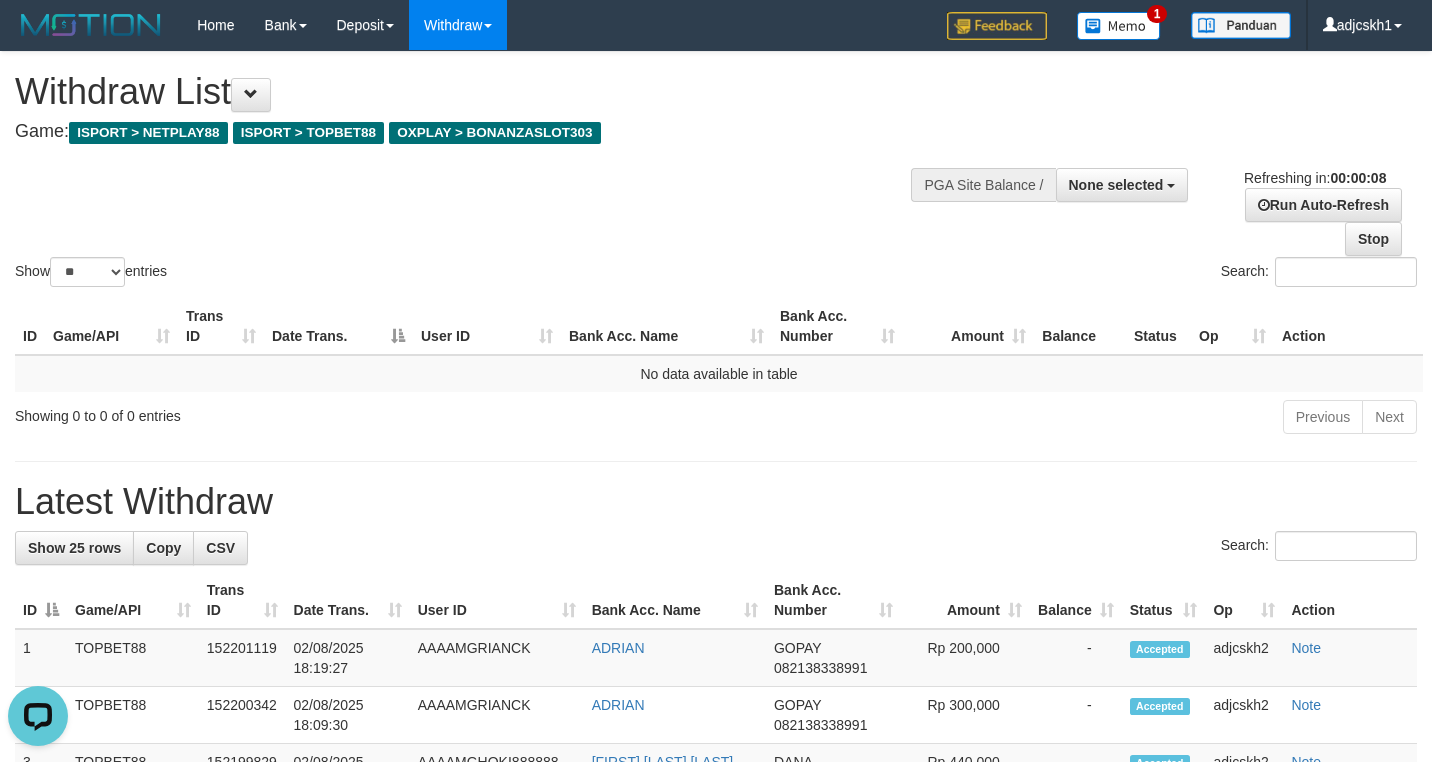 scroll, scrollTop: 0, scrollLeft: 0, axis: both 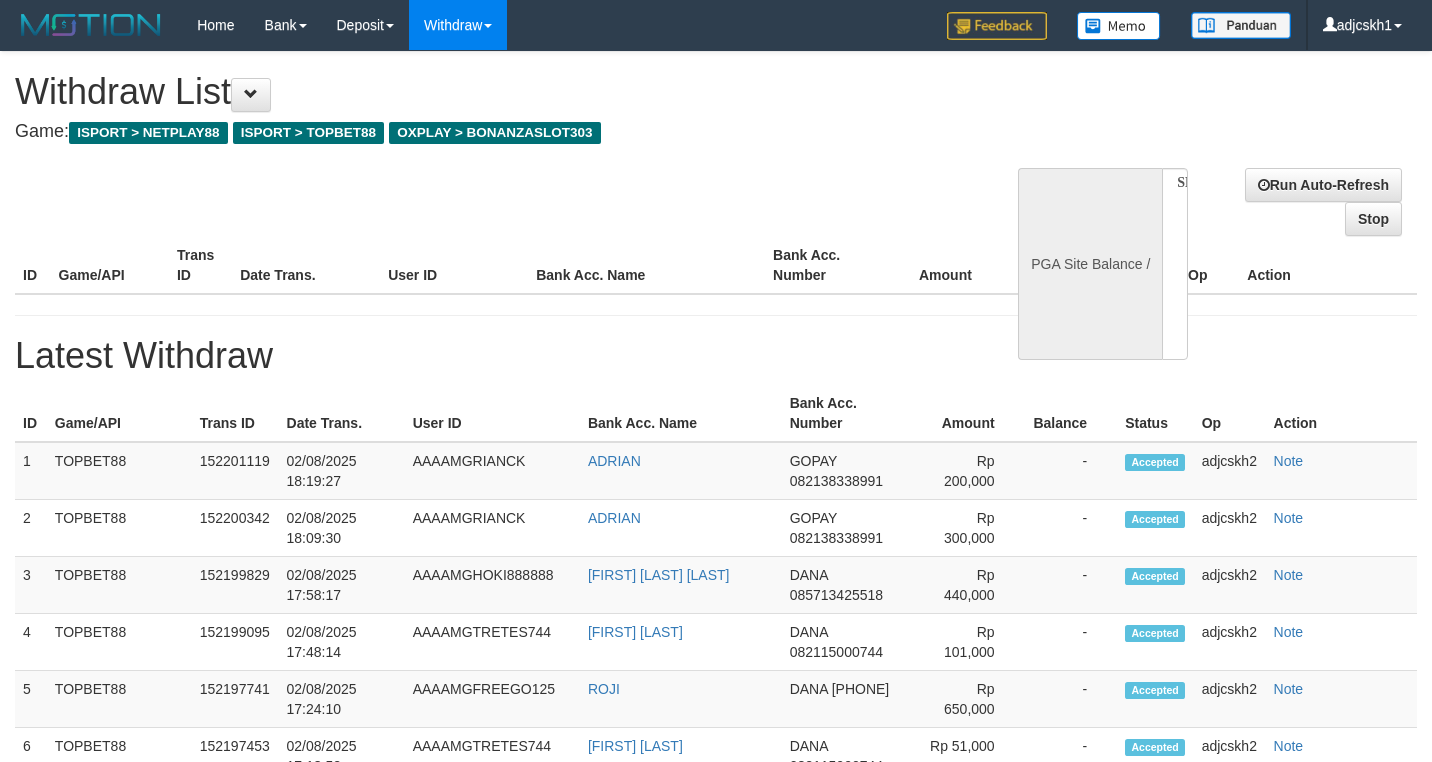 select 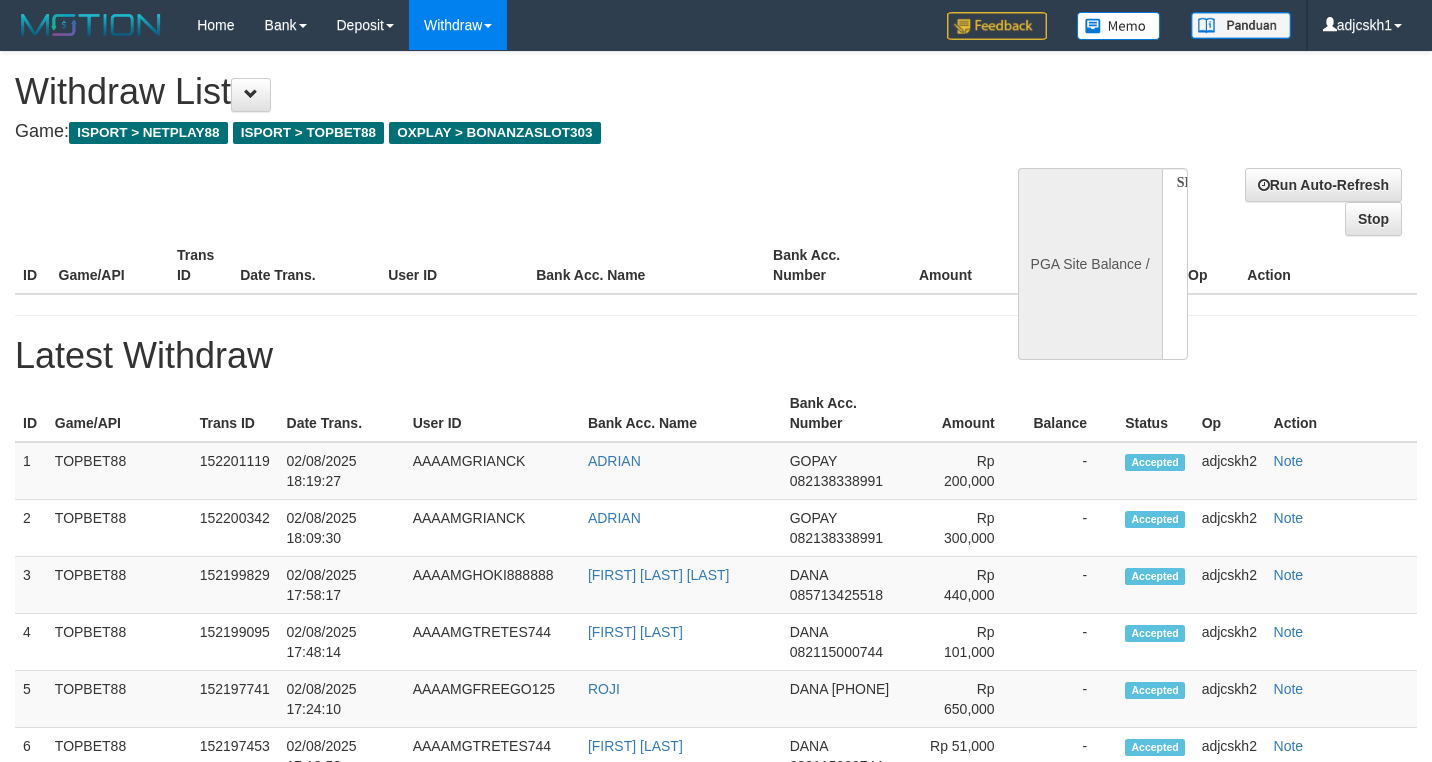 scroll, scrollTop: 0, scrollLeft: 0, axis: both 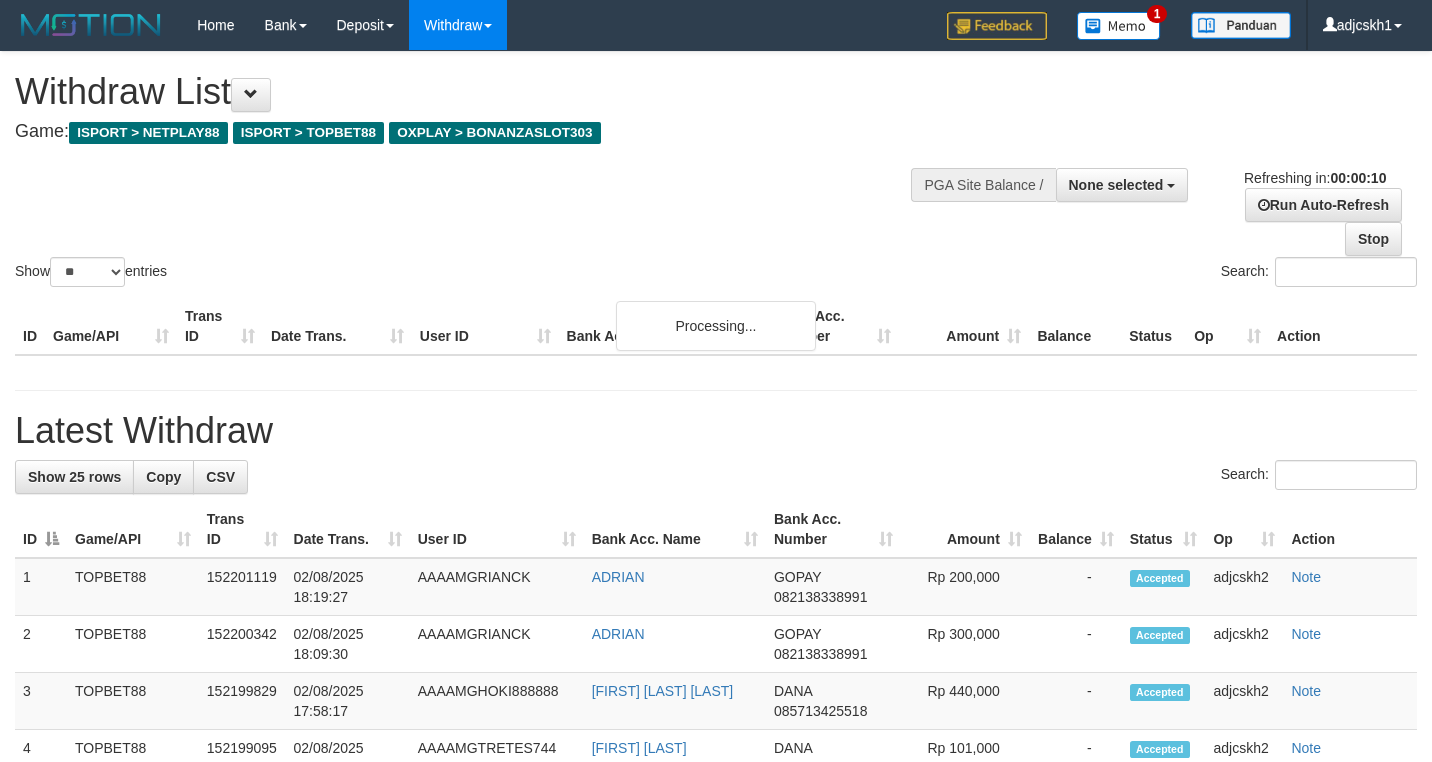 select 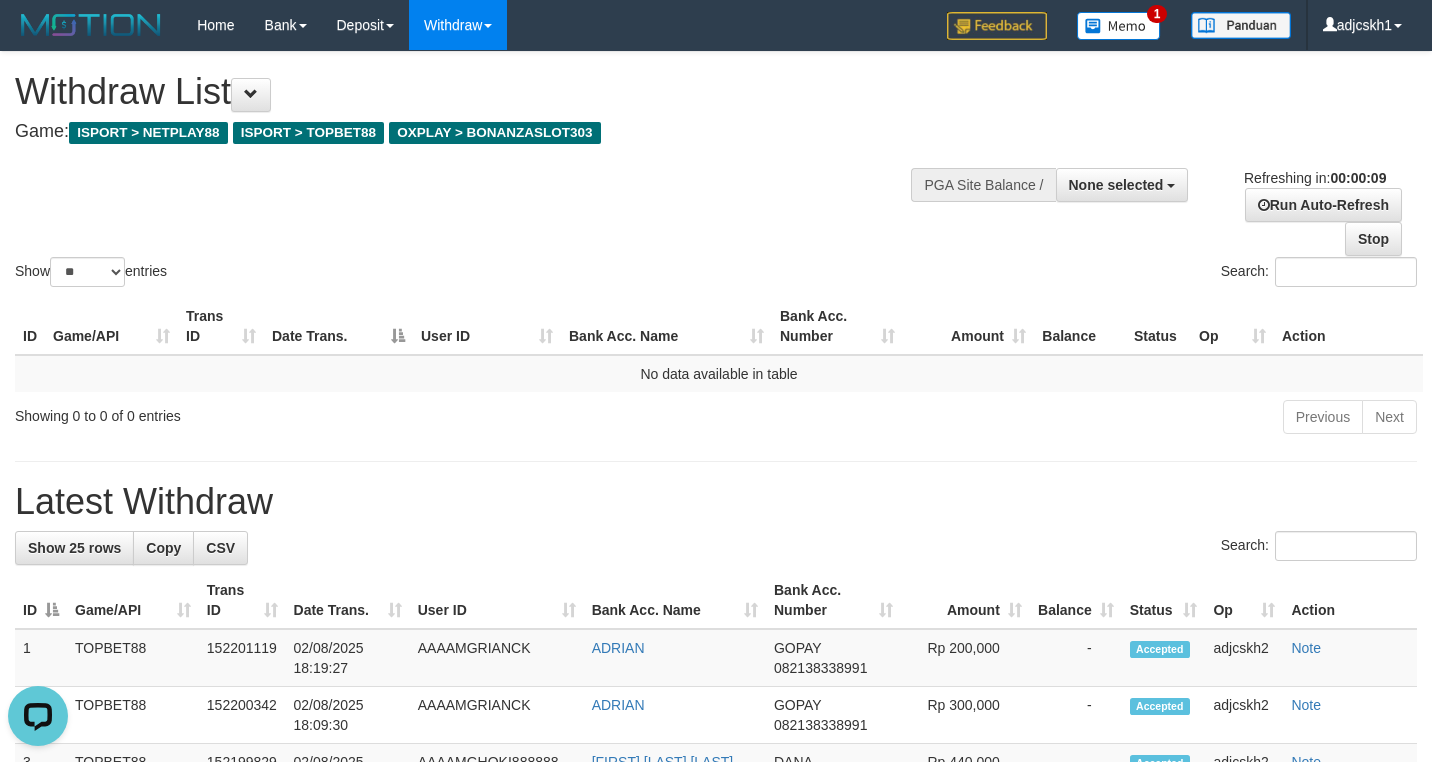 scroll, scrollTop: 0, scrollLeft: 0, axis: both 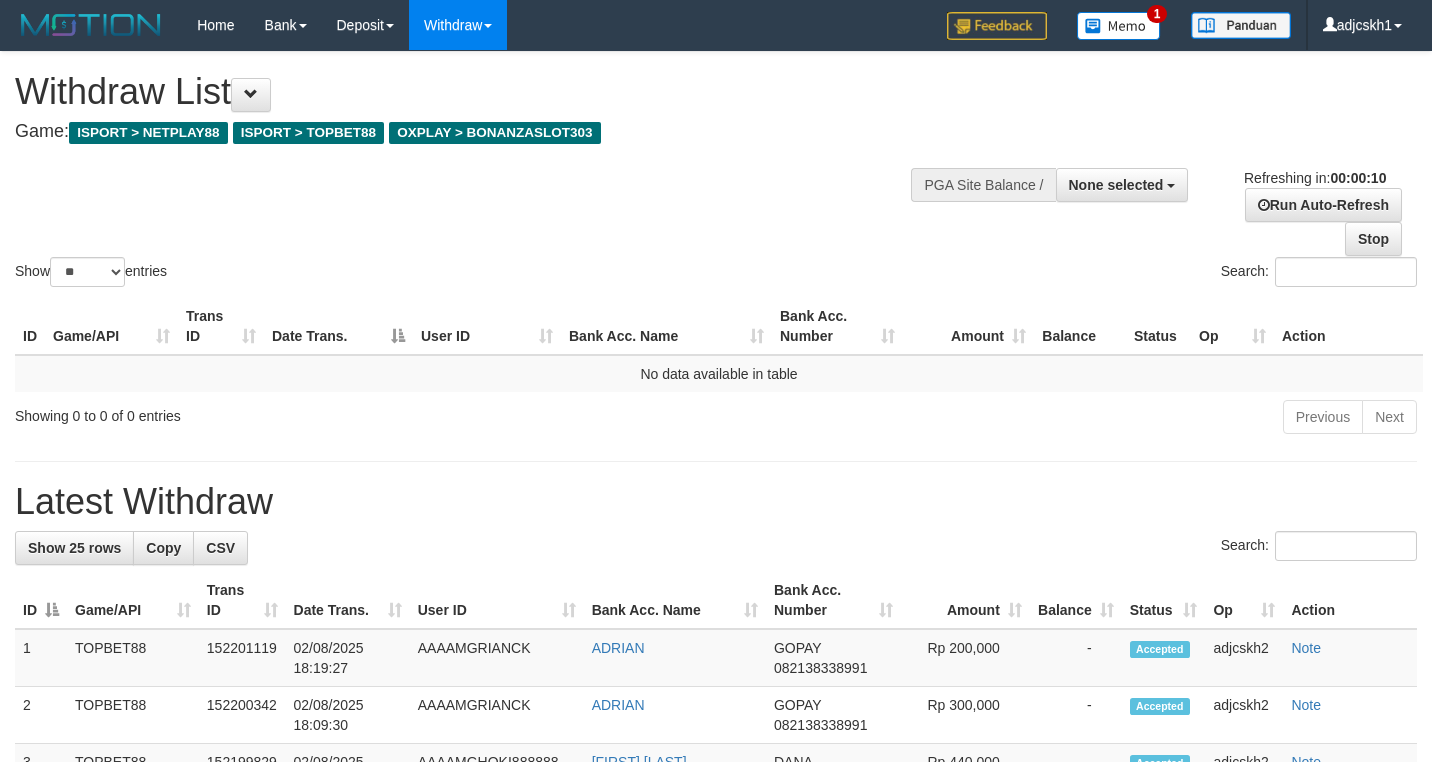 select 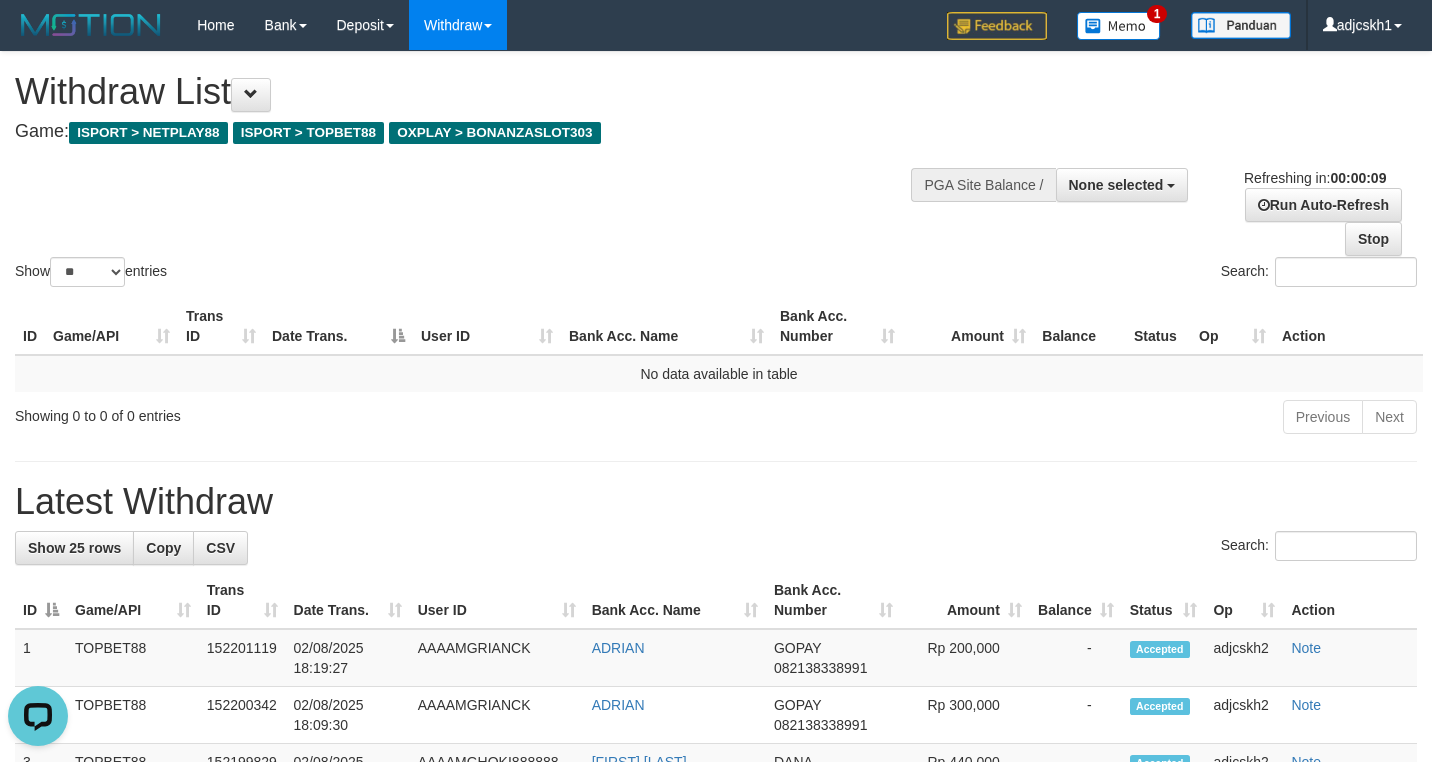 scroll, scrollTop: 0, scrollLeft: 0, axis: both 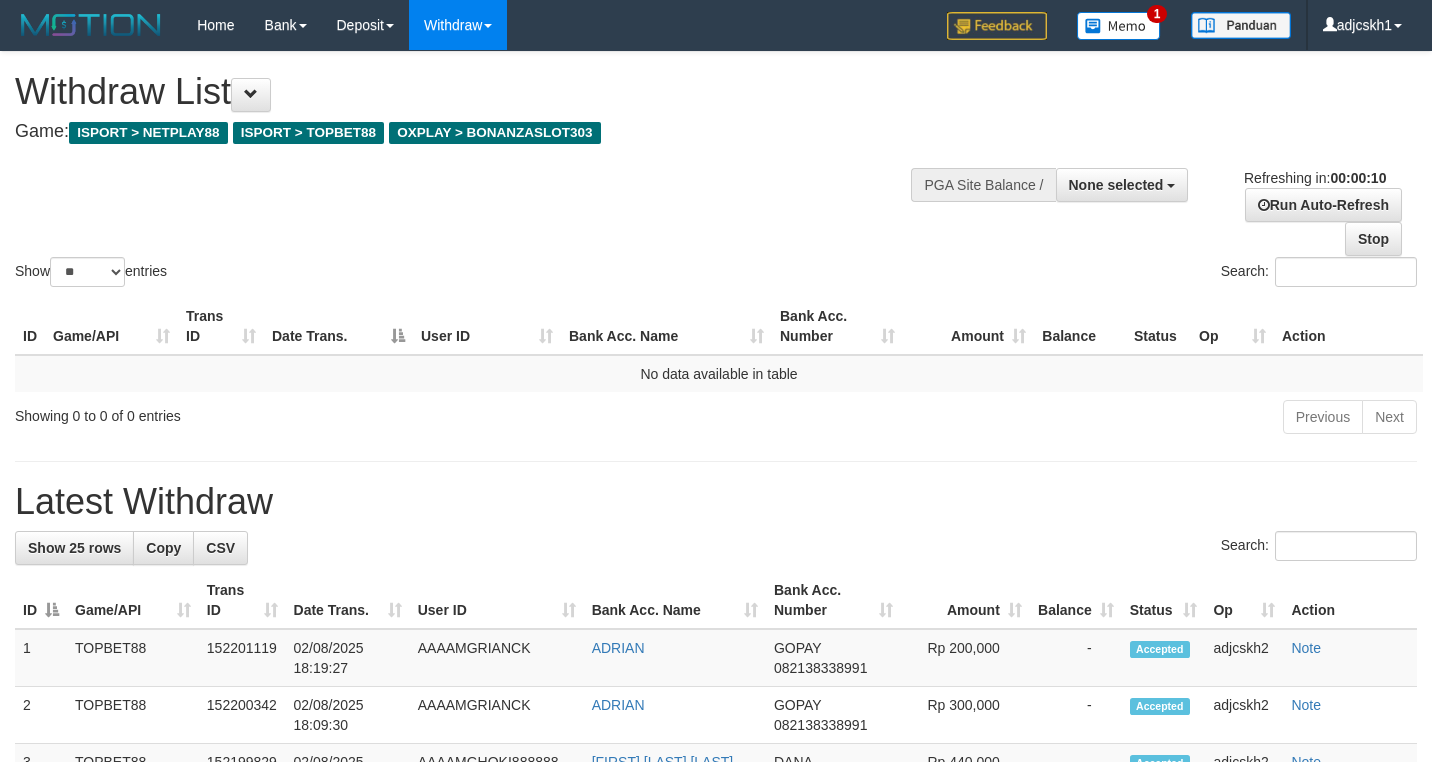 select 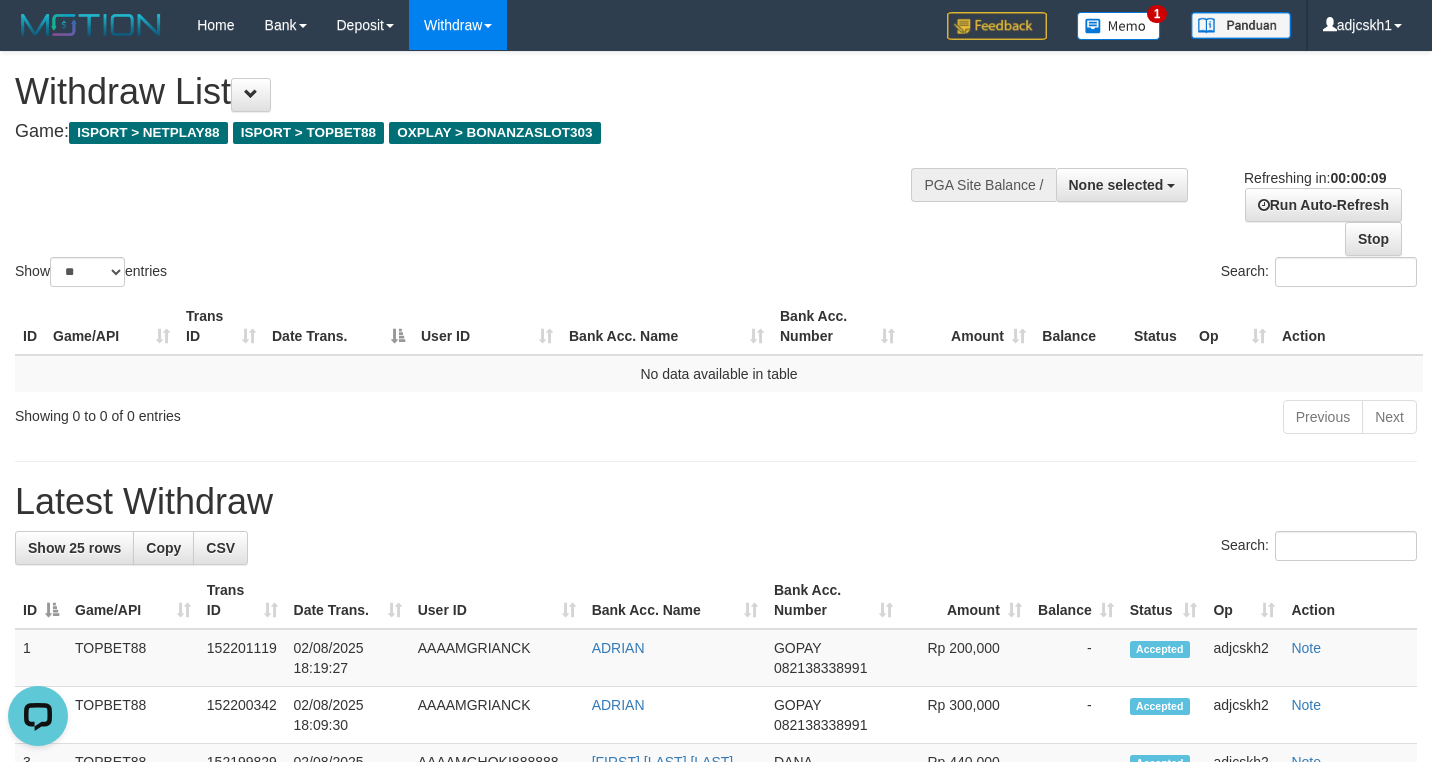 scroll, scrollTop: 0, scrollLeft: 0, axis: both 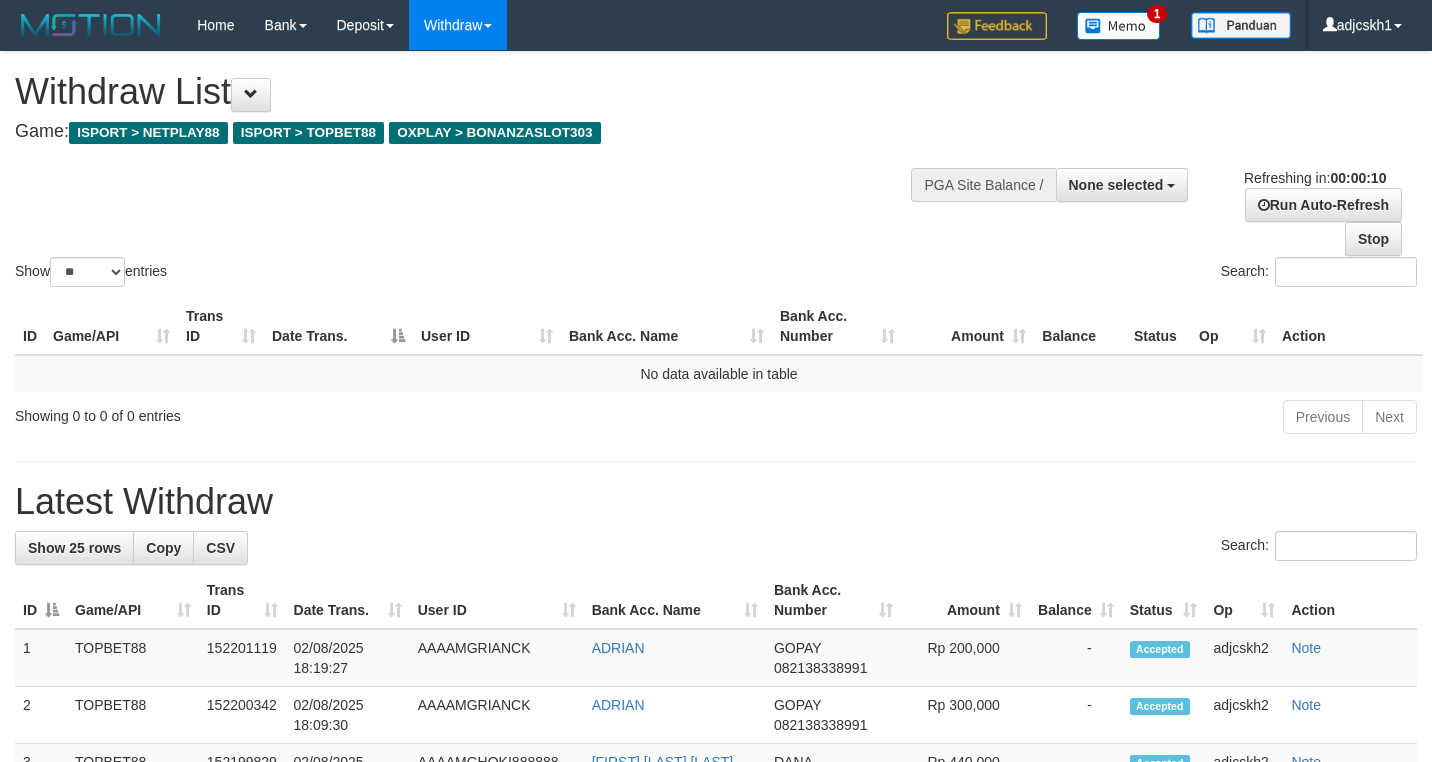 select 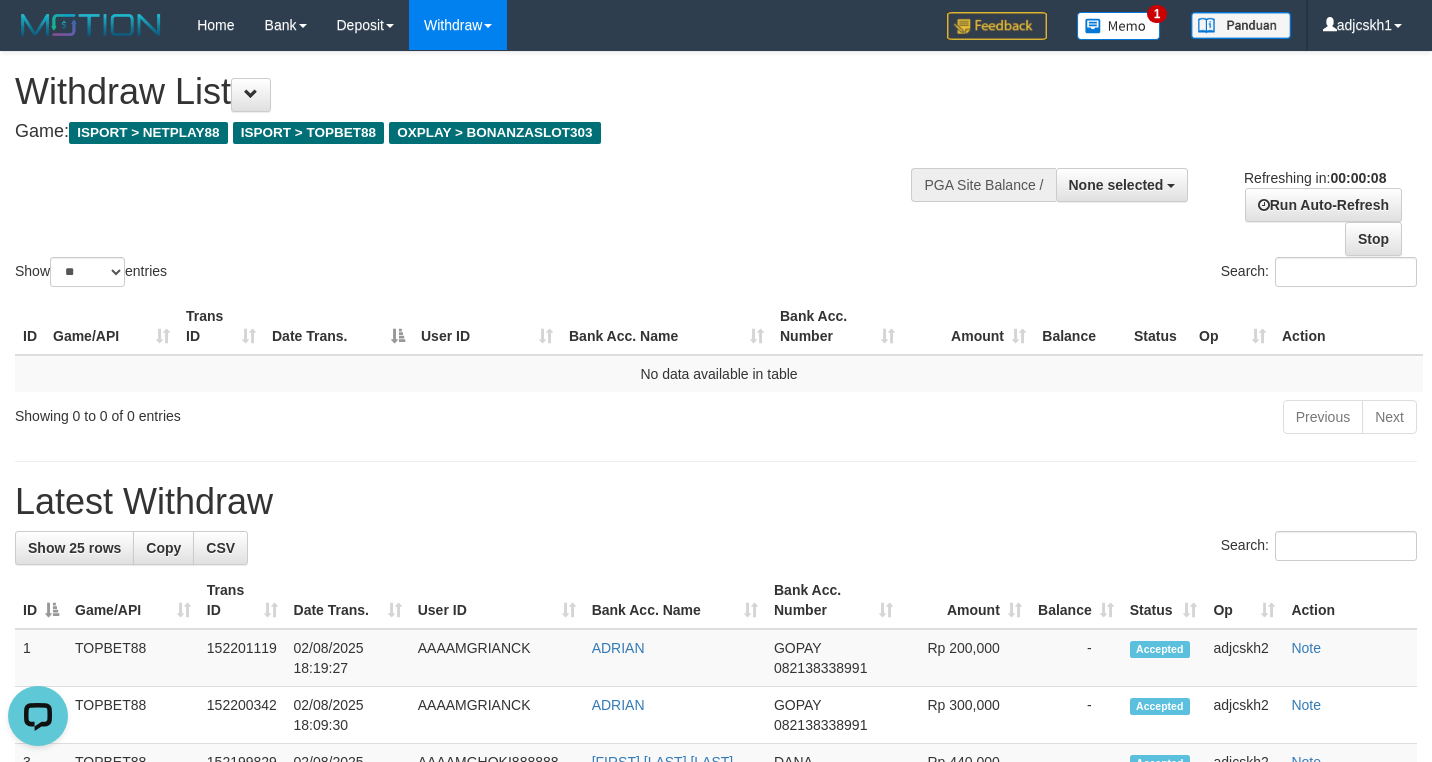 scroll, scrollTop: 0, scrollLeft: 0, axis: both 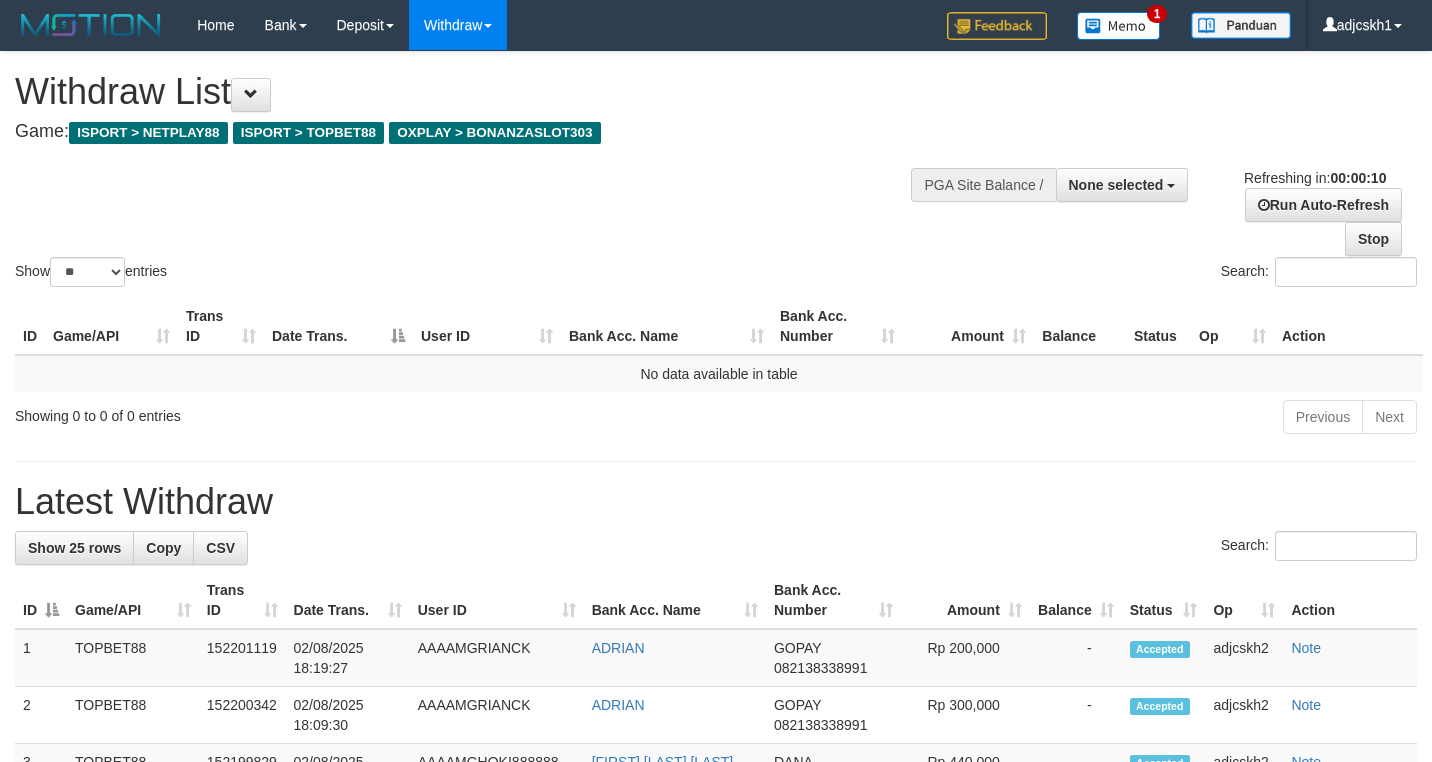 select 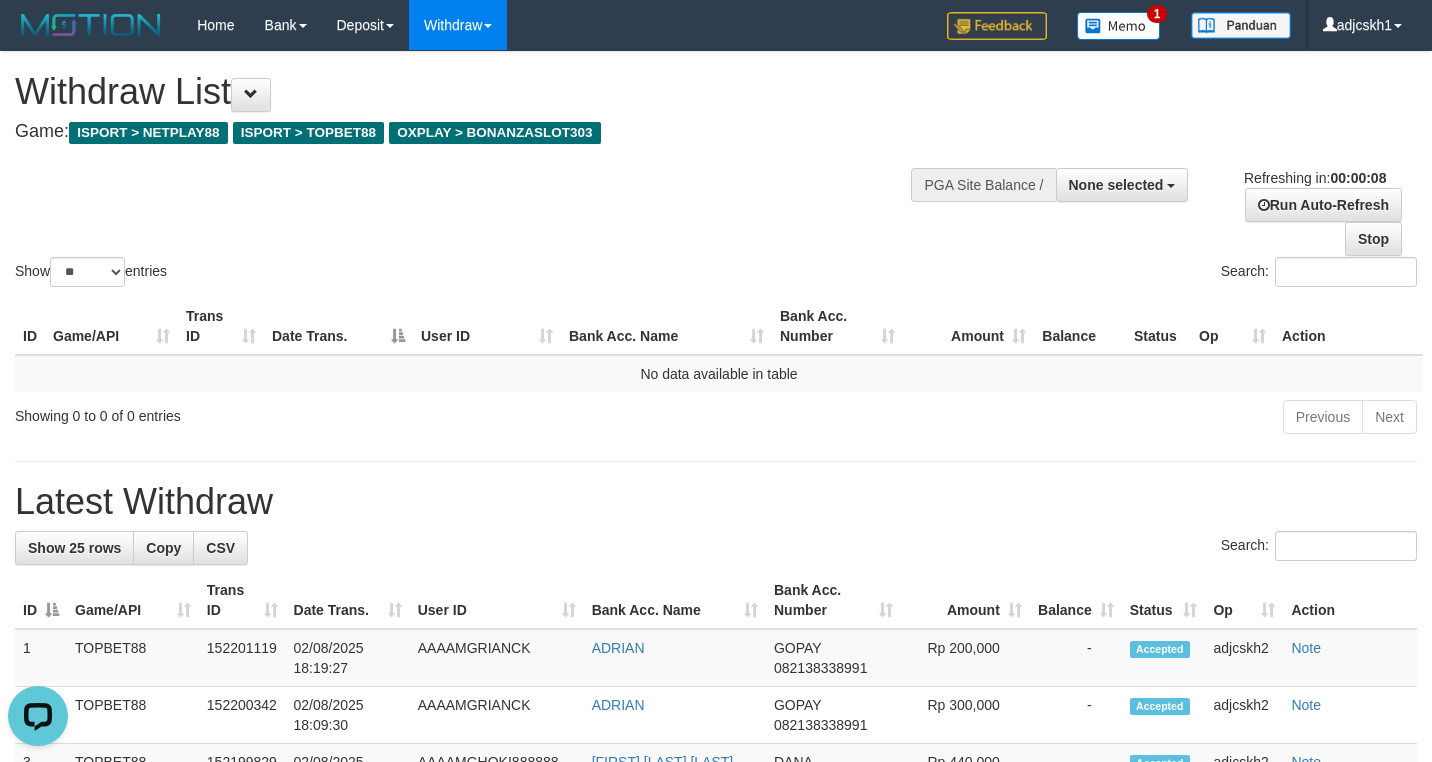 scroll, scrollTop: 0, scrollLeft: 0, axis: both 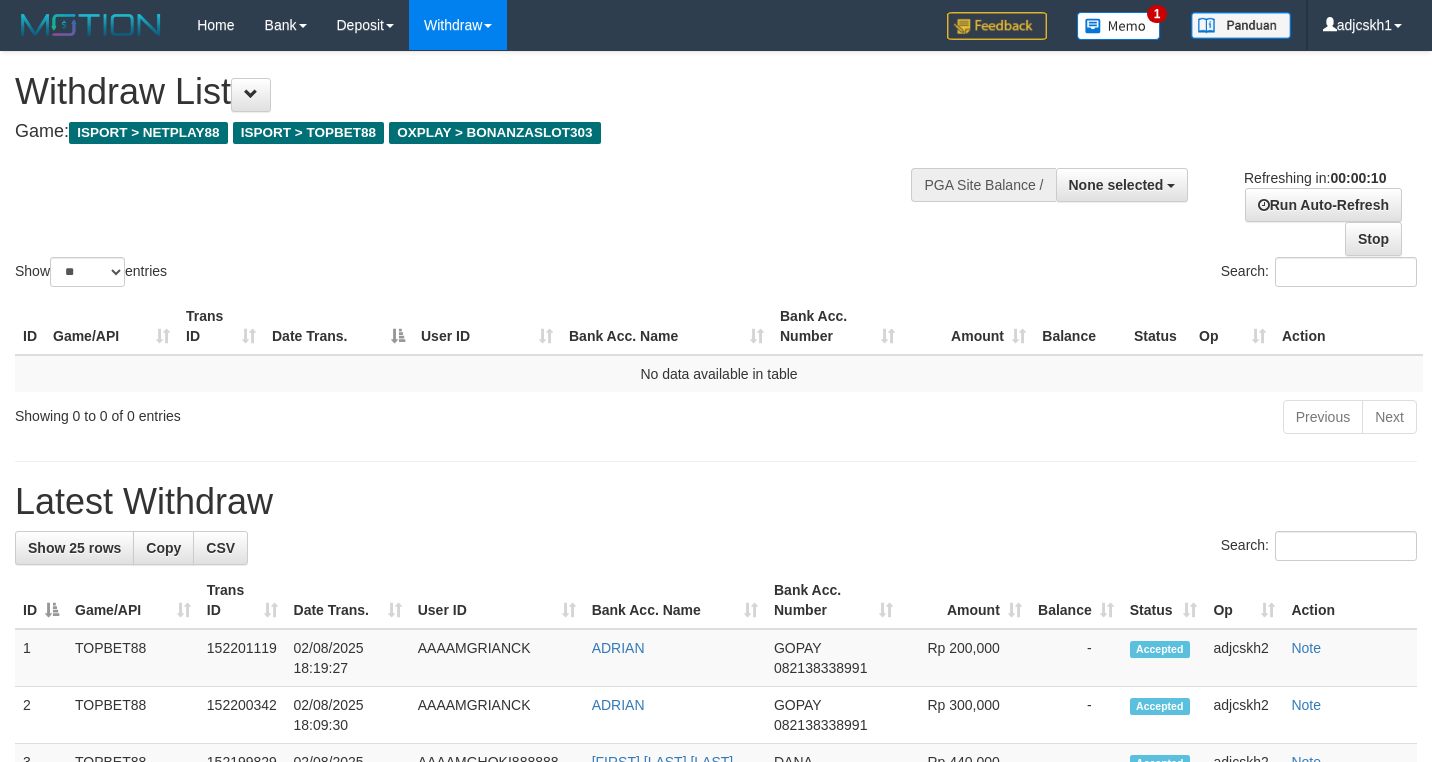 select 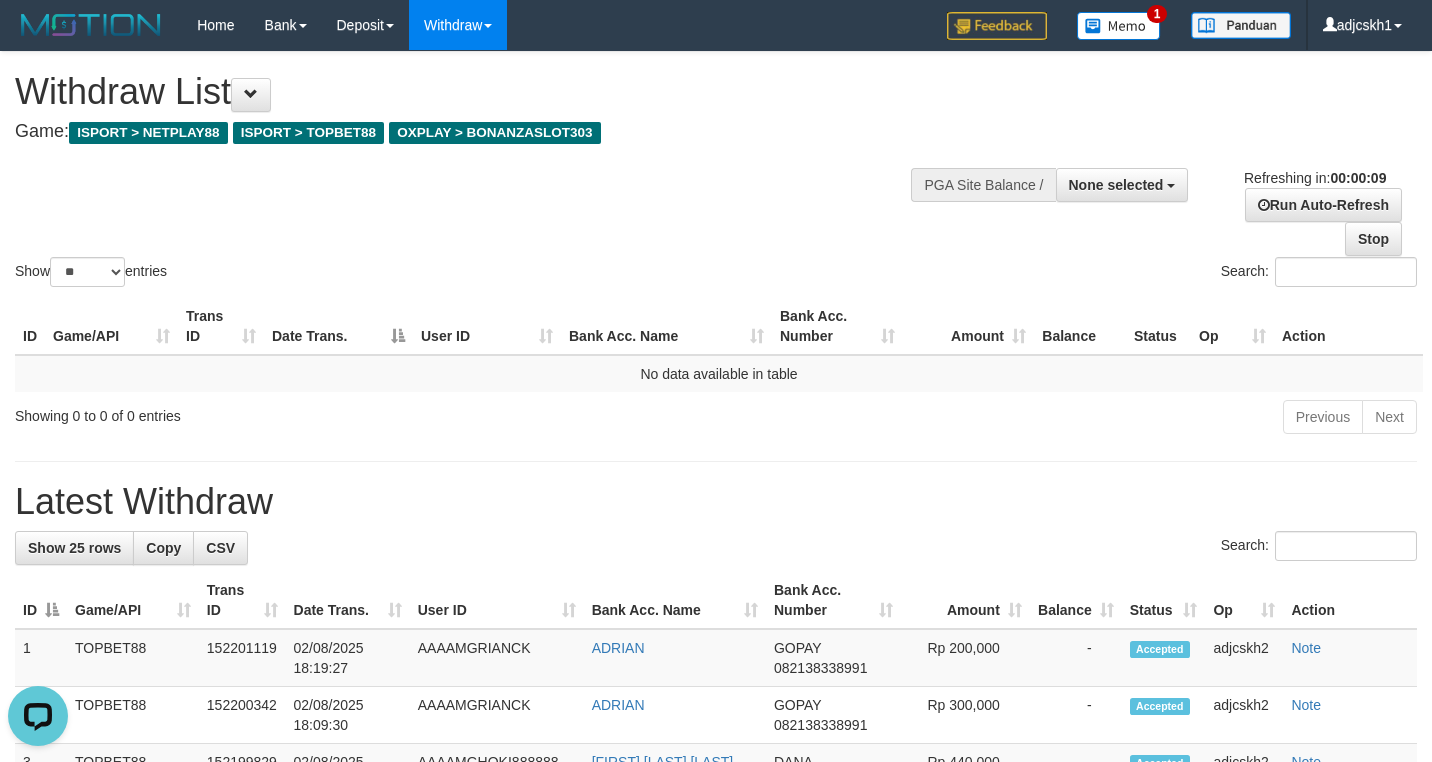 scroll, scrollTop: 0, scrollLeft: 0, axis: both 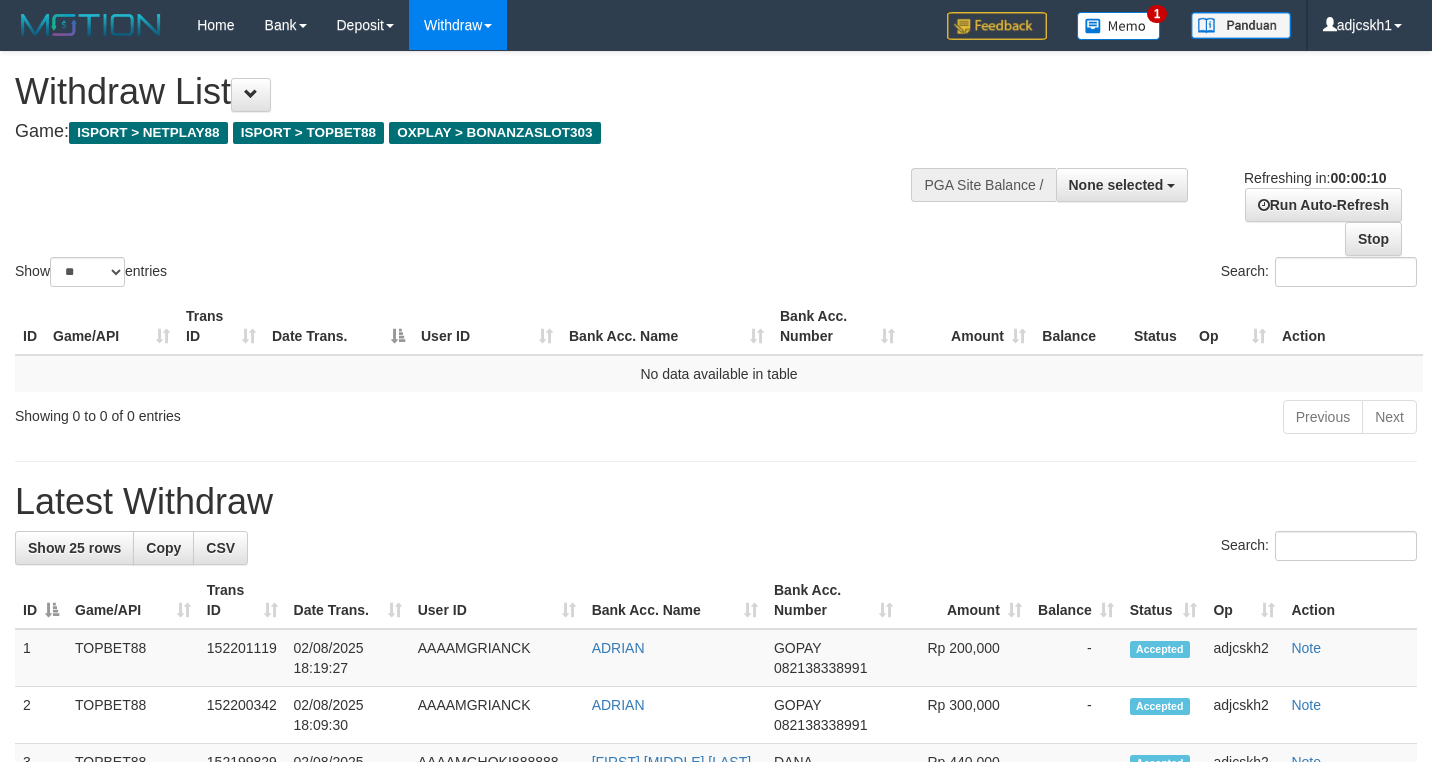 select 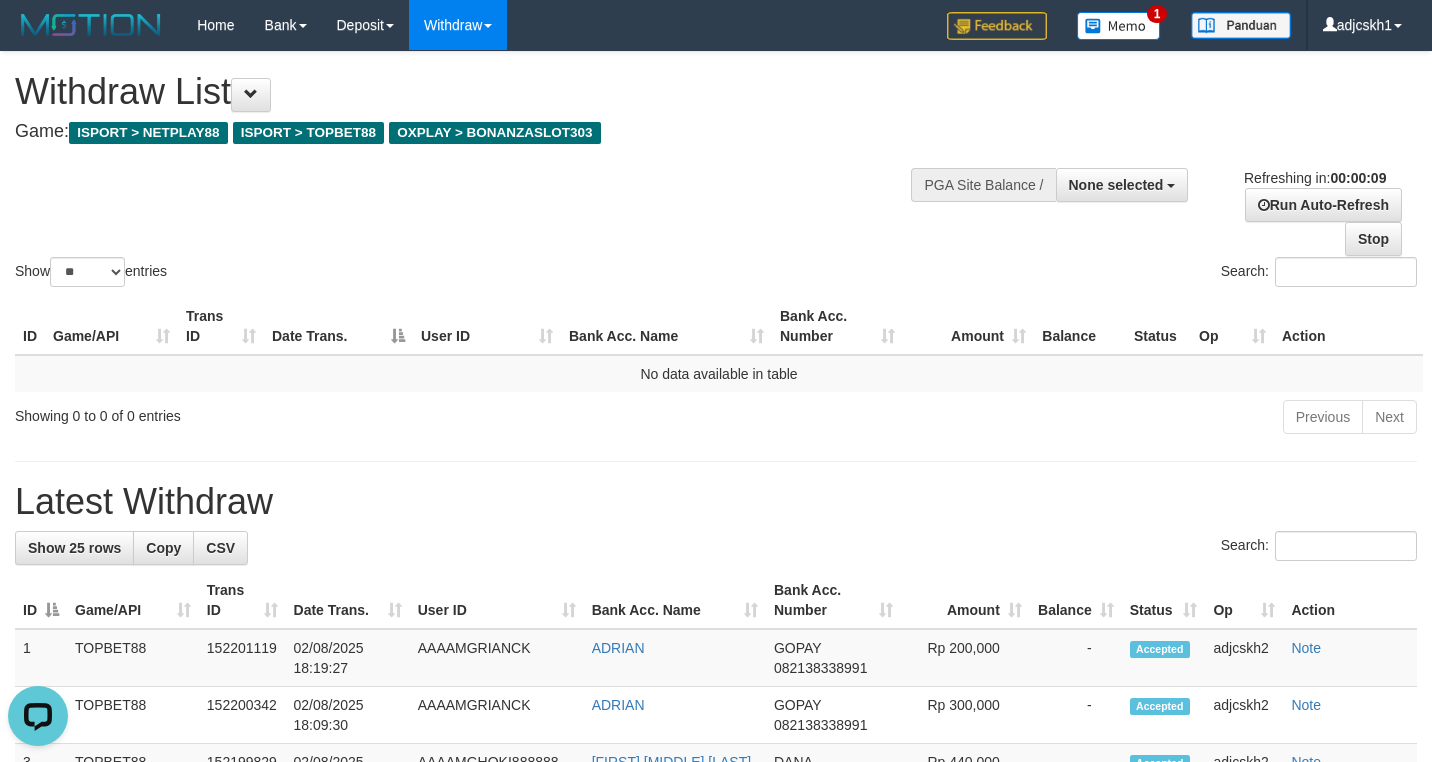 scroll, scrollTop: 0, scrollLeft: 0, axis: both 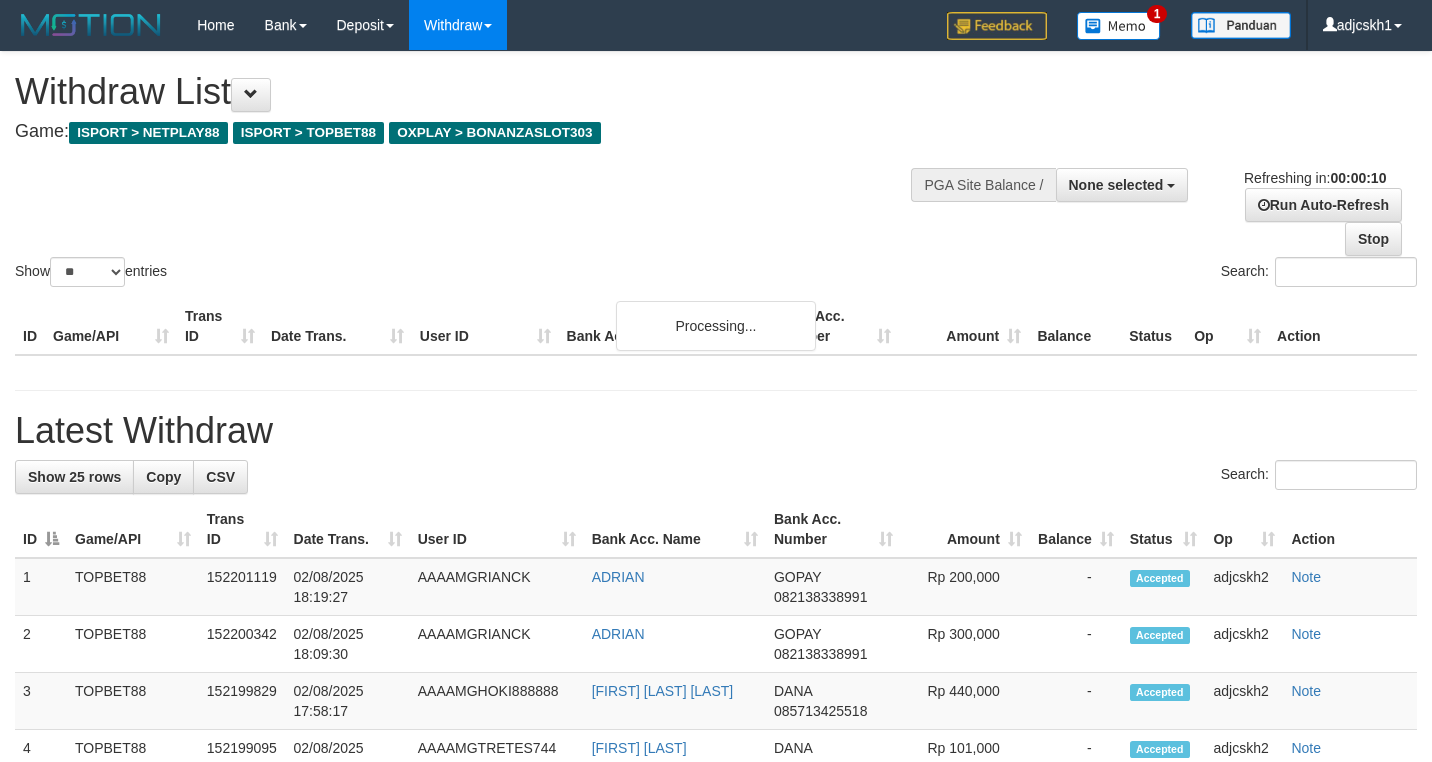 select 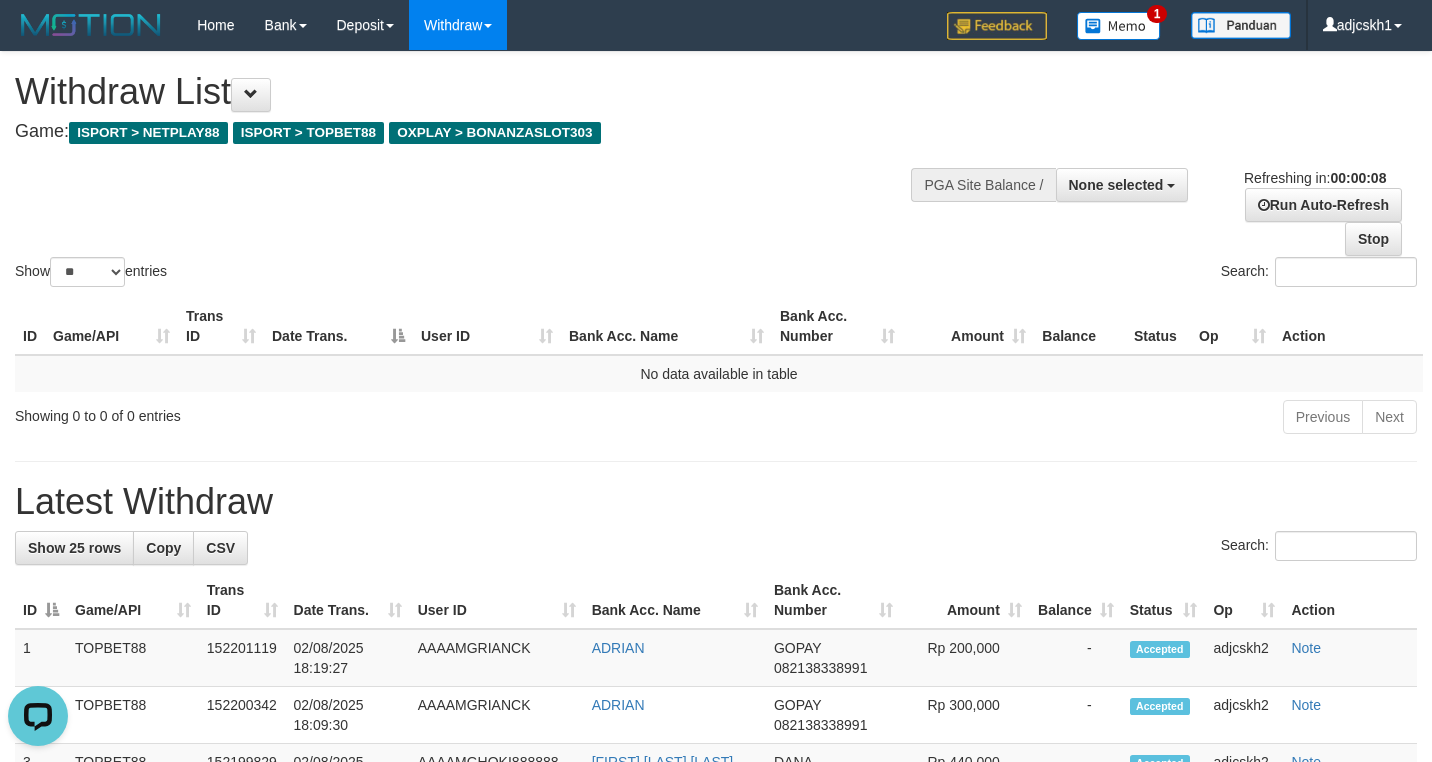 scroll, scrollTop: 0, scrollLeft: 0, axis: both 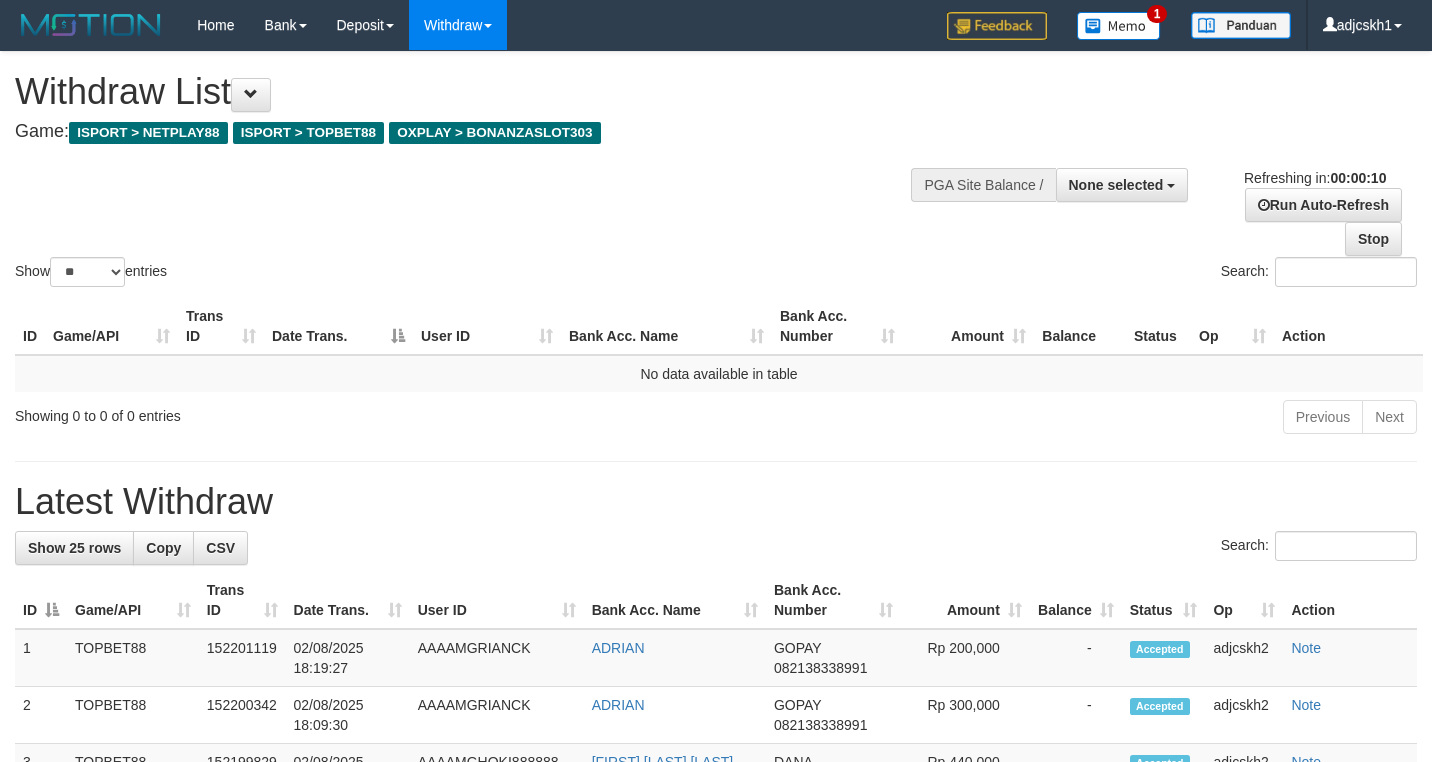 select 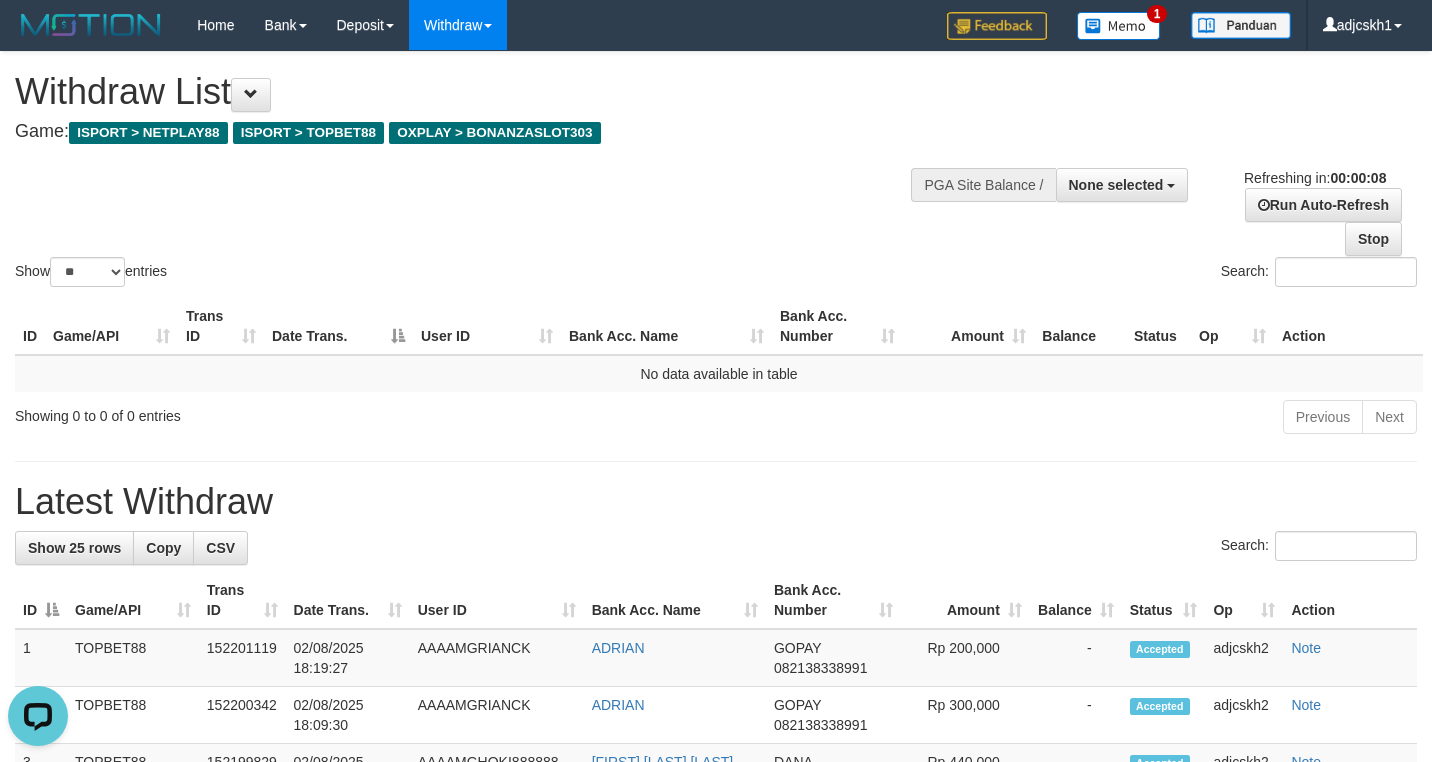 scroll, scrollTop: 0, scrollLeft: 0, axis: both 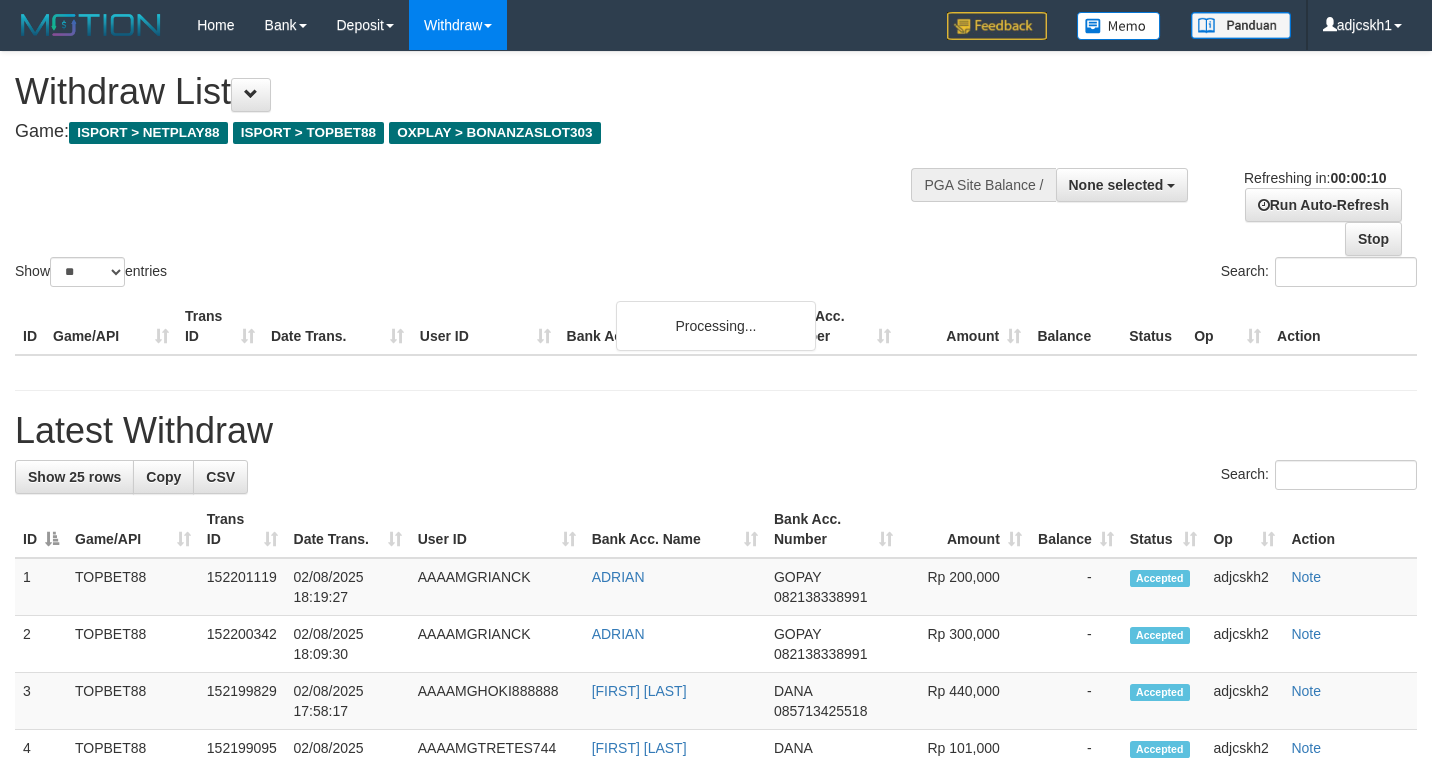 select 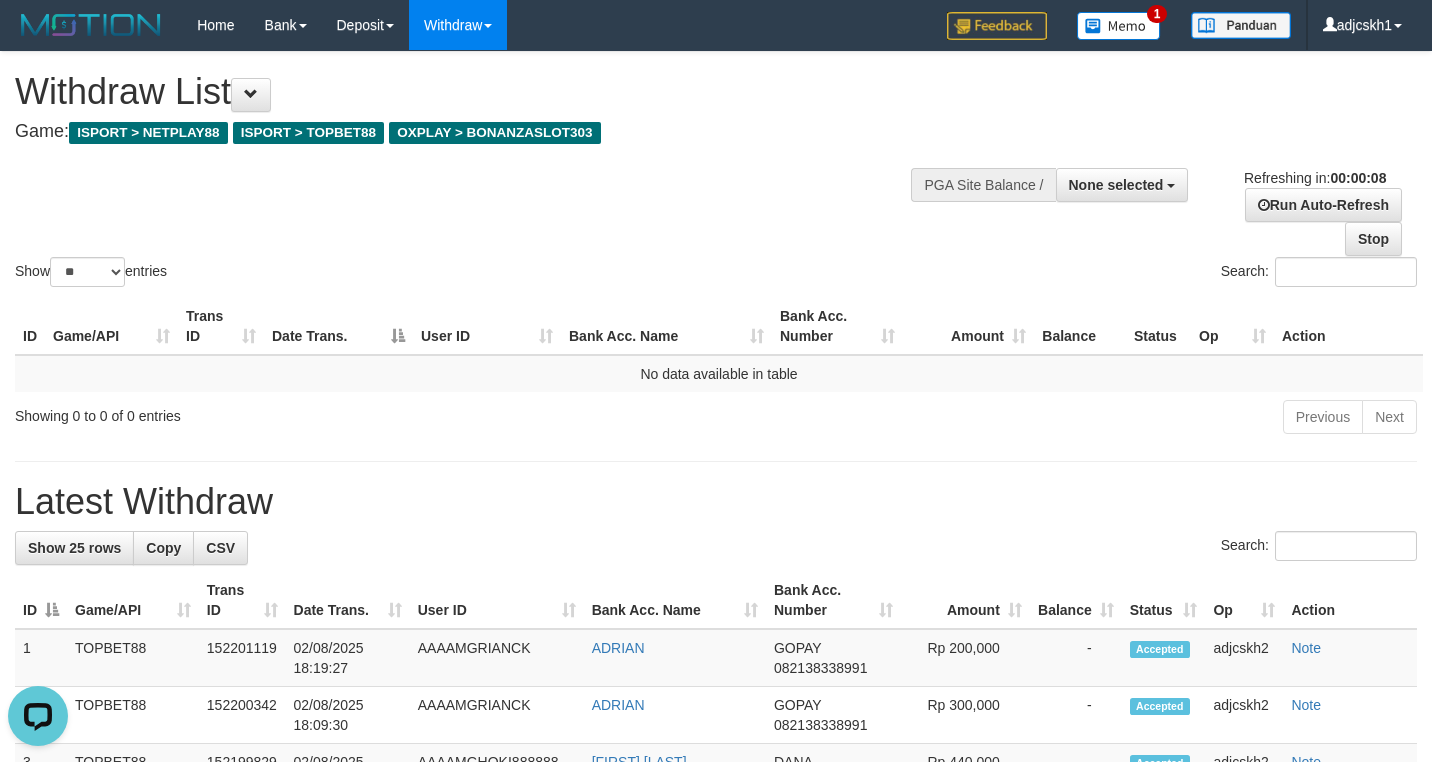 scroll, scrollTop: 0, scrollLeft: 0, axis: both 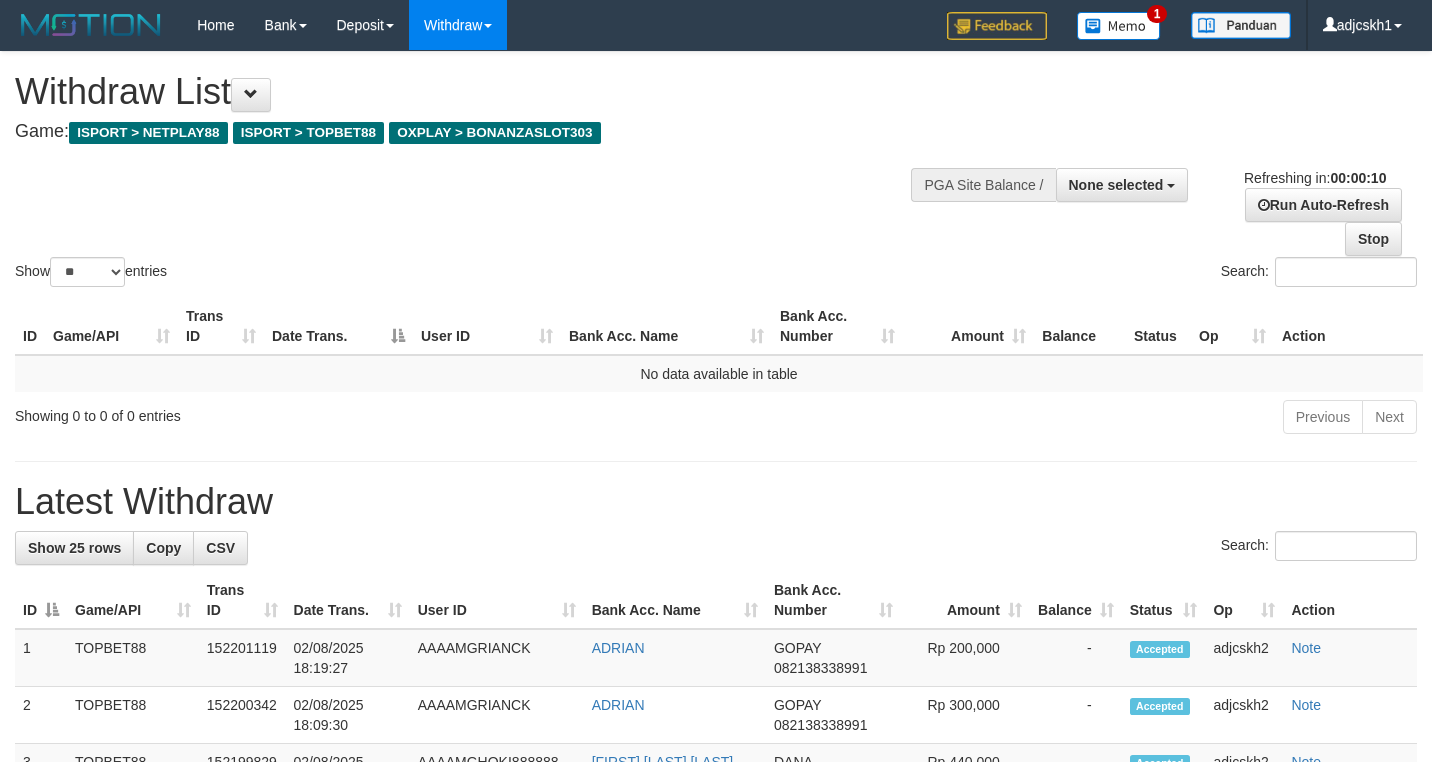 select 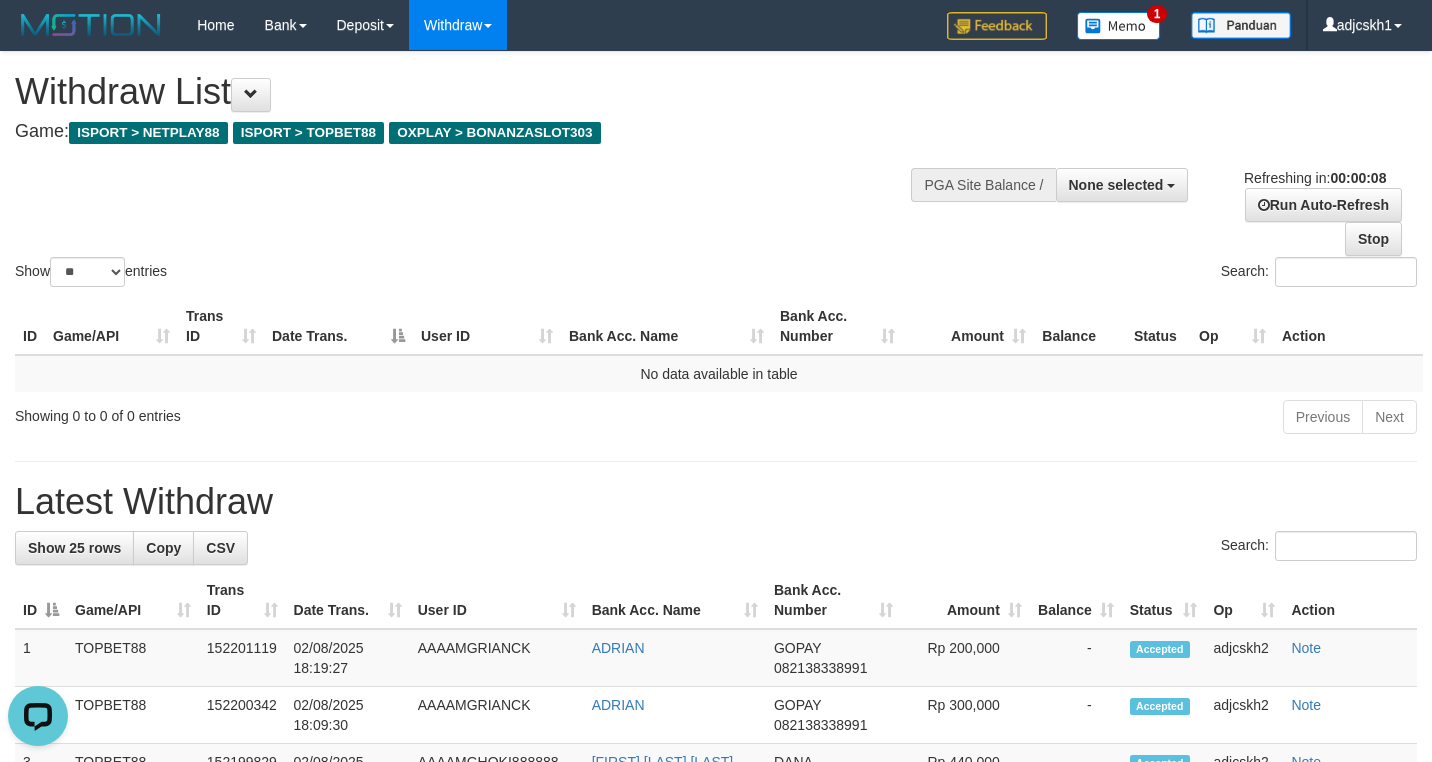 scroll, scrollTop: 0, scrollLeft: 0, axis: both 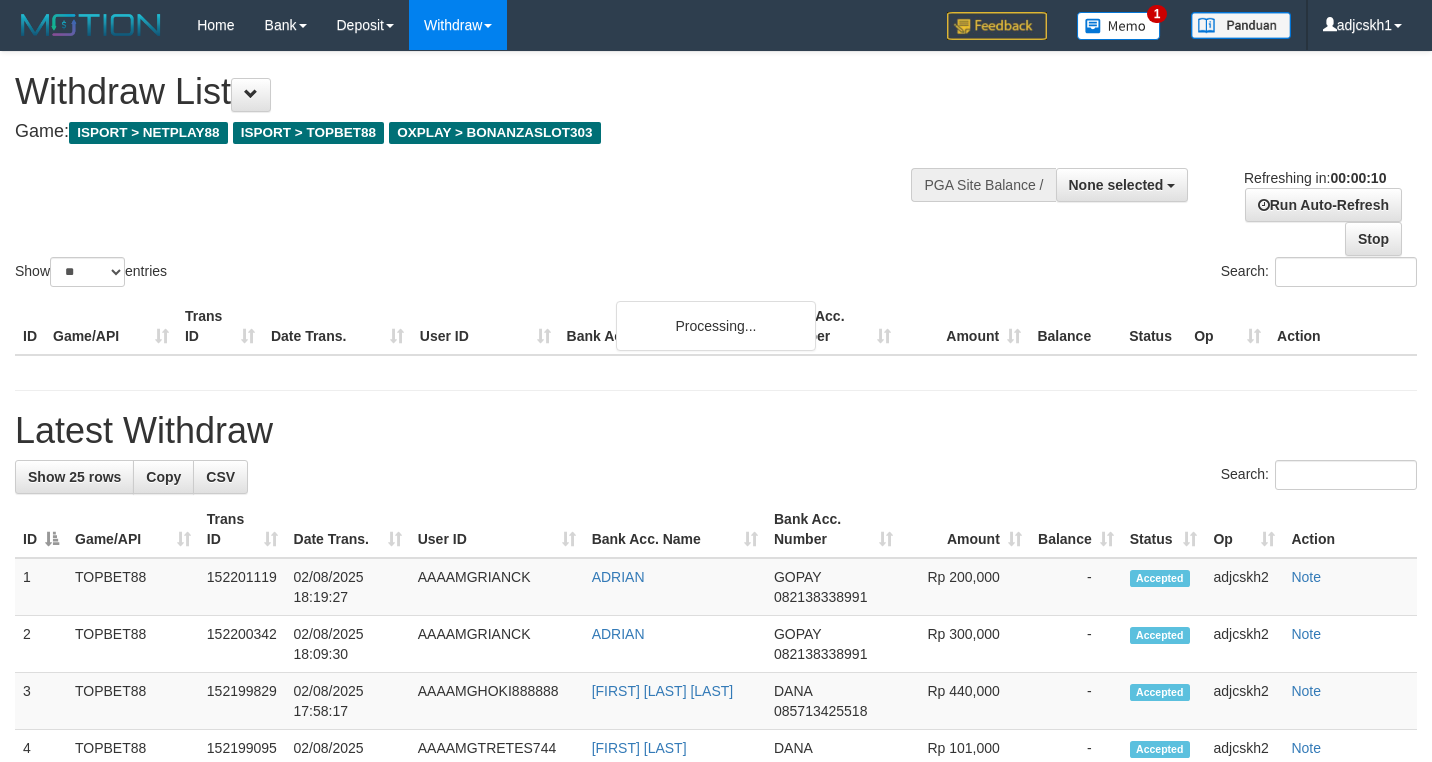 select 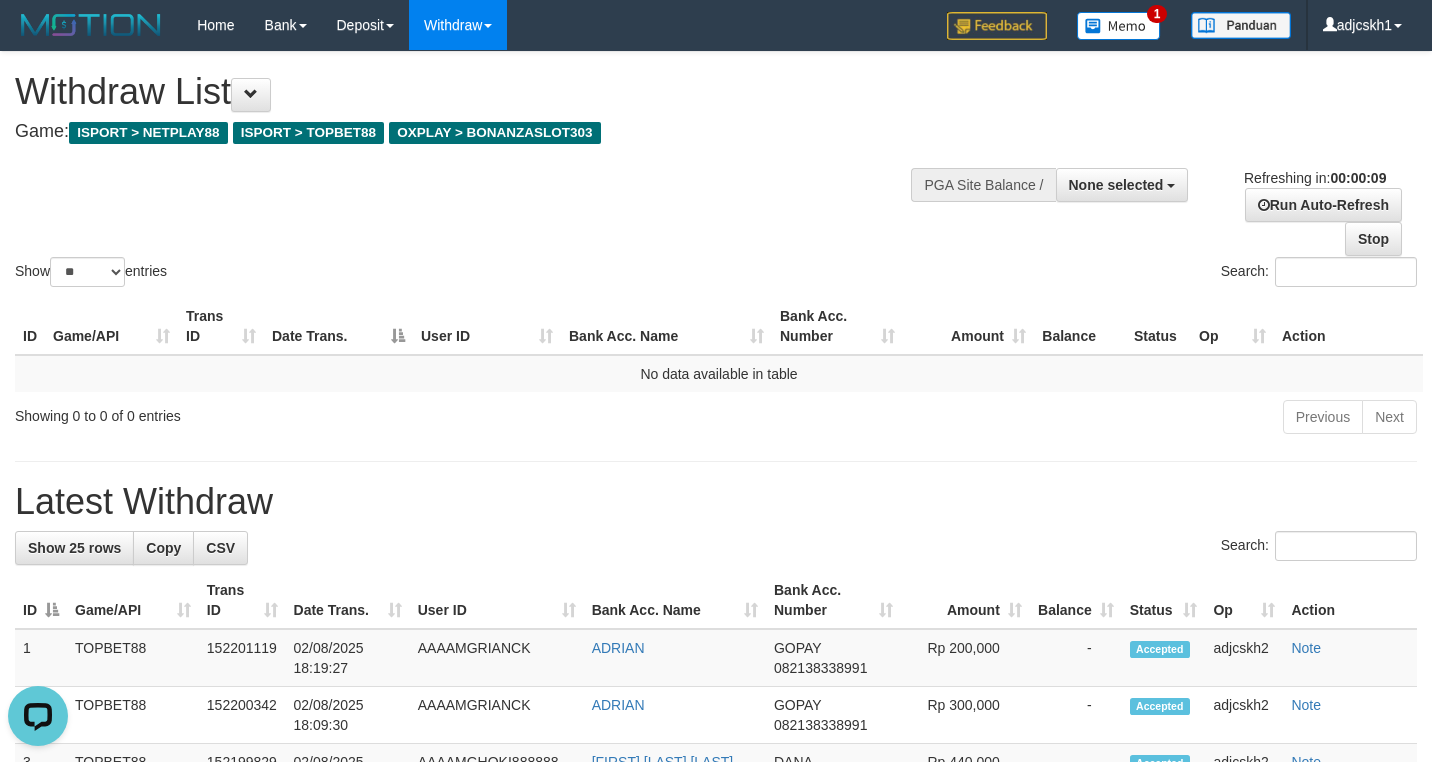scroll, scrollTop: 0, scrollLeft: 0, axis: both 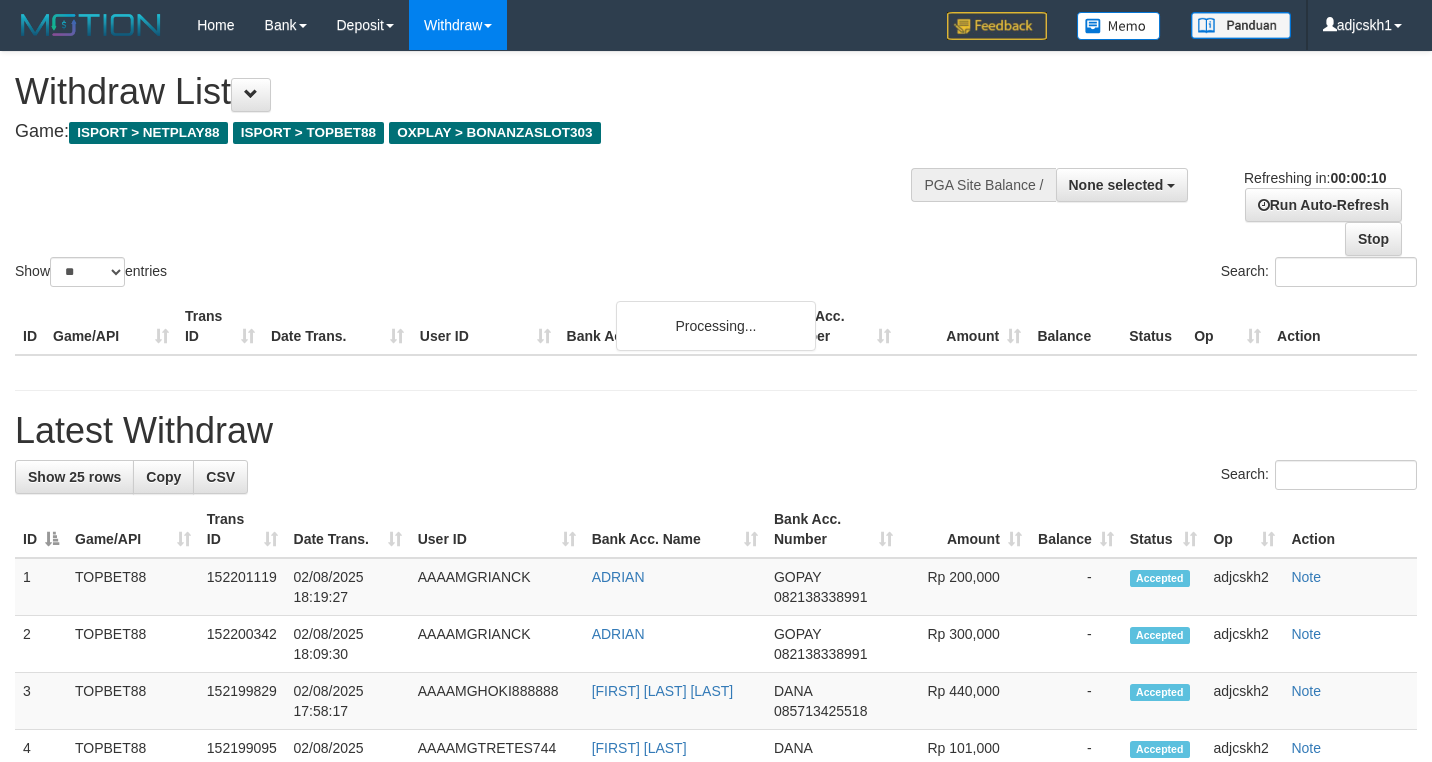 select 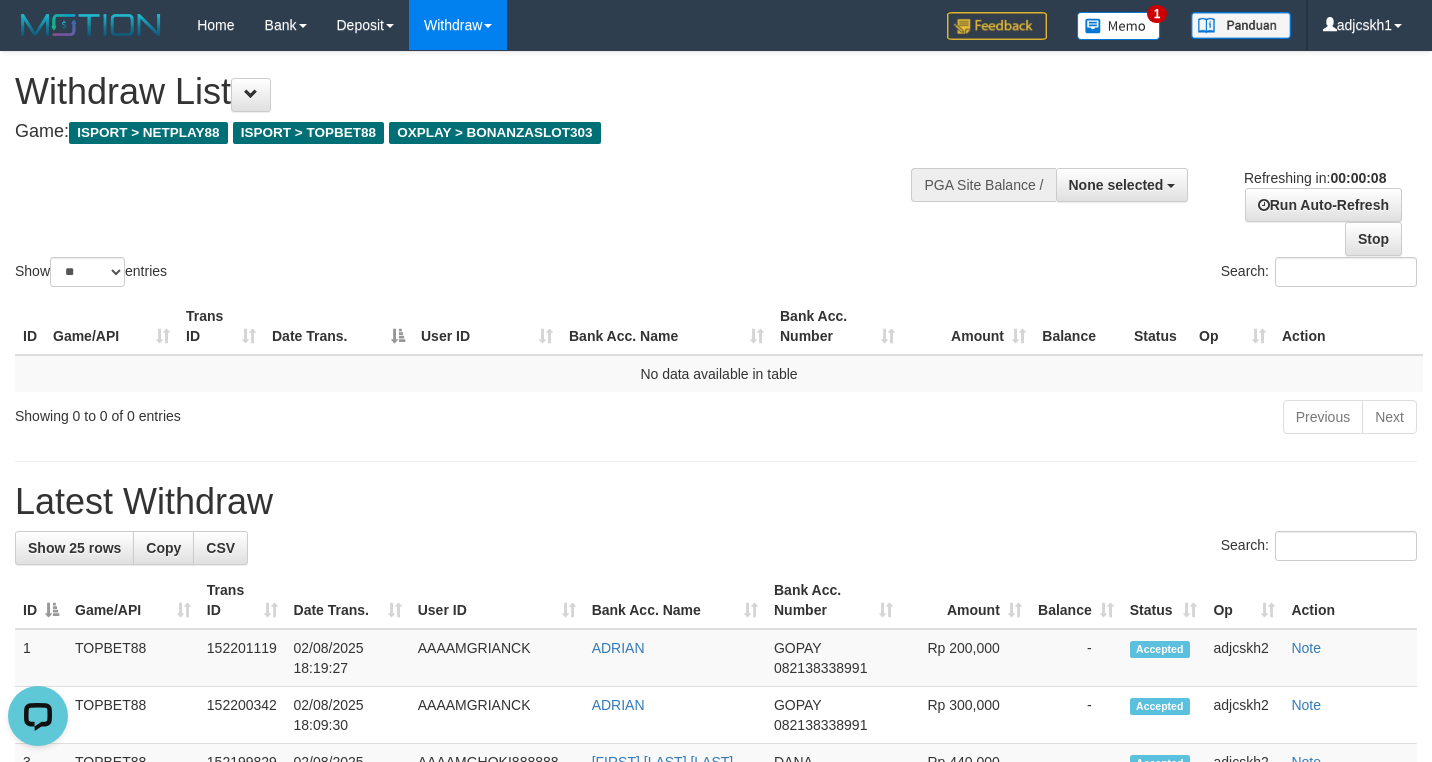 scroll, scrollTop: 0, scrollLeft: 0, axis: both 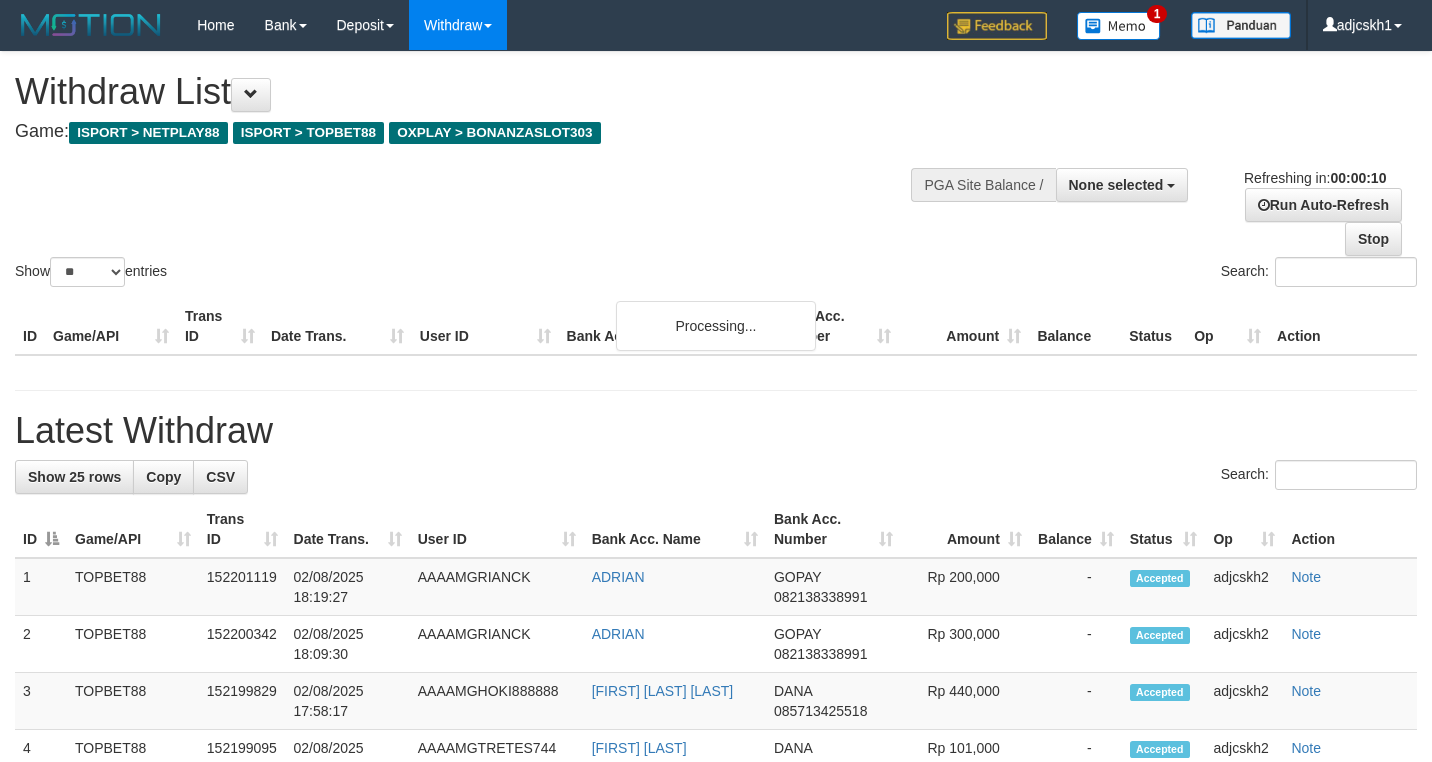 select 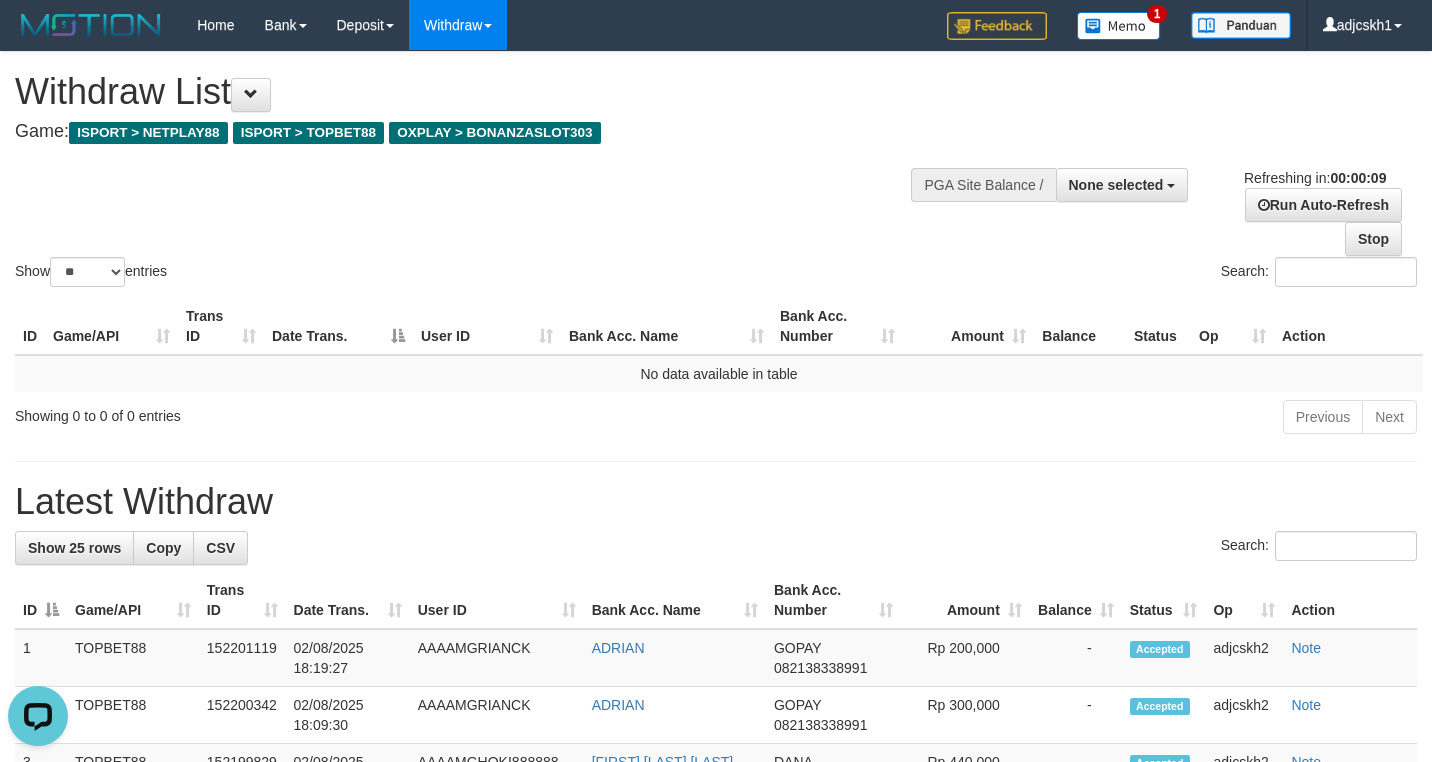 scroll, scrollTop: 0, scrollLeft: 0, axis: both 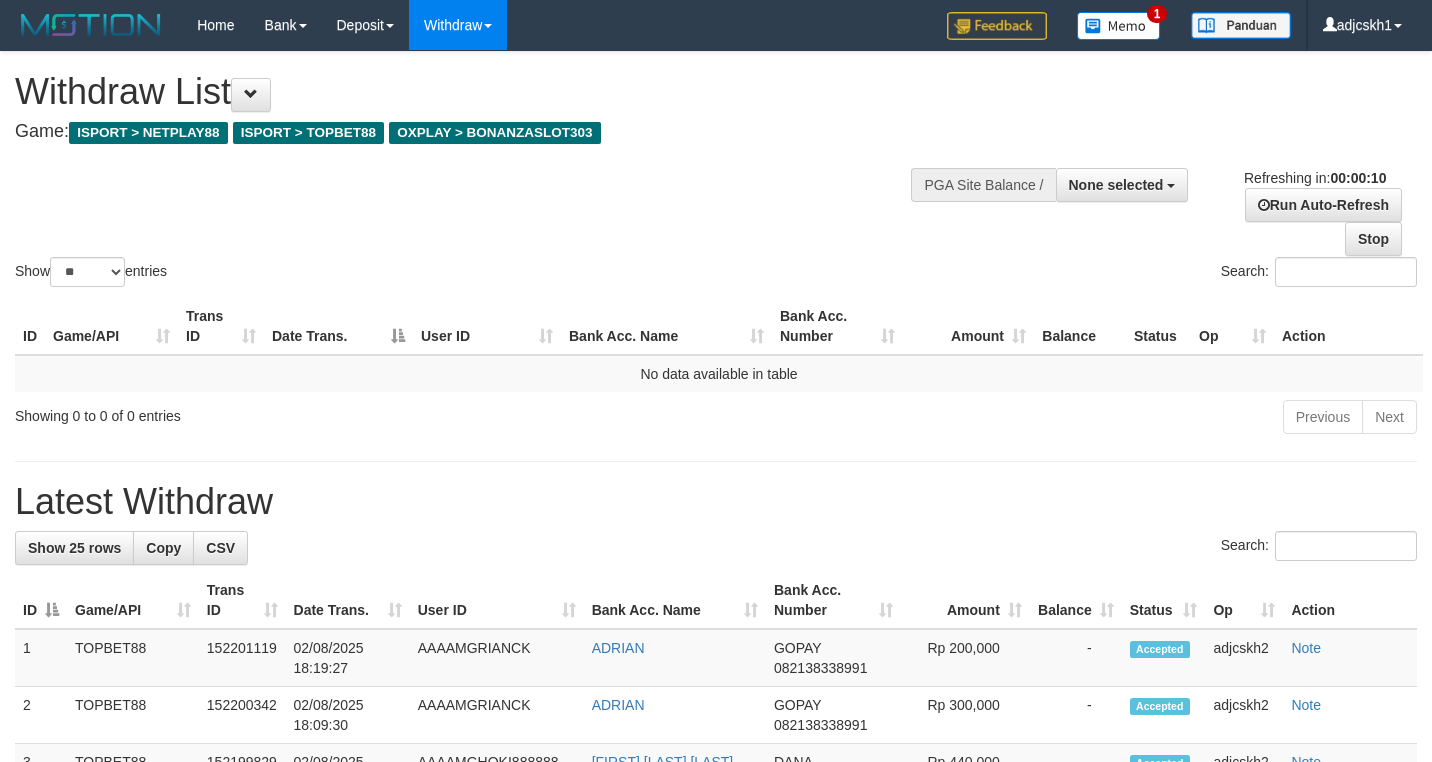 select 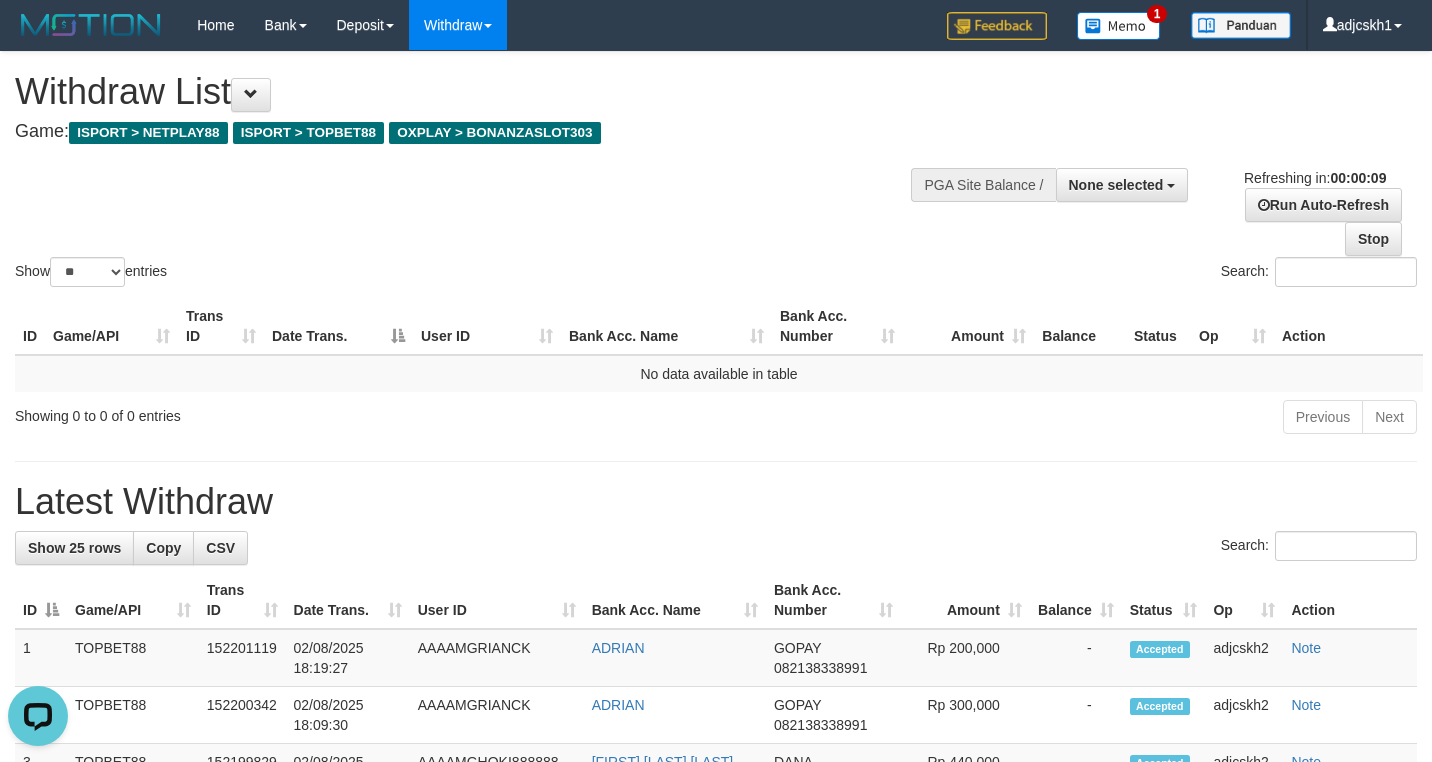 scroll, scrollTop: 0, scrollLeft: 0, axis: both 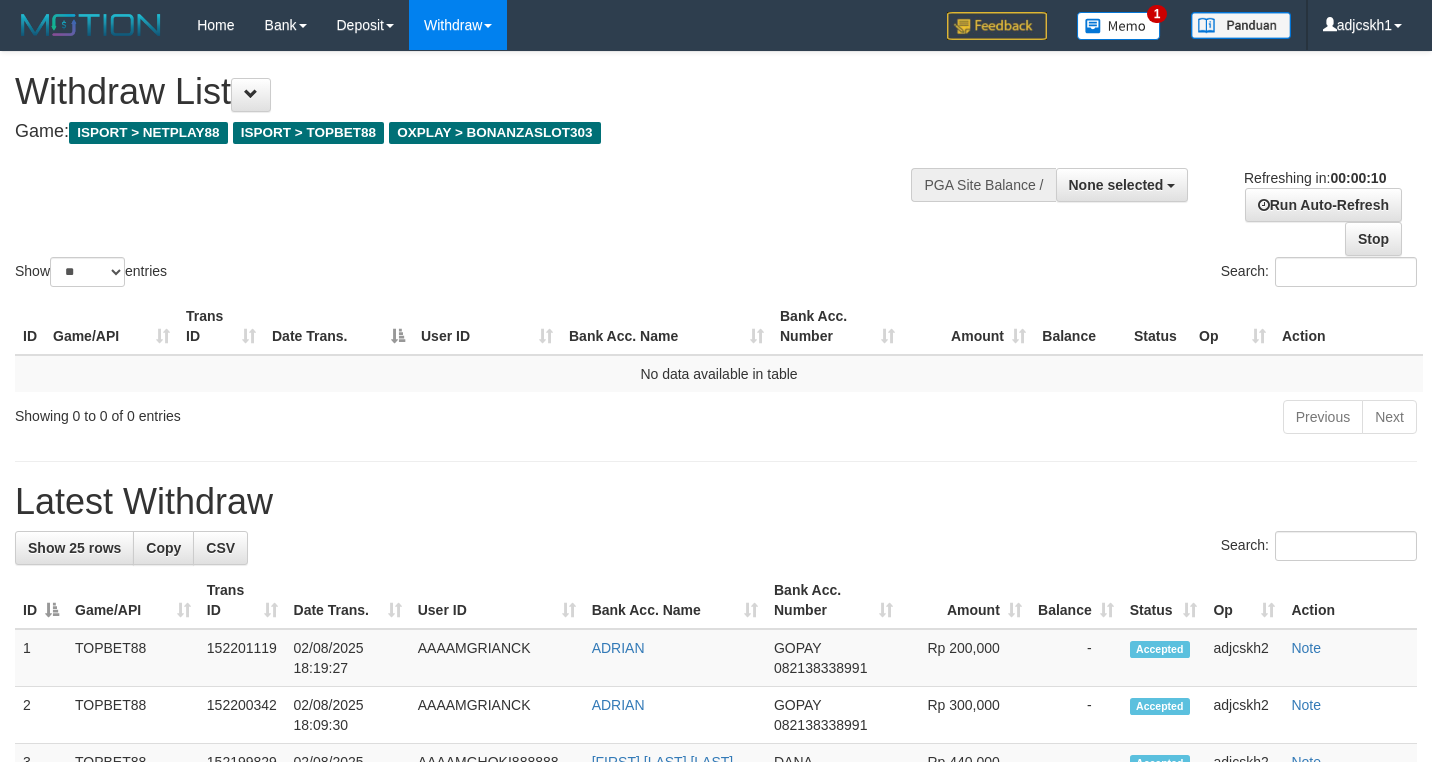 select 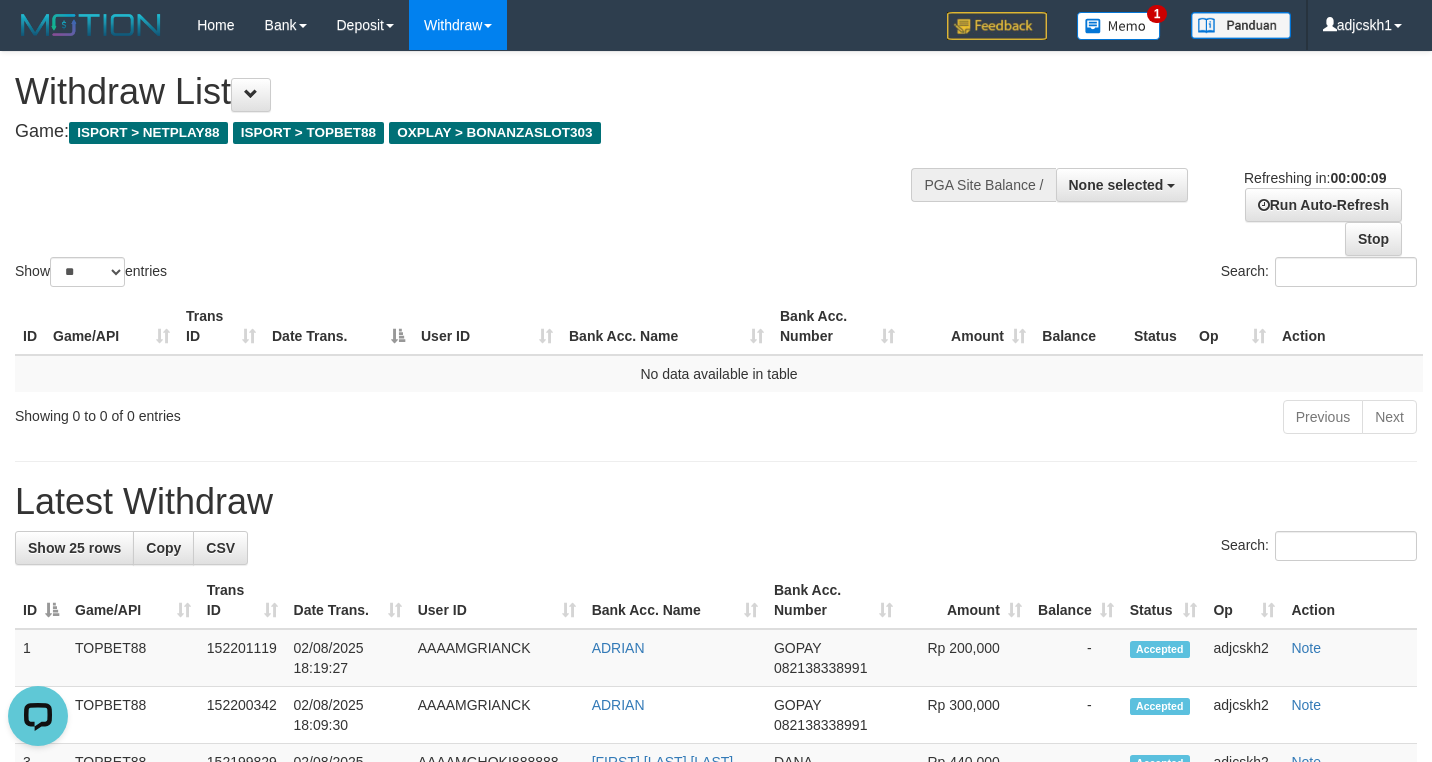 scroll, scrollTop: 0, scrollLeft: 0, axis: both 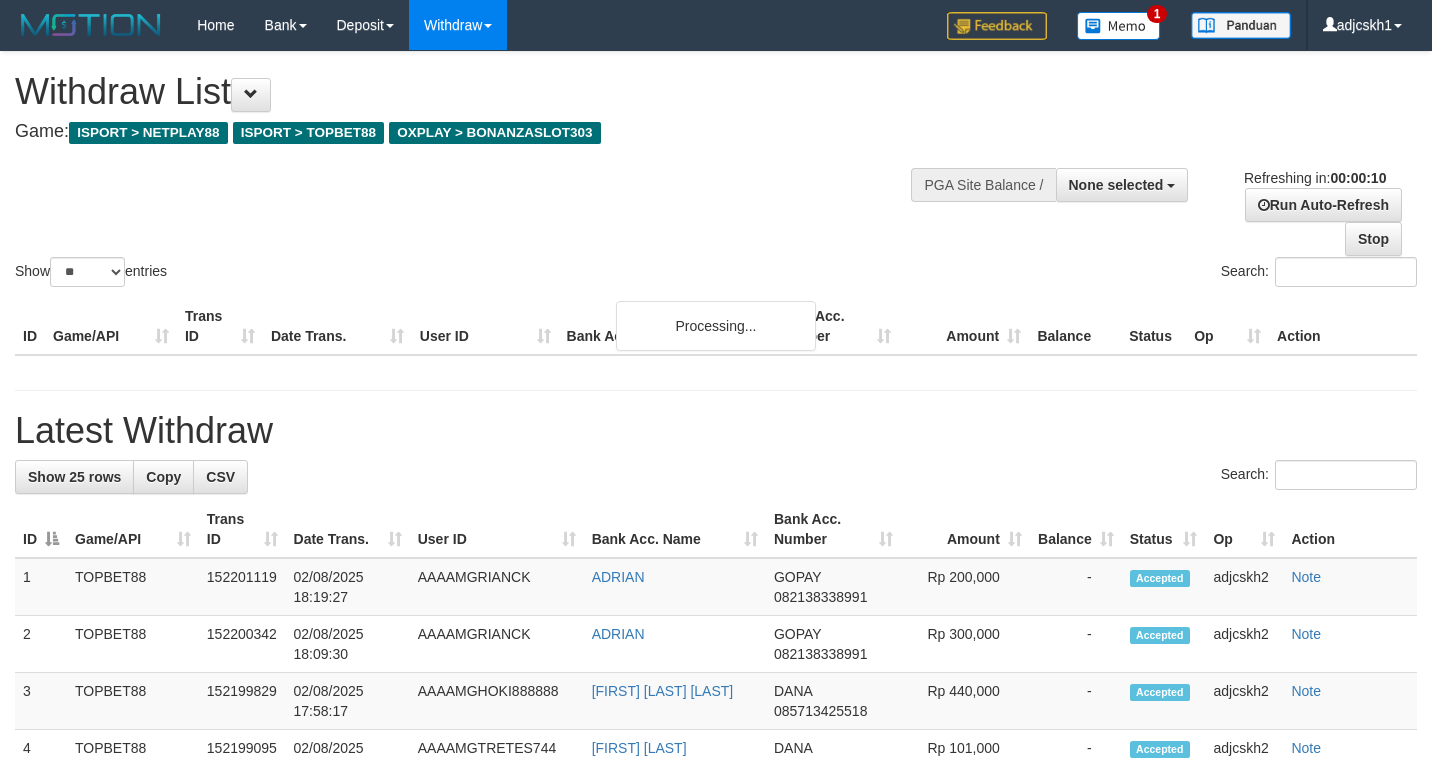 select 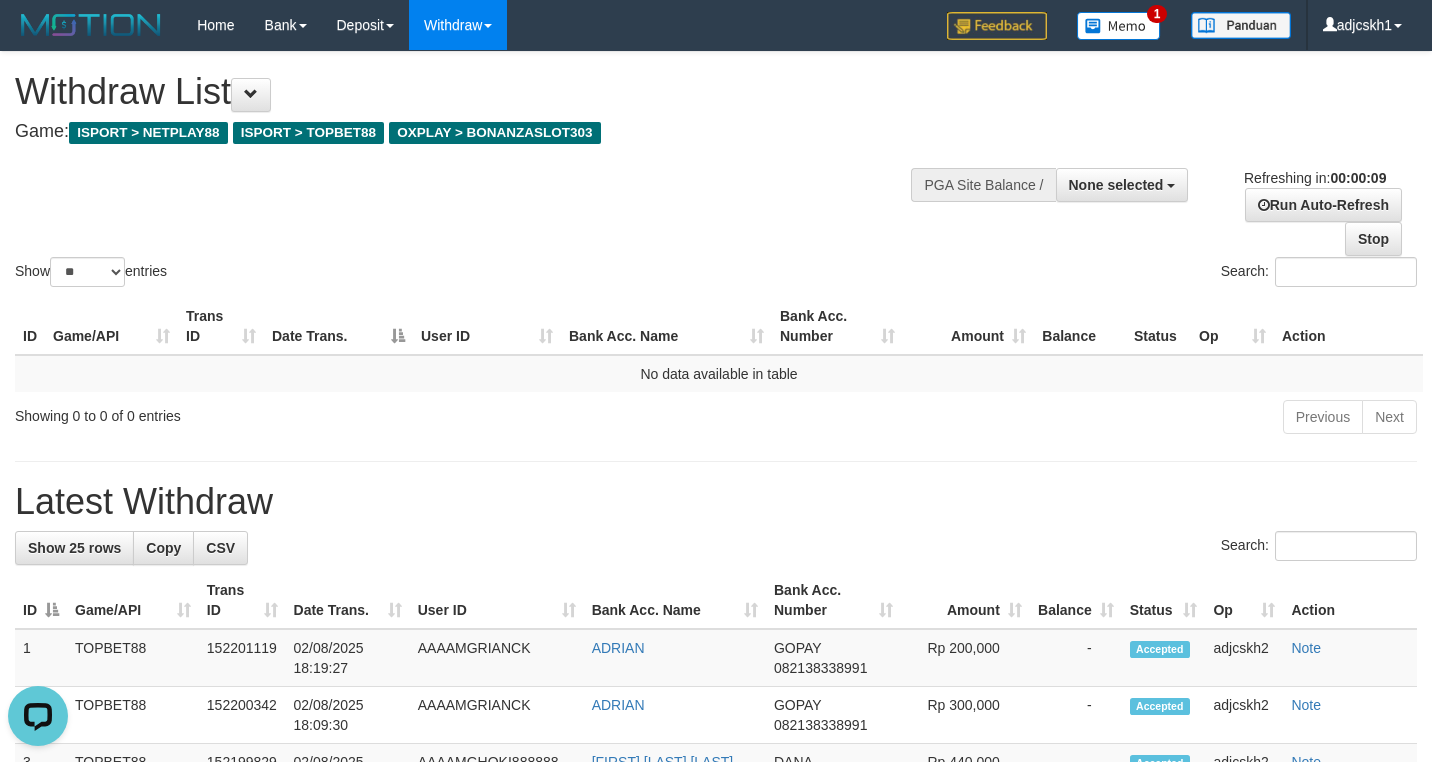 scroll, scrollTop: 0, scrollLeft: 0, axis: both 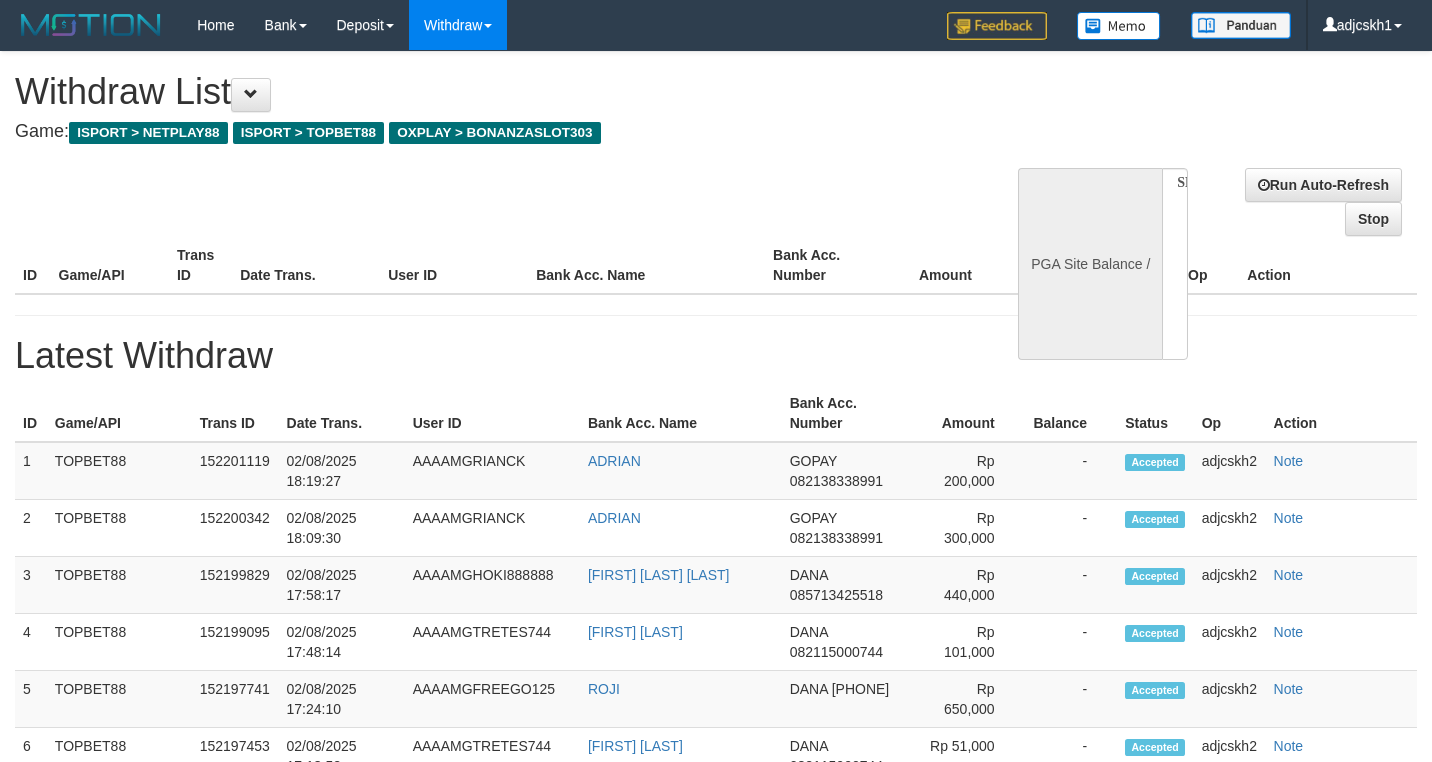 select 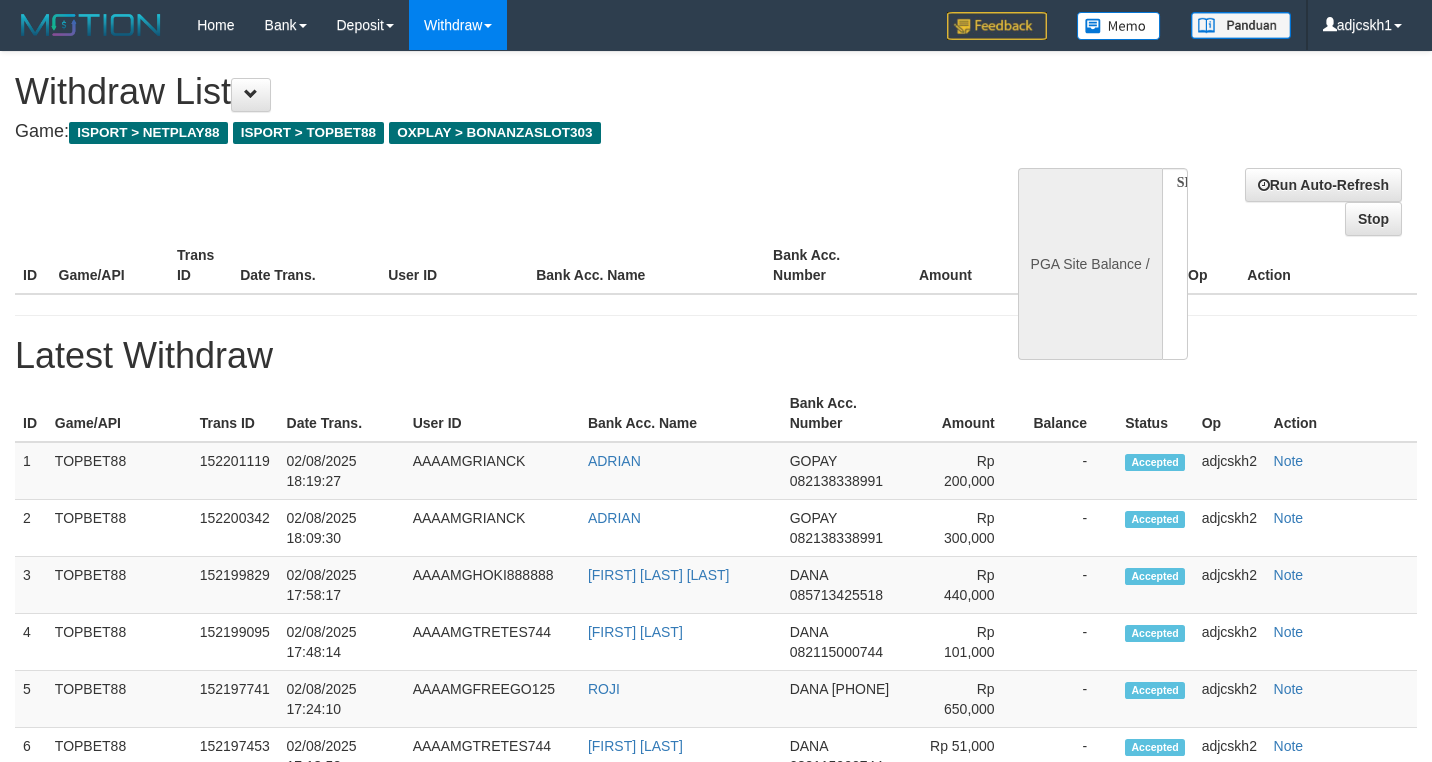 scroll, scrollTop: 0, scrollLeft: 0, axis: both 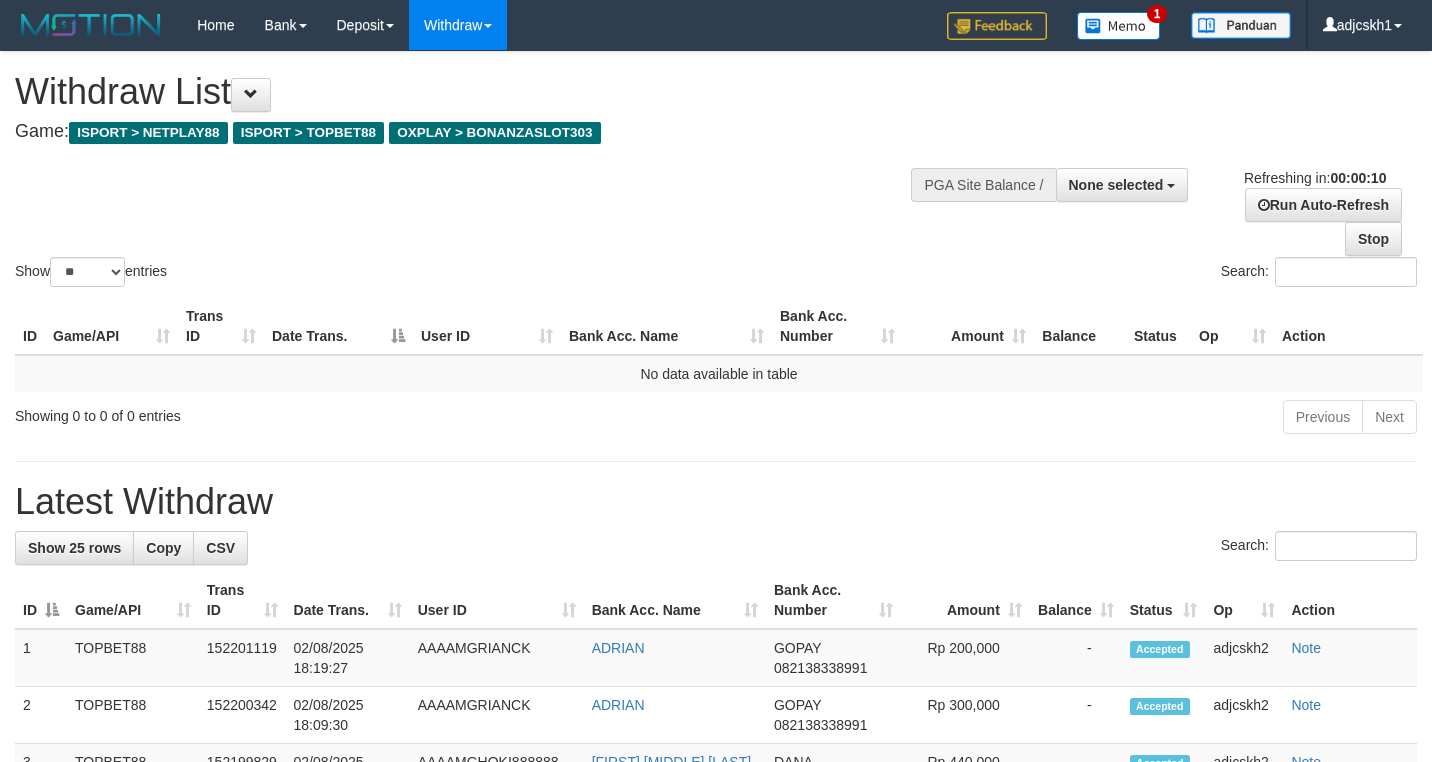 select 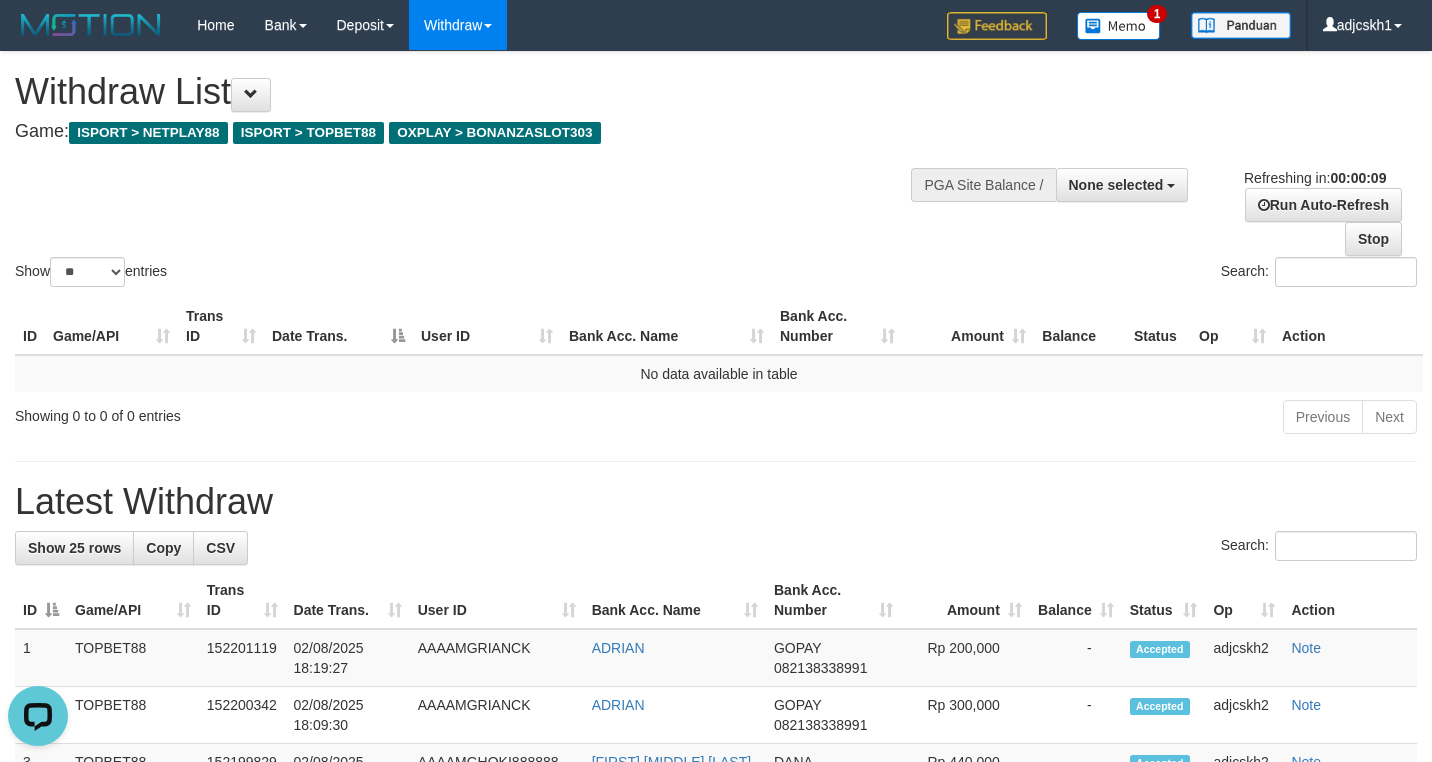 scroll, scrollTop: 0, scrollLeft: 0, axis: both 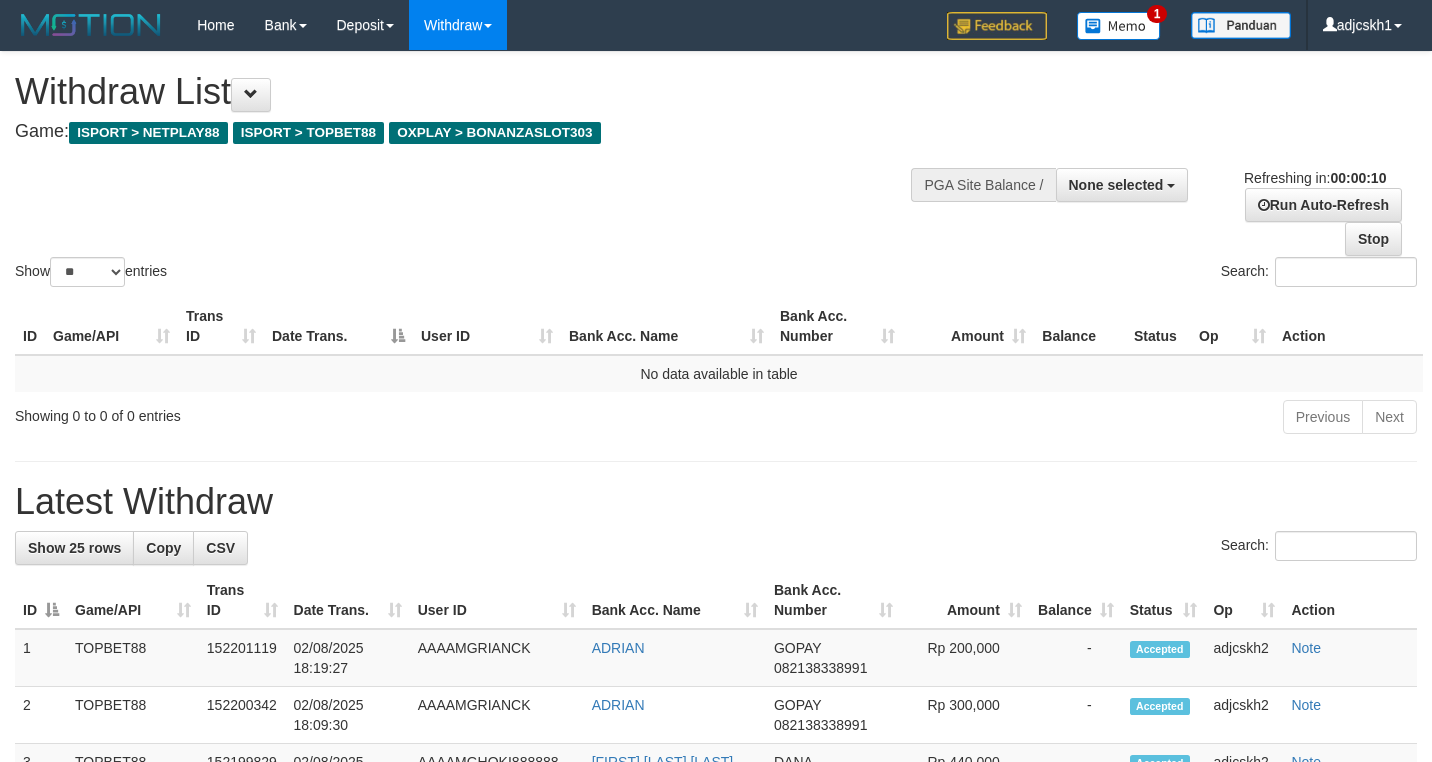 select 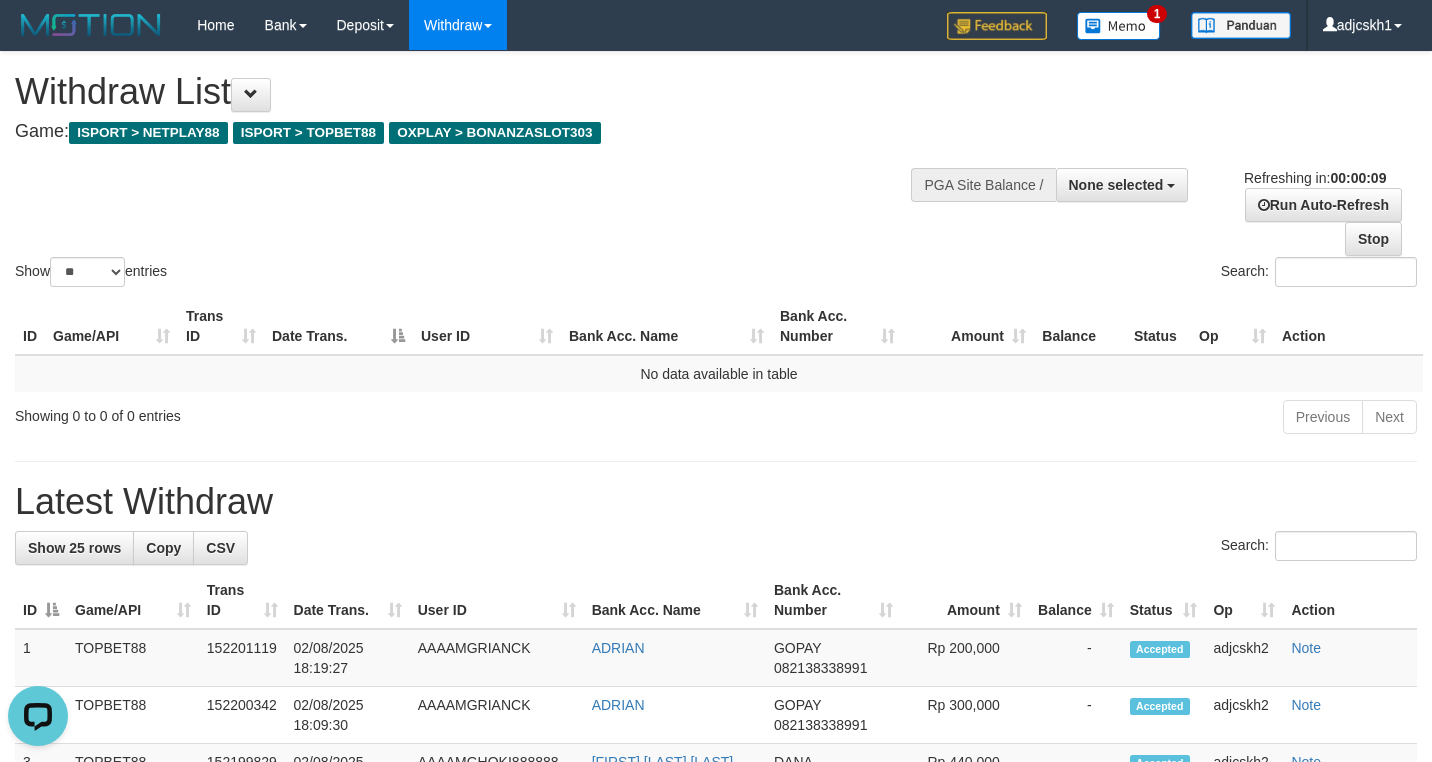 scroll, scrollTop: 0, scrollLeft: 0, axis: both 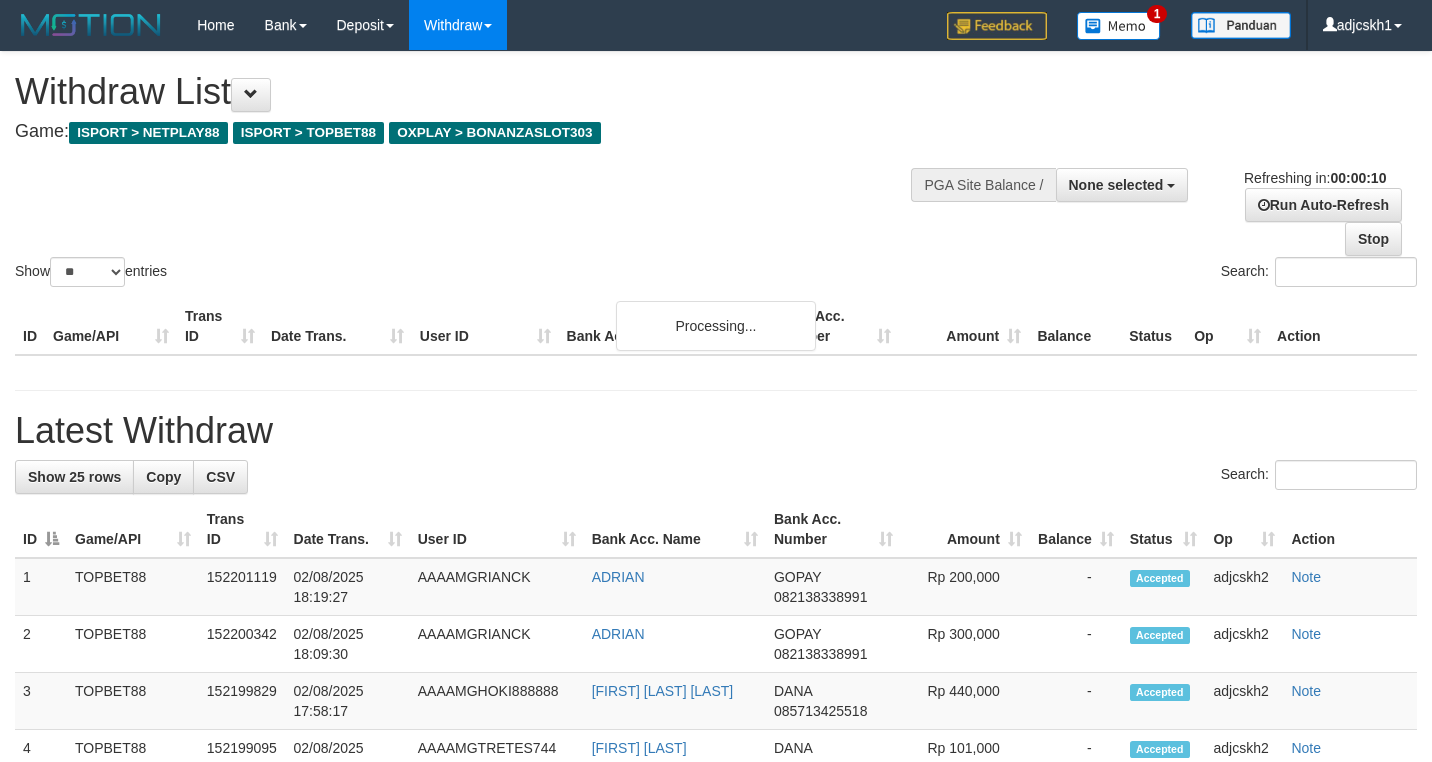 select 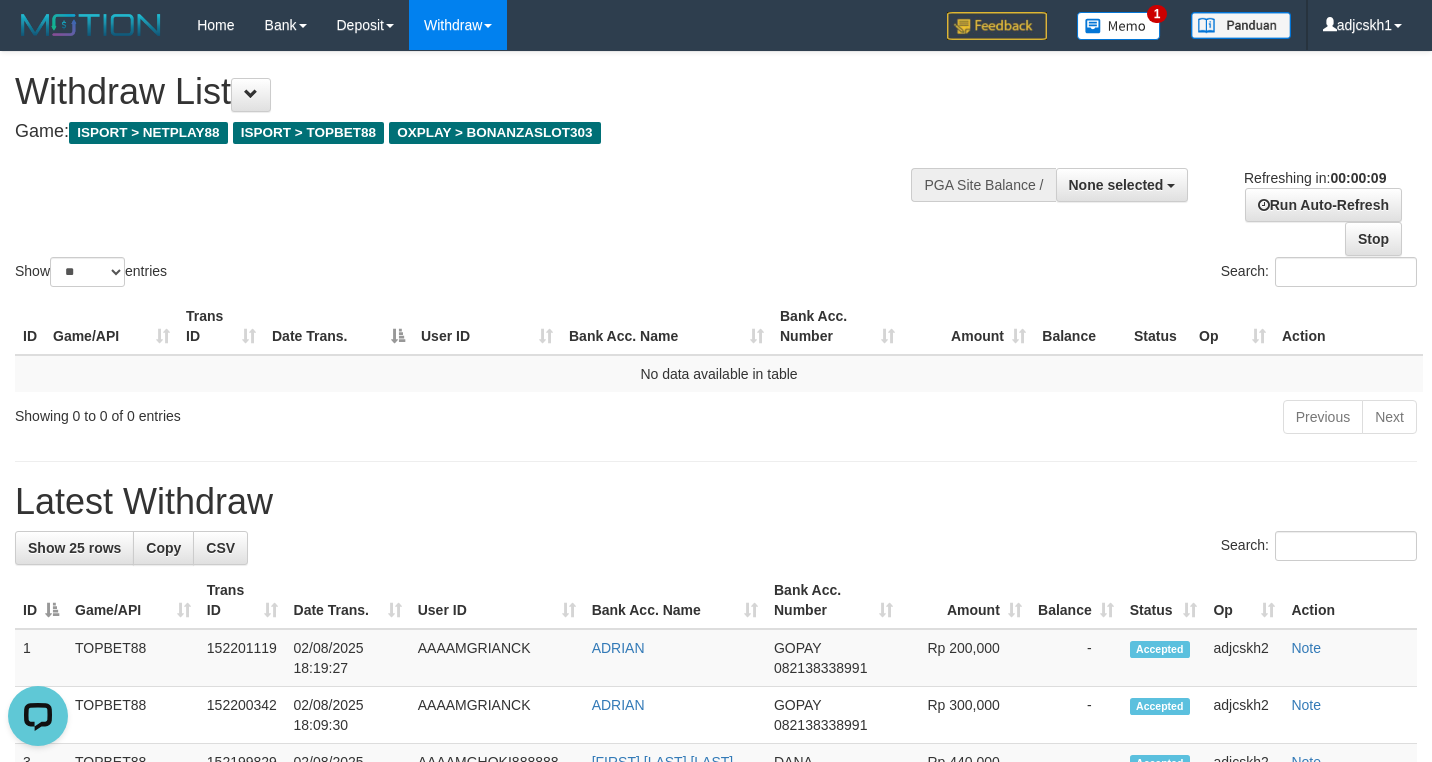 scroll, scrollTop: 0, scrollLeft: 0, axis: both 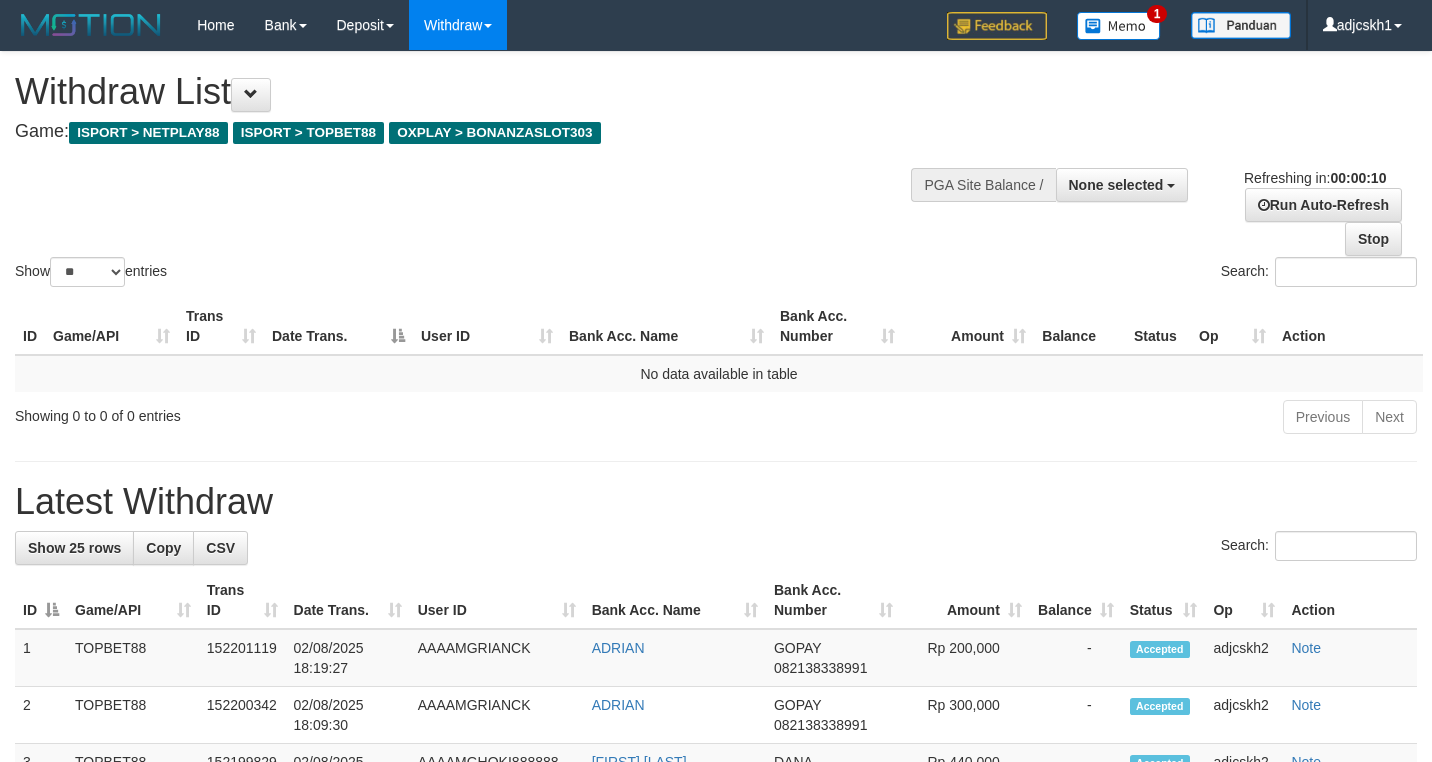 select 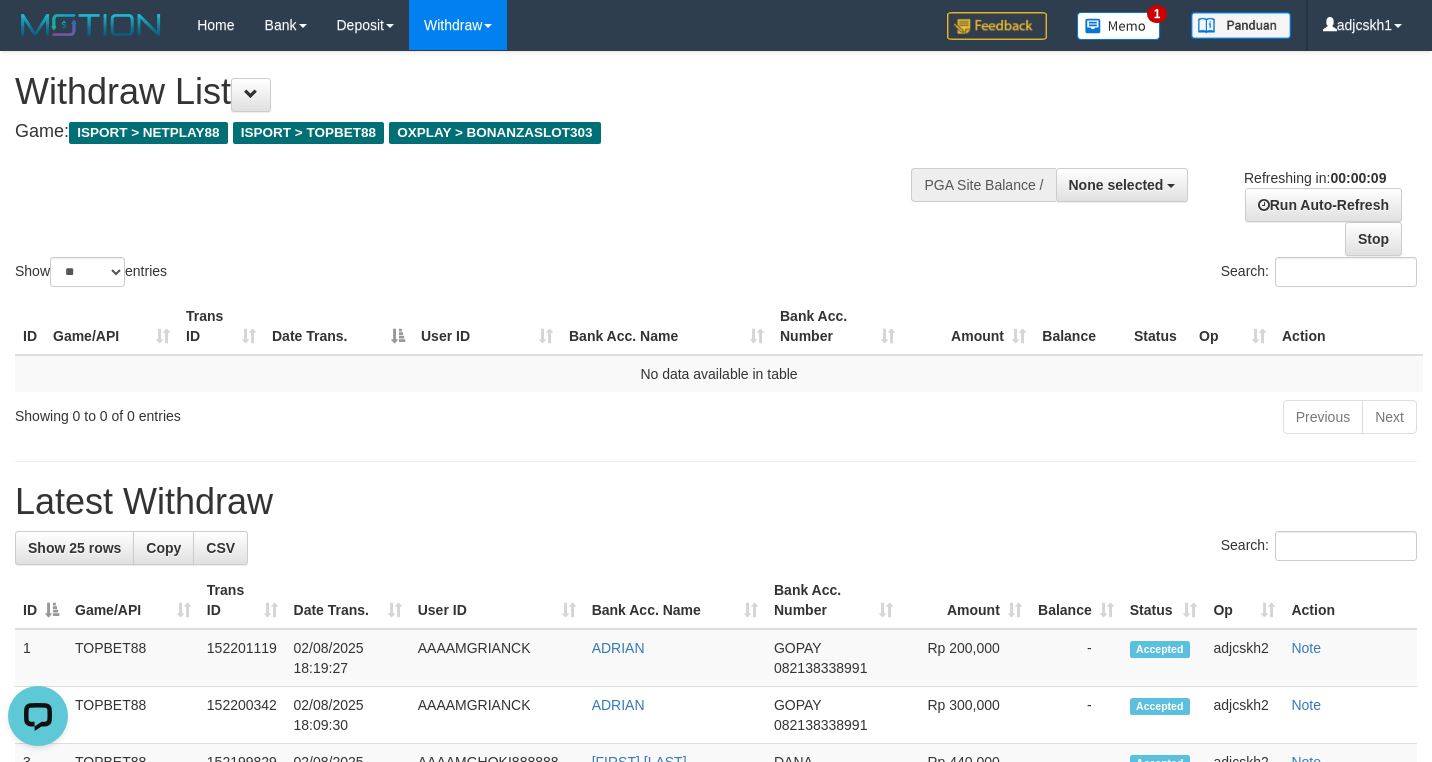 scroll, scrollTop: 0, scrollLeft: 0, axis: both 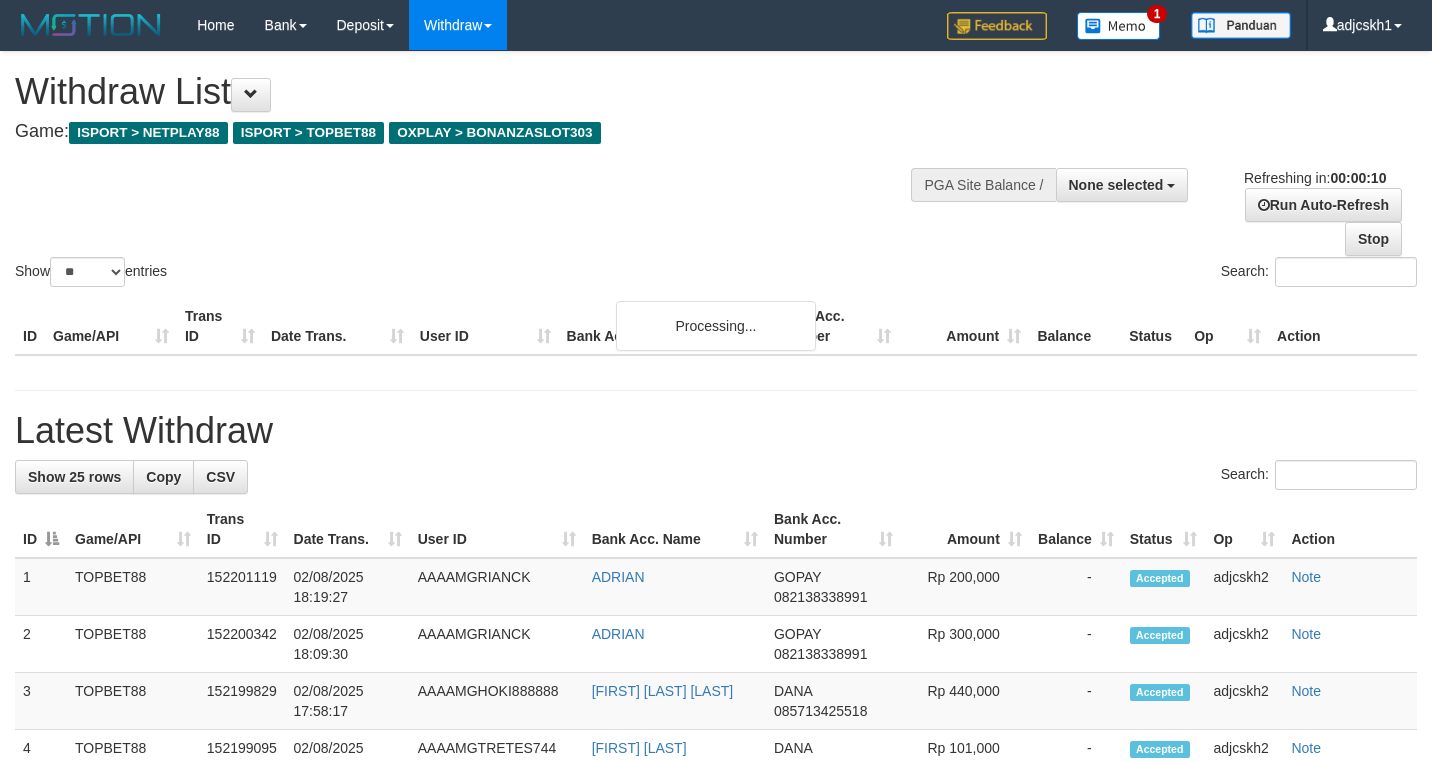 select 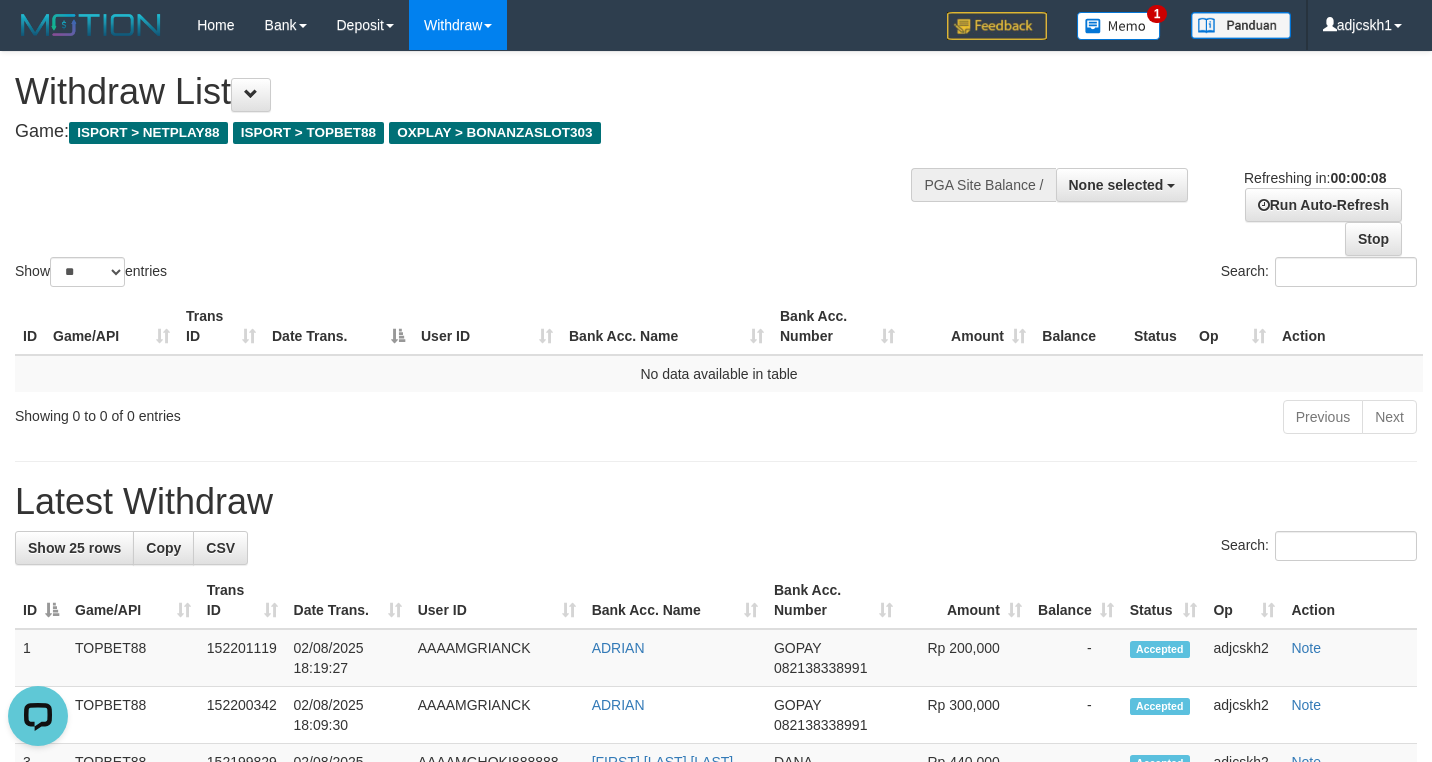 scroll, scrollTop: 0, scrollLeft: 0, axis: both 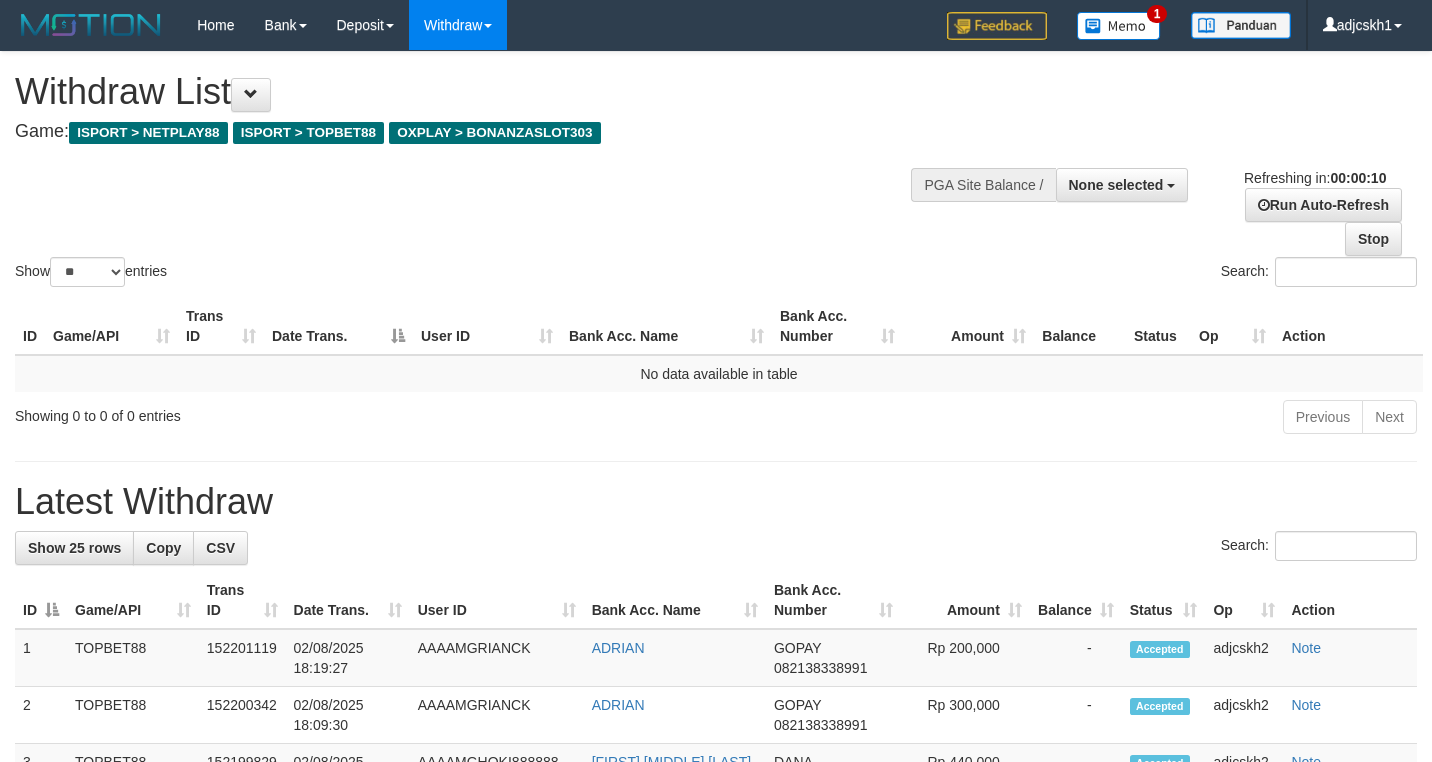 select 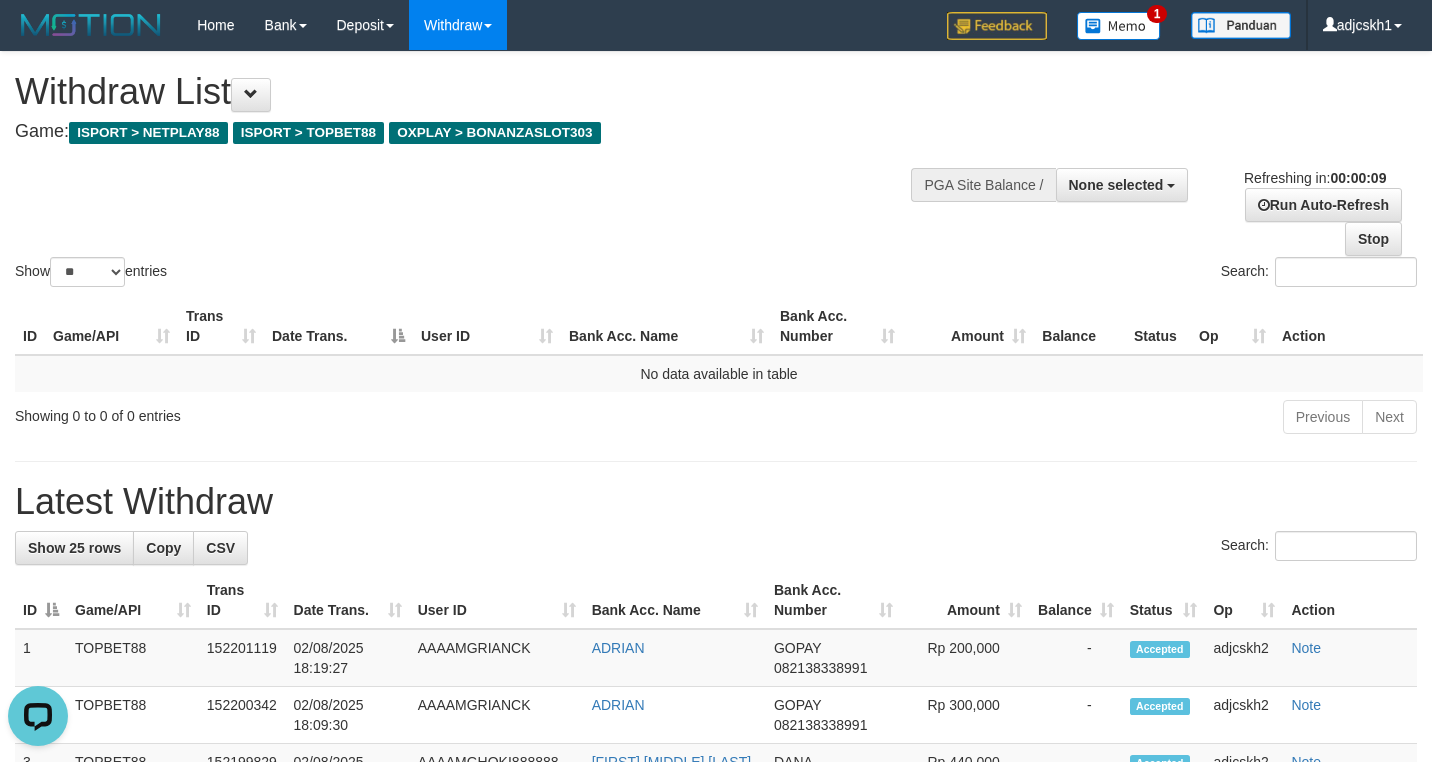 scroll, scrollTop: 0, scrollLeft: 0, axis: both 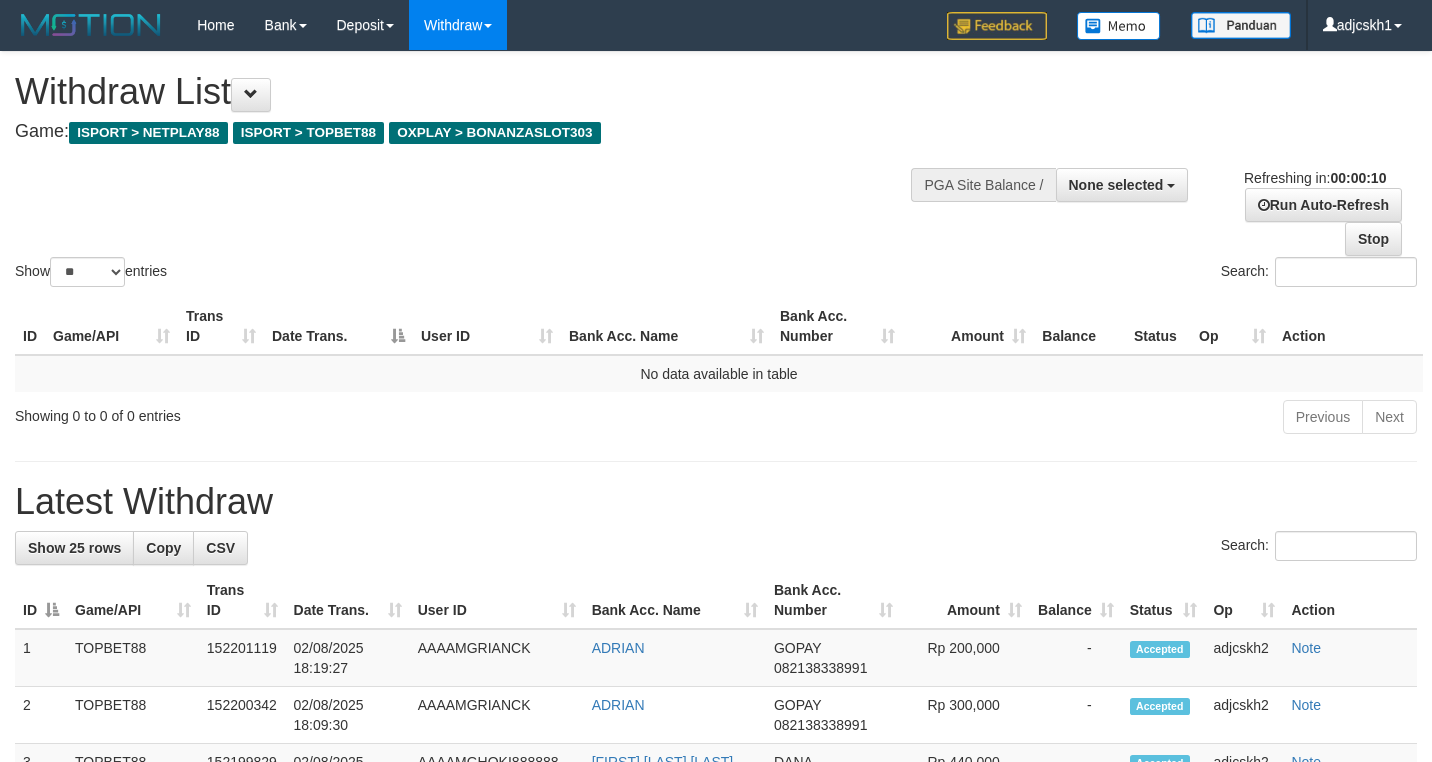 select 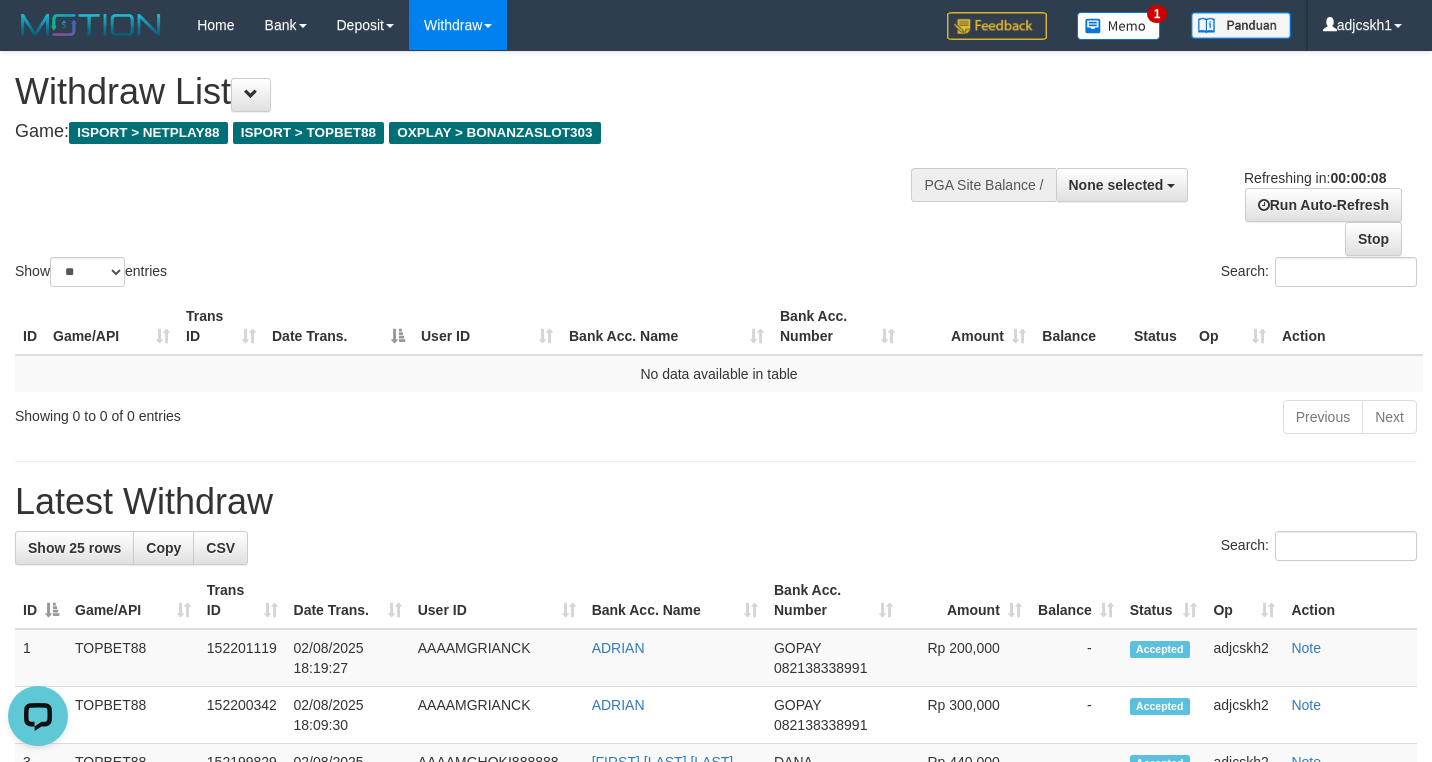 scroll, scrollTop: 0, scrollLeft: 0, axis: both 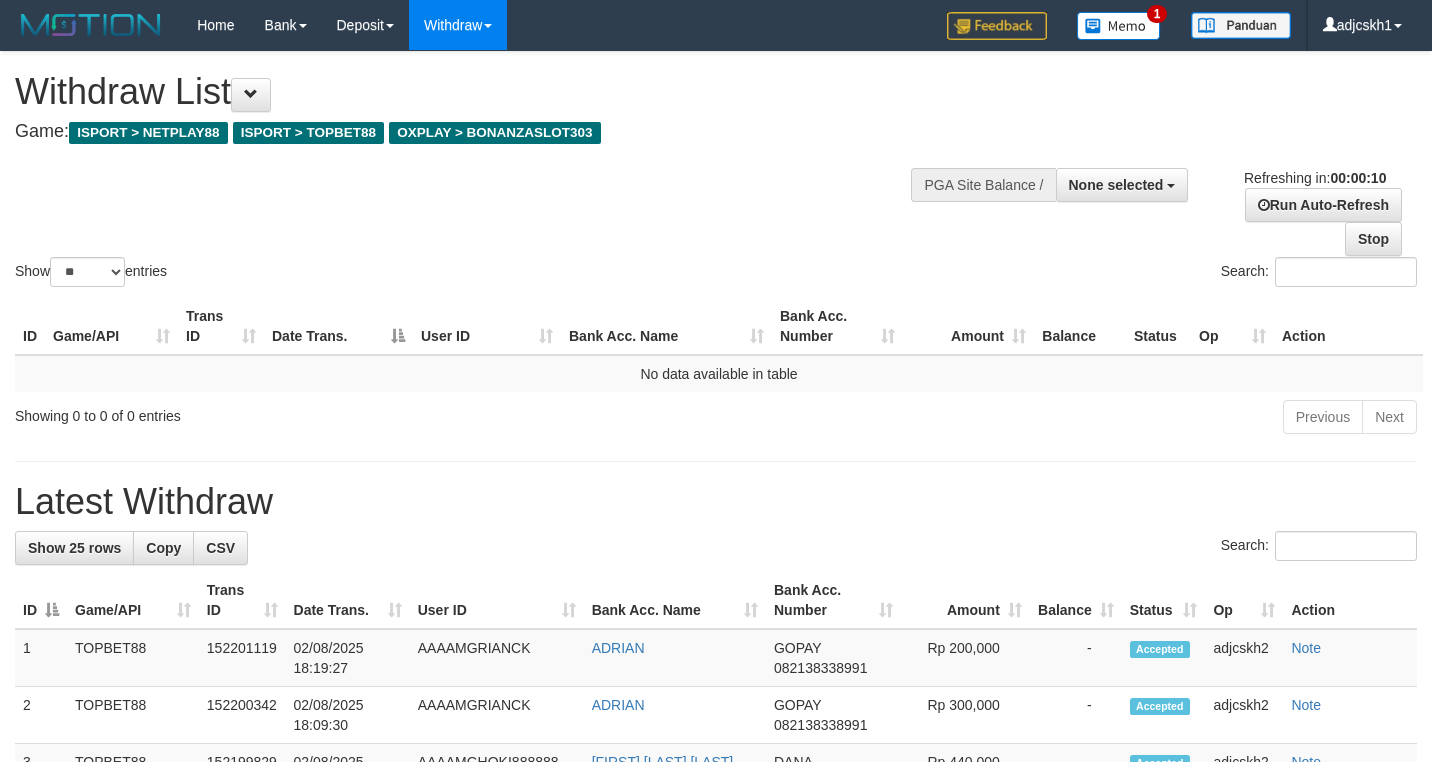 select 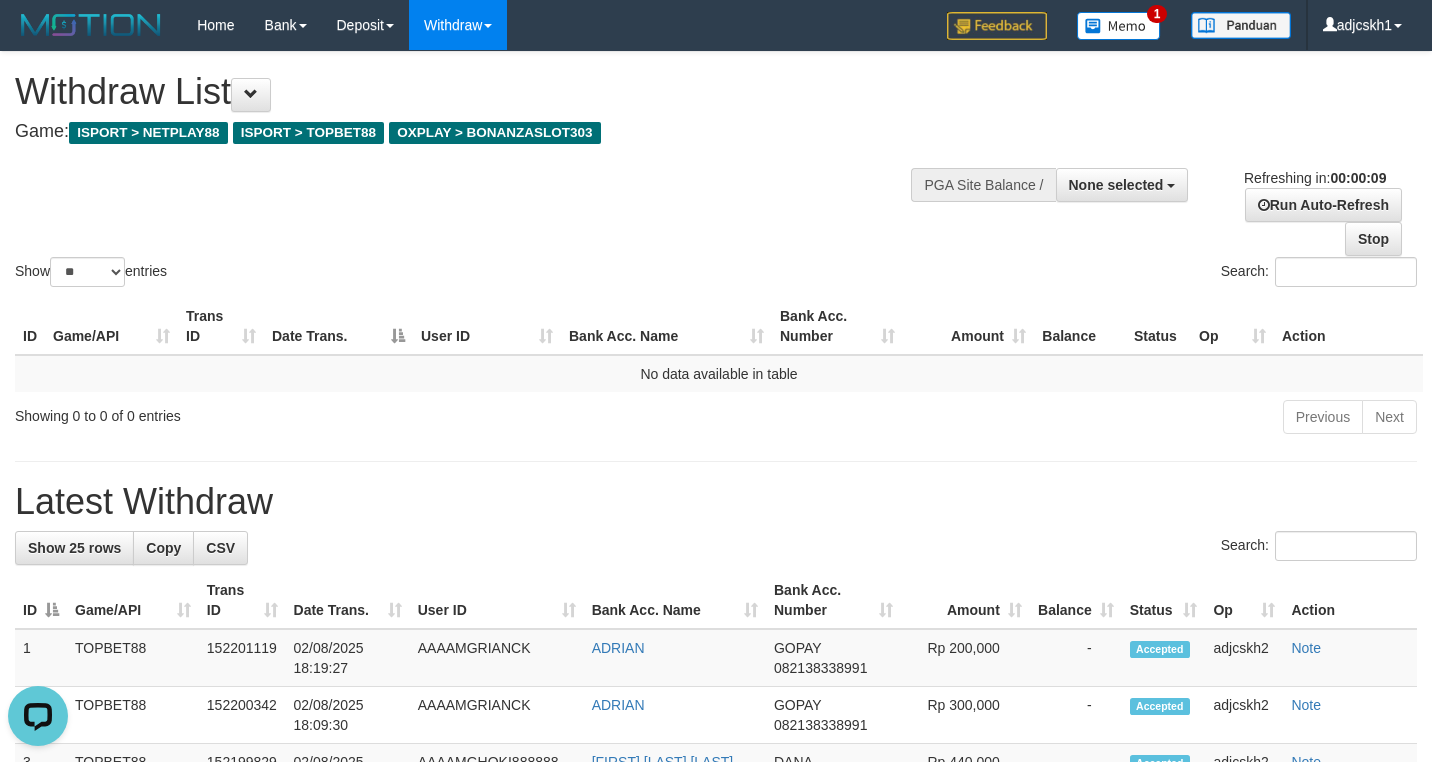 scroll, scrollTop: 0, scrollLeft: 0, axis: both 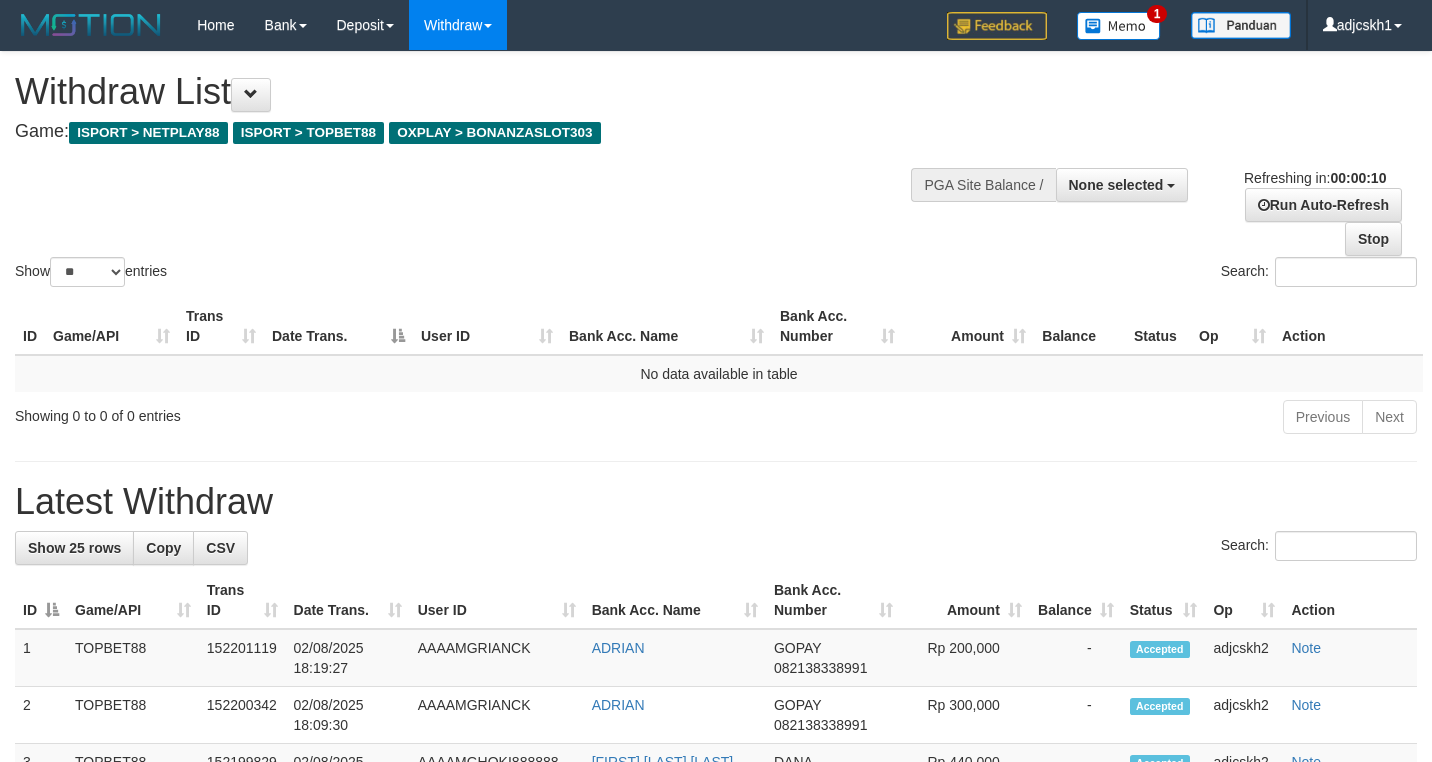 select 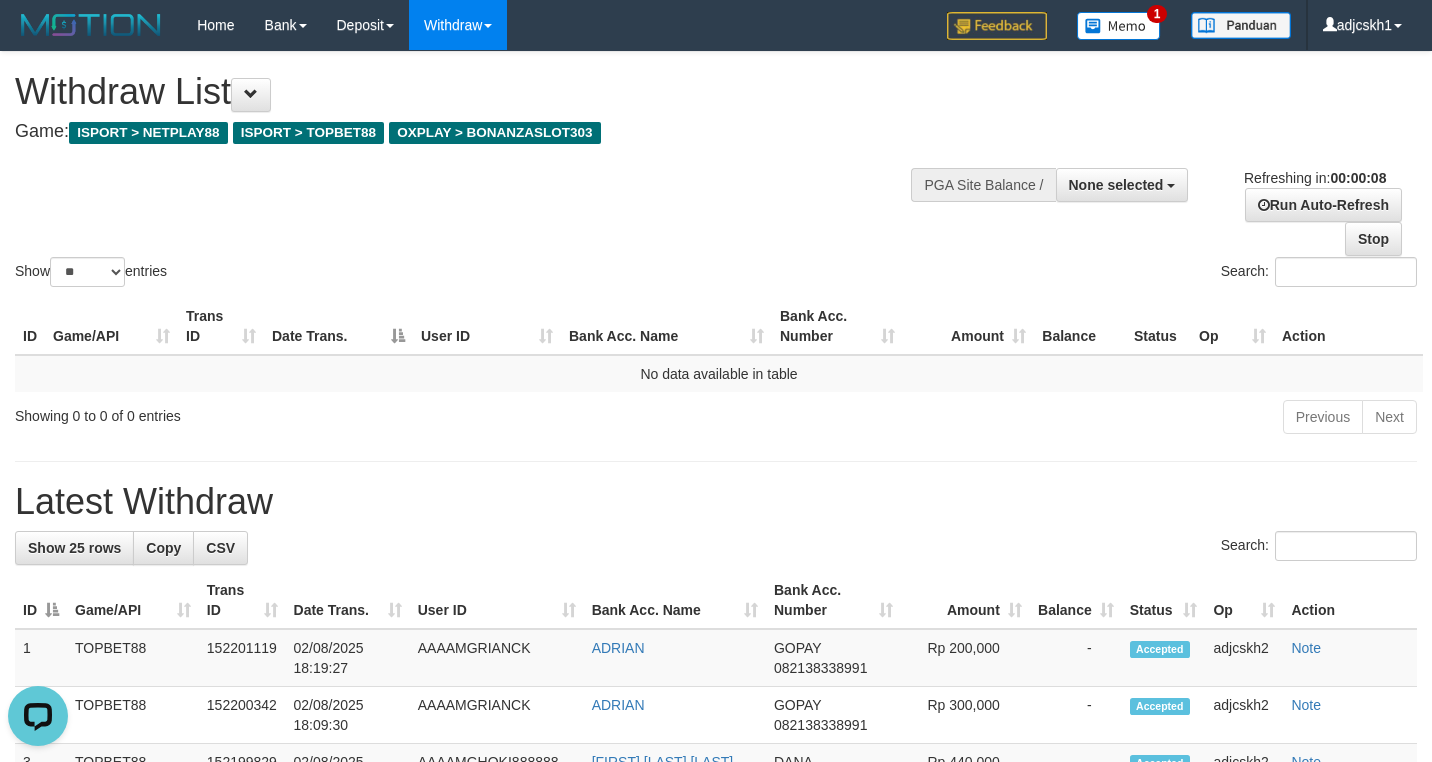 scroll, scrollTop: 0, scrollLeft: 0, axis: both 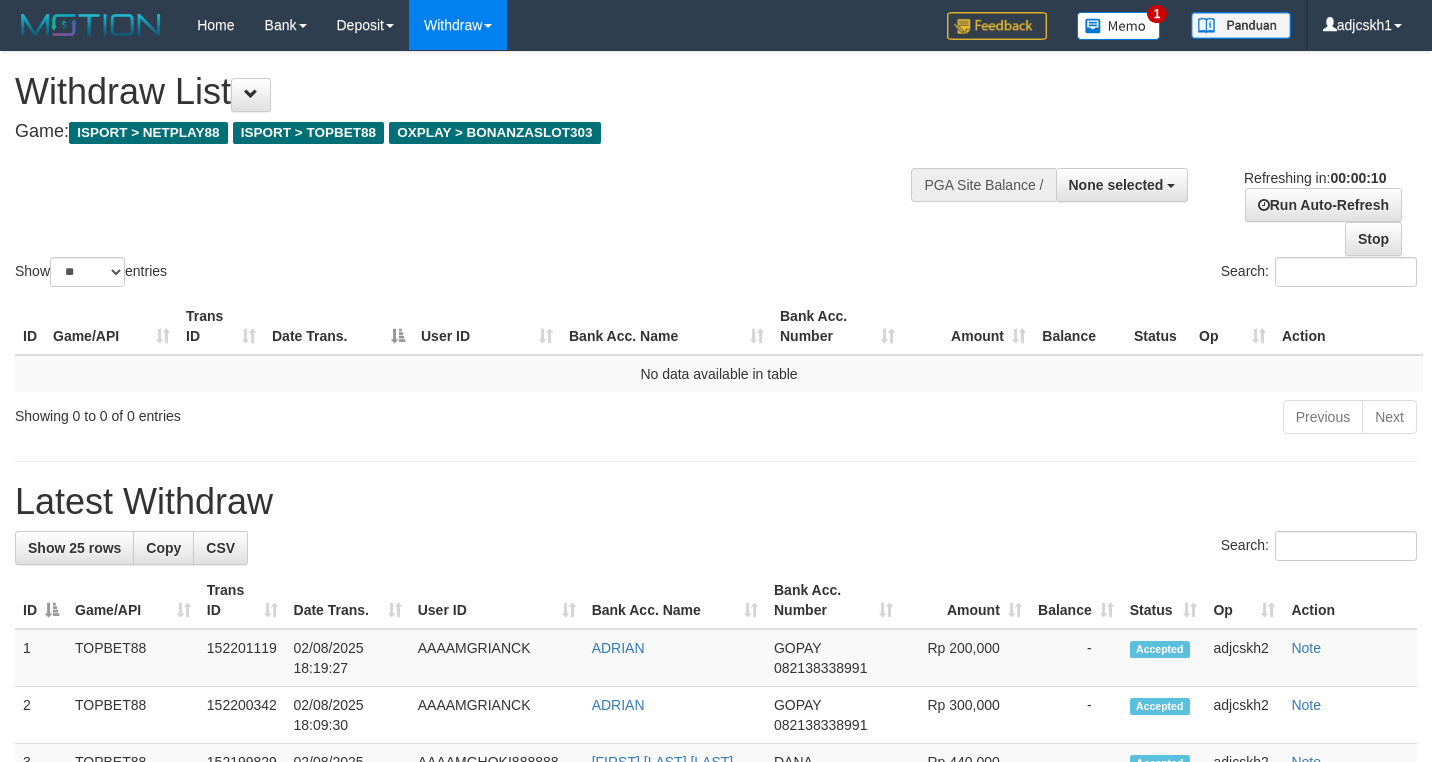 select 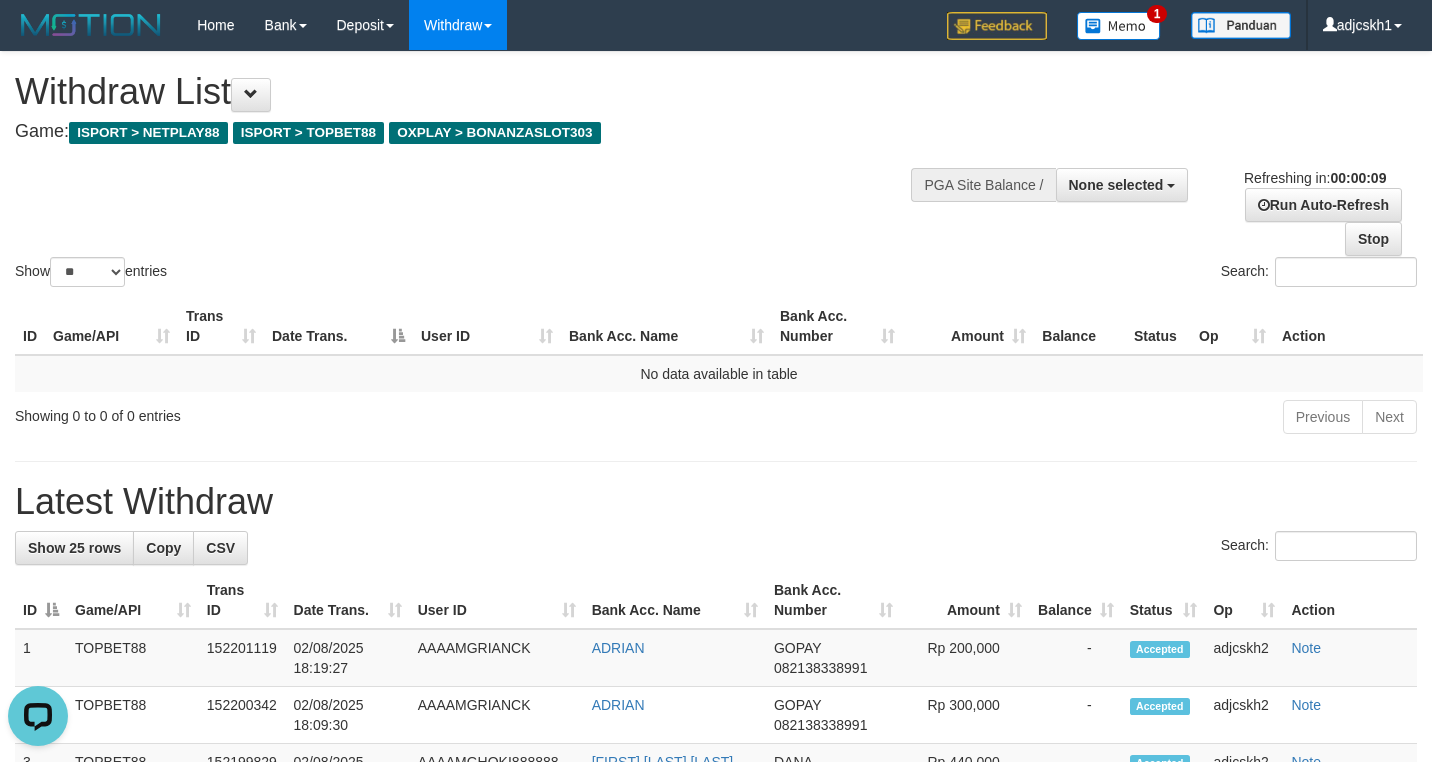 scroll, scrollTop: 0, scrollLeft: 0, axis: both 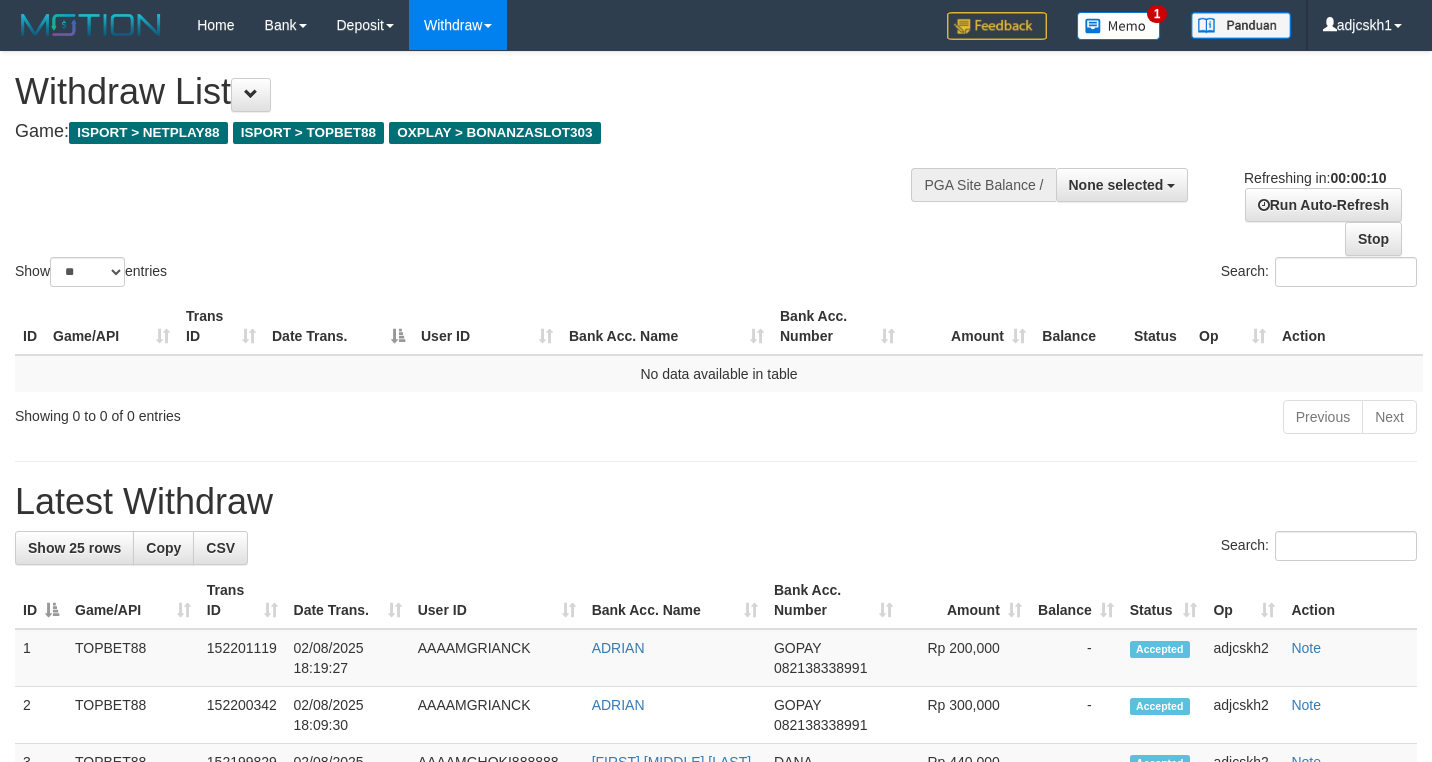 select 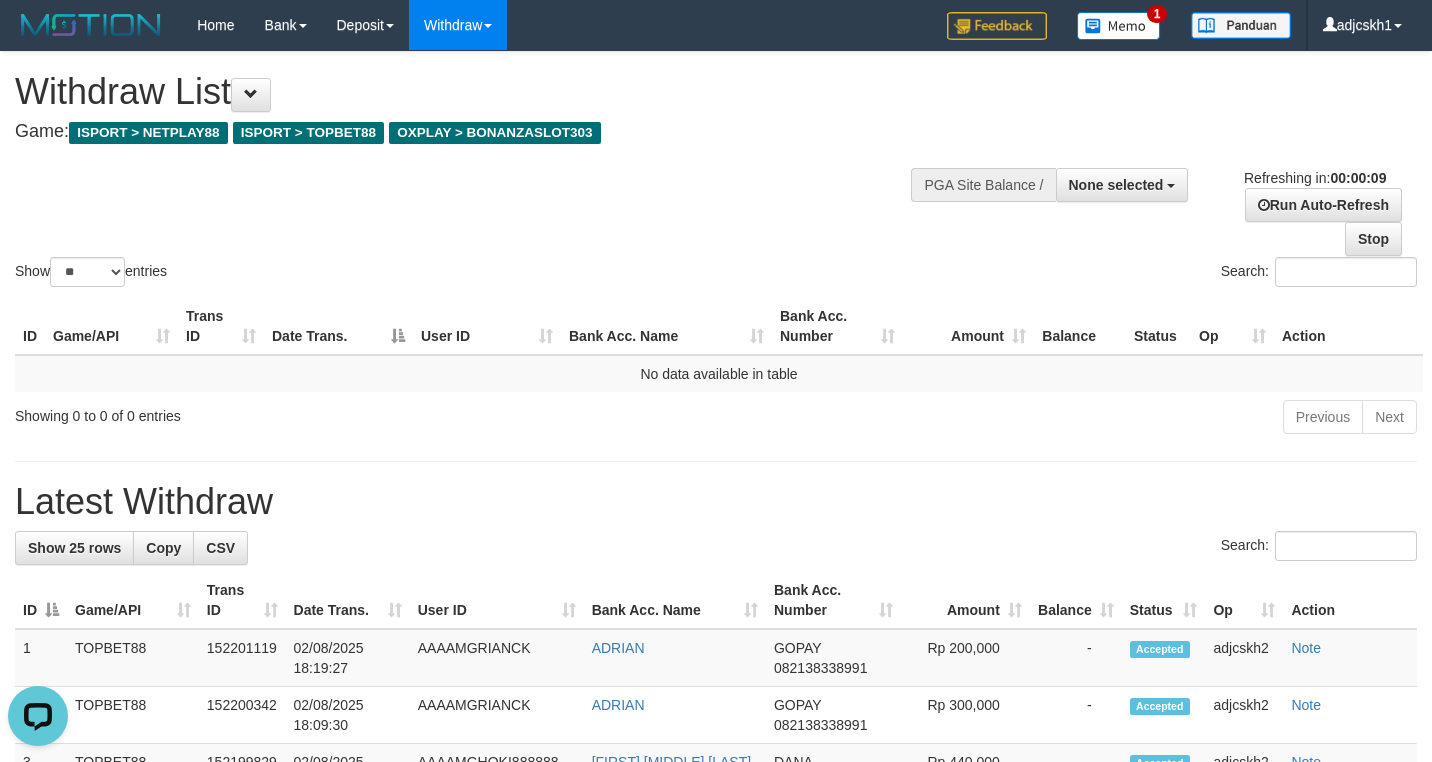 scroll, scrollTop: 0, scrollLeft: 0, axis: both 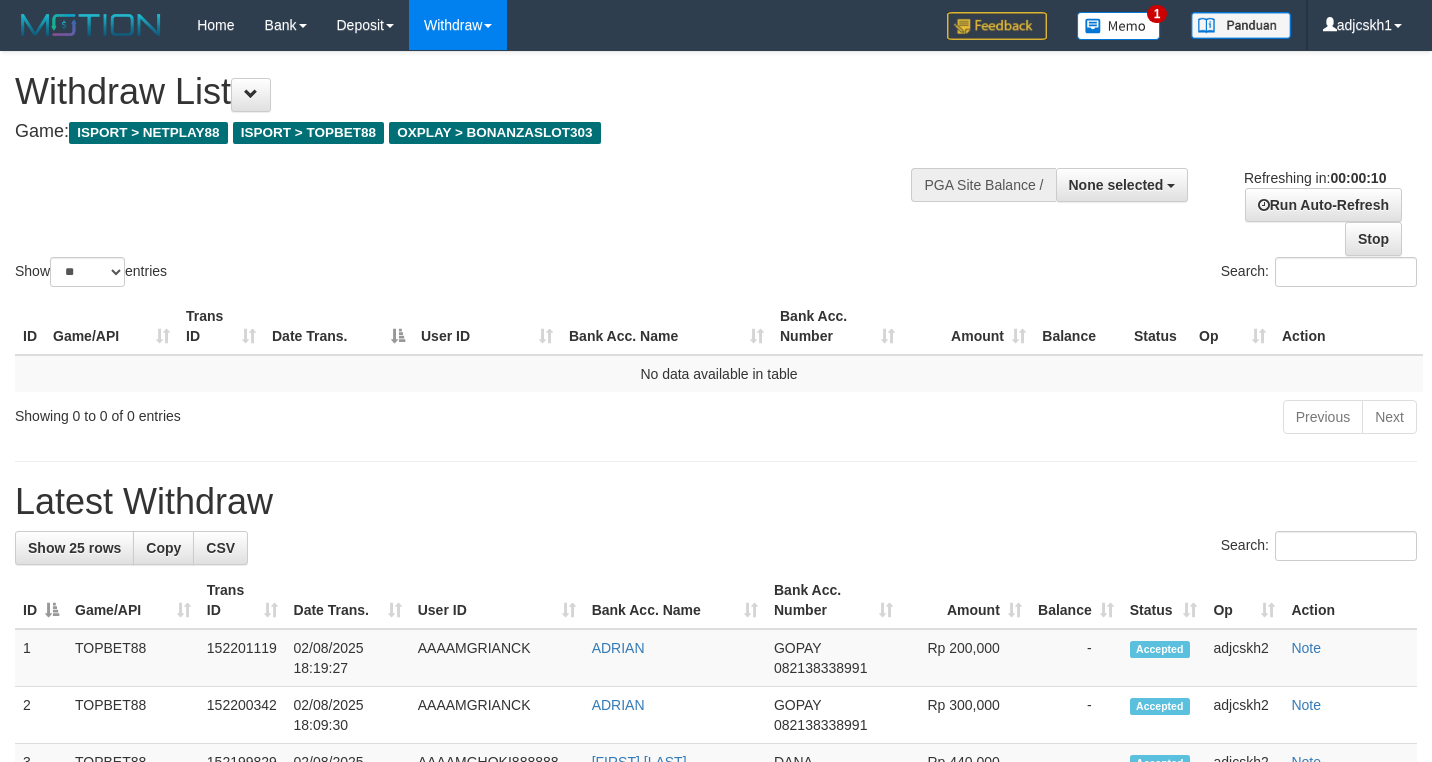 select 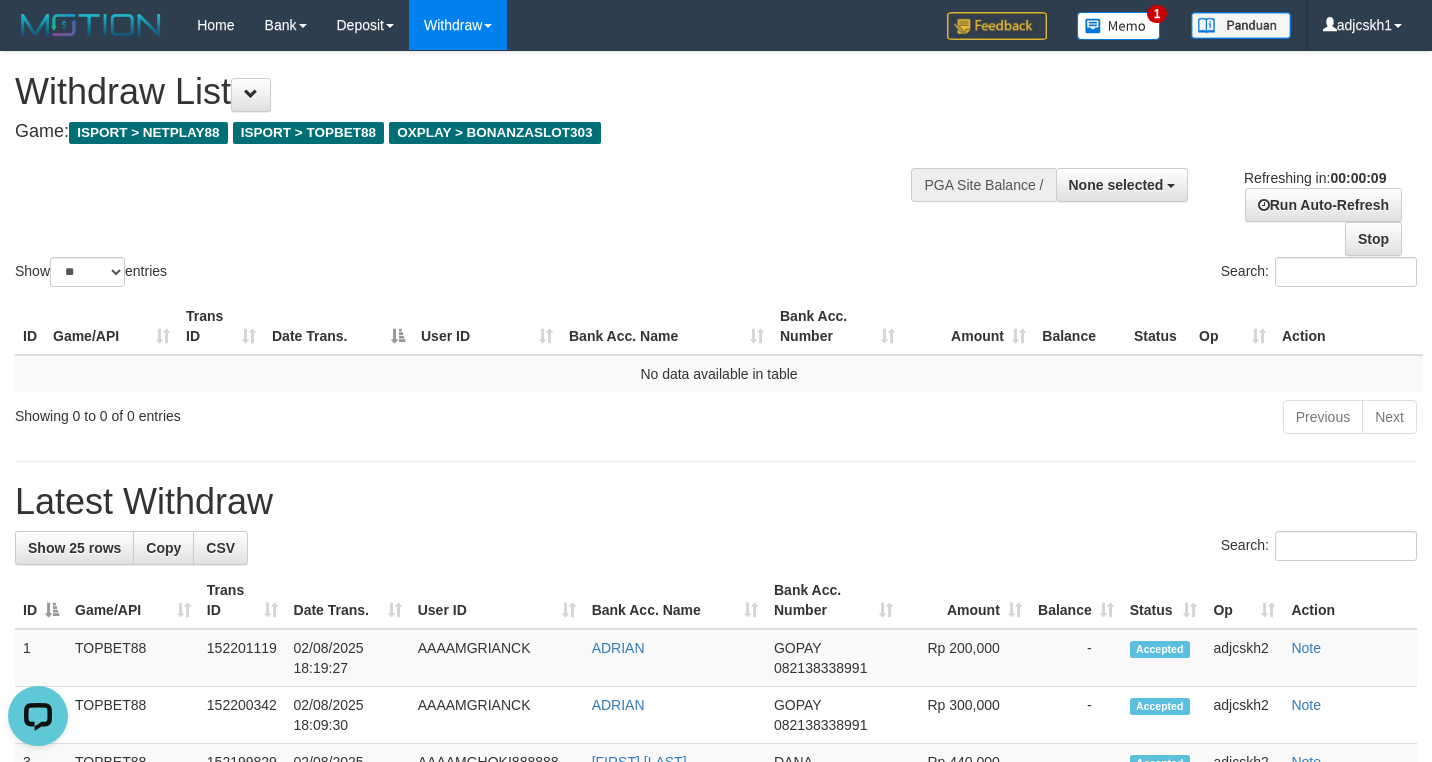 scroll, scrollTop: 0, scrollLeft: 0, axis: both 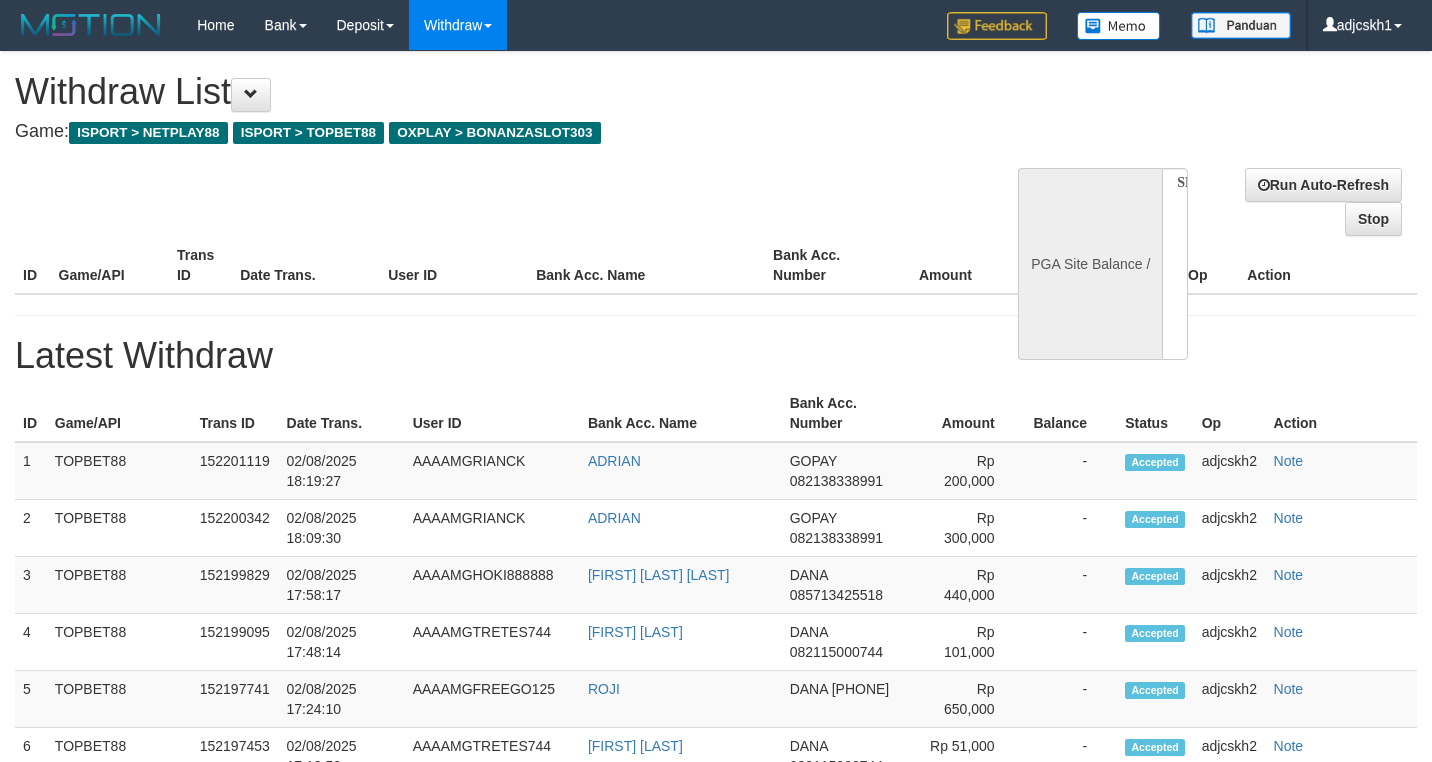 select 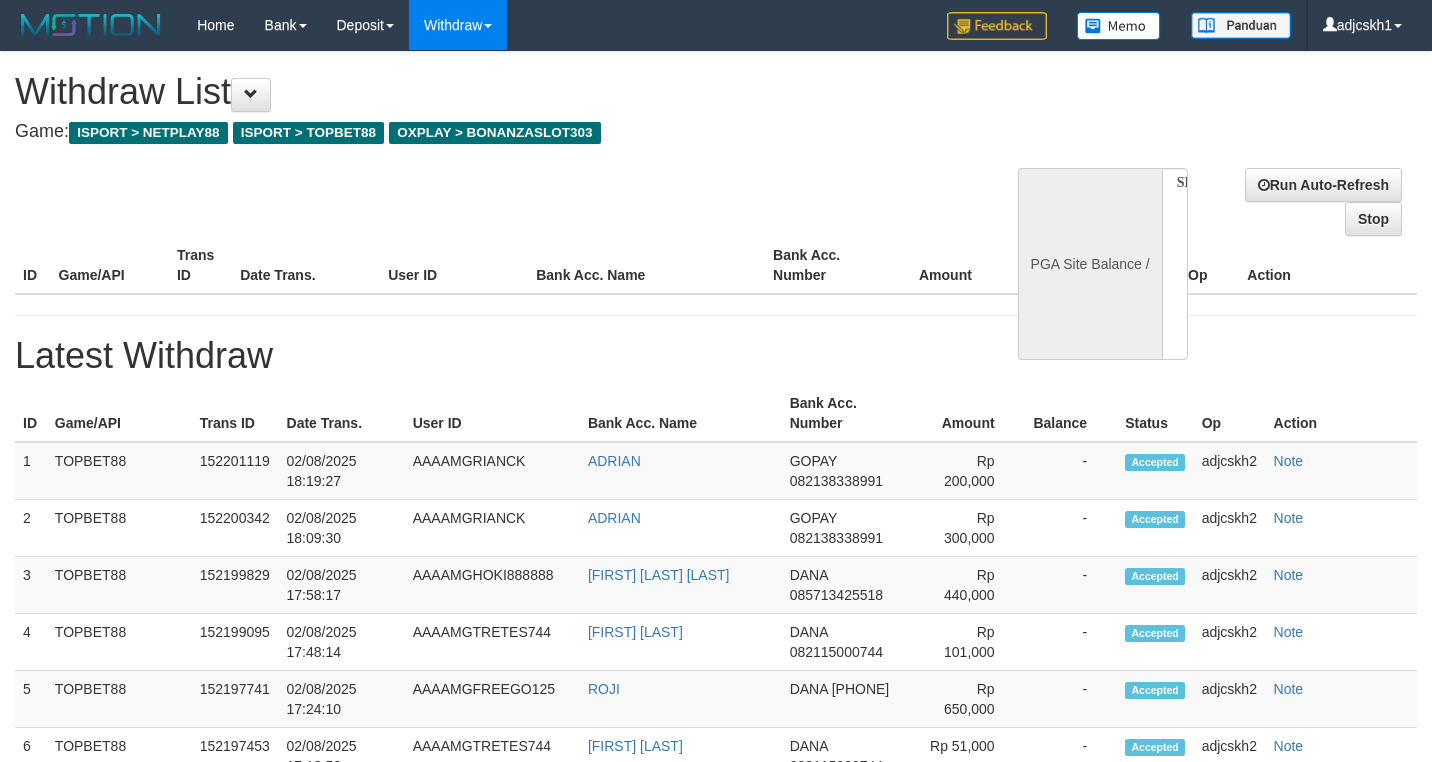 scroll, scrollTop: 0, scrollLeft: 0, axis: both 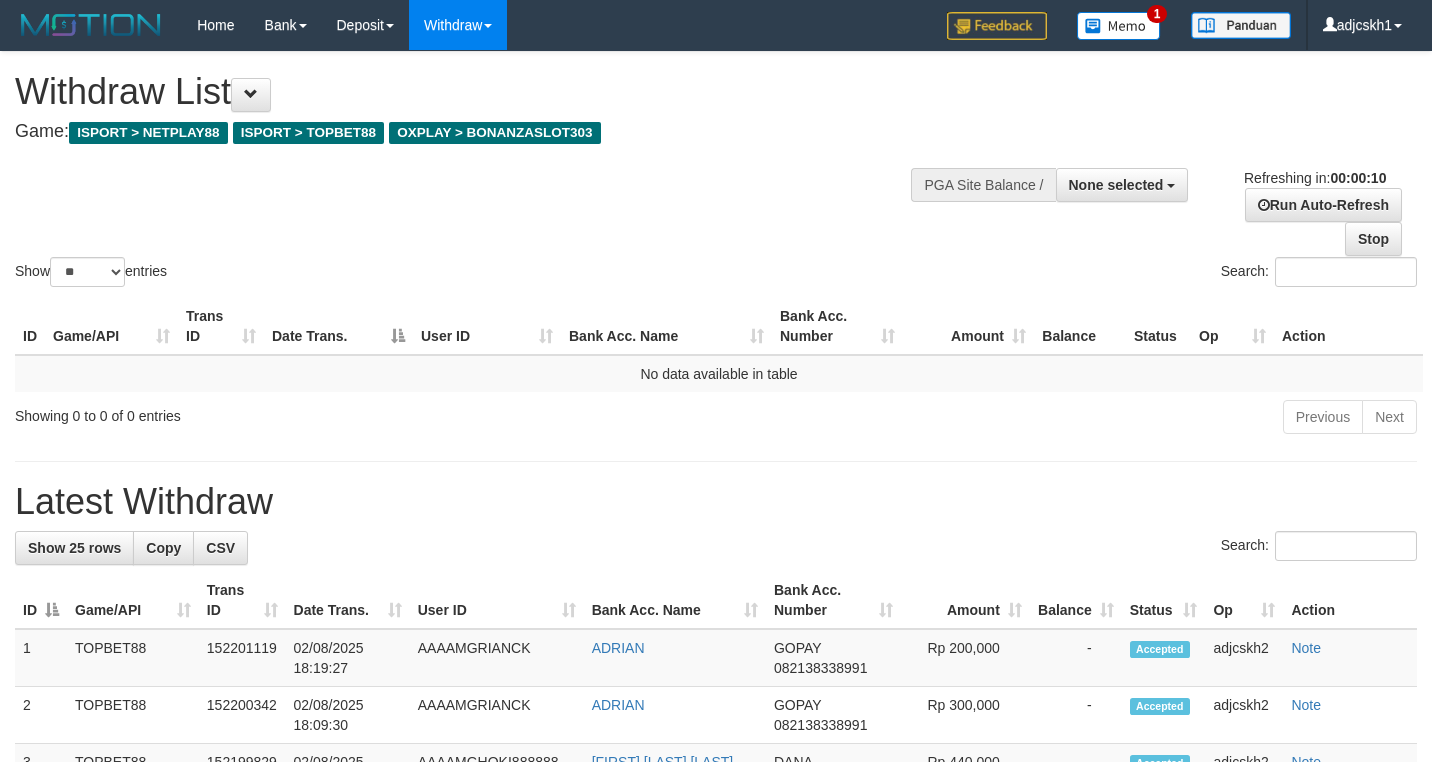 select 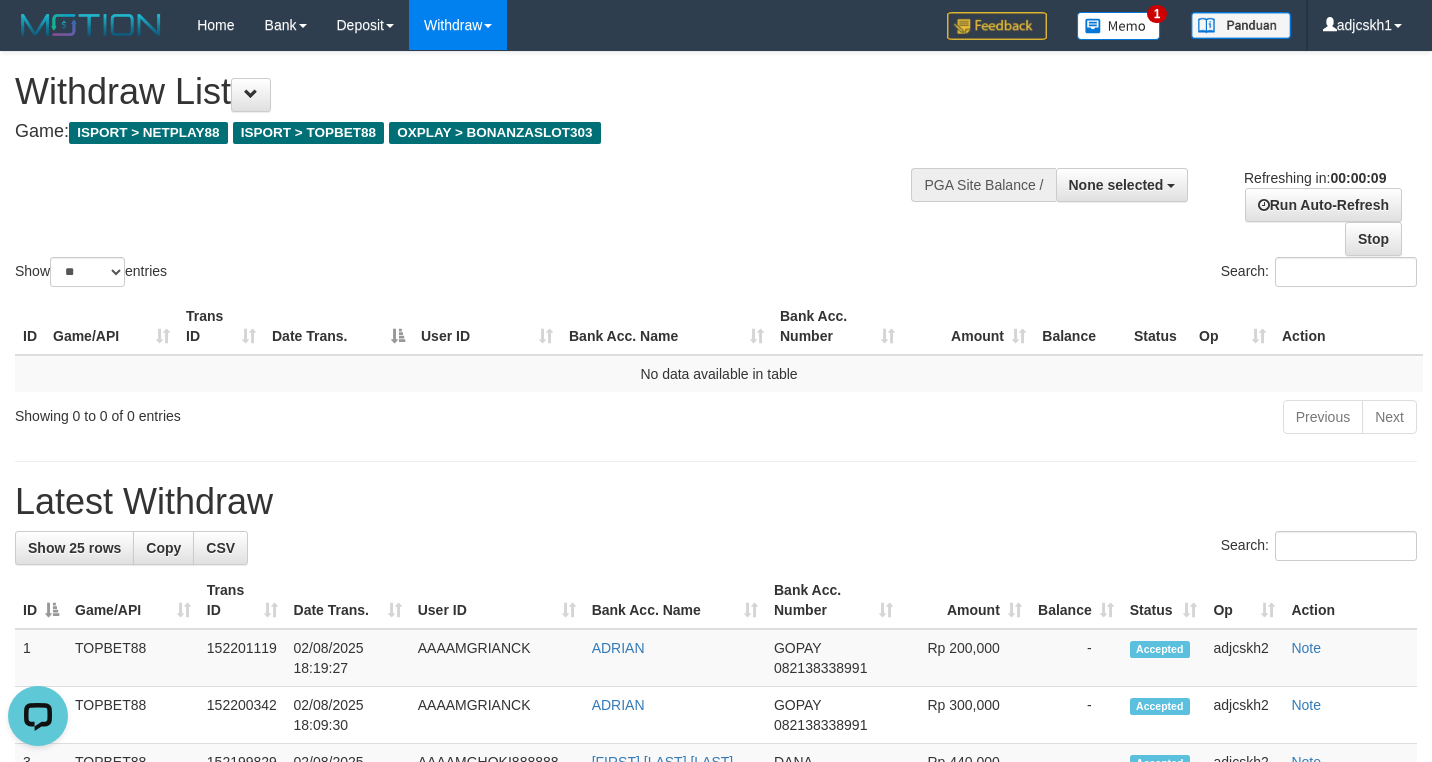 scroll, scrollTop: 0, scrollLeft: 0, axis: both 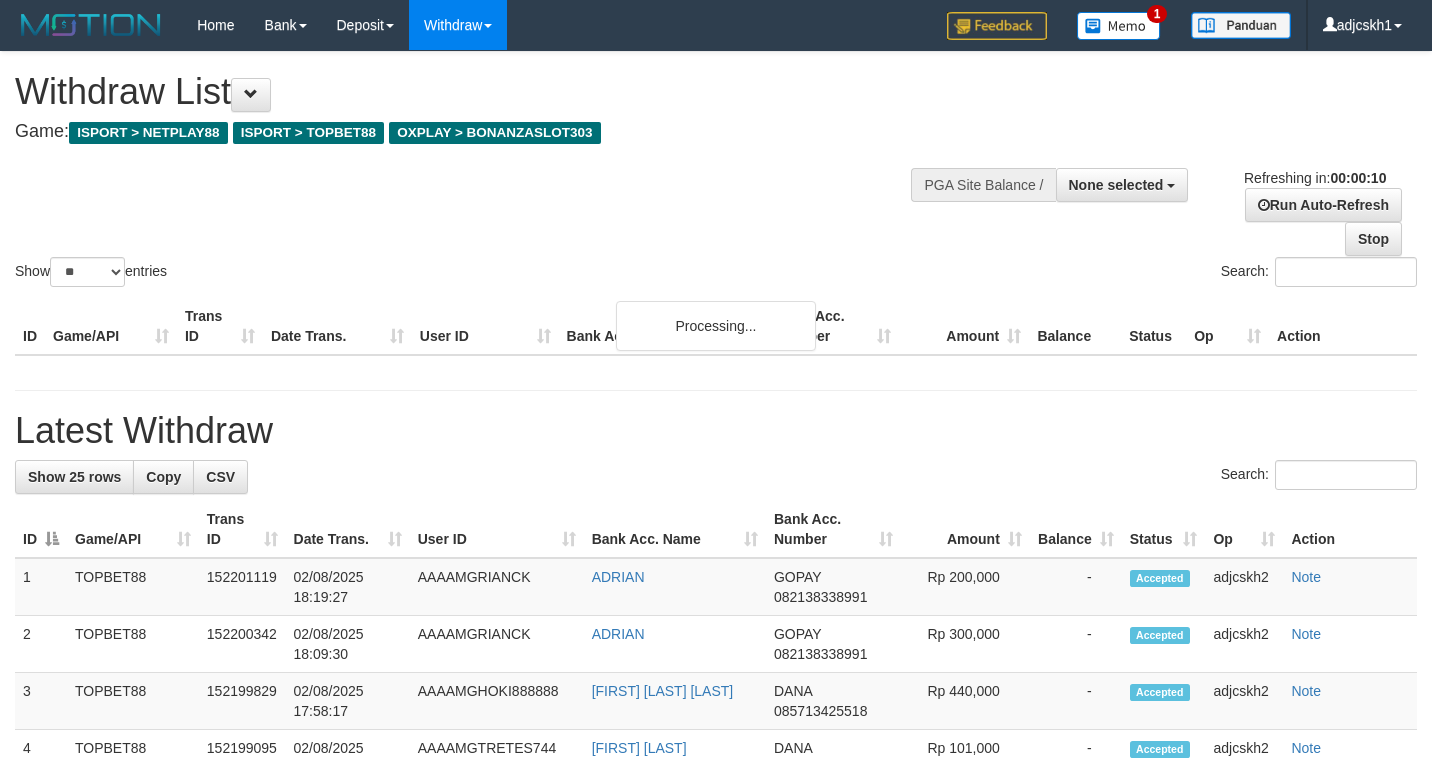 select 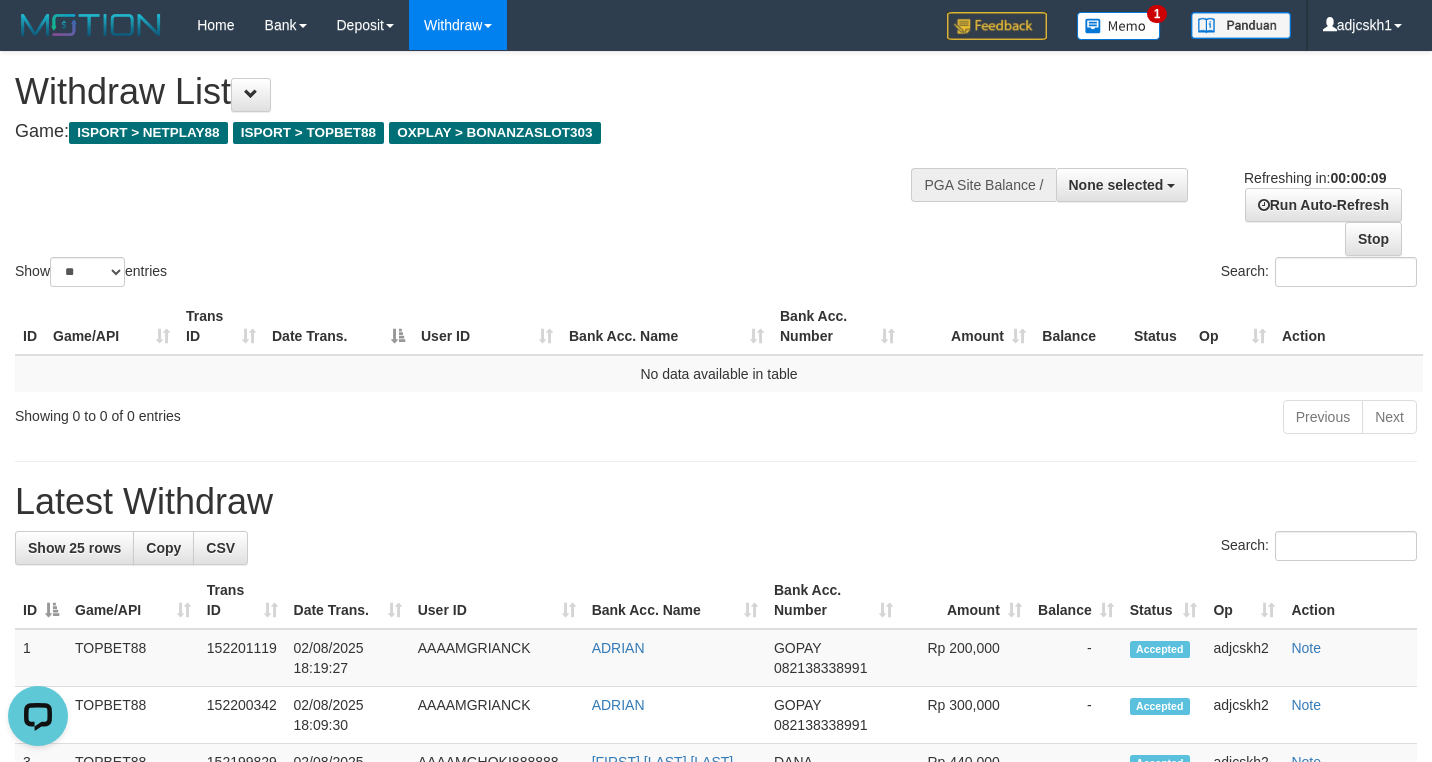 scroll, scrollTop: 0, scrollLeft: 0, axis: both 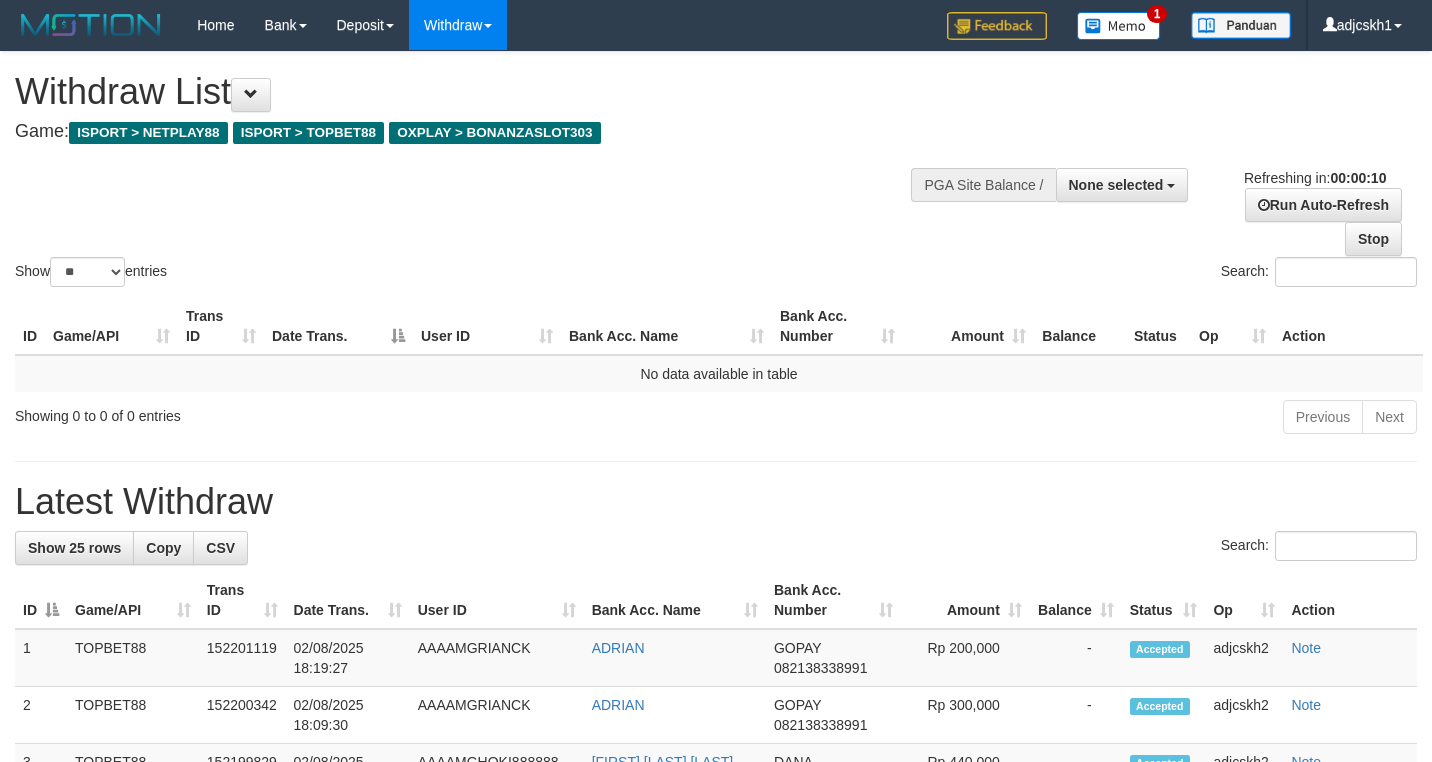 select 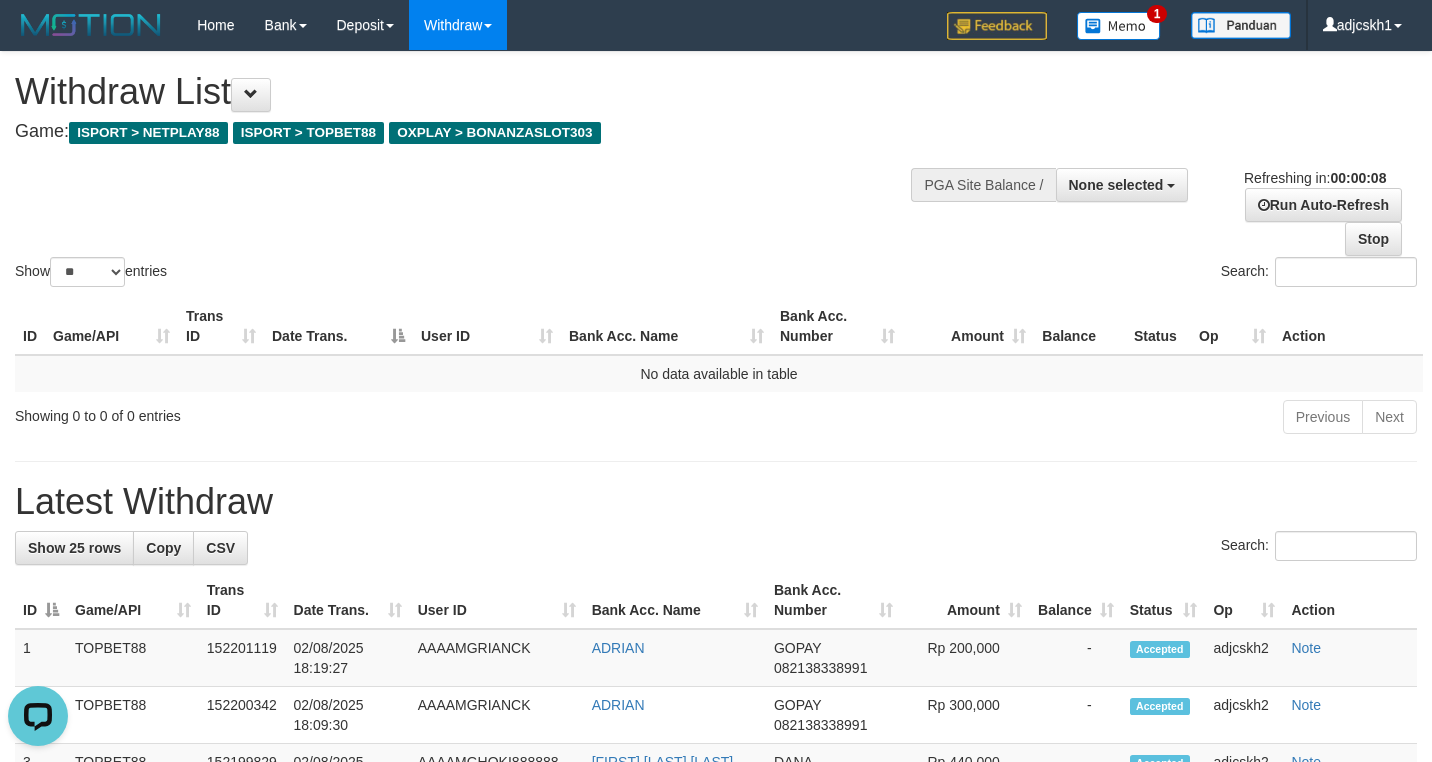 scroll, scrollTop: 0, scrollLeft: 0, axis: both 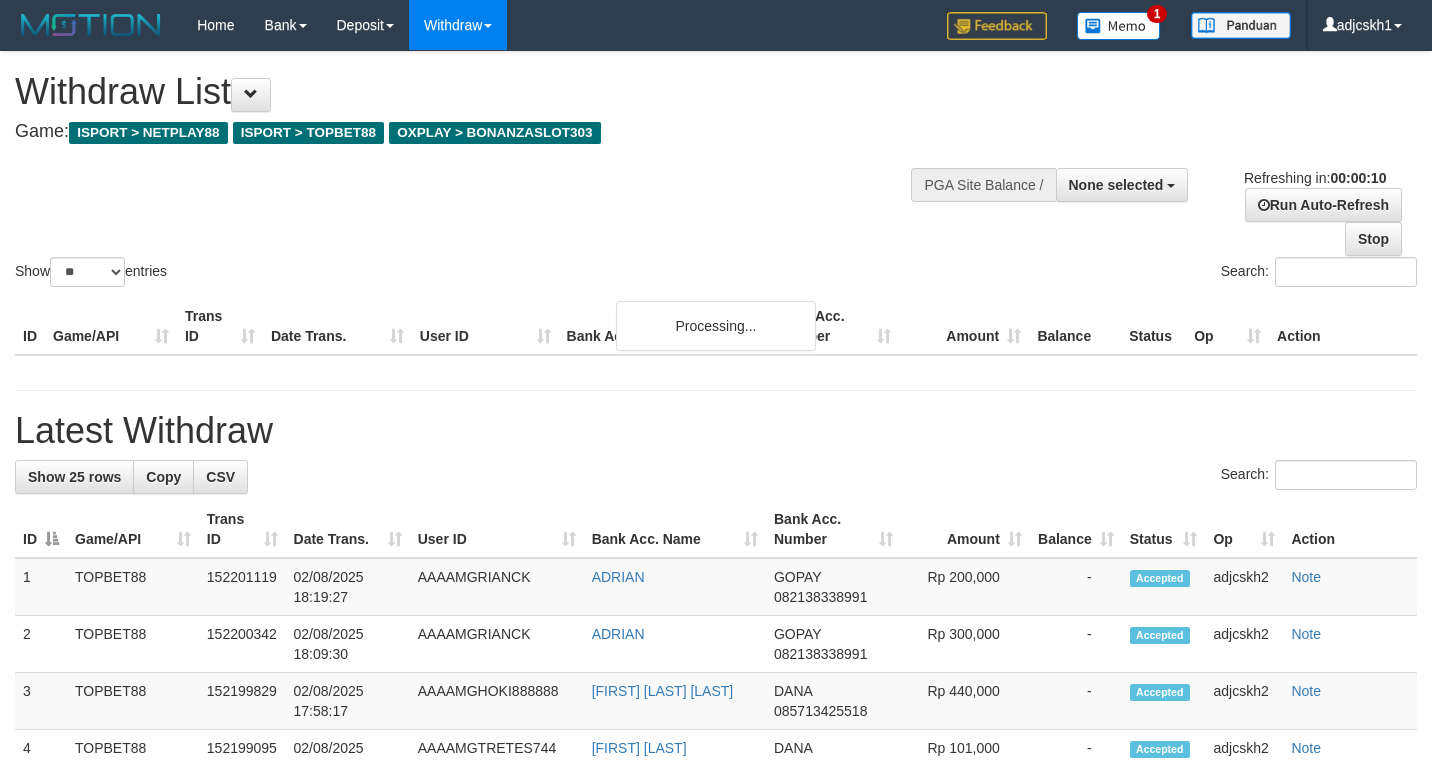 select 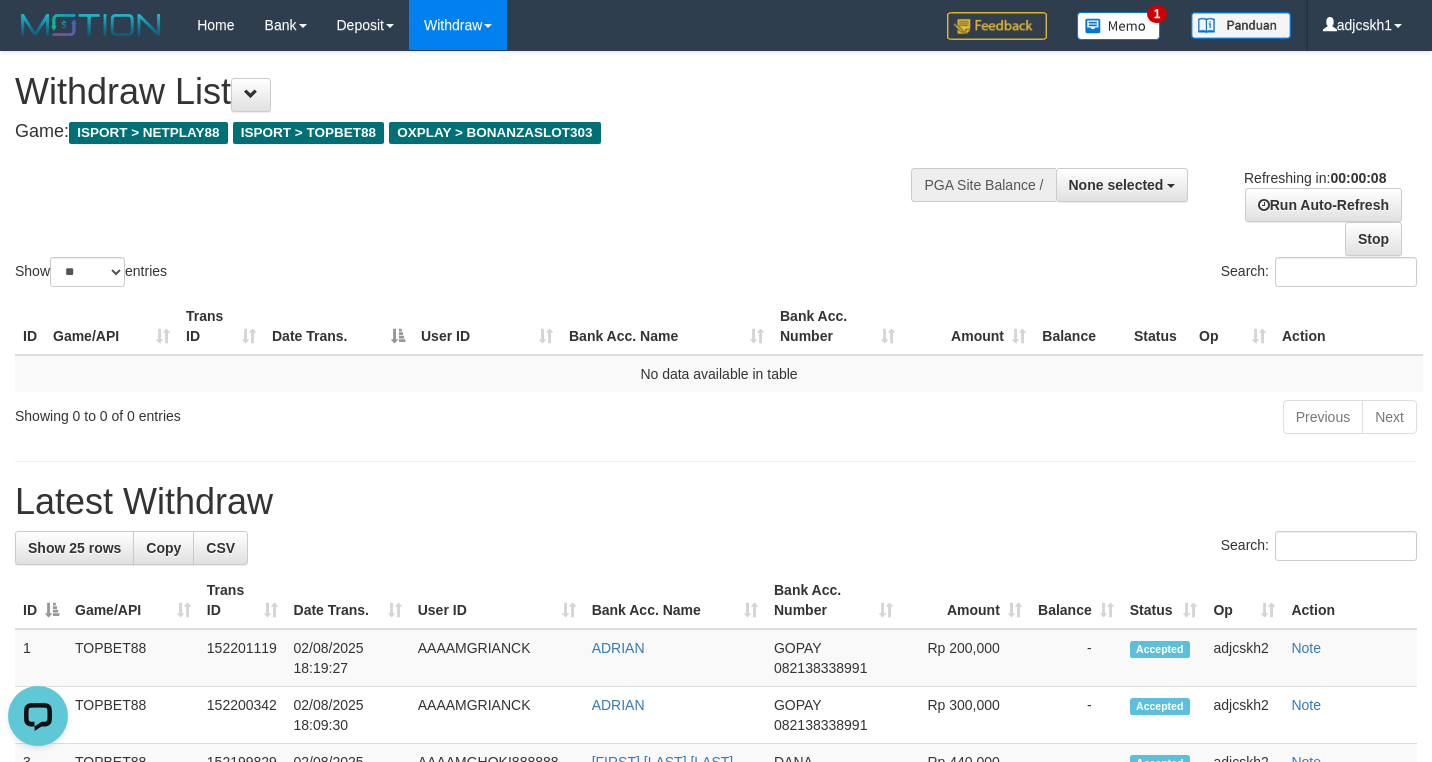 scroll, scrollTop: 0, scrollLeft: 0, axis: both 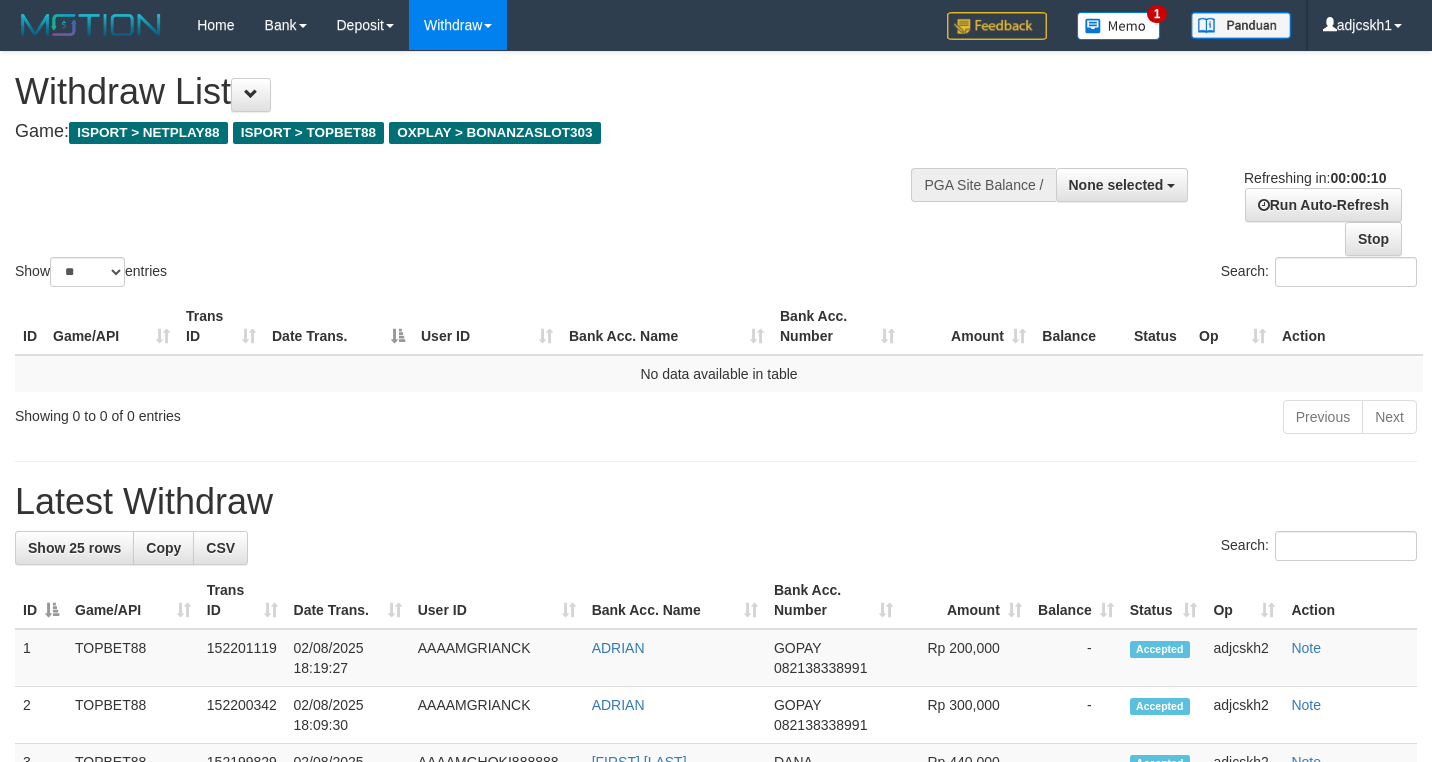 select 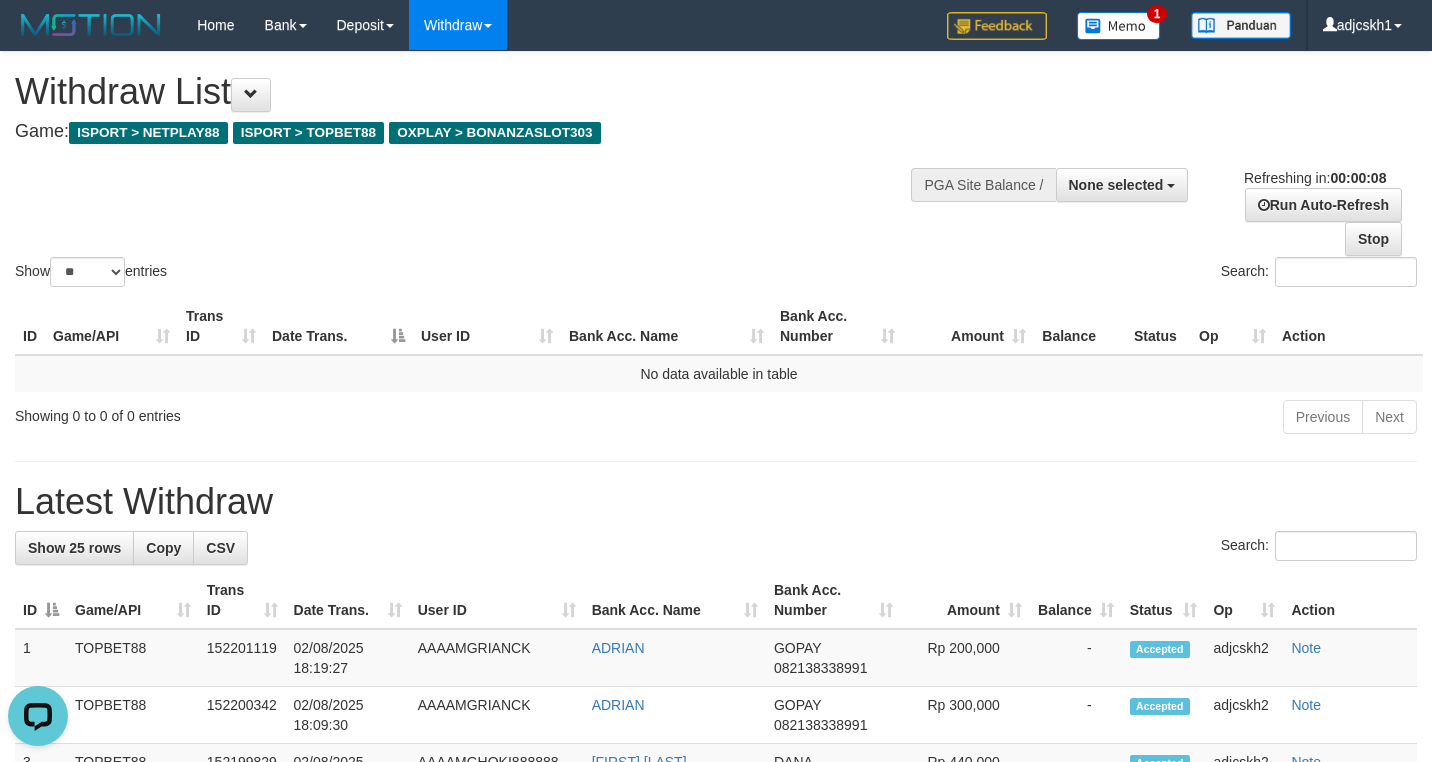 scroll, scrollTop: 0, scrollLeft: 0, axis: both 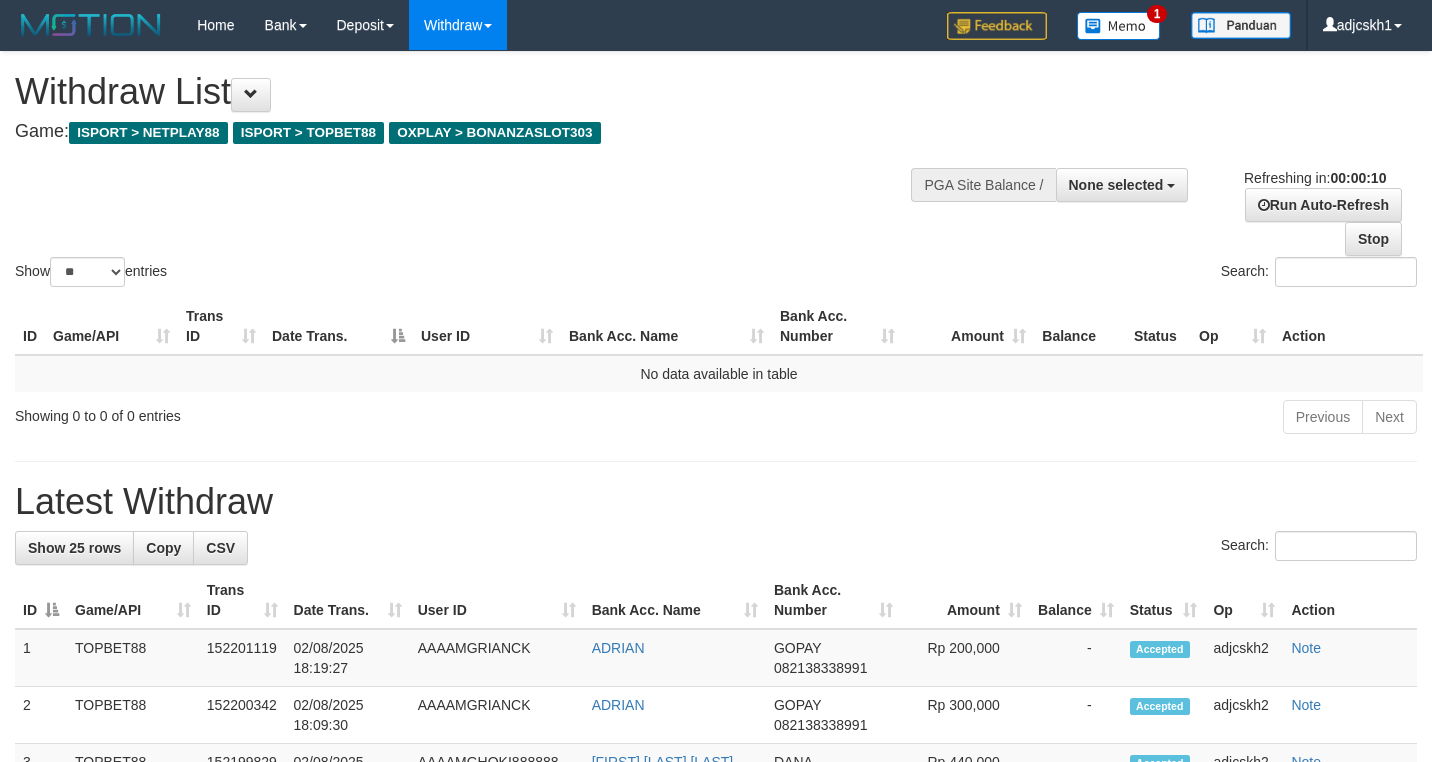 select 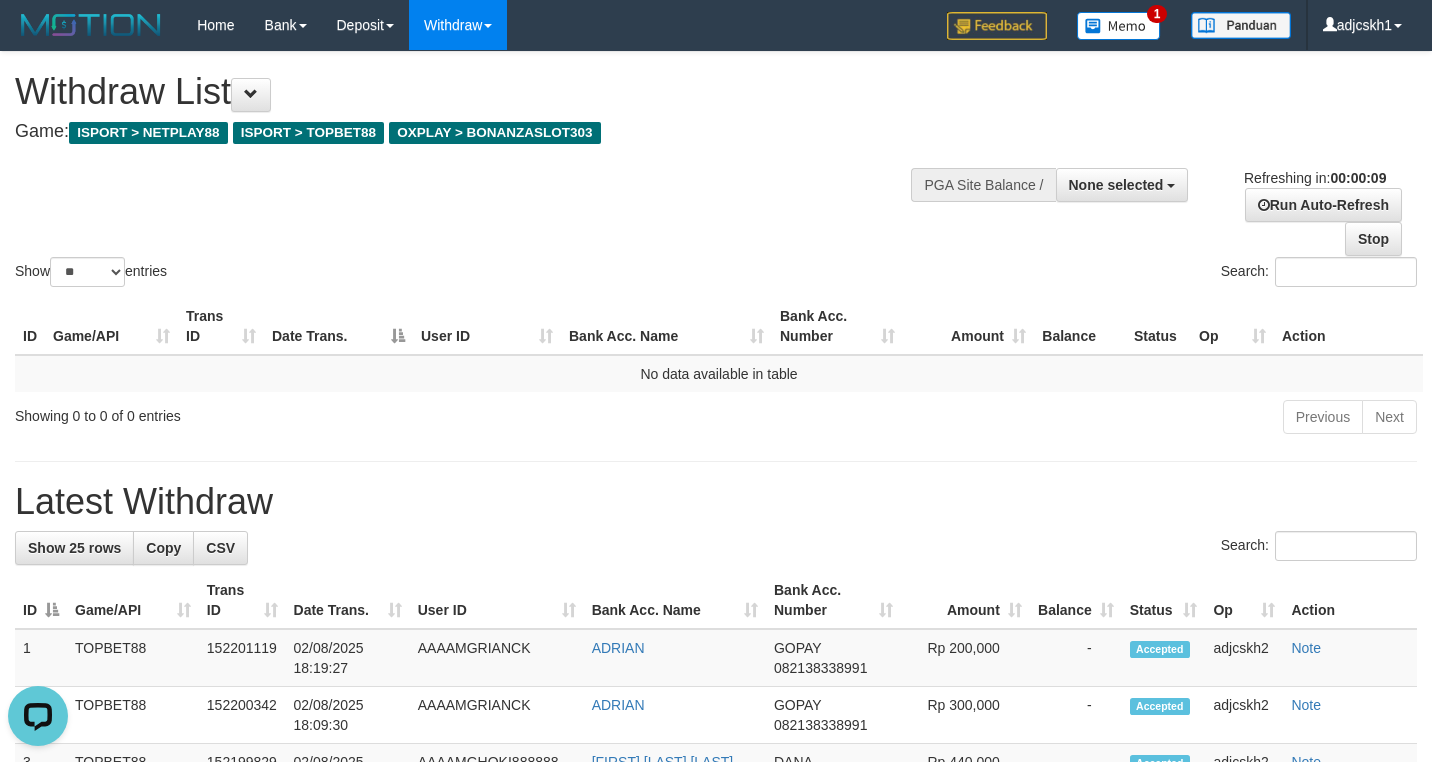 scroll, scrollTop: 0, scrollLeft: 0, axis: both 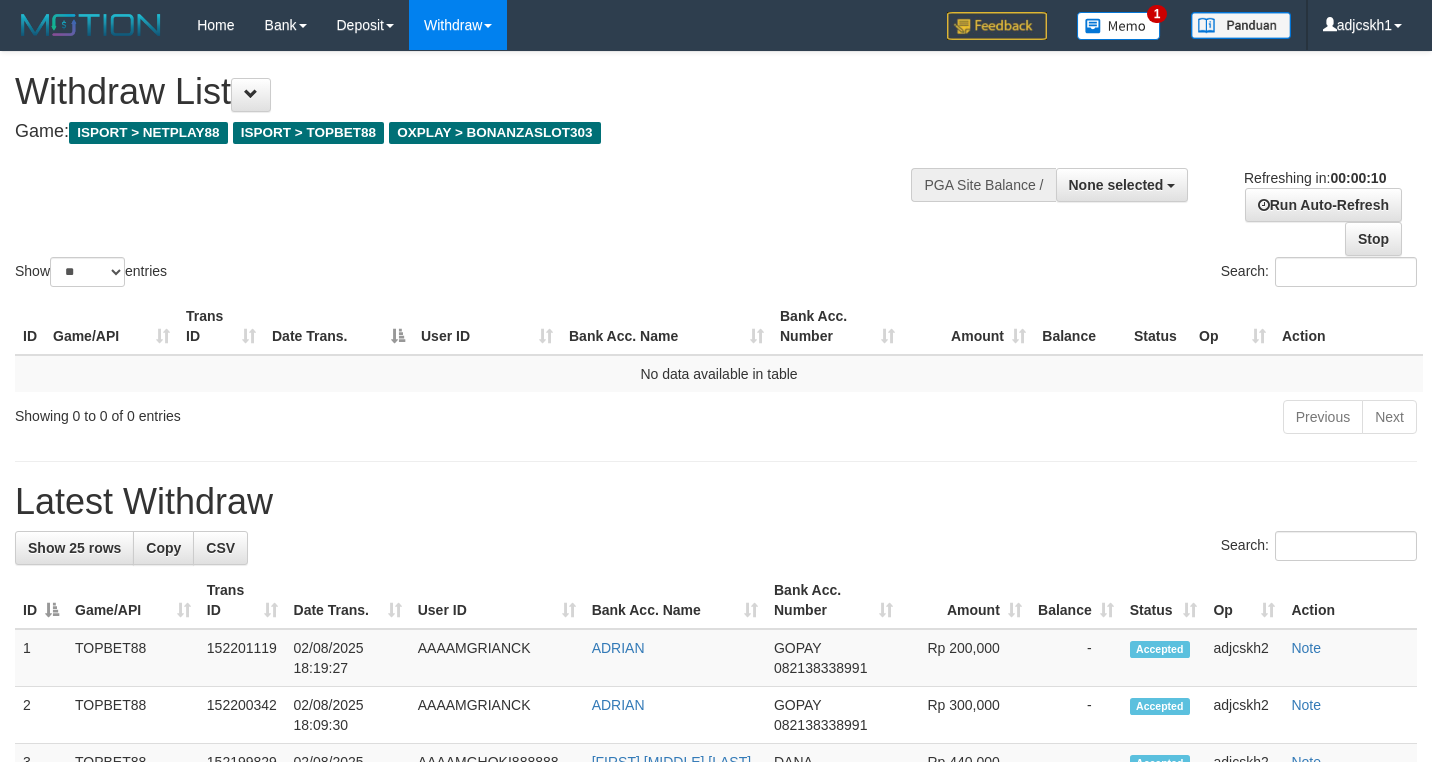 select 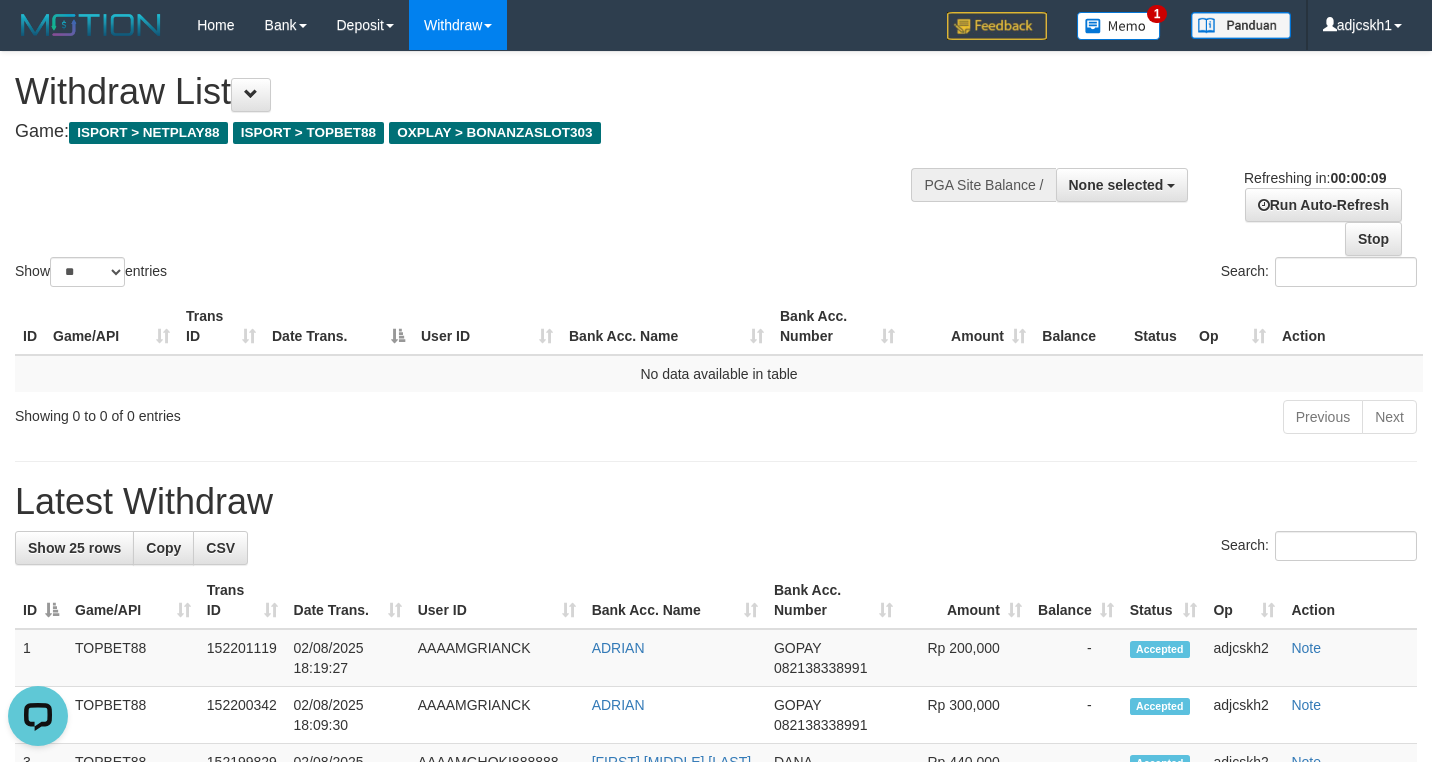 scroll, scrollTop: 0, scrollLeft: 0, axis: both 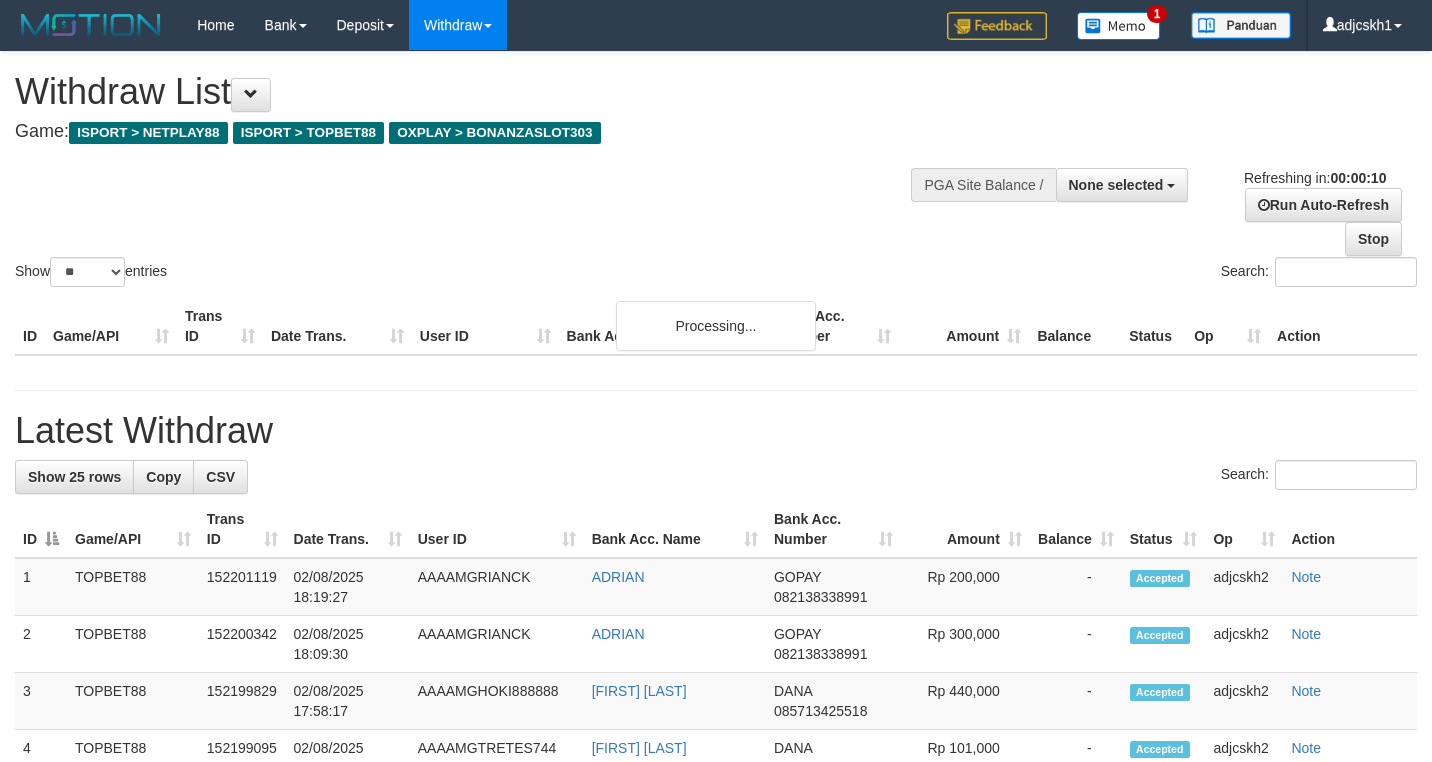 select 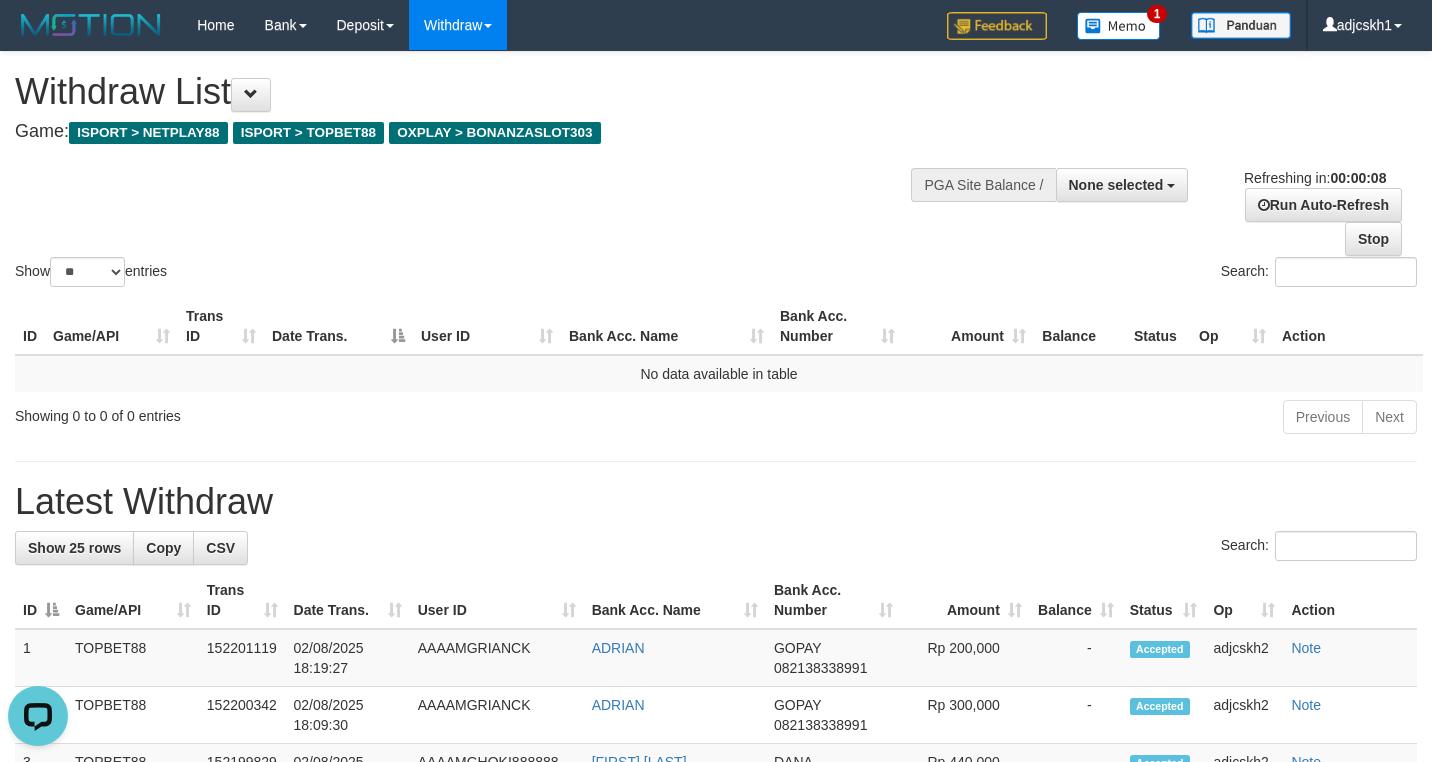 scroll, scrollTop: 0, scrollLeft: 0, axis: both 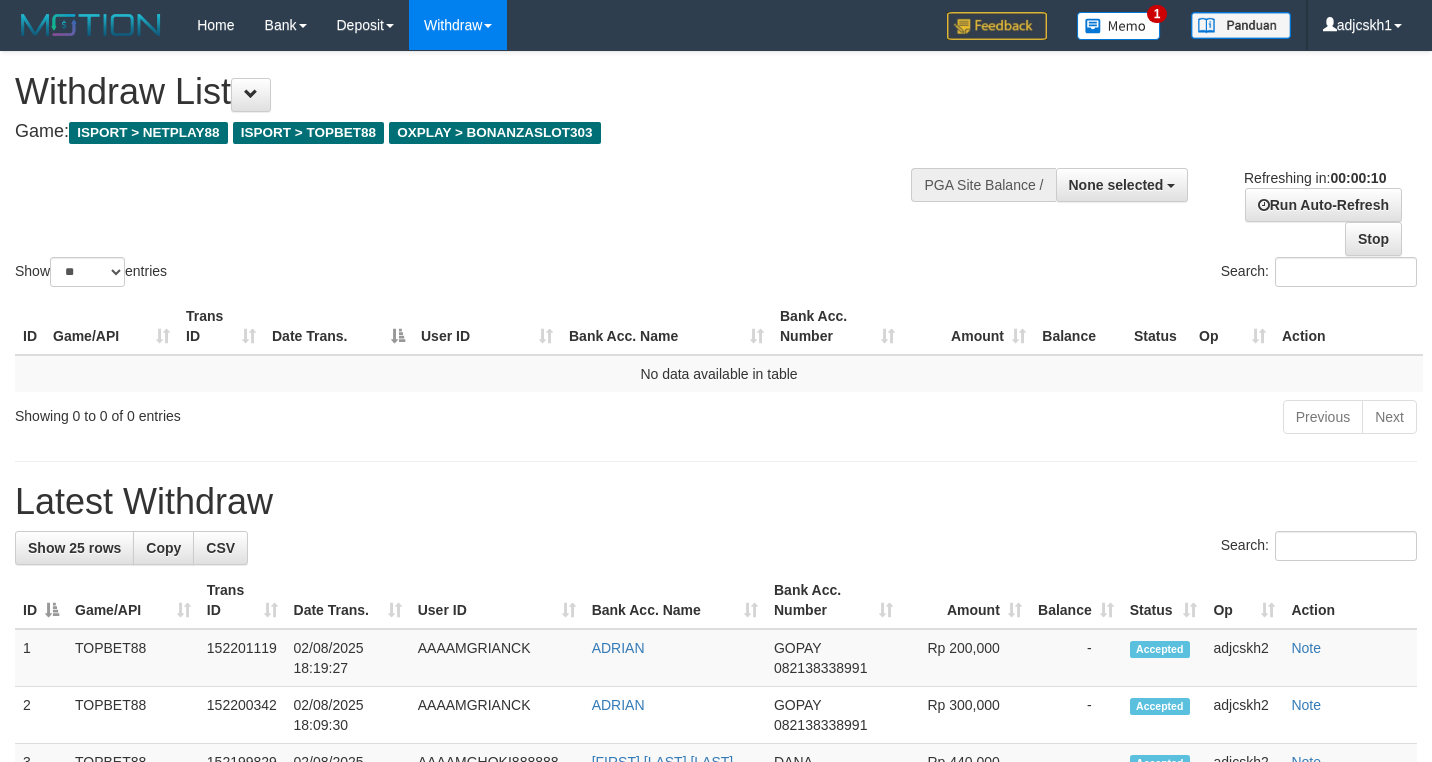 select 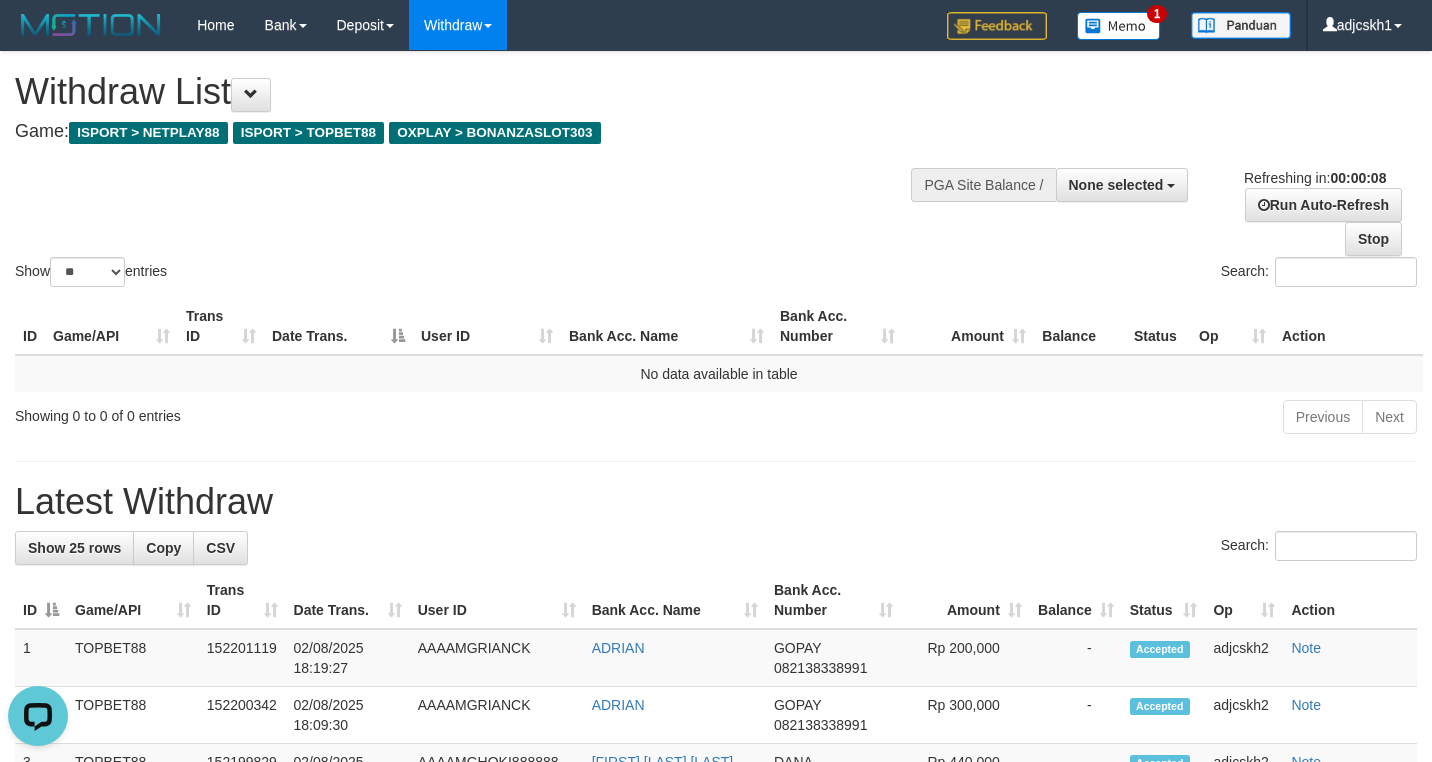 scroll, scrollTop: 0, scrollLeft: 0, axis: both 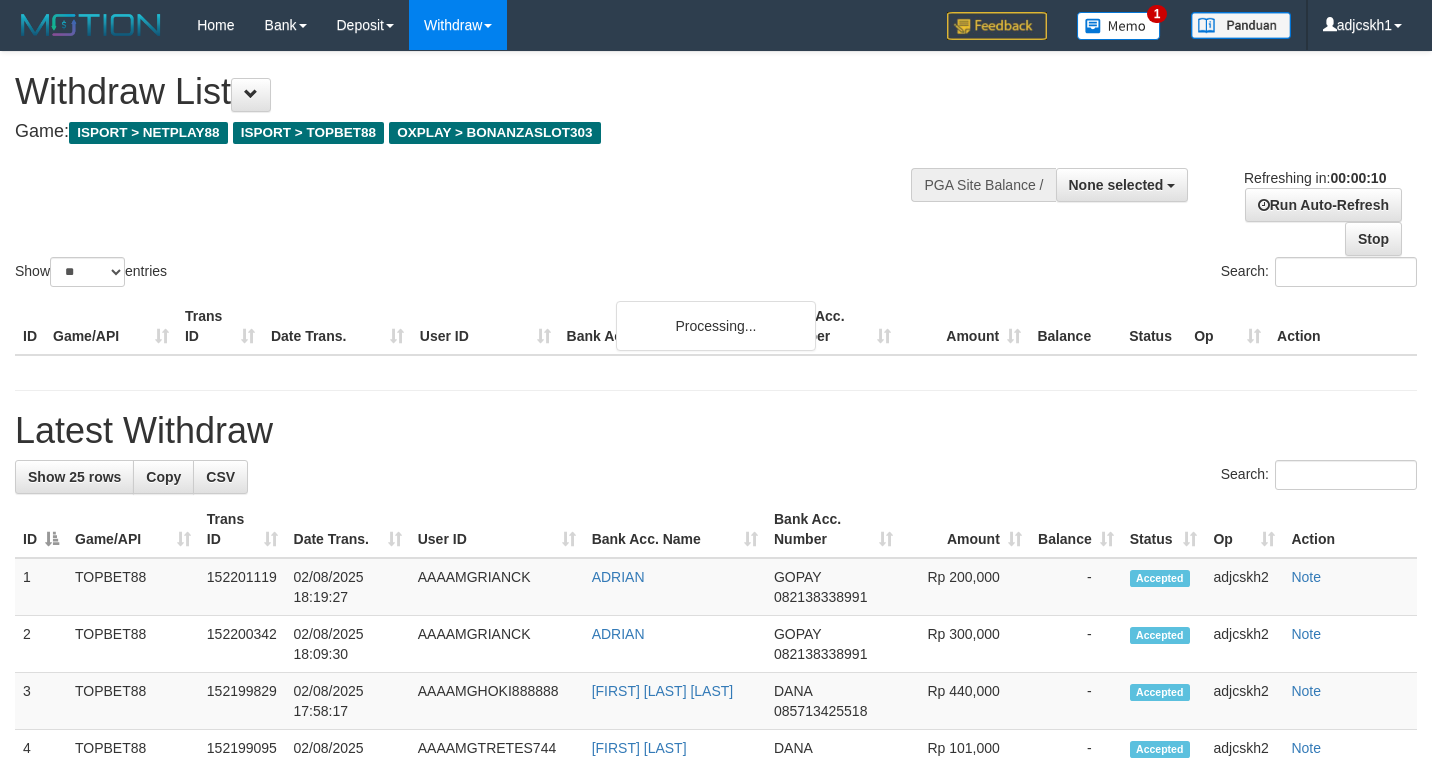 select 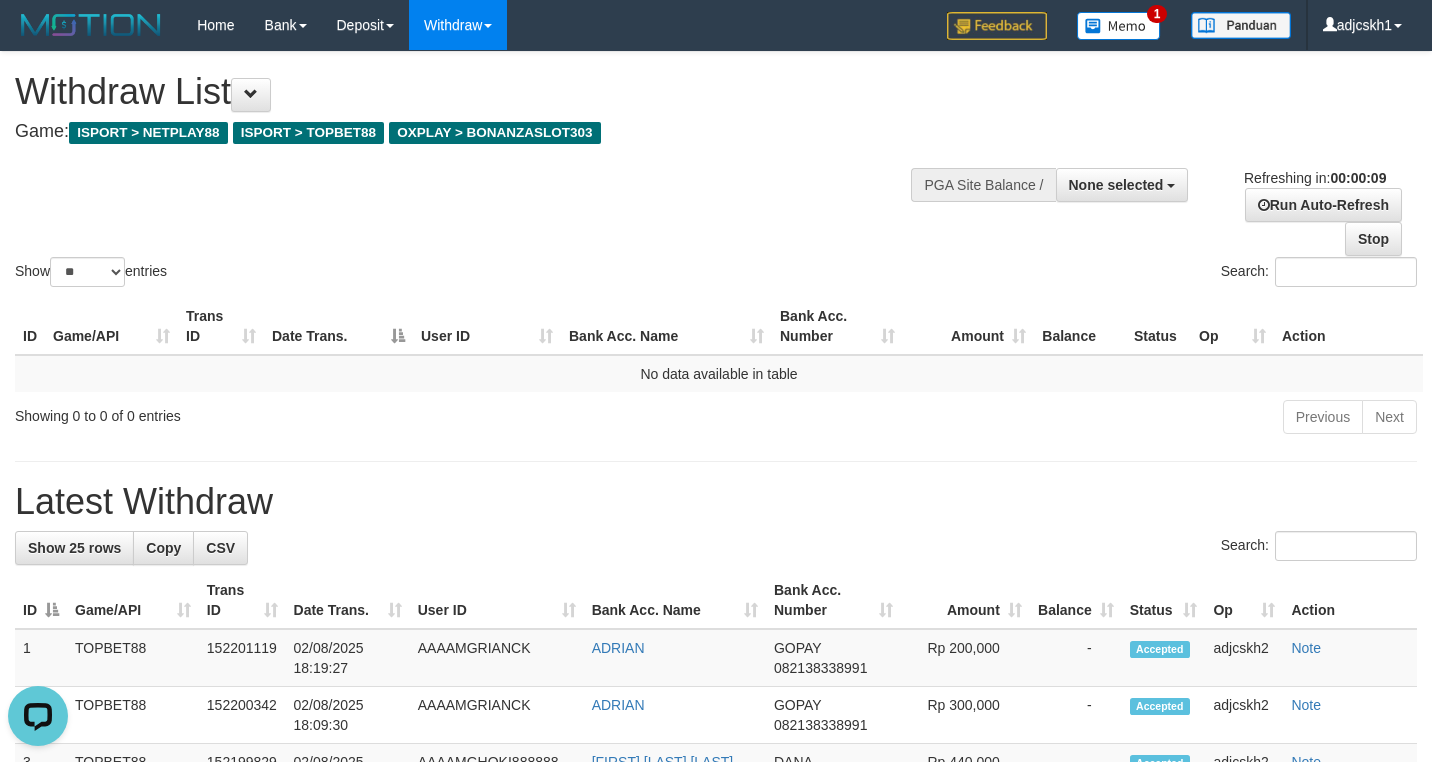 scroll, scrollTop: 0, scrollLeft: 0, axis: both 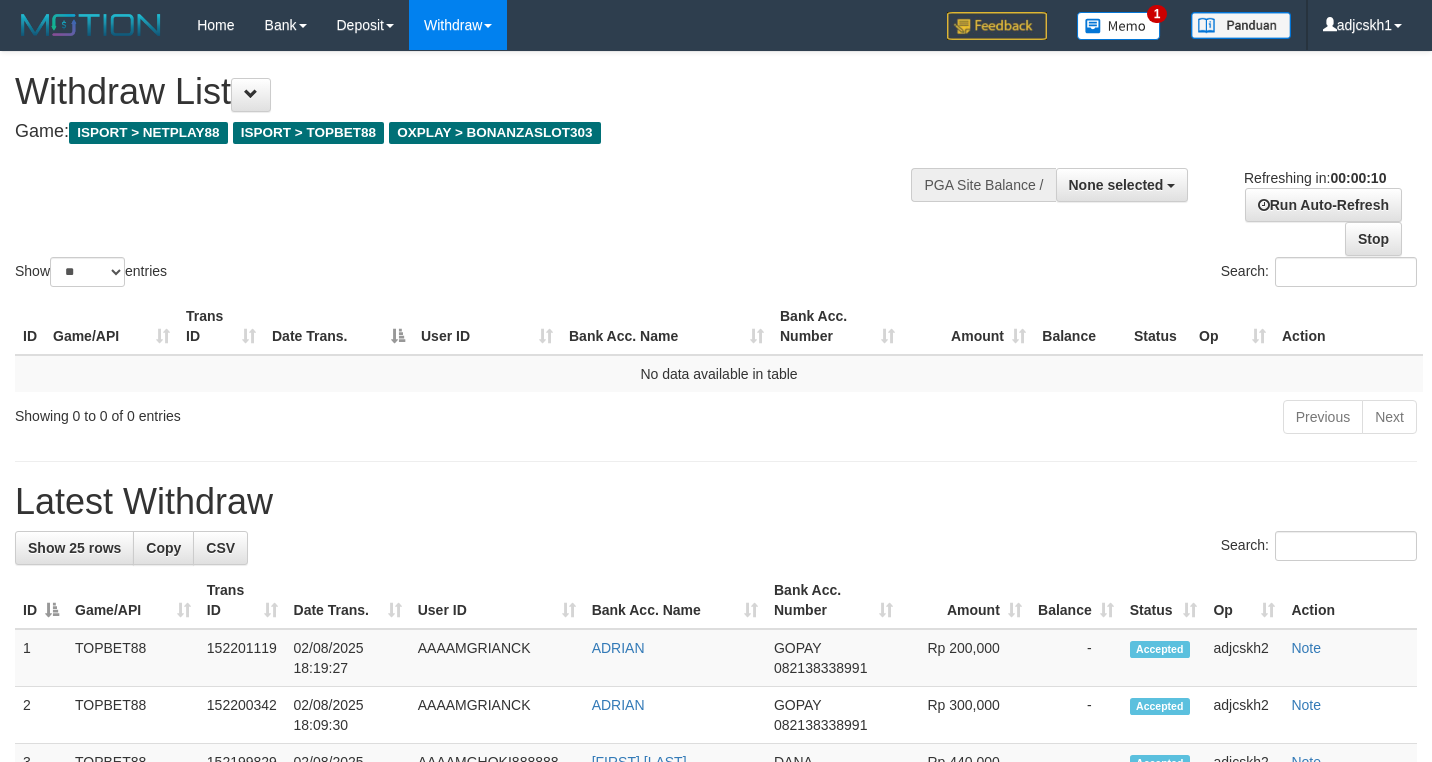 select 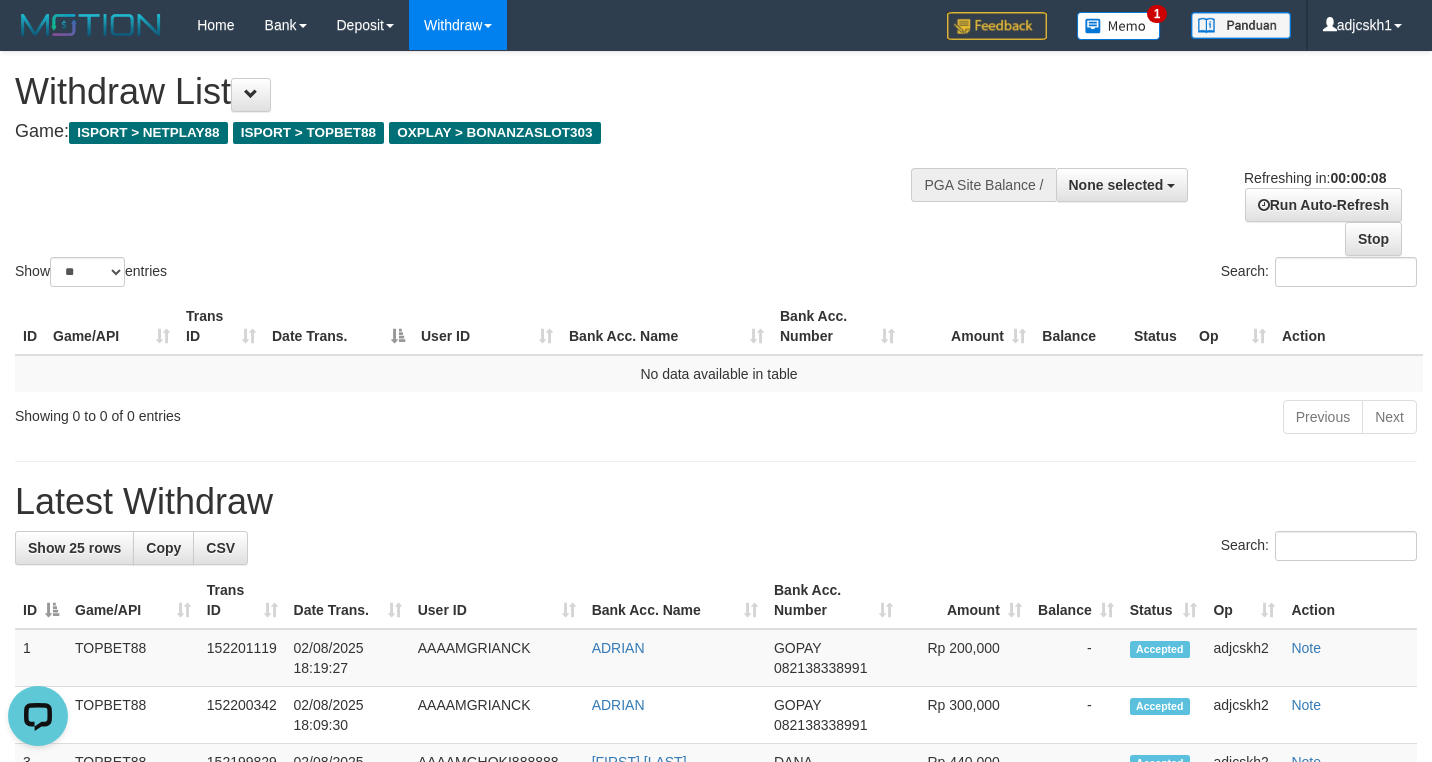 scroll, scrollTop: 0, scrollLeft: 0, axis: both 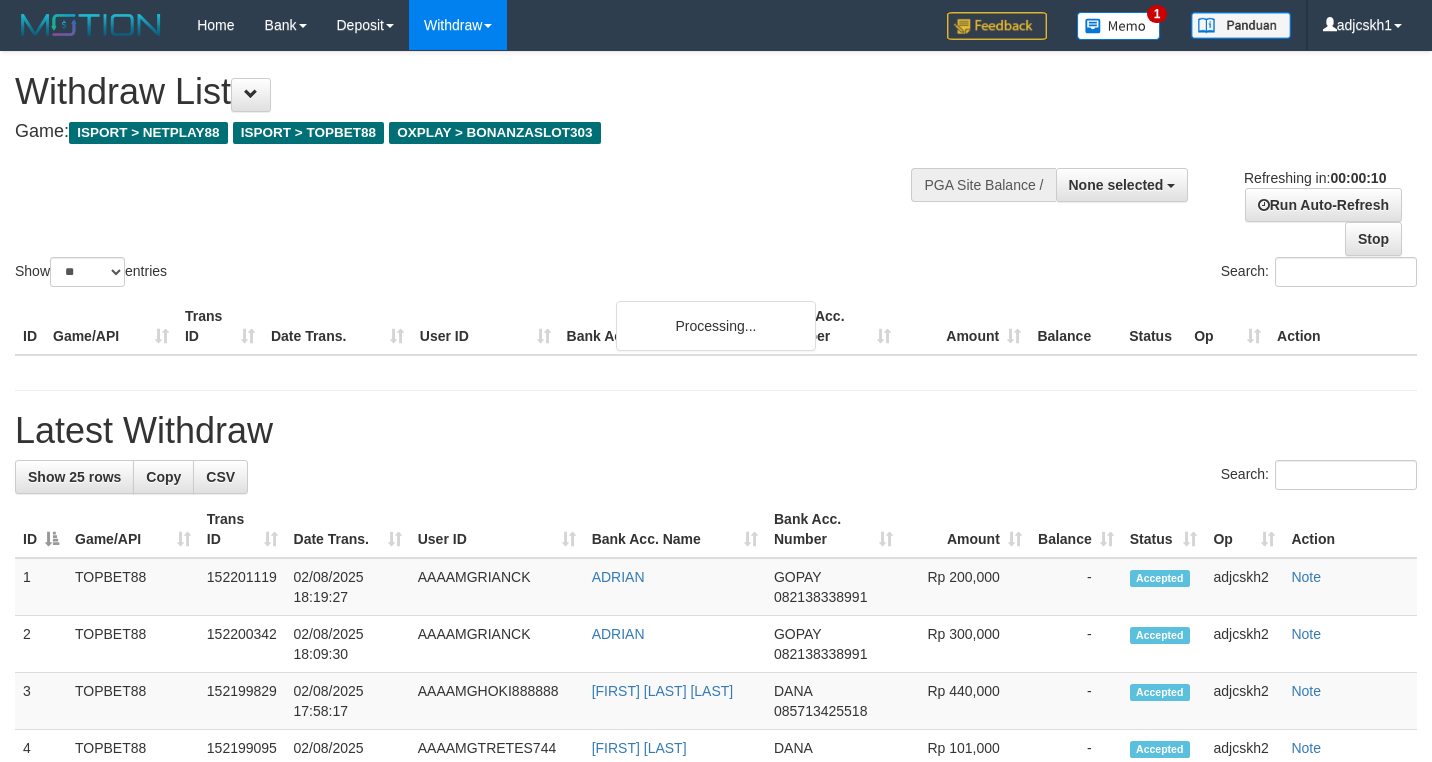 select 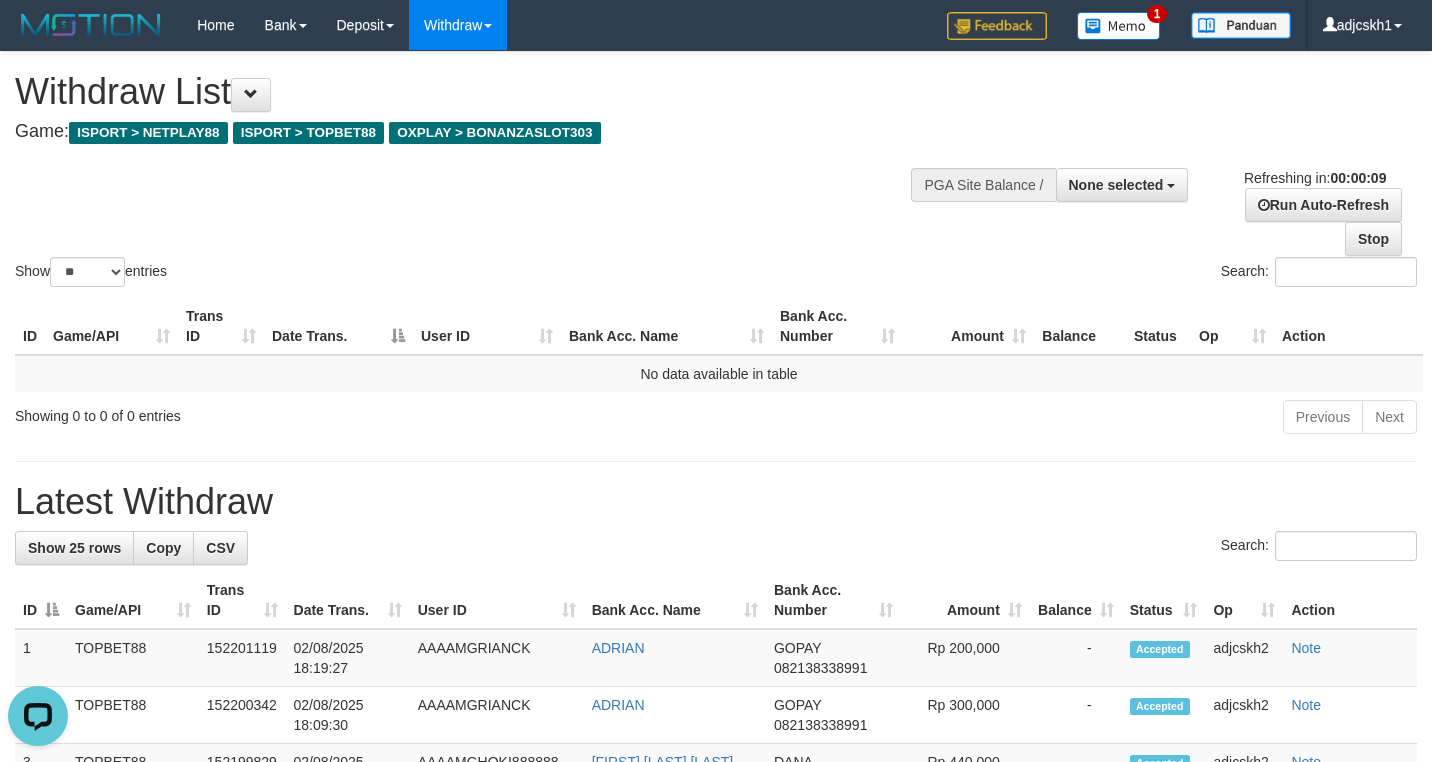 scroll, scrollTop: 0, scrollLeft: 0, axis: both 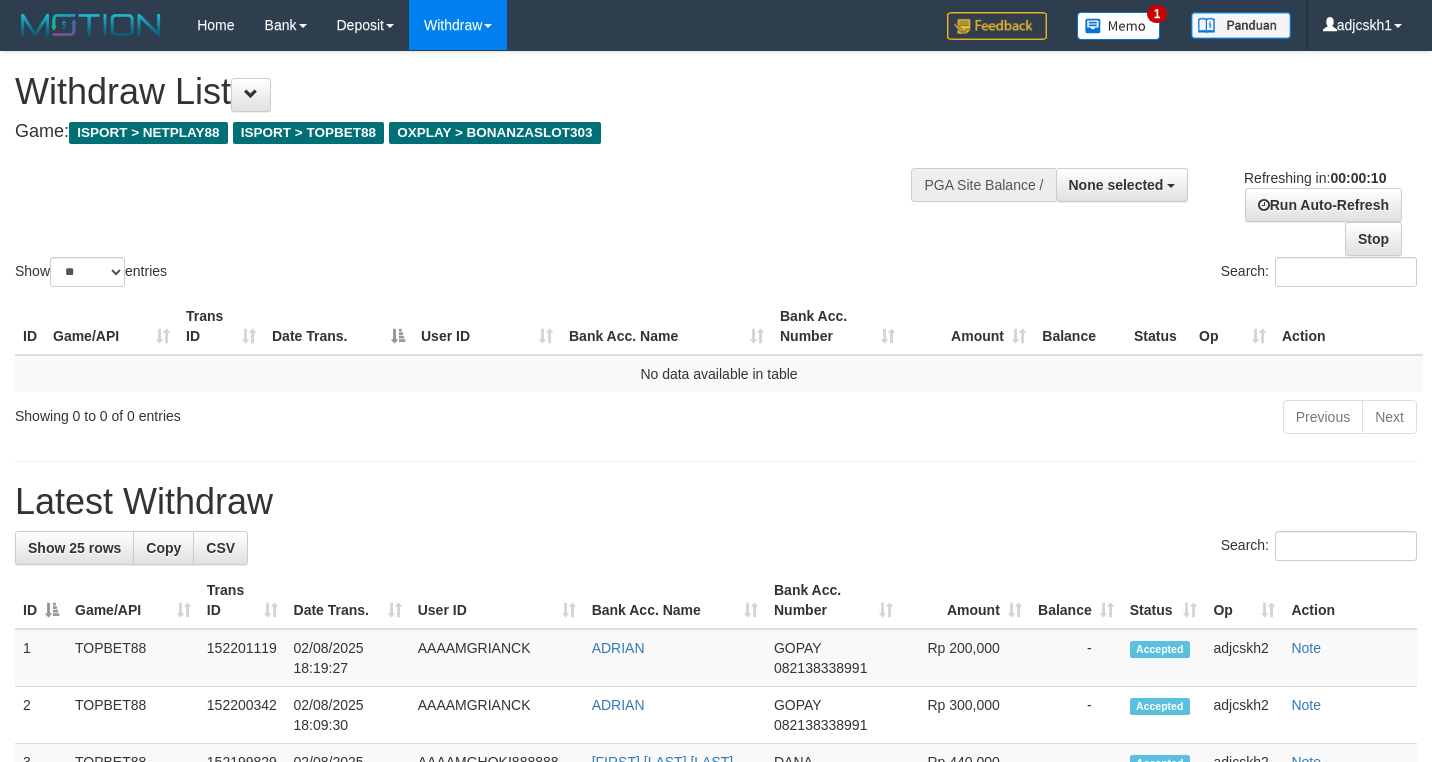 select 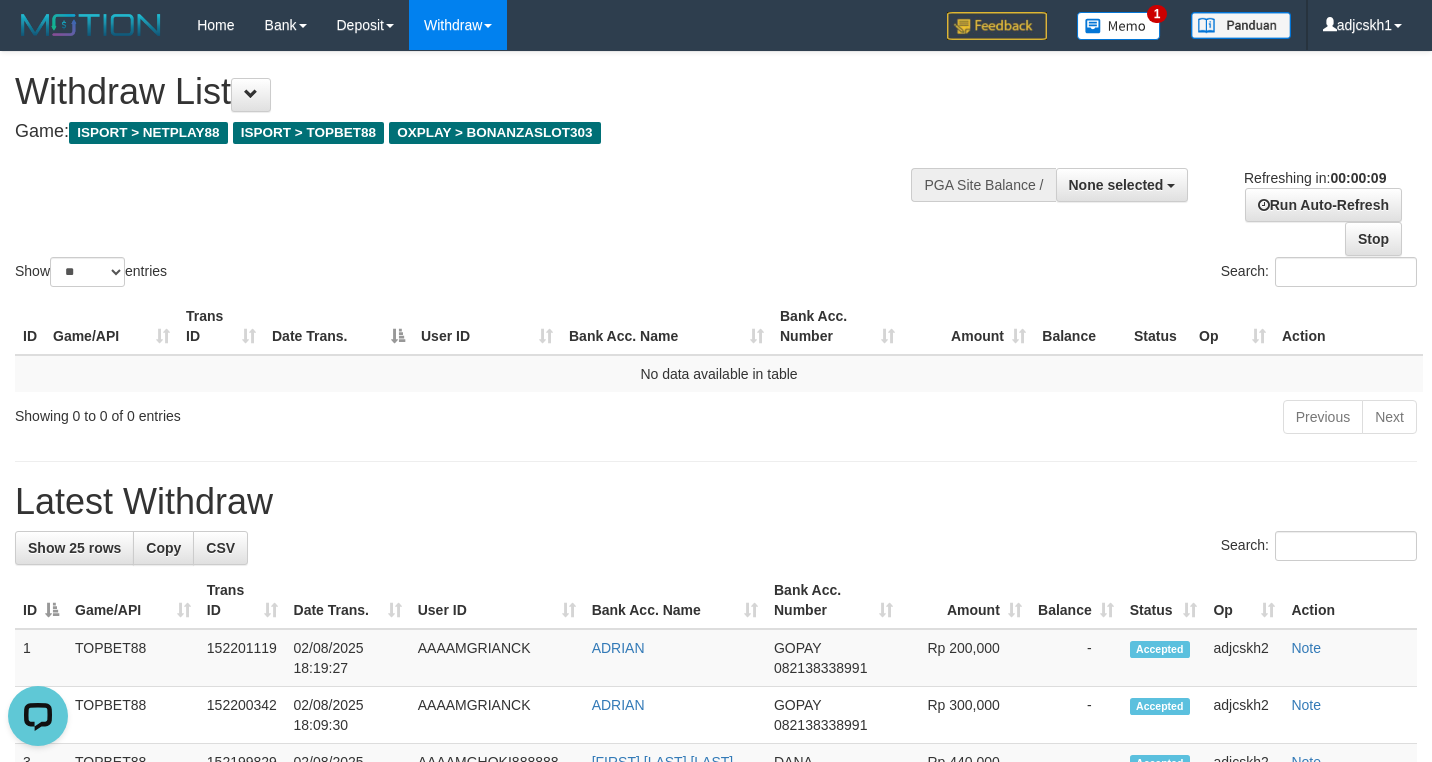 scroll, scrollTop: 0, scrollLeft: 0, axis: both 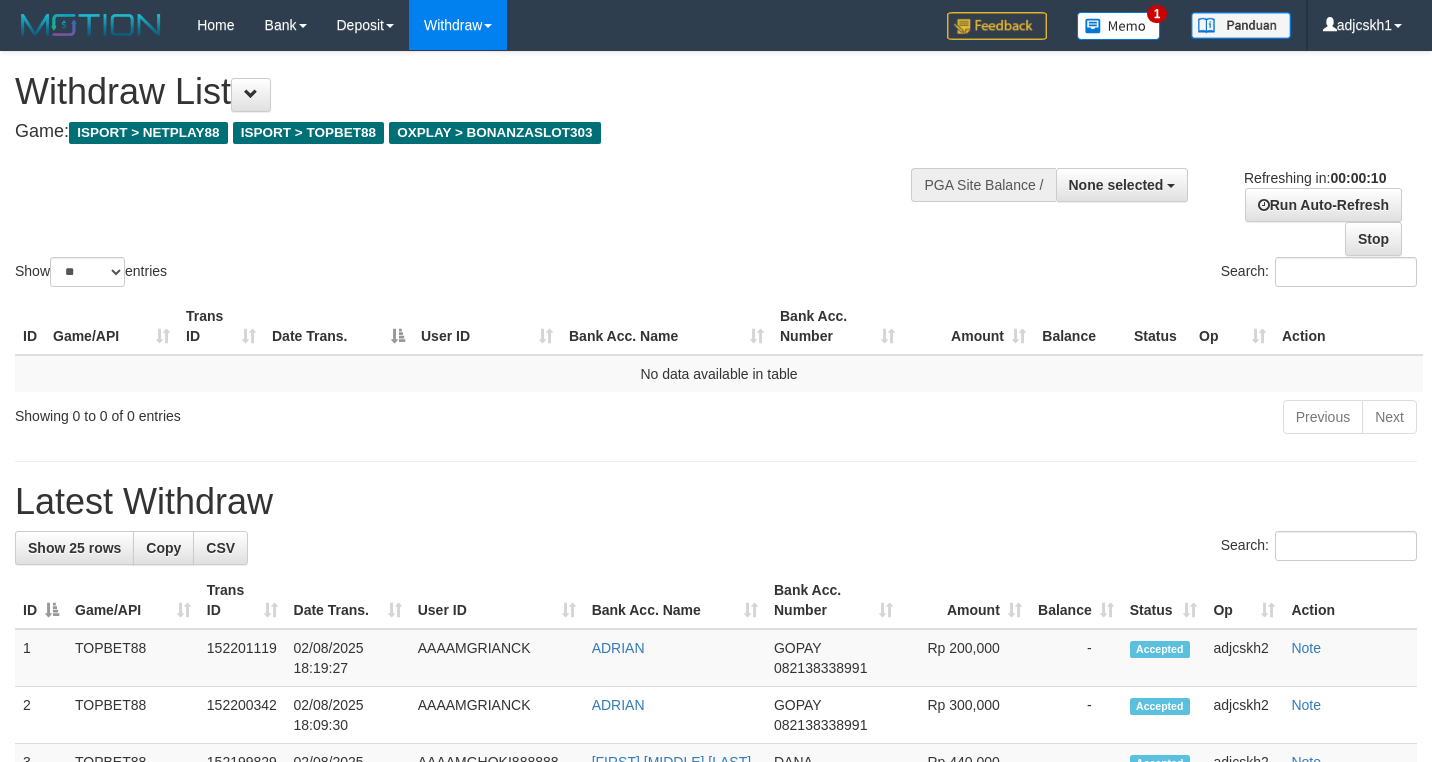 select 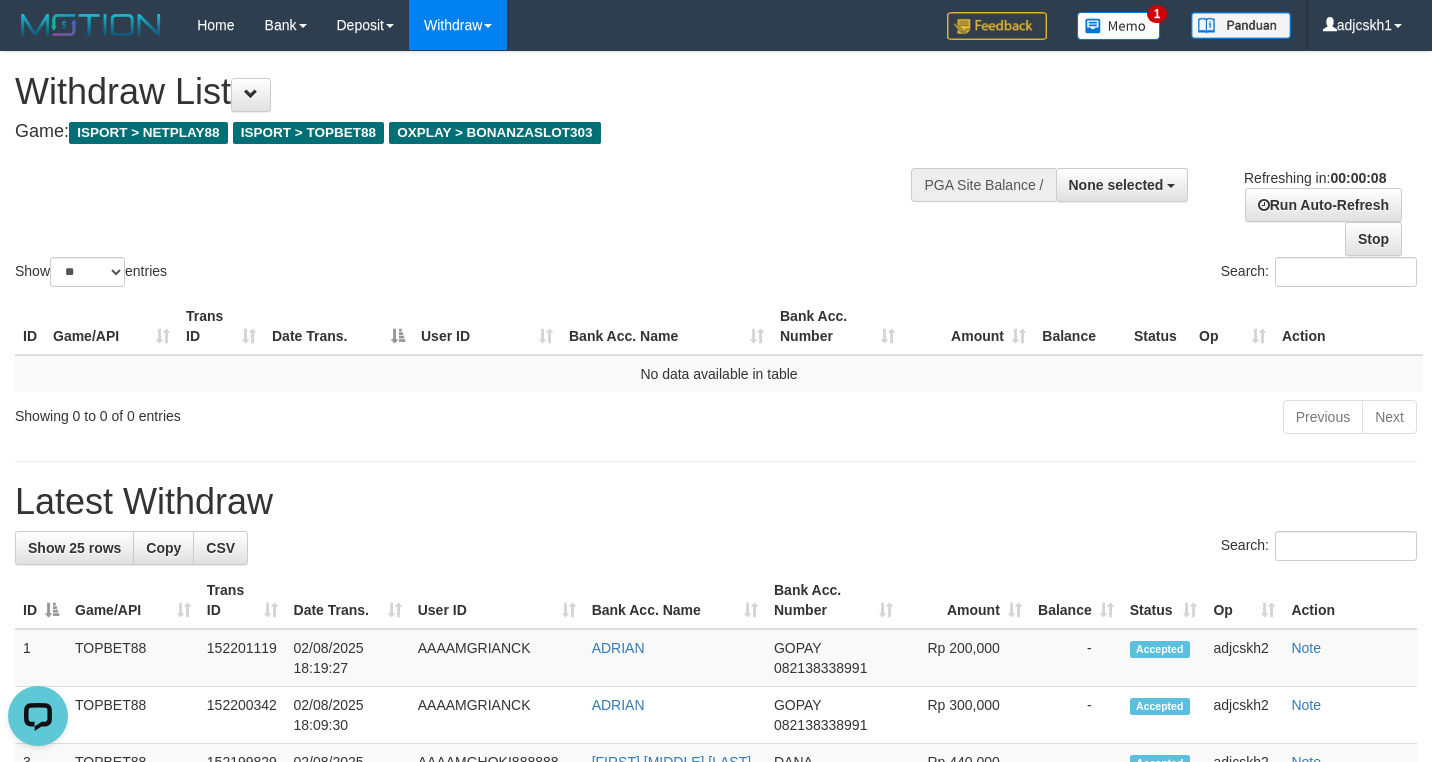 scroll, scrollTop: 0, scrollLeft: 0, axis: both 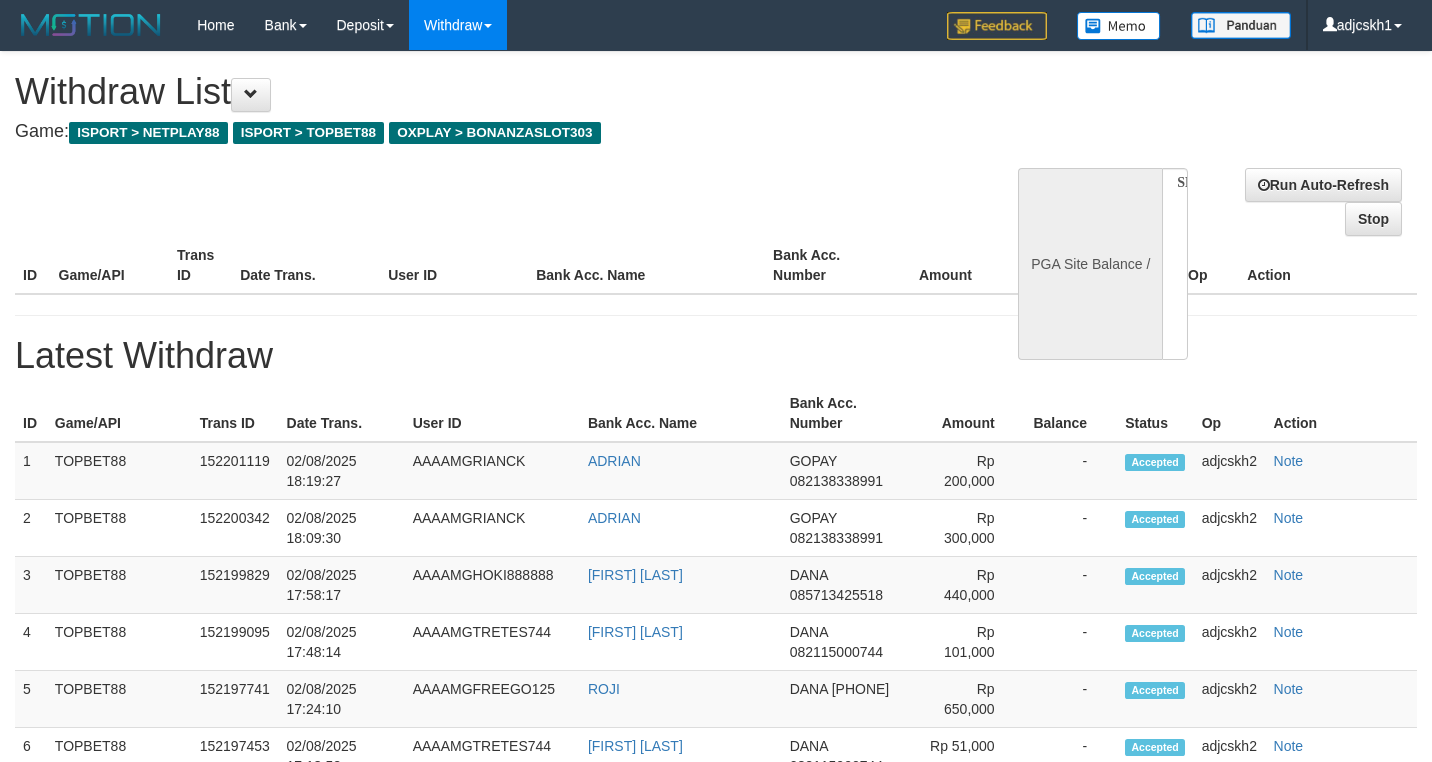 select 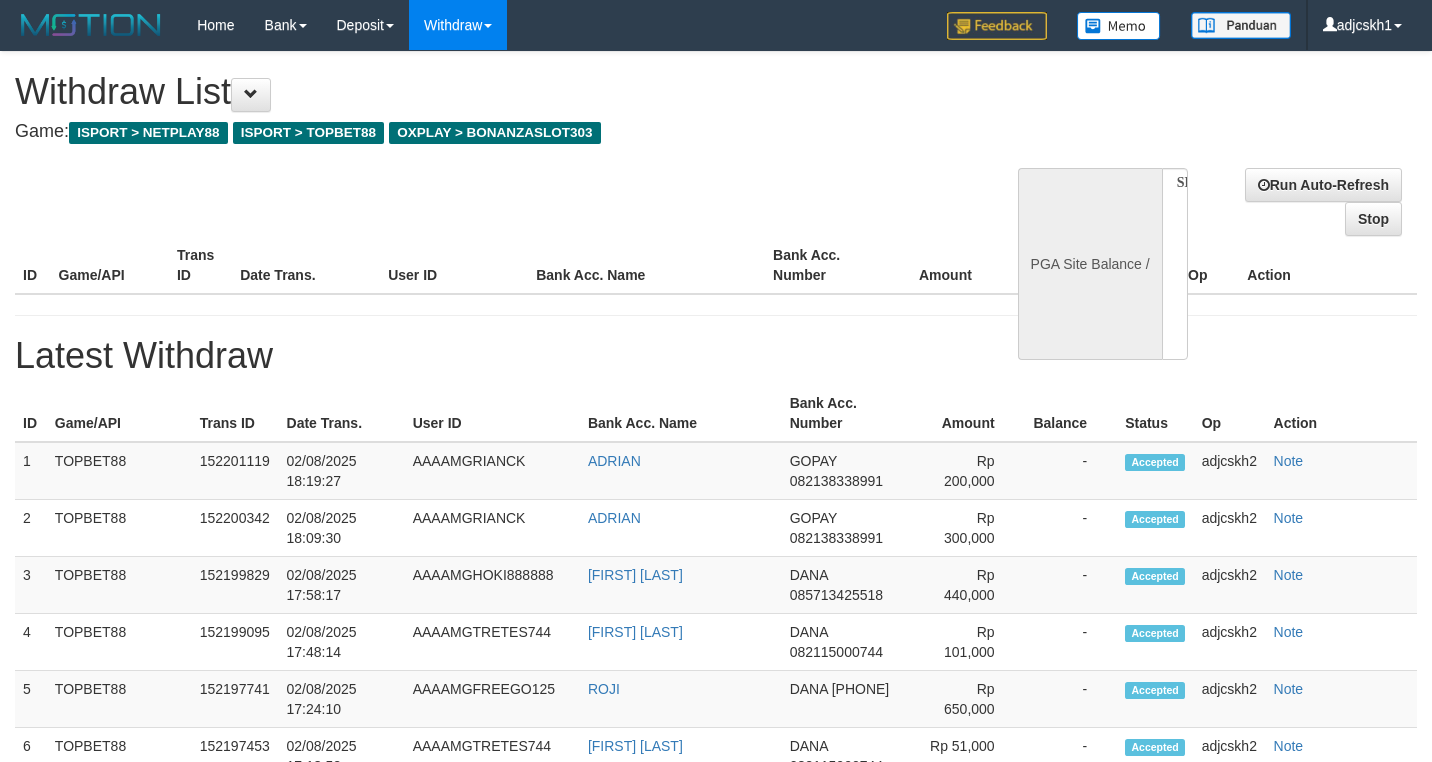 scroll, scrollTop: 0, scrollLeft: 0, axis: both 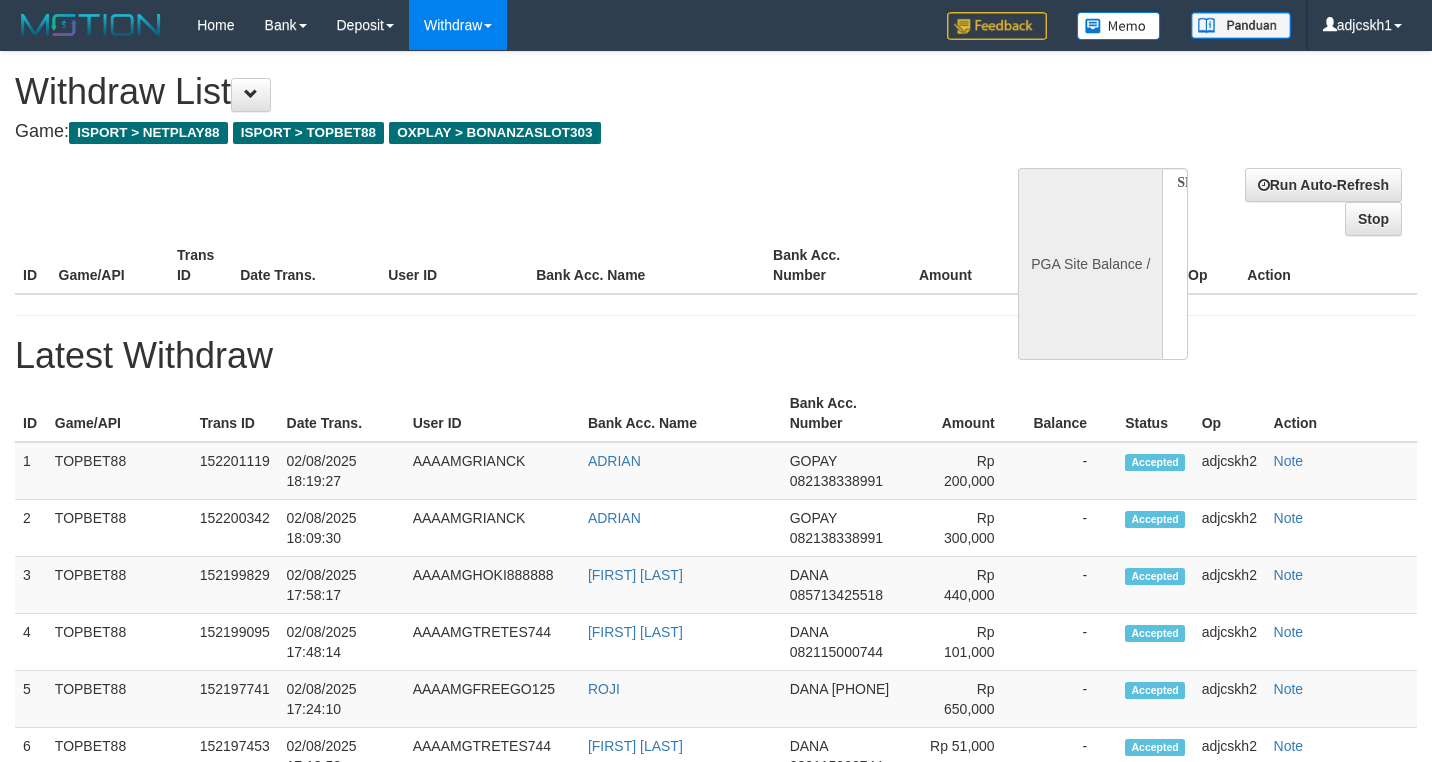 select 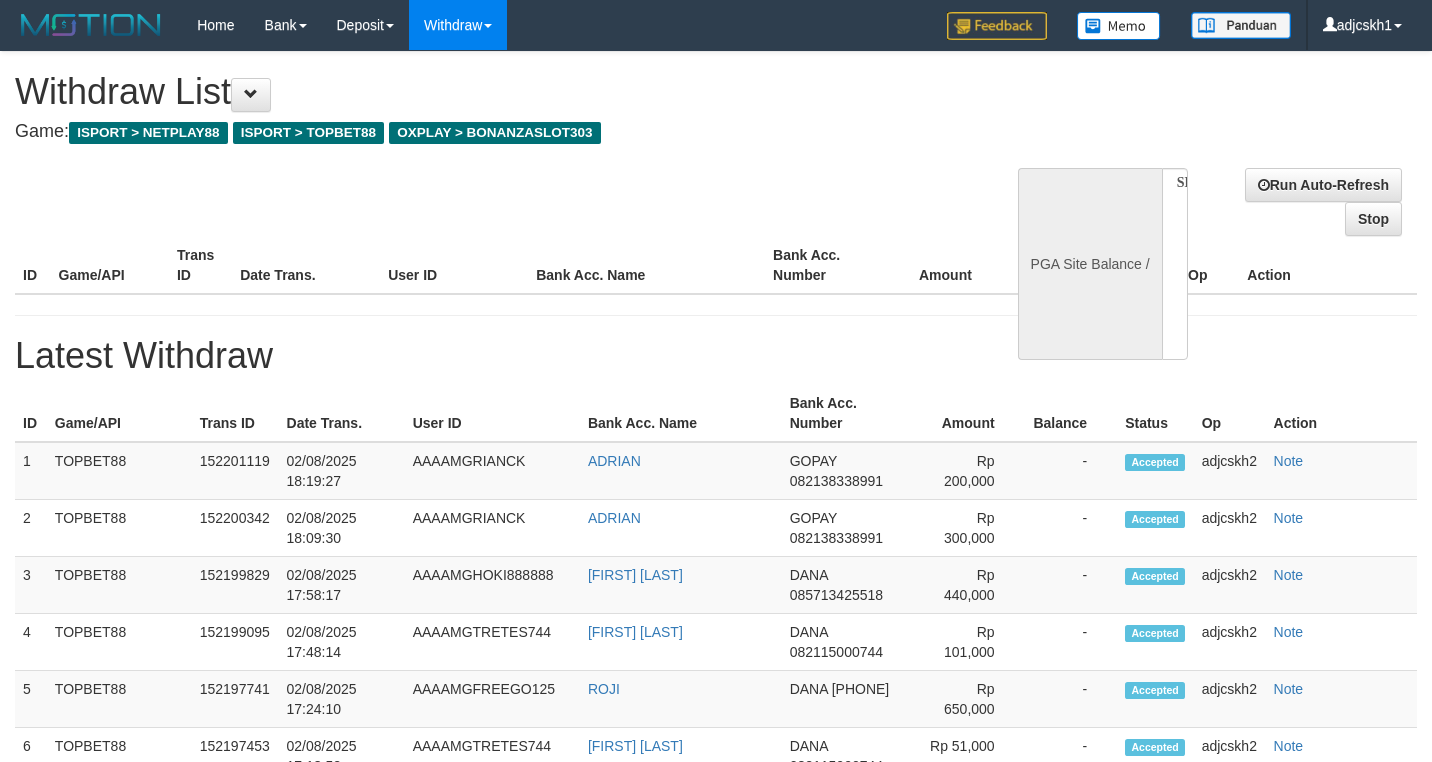 scroll, scrollTop: 0, scrollLeft: 0, axis: both 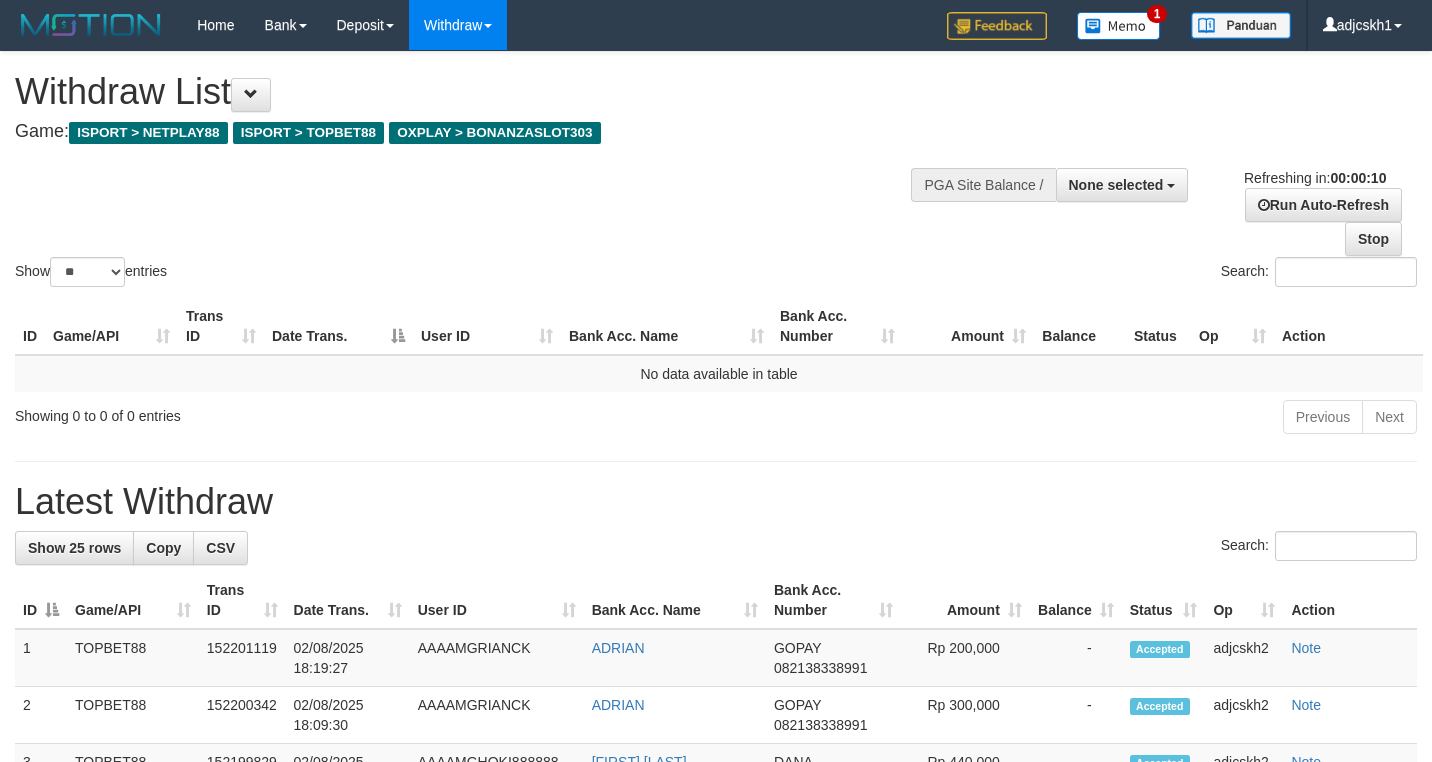 select 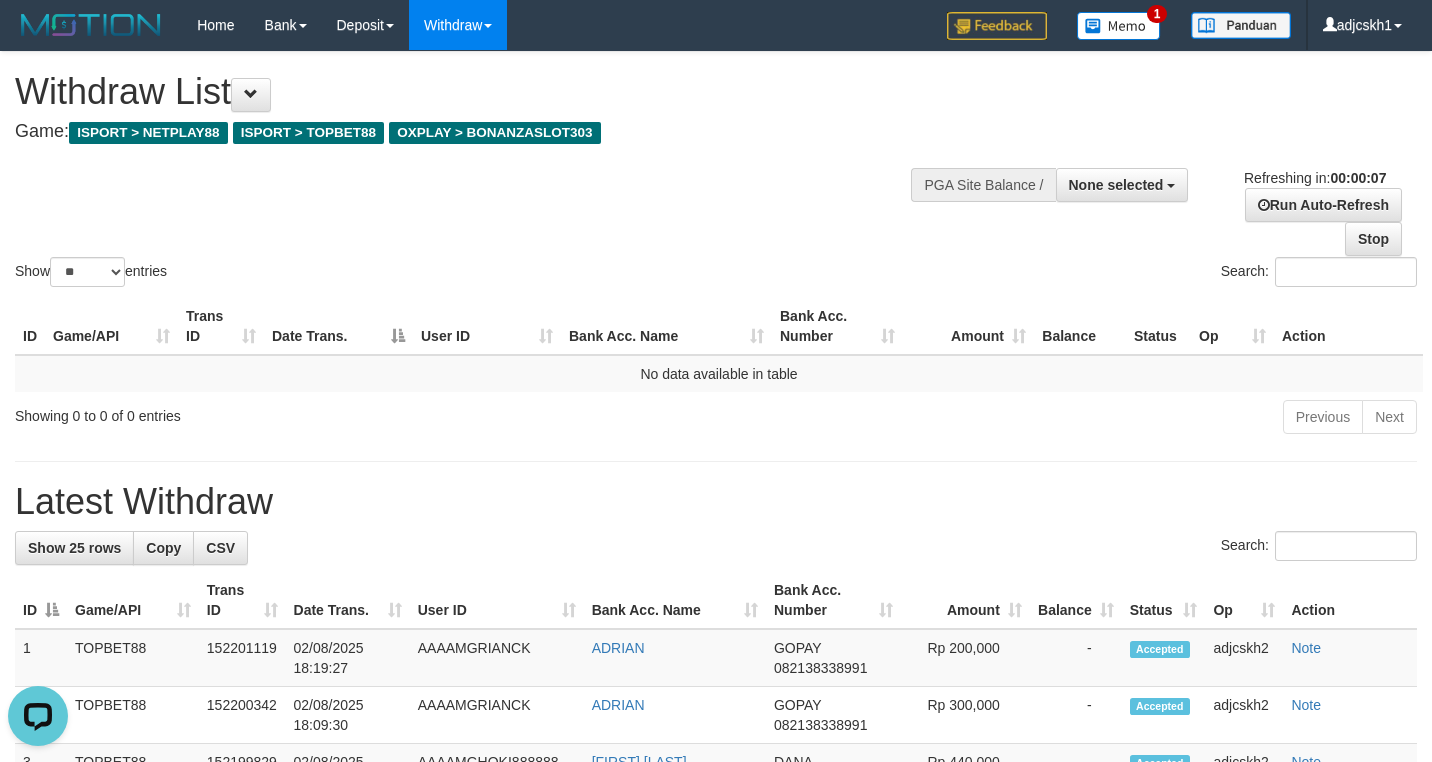 scroll, scrollTop: 0, scrollLeft: 0, axis: both 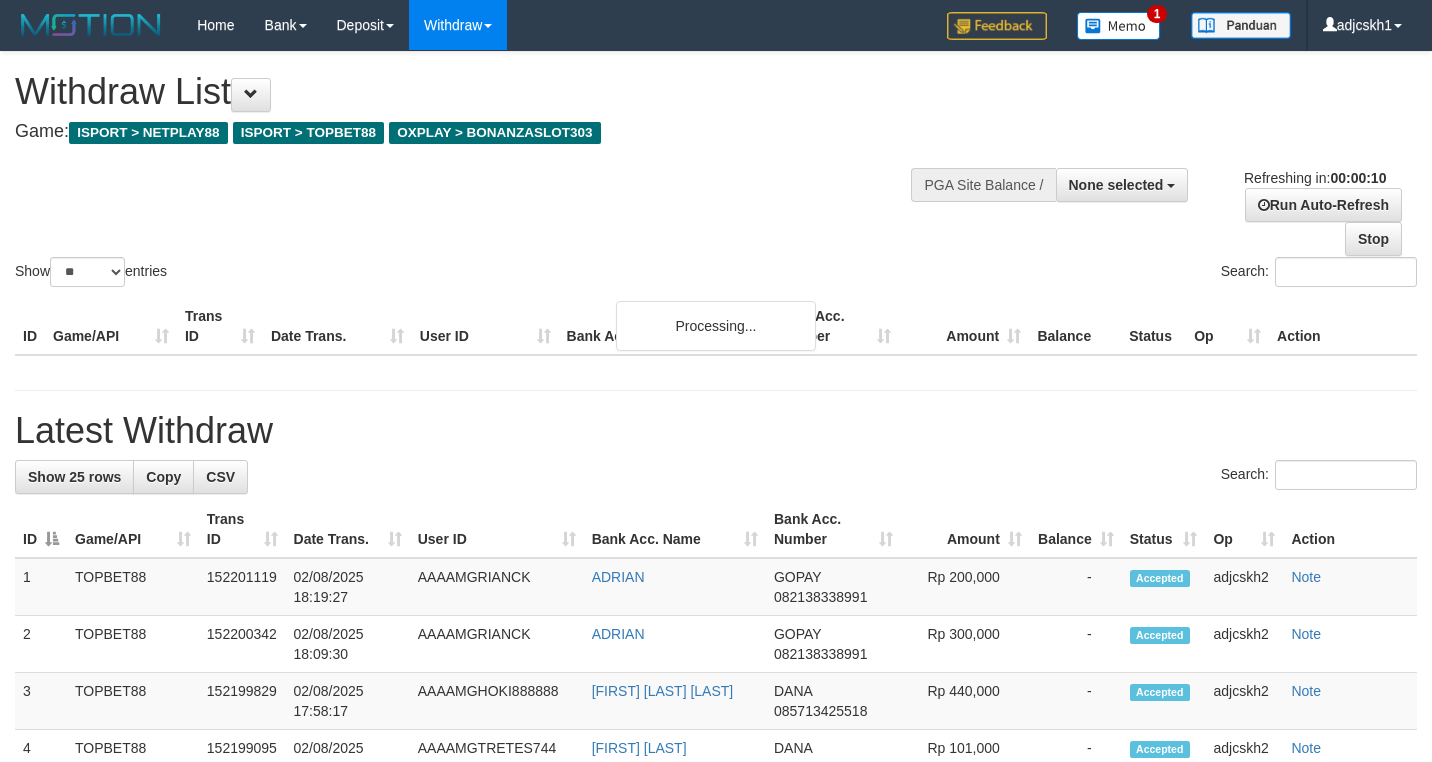 select 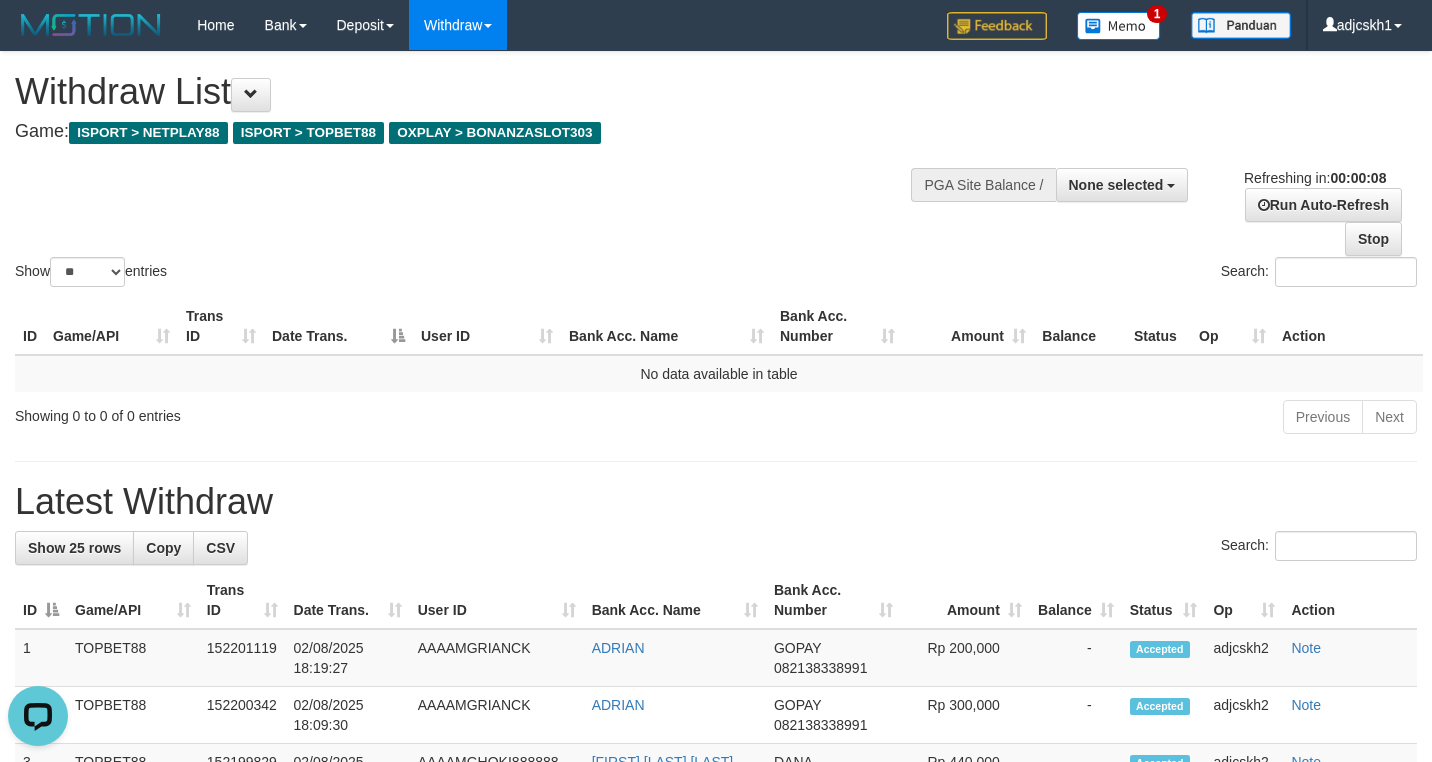 scroll, scrollTop: 0, scrollLeft: 0, axis: both 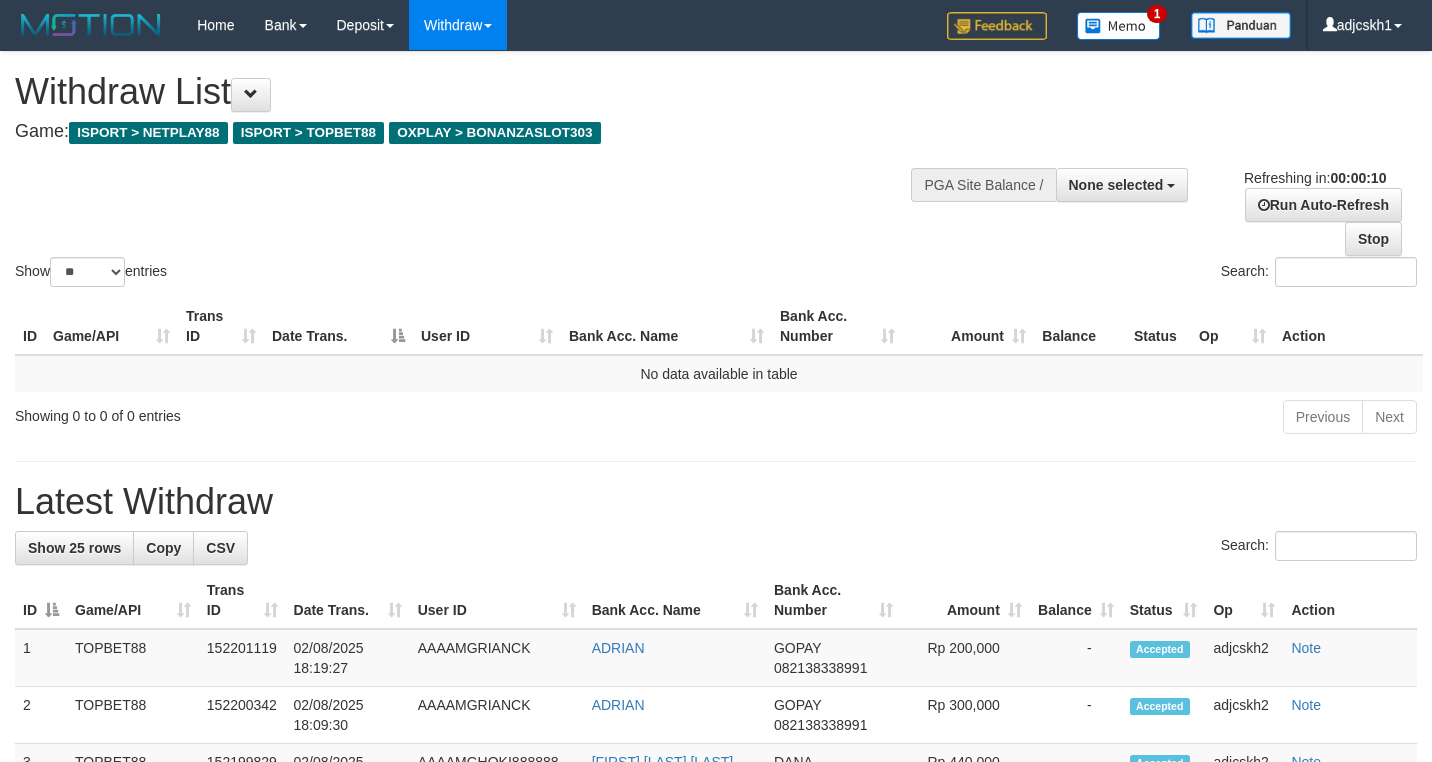select 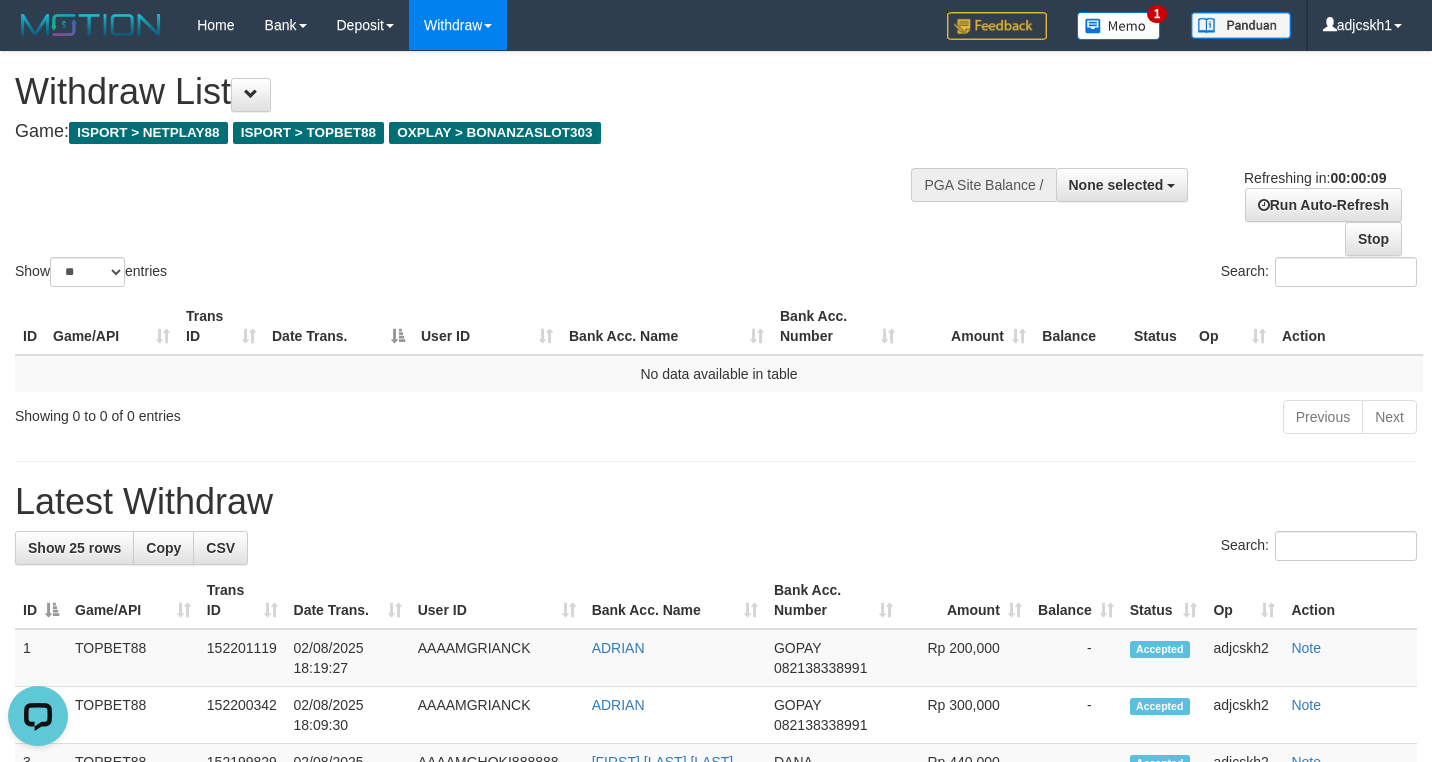 scroll, scrollTop: 0, scrollLeft: 0, axis: both 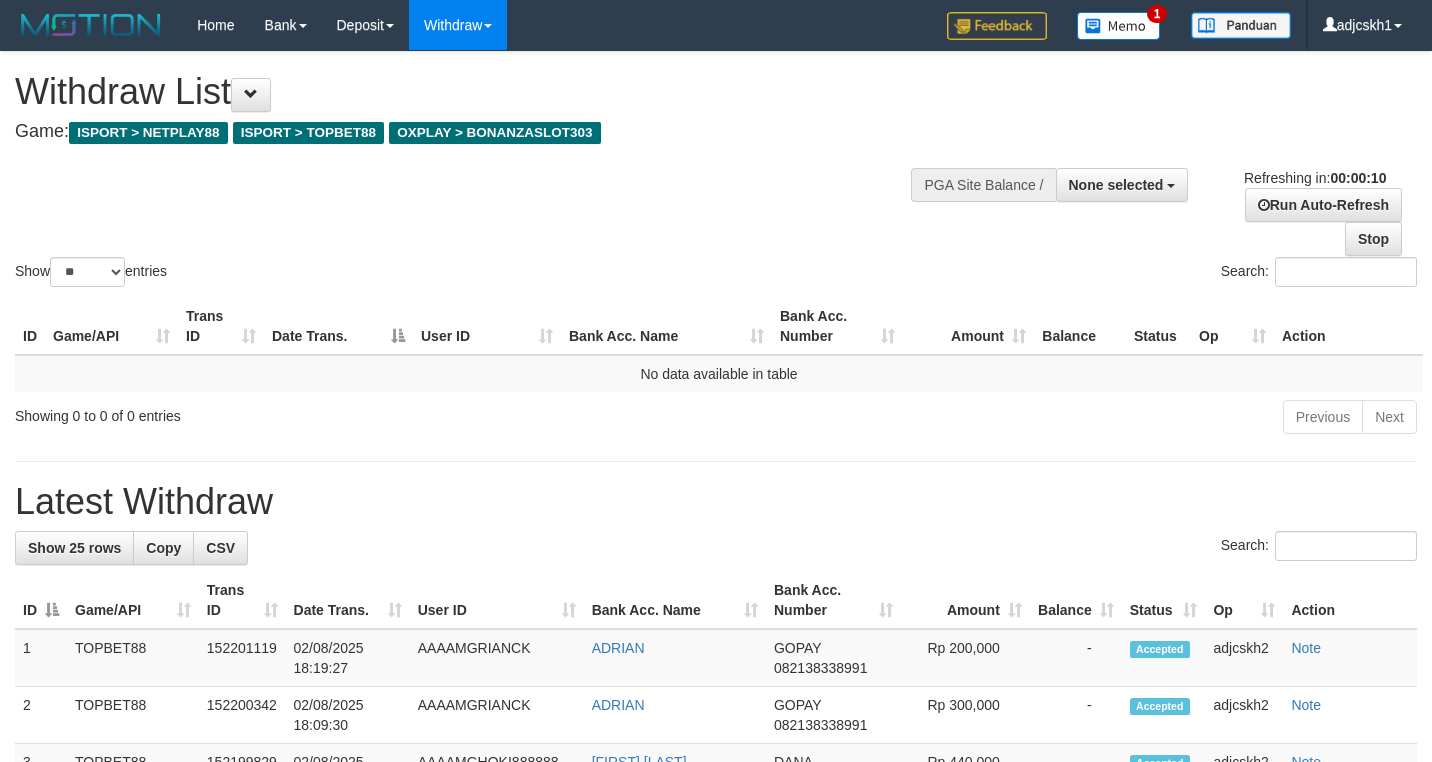 select 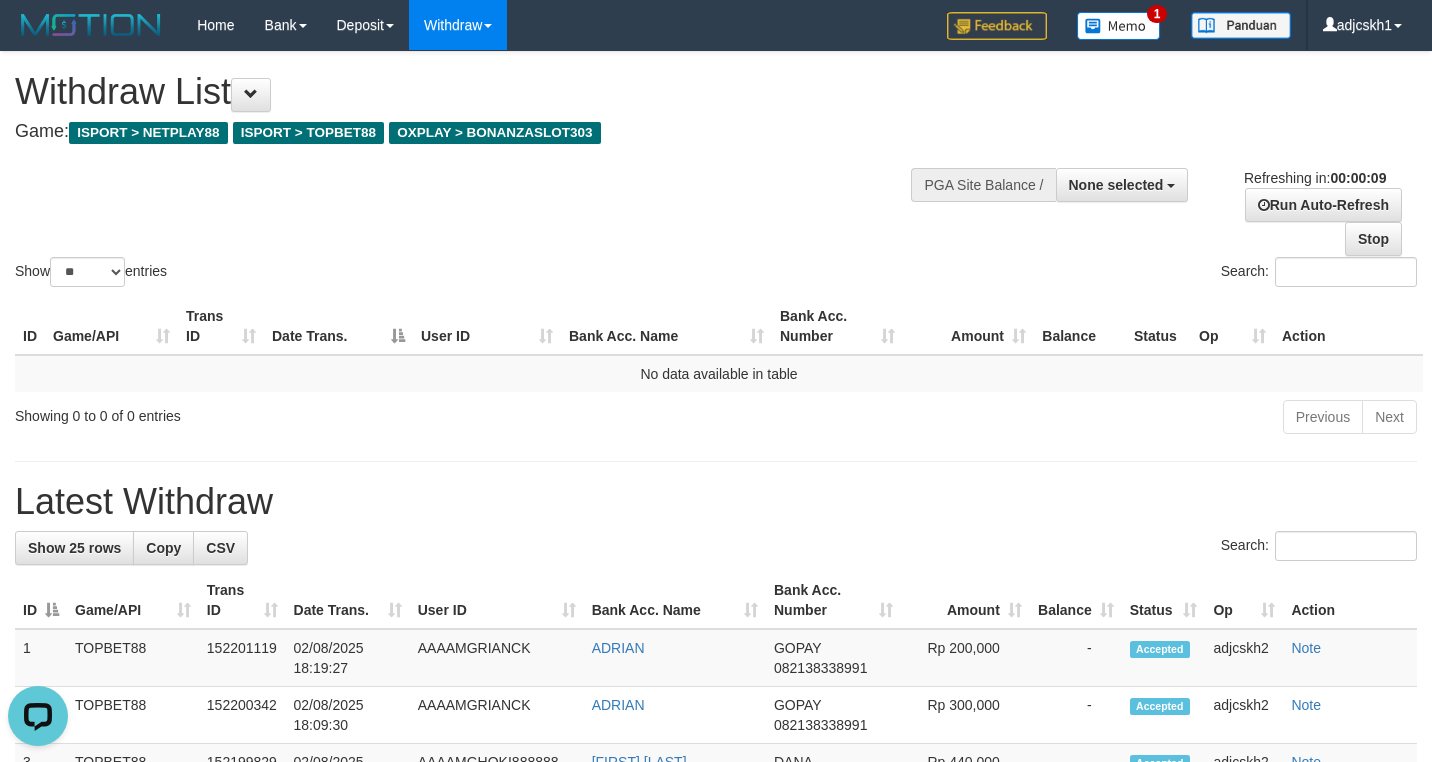 scroll, scrollTop: 0, scrollLeft: 0, axis: both 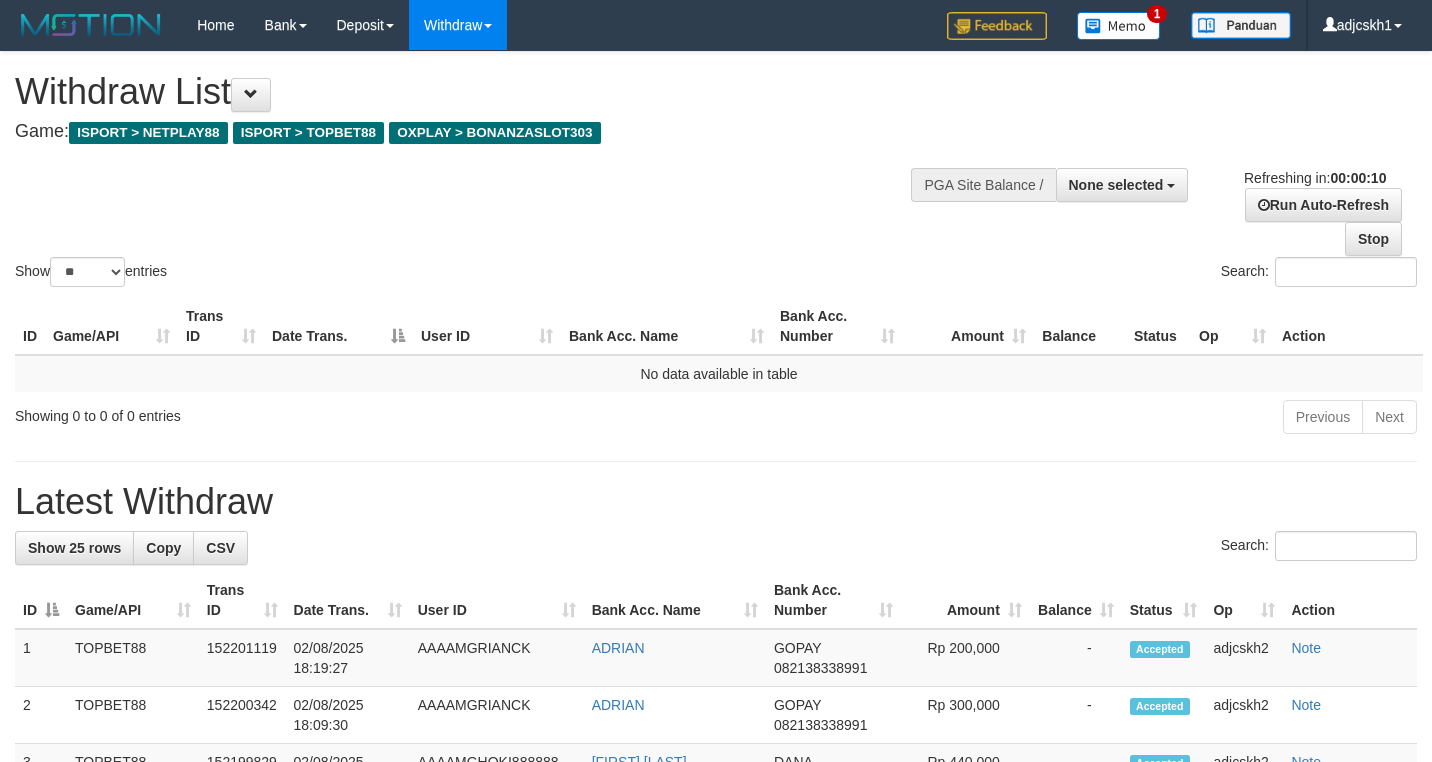 select 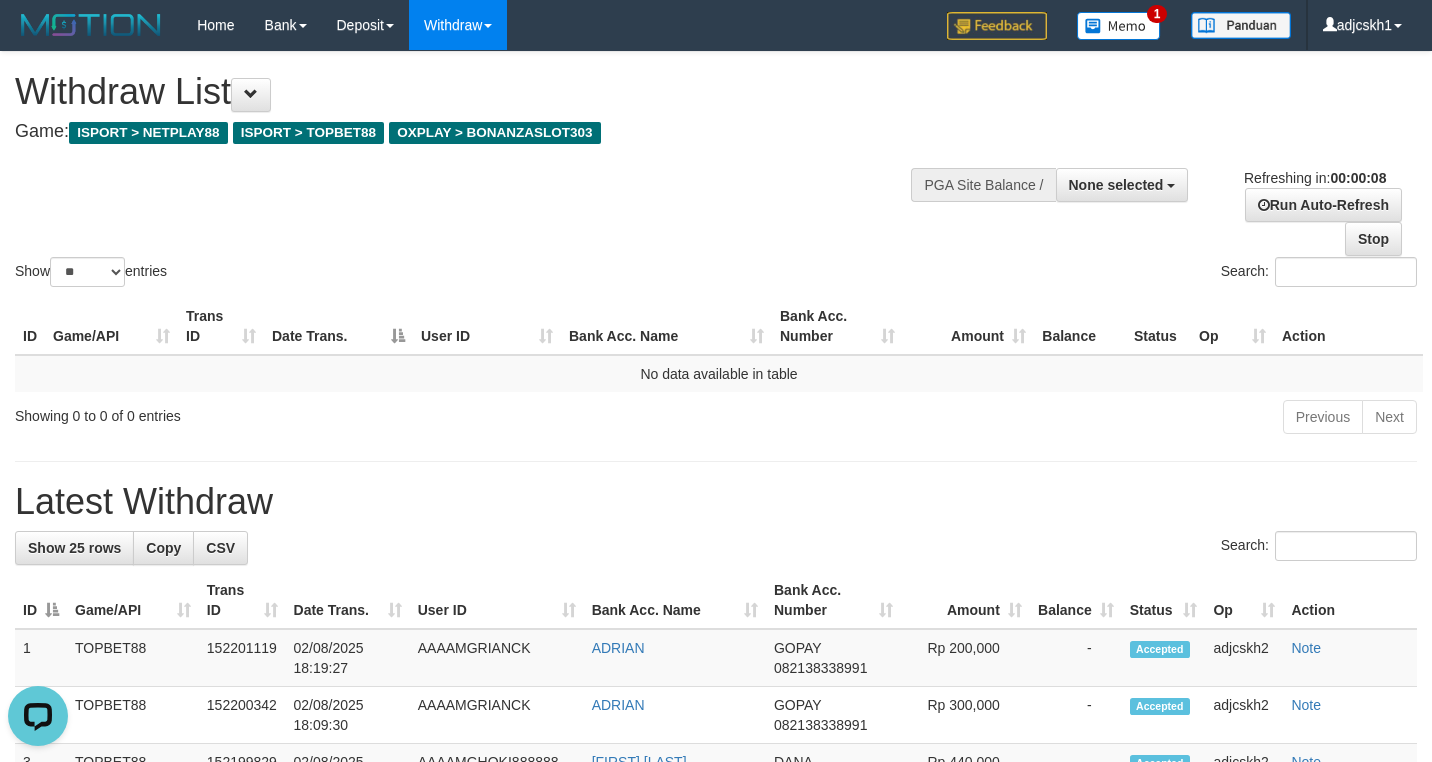 scroll, scrollTop: 0, scrollLeft: 0, axis: both 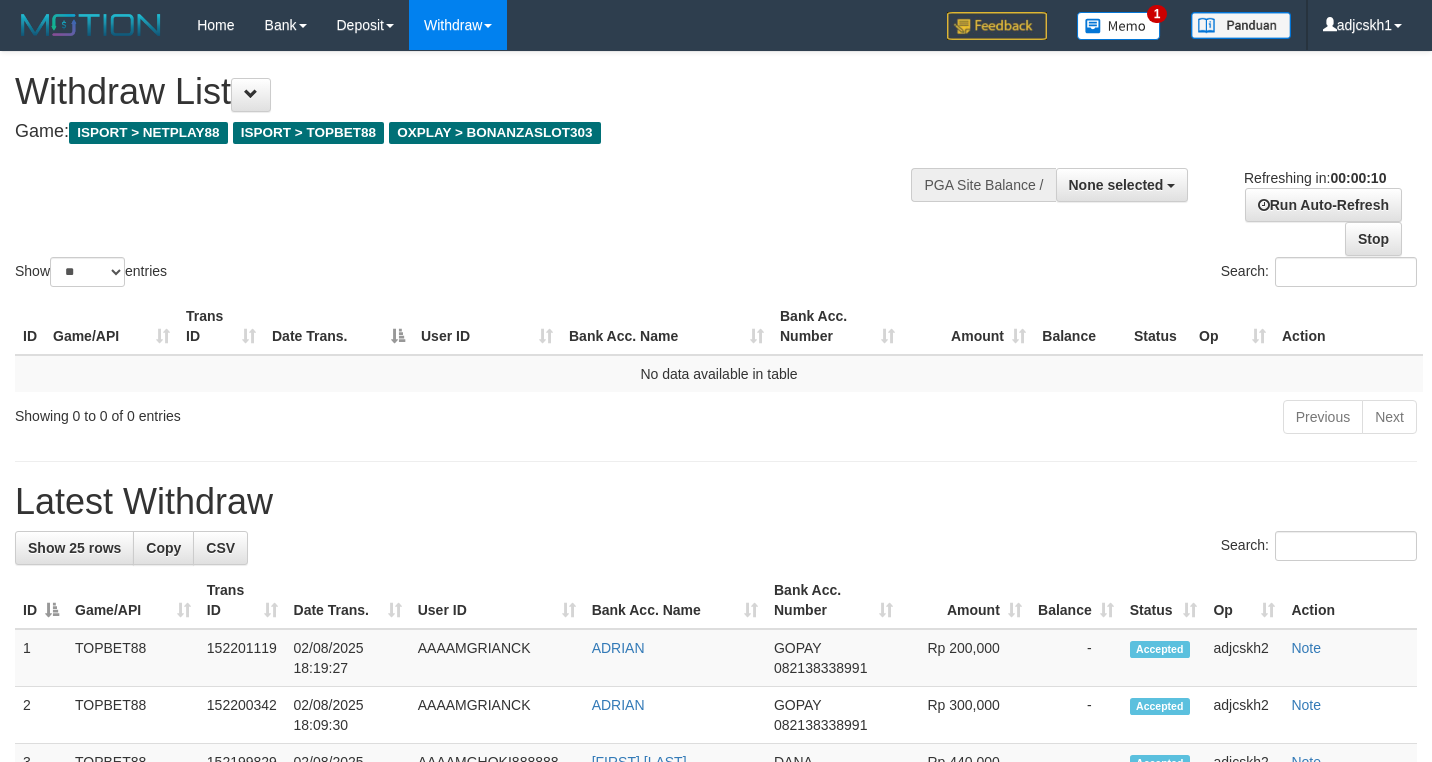 select 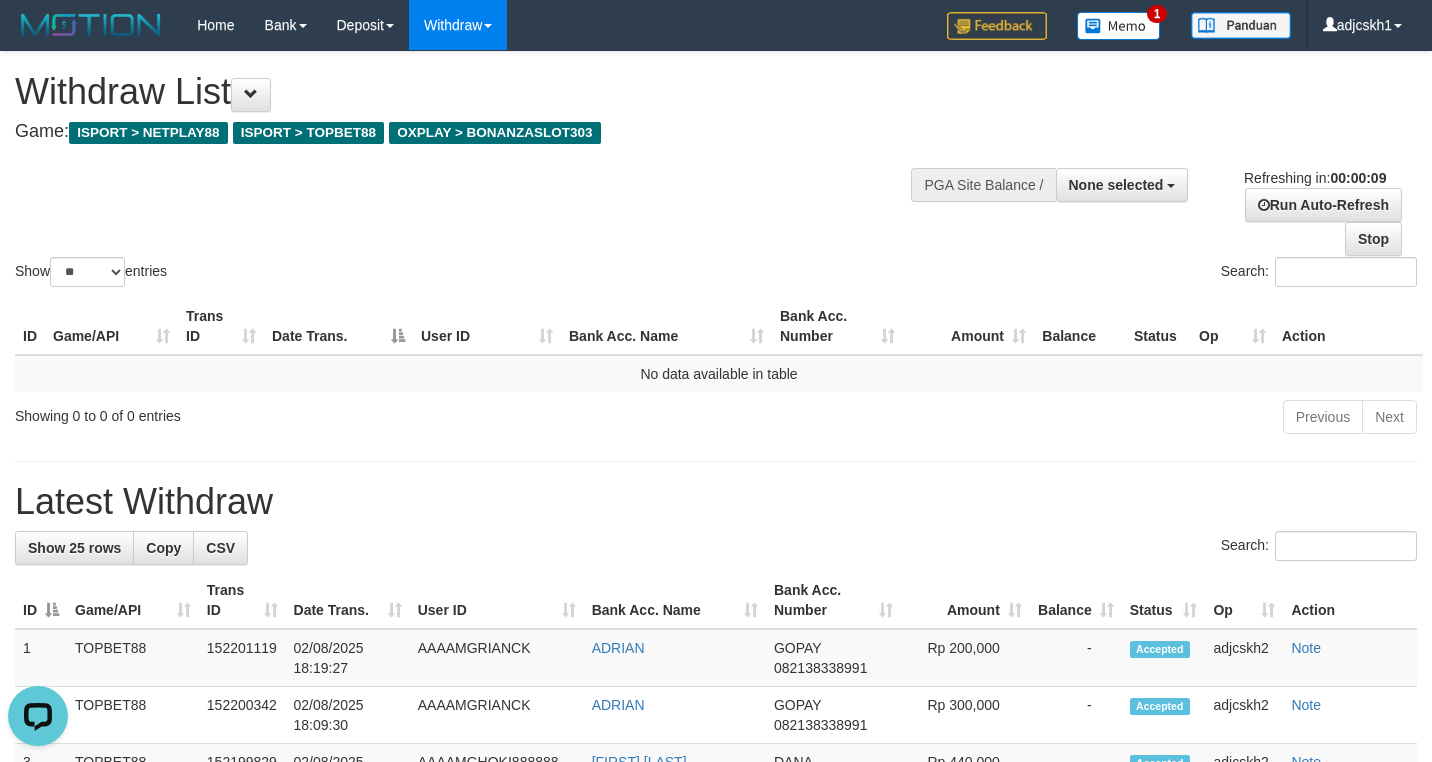 scroll, scrollTop: 0, scrollLeft: 0, axis: both 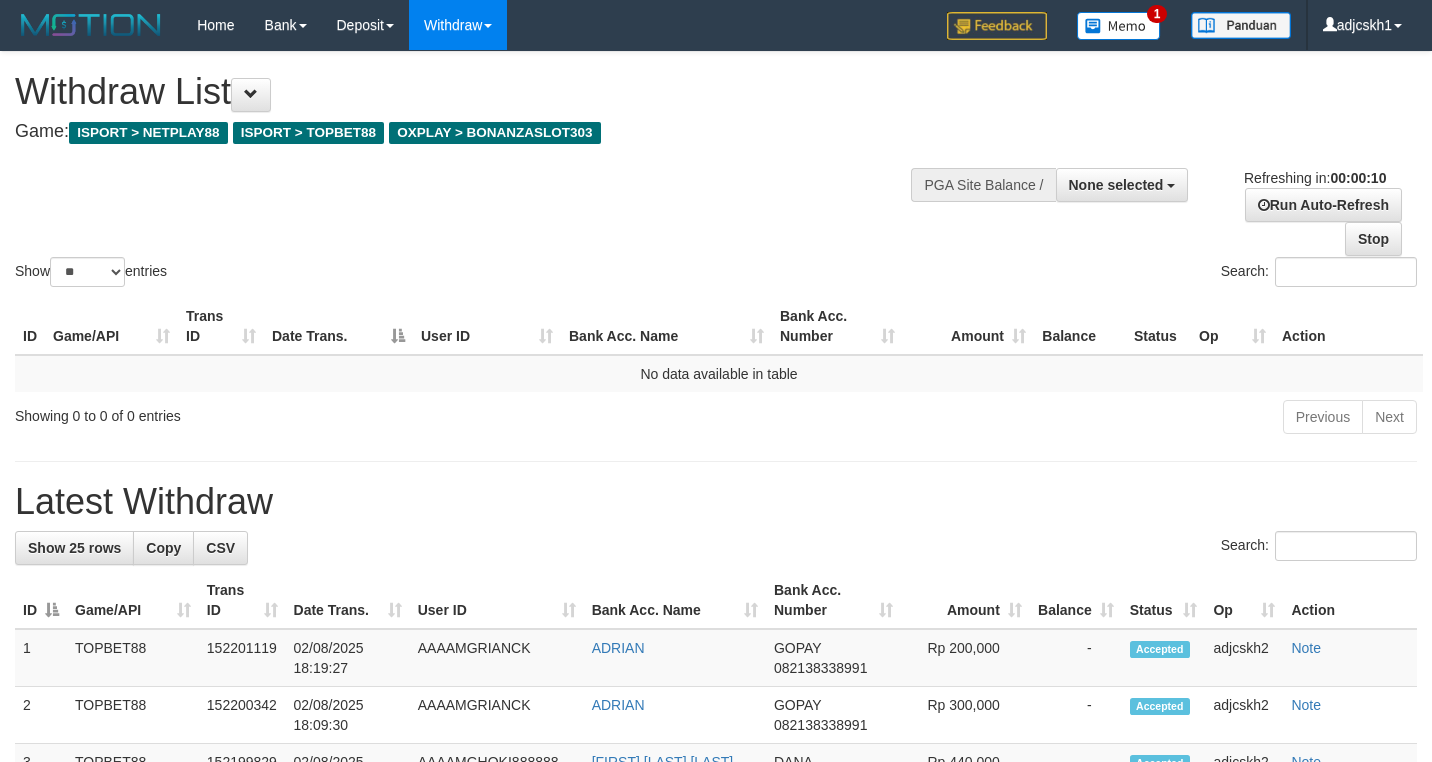 select 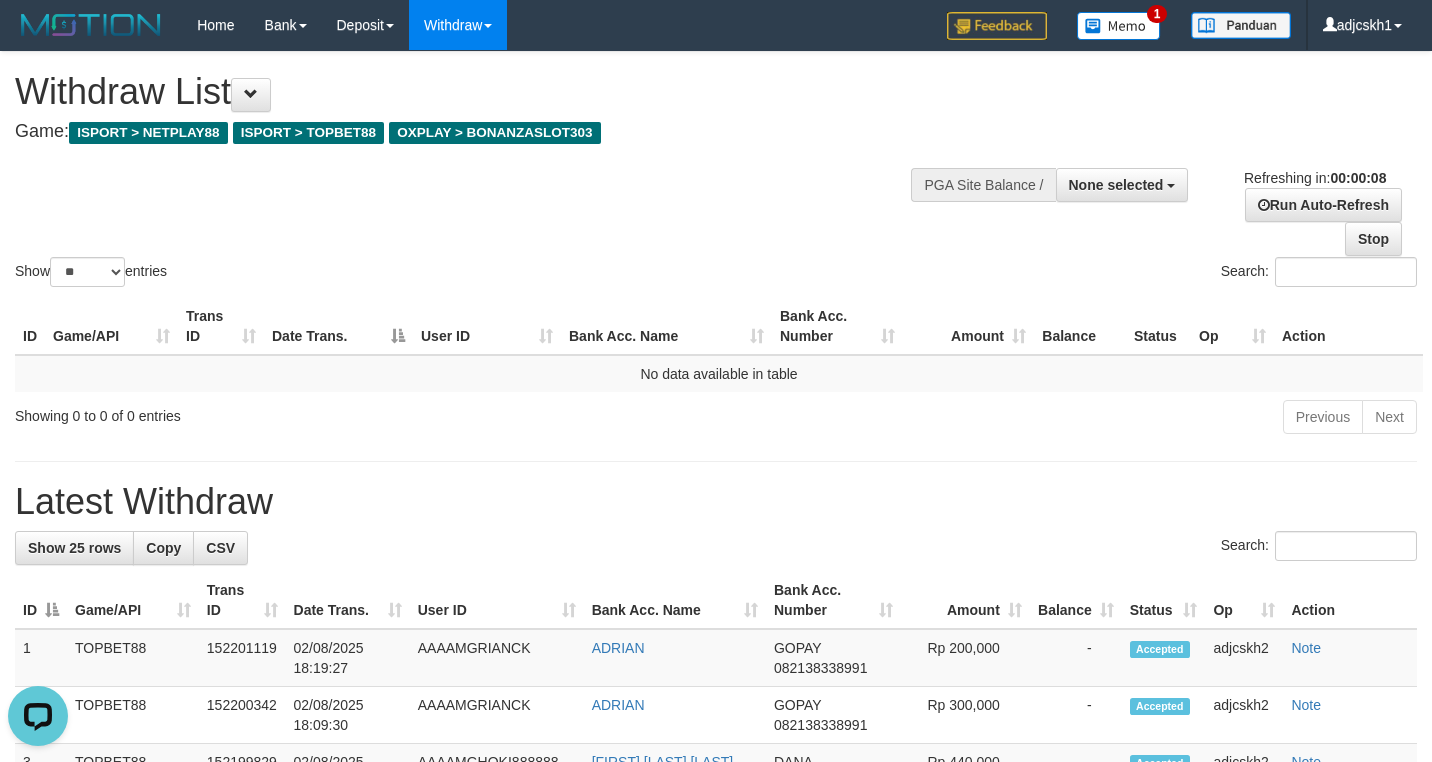 scroll, scrollTop: 0, scrollLeft: 0, axis: both 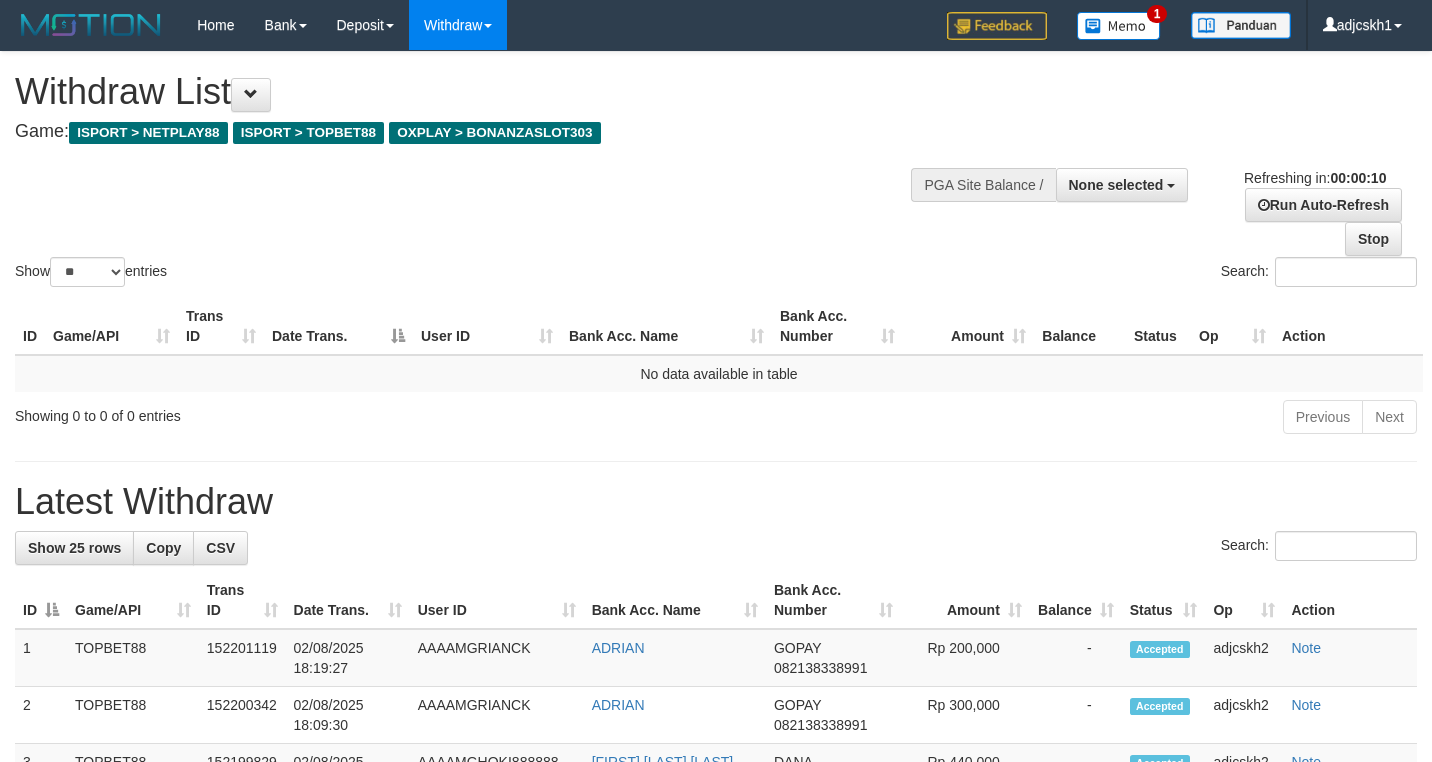 select 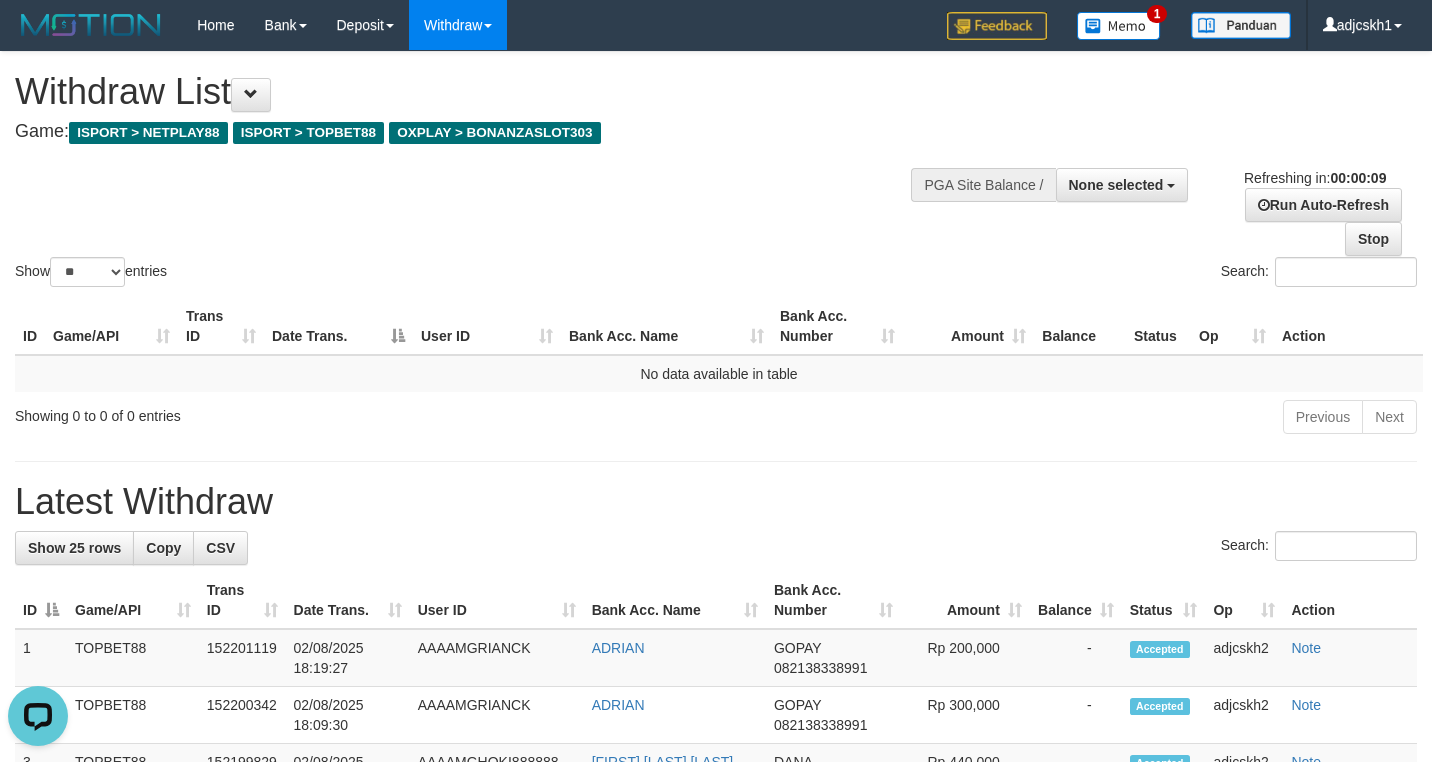 scroll, scrollTop: 0, scrollLeft: 0, axis: both 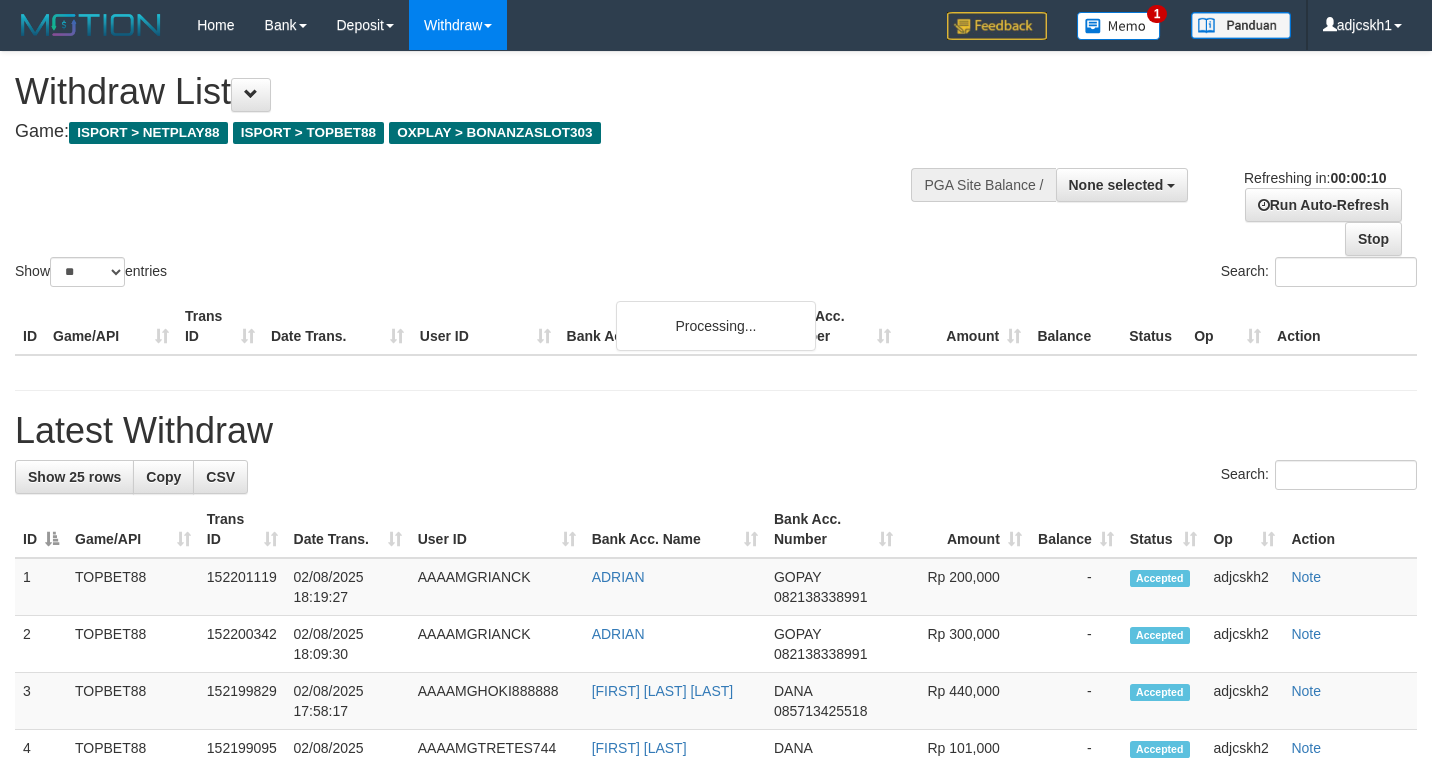 select 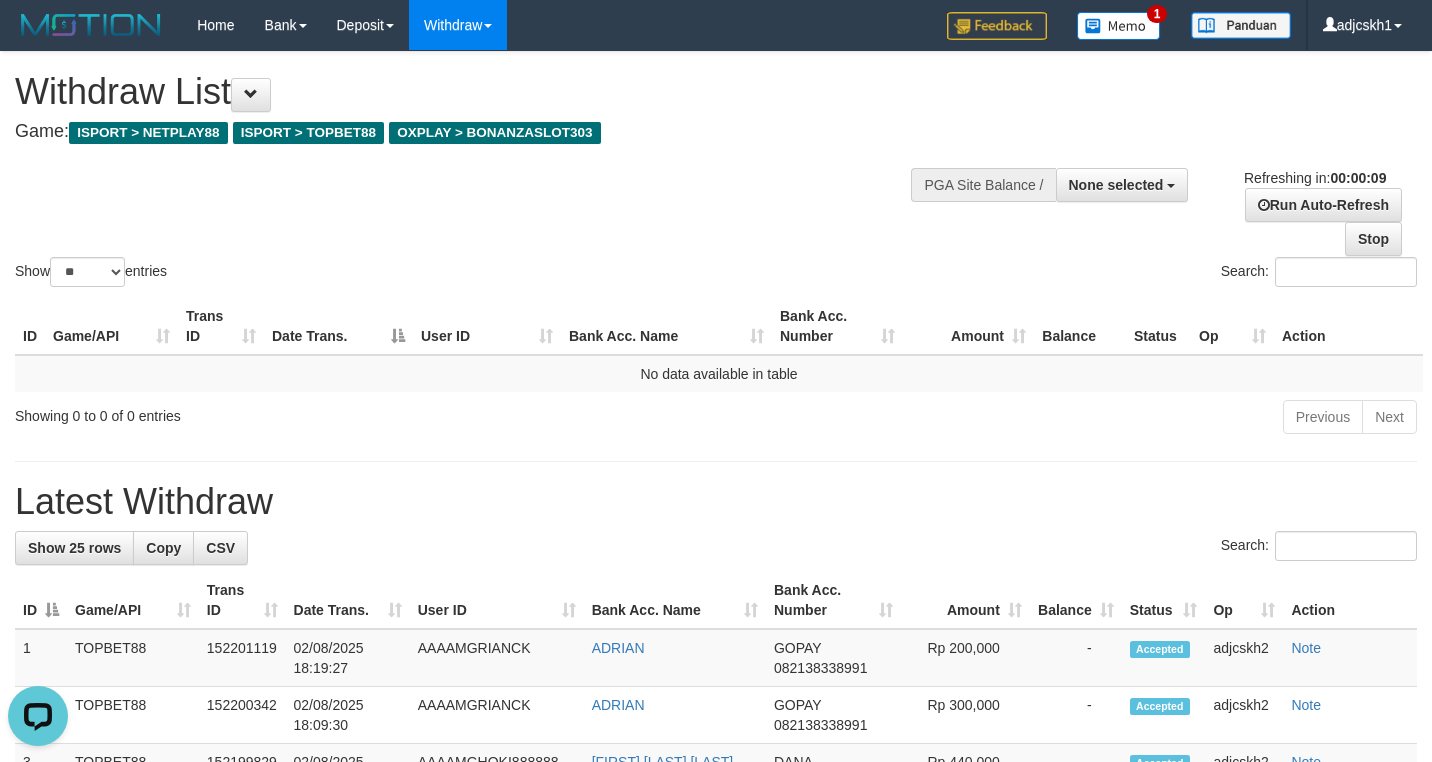 scroll, scrollTop: 0, scrollLeft: 0, axis: both 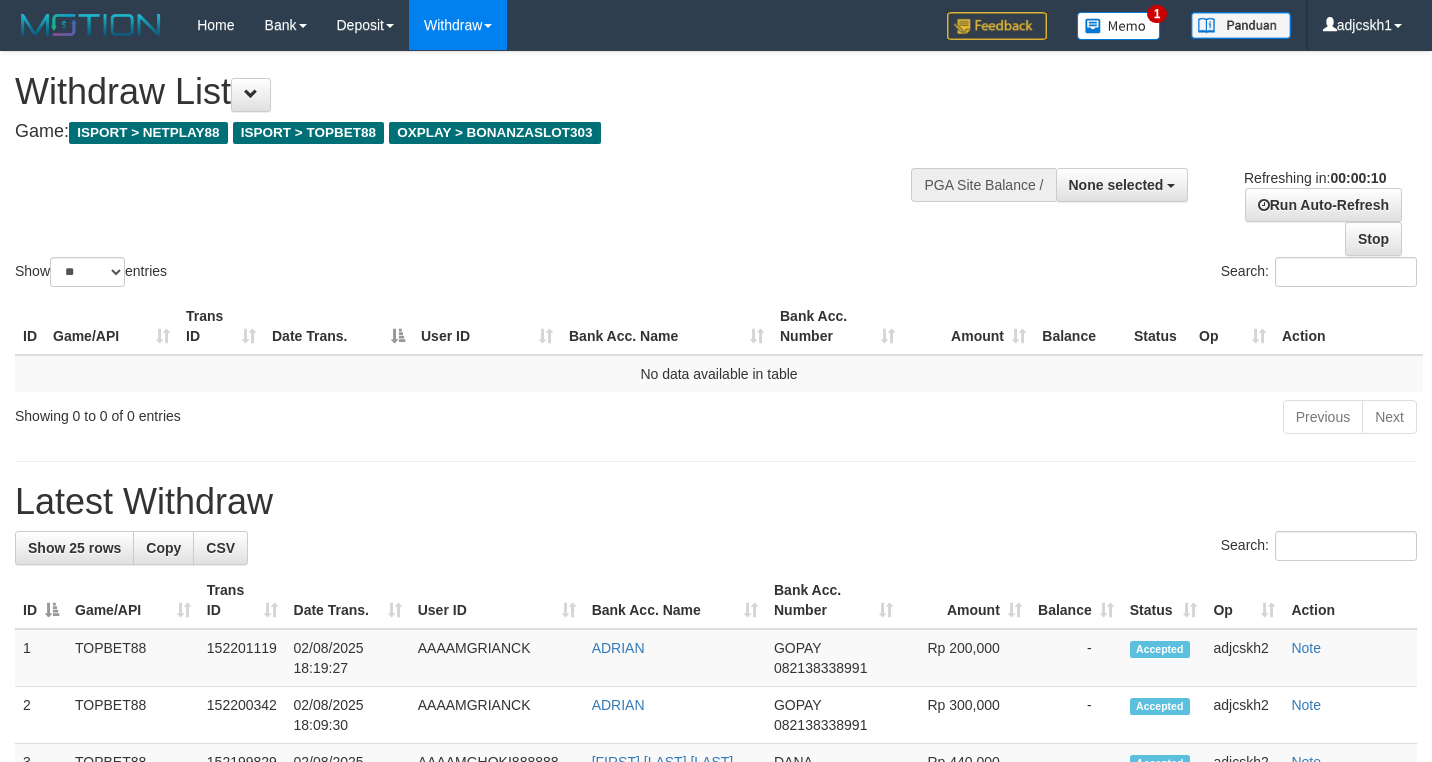 select 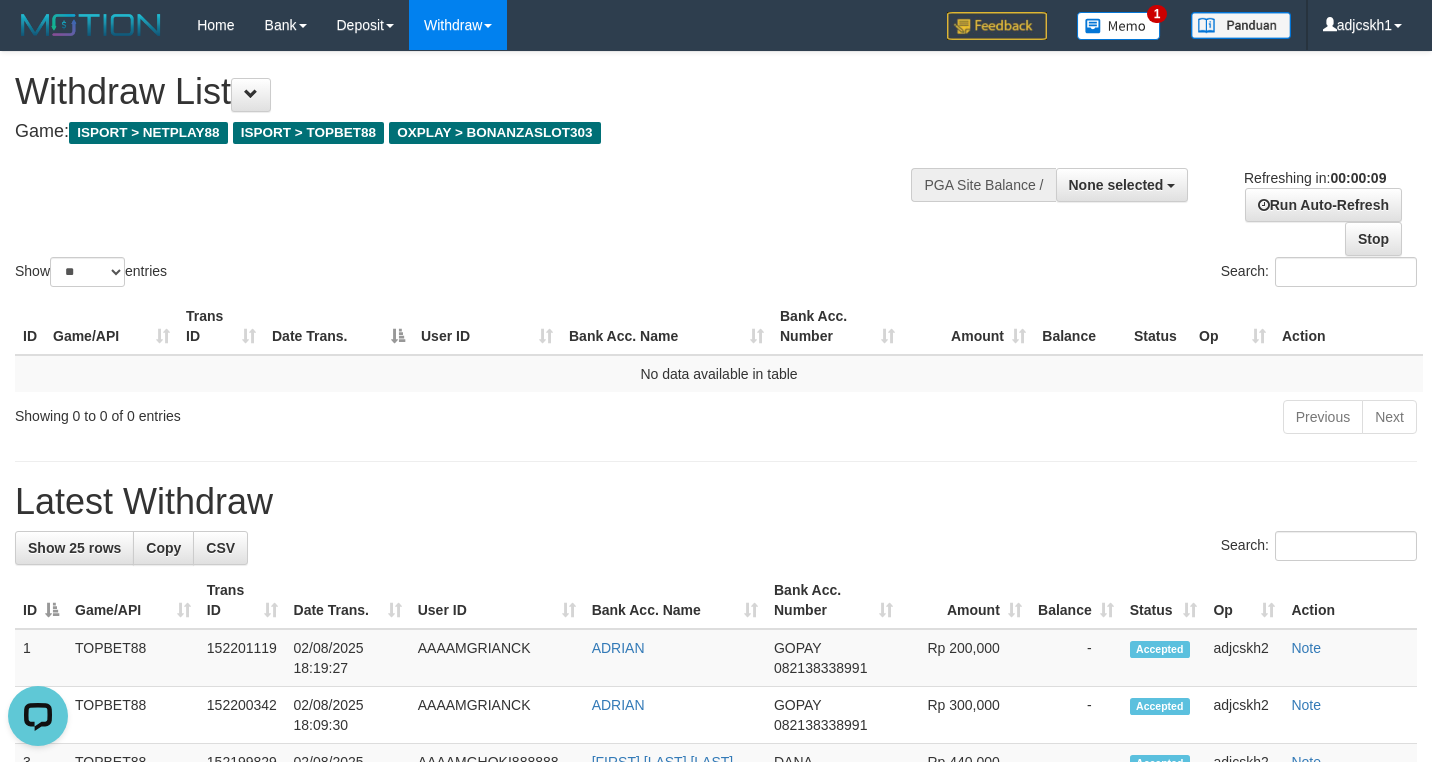scroll, scrollTop: 0, scrollLeft: 0, axis: both 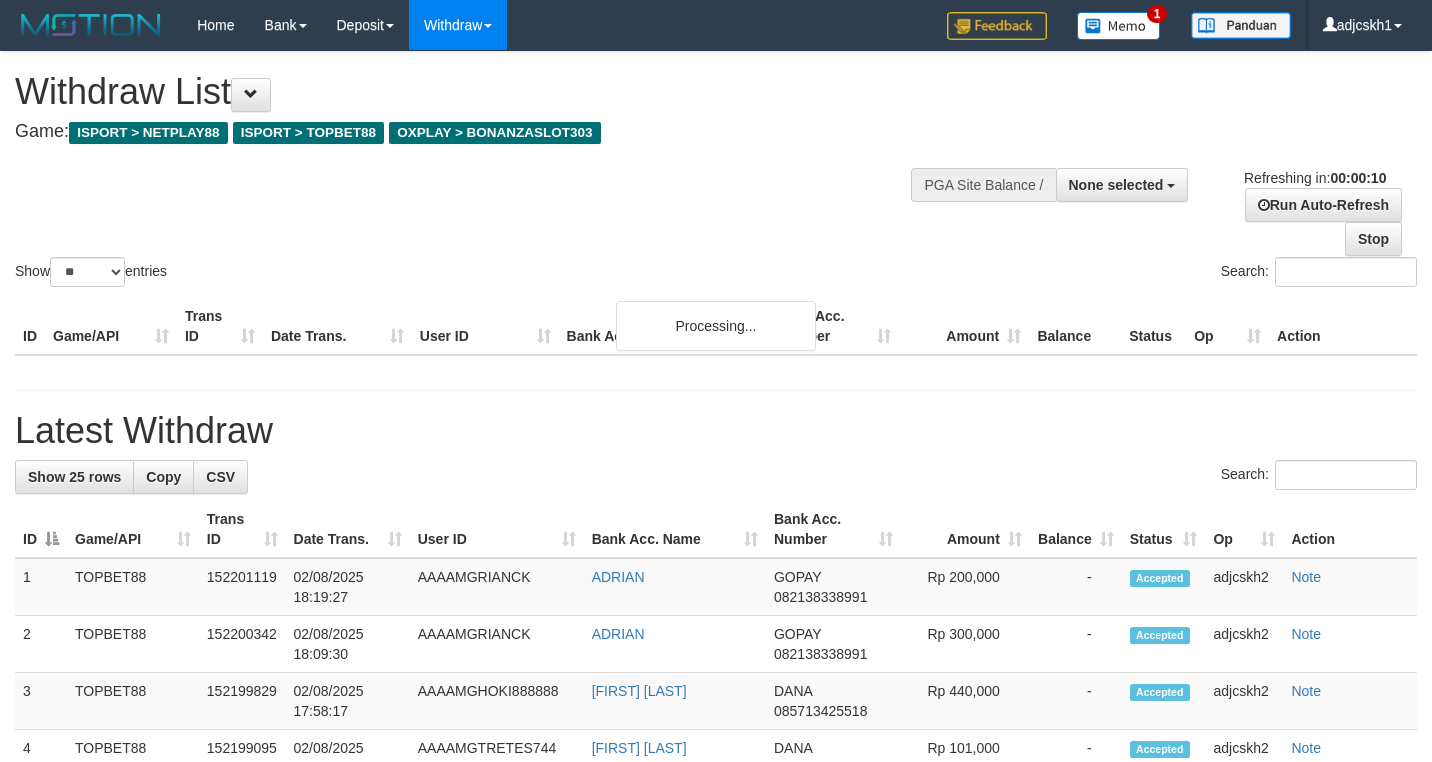 select 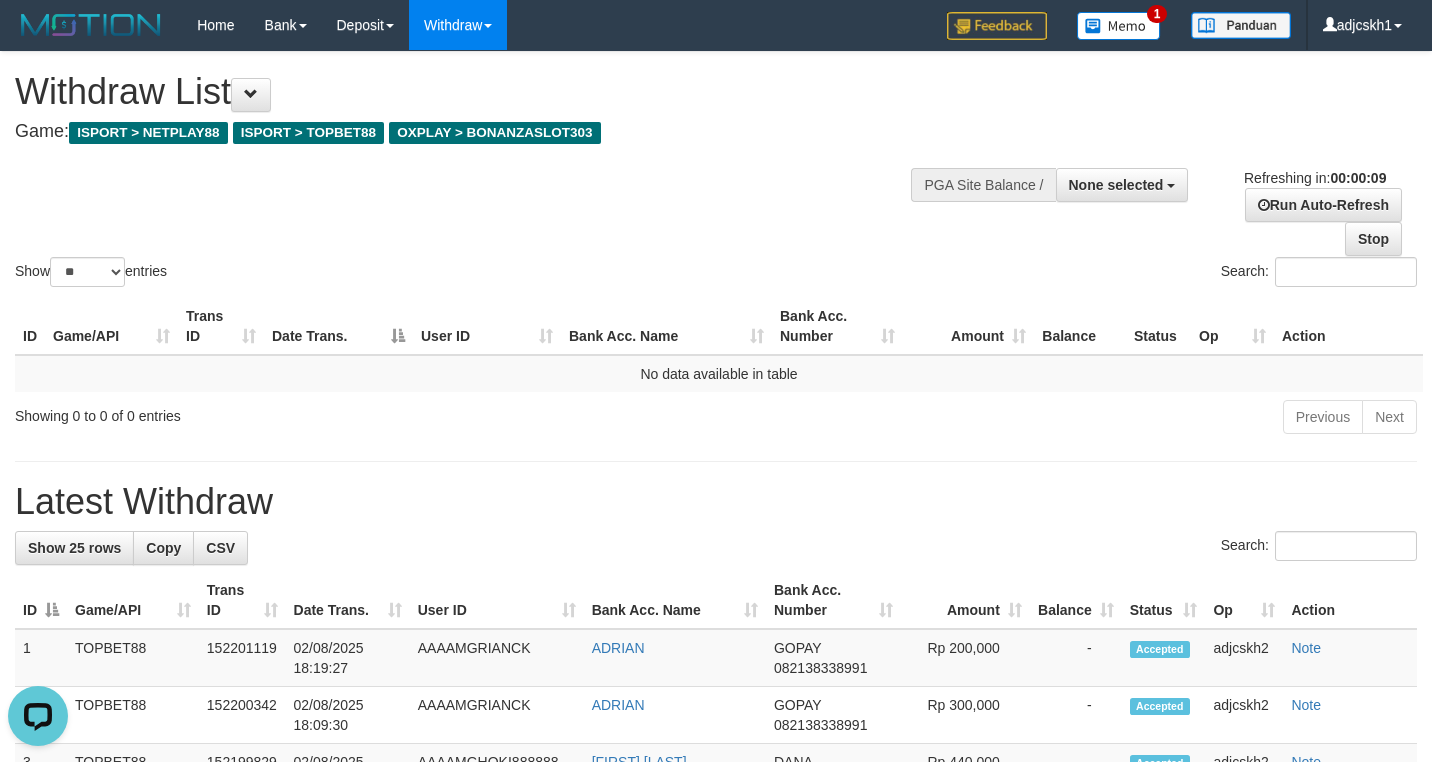 scroll, scrollTop: 0, scrollLeft: 0, axis: both 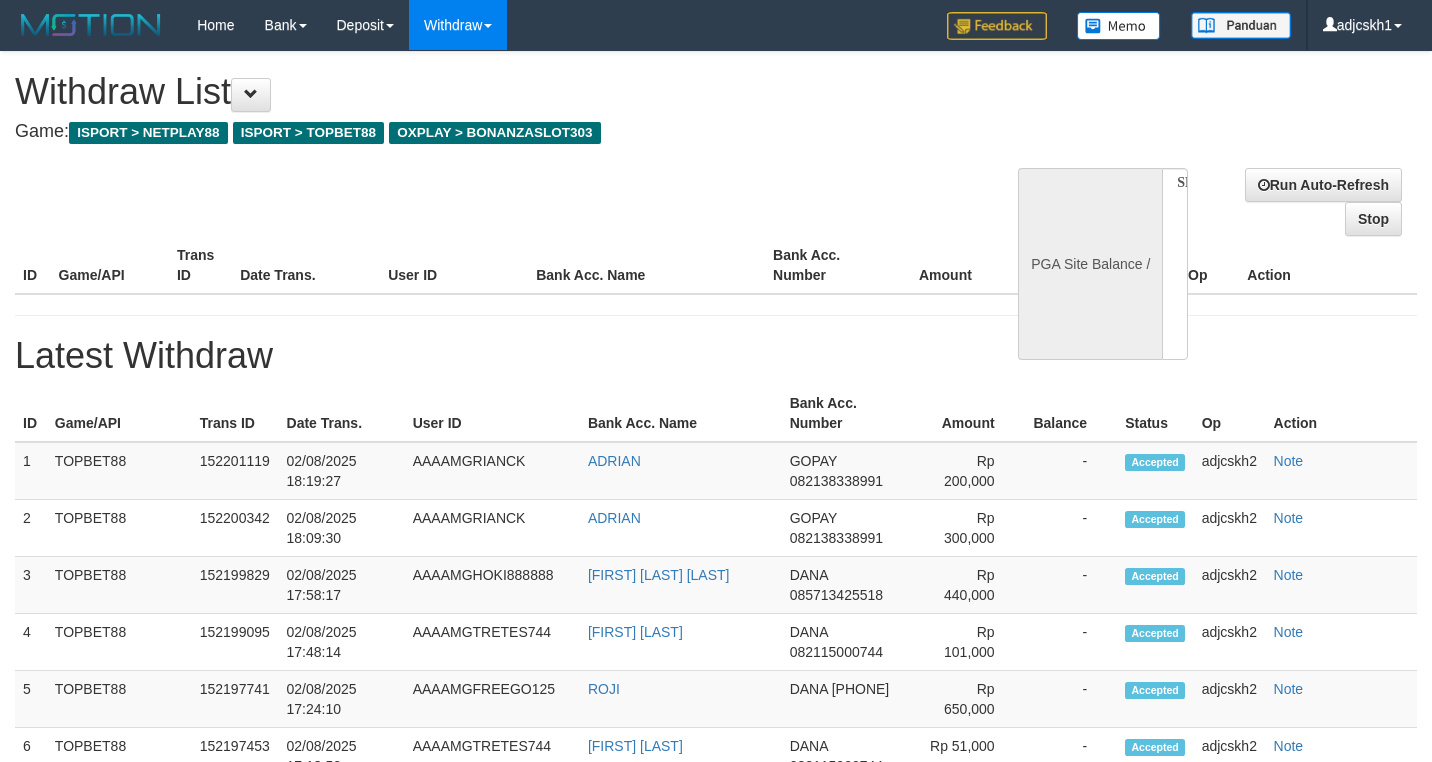 select 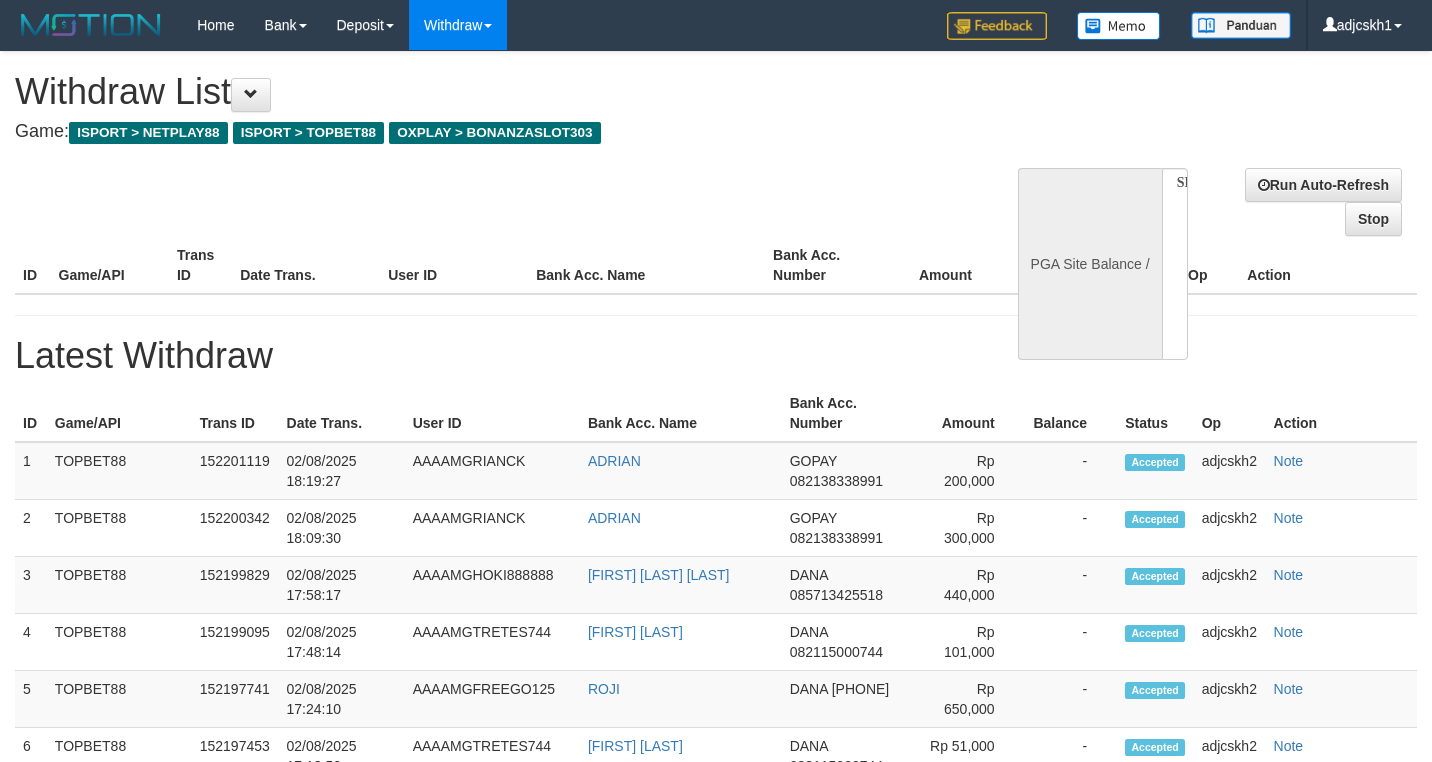 scroll, scrollTop: 0, scrollLeft: 0, axis: both 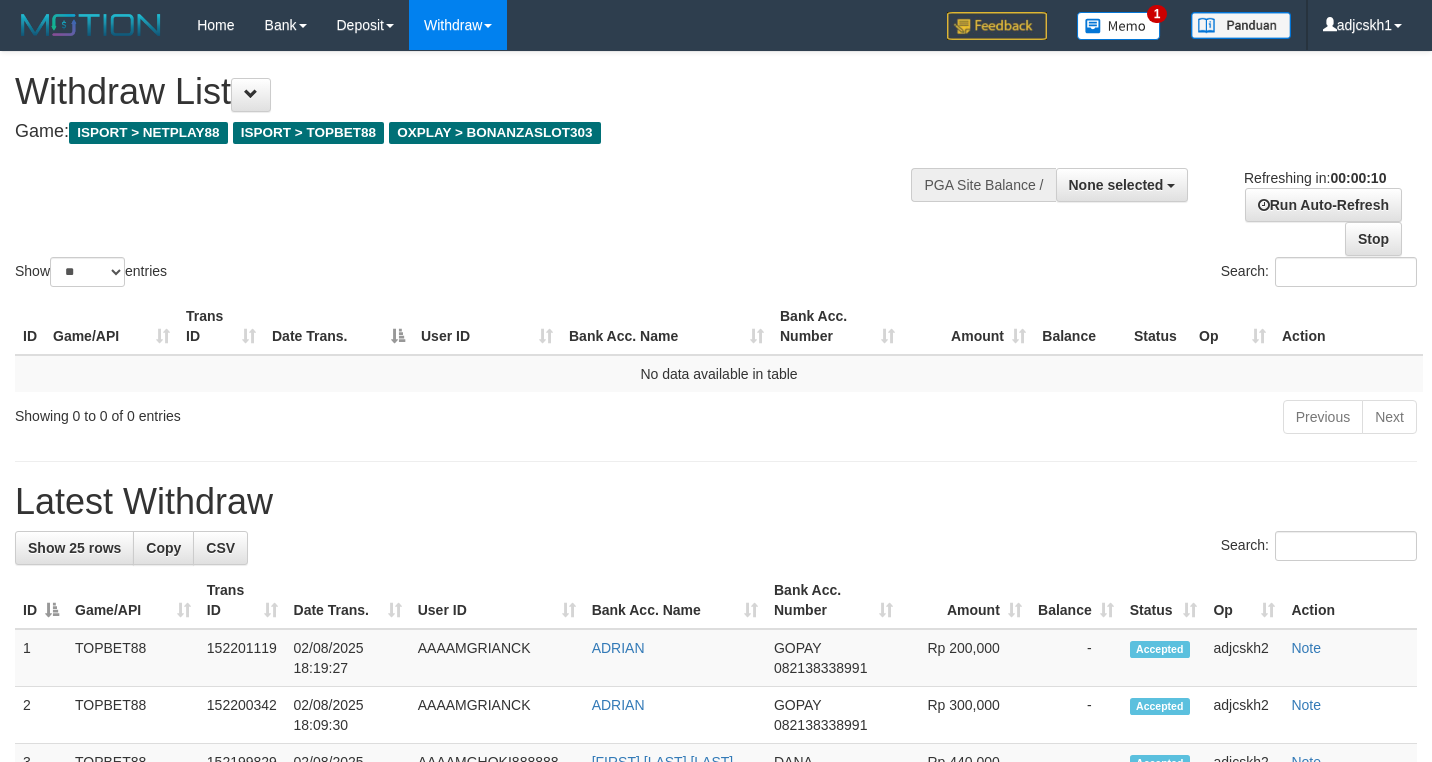 select 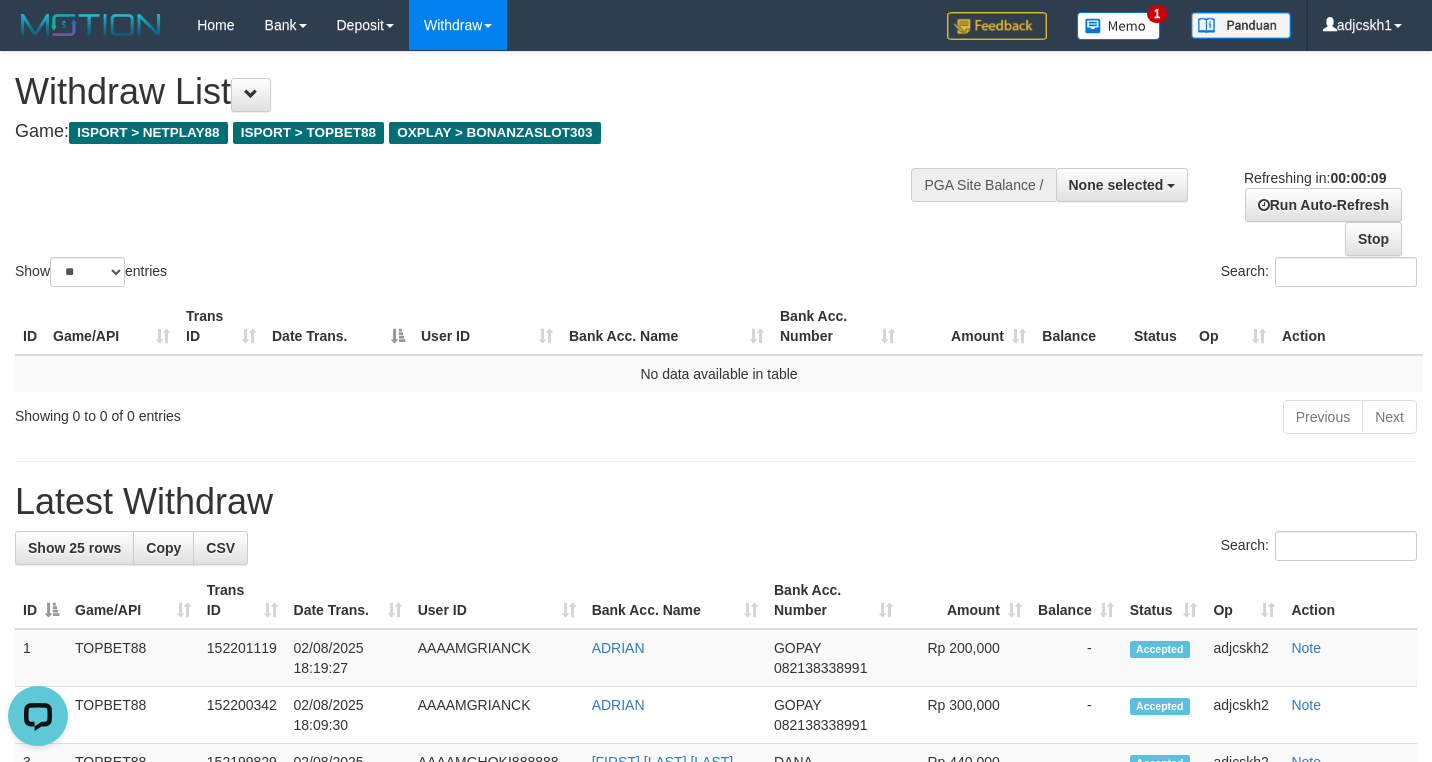 scroll, scrollTop: 0, scrollLeft: 0, axis: both 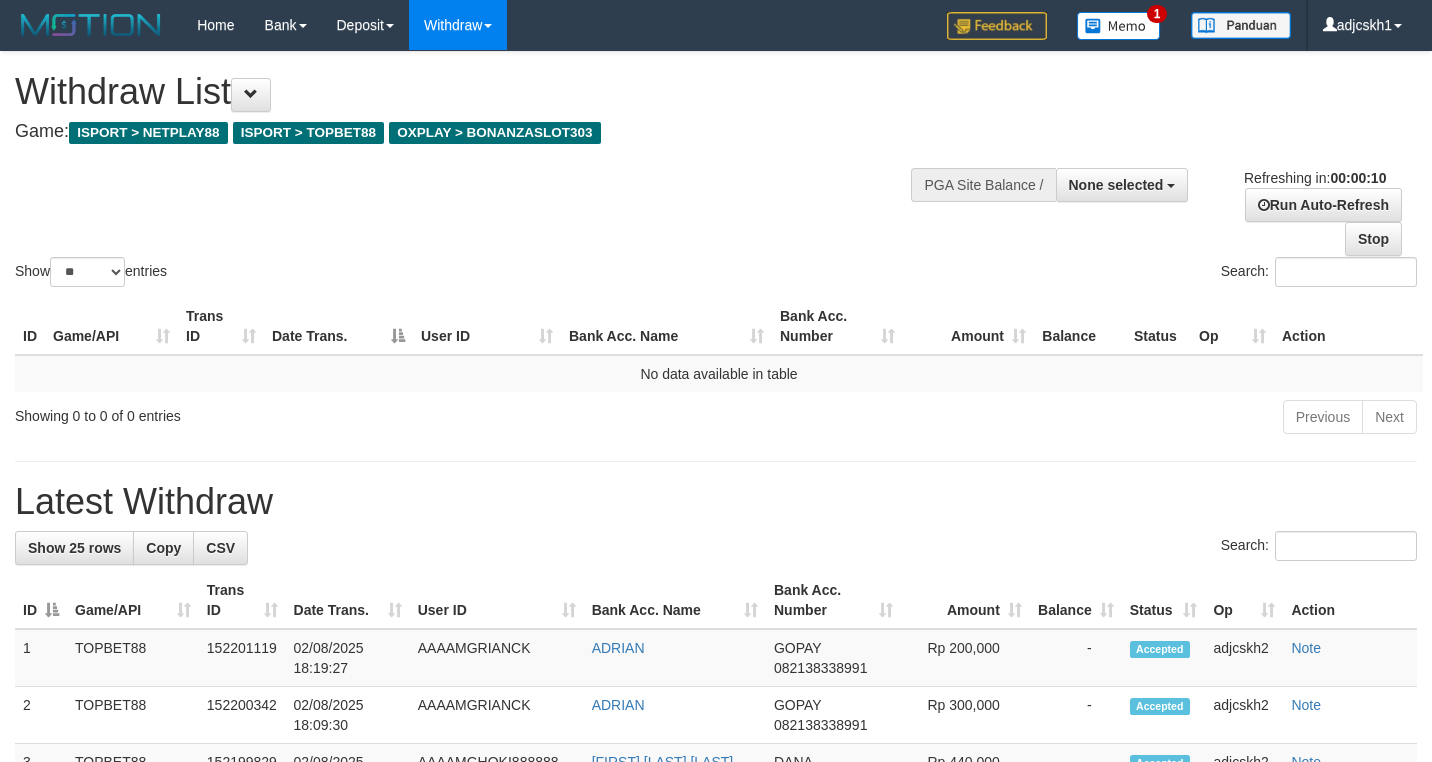 select 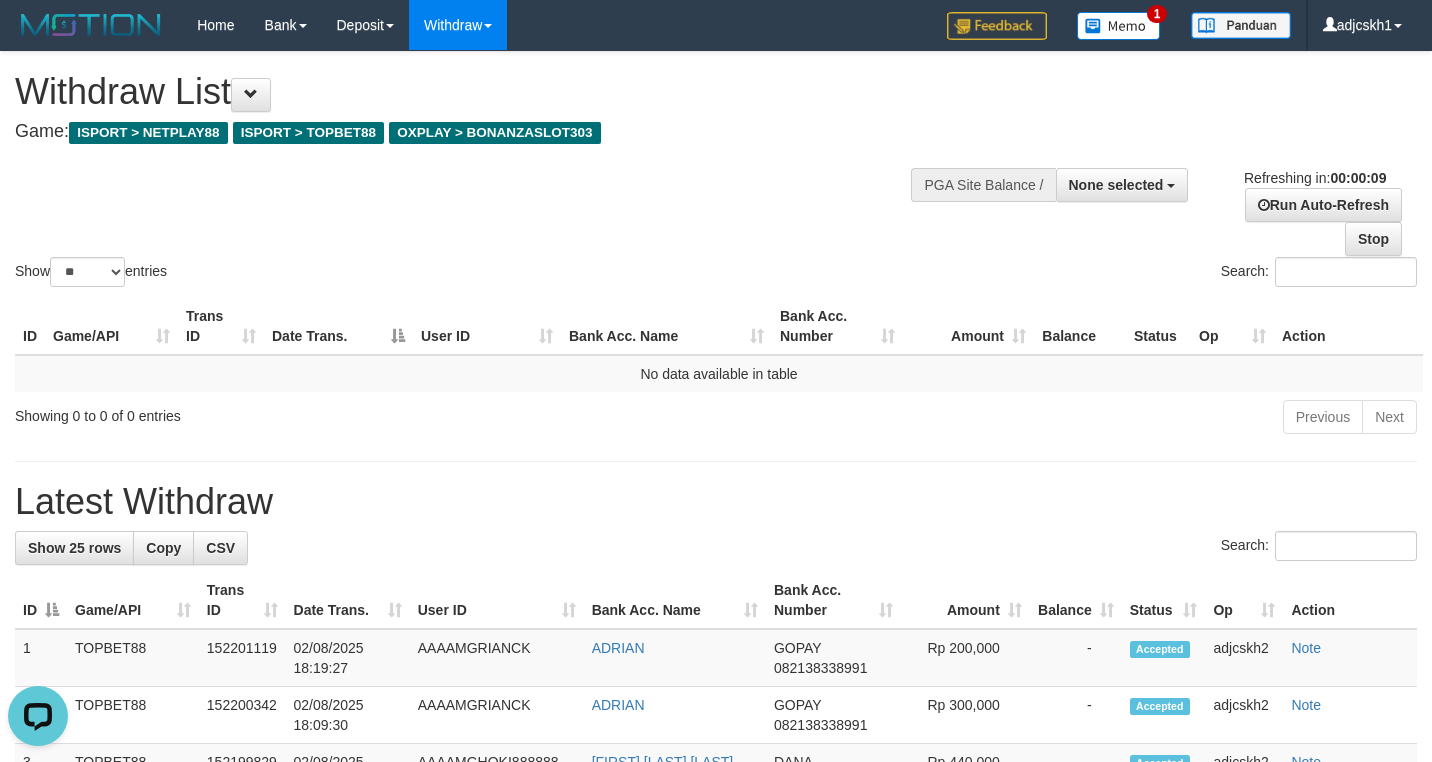 scroll, scrollTop: 0, scrollLeft: 0, axis: both 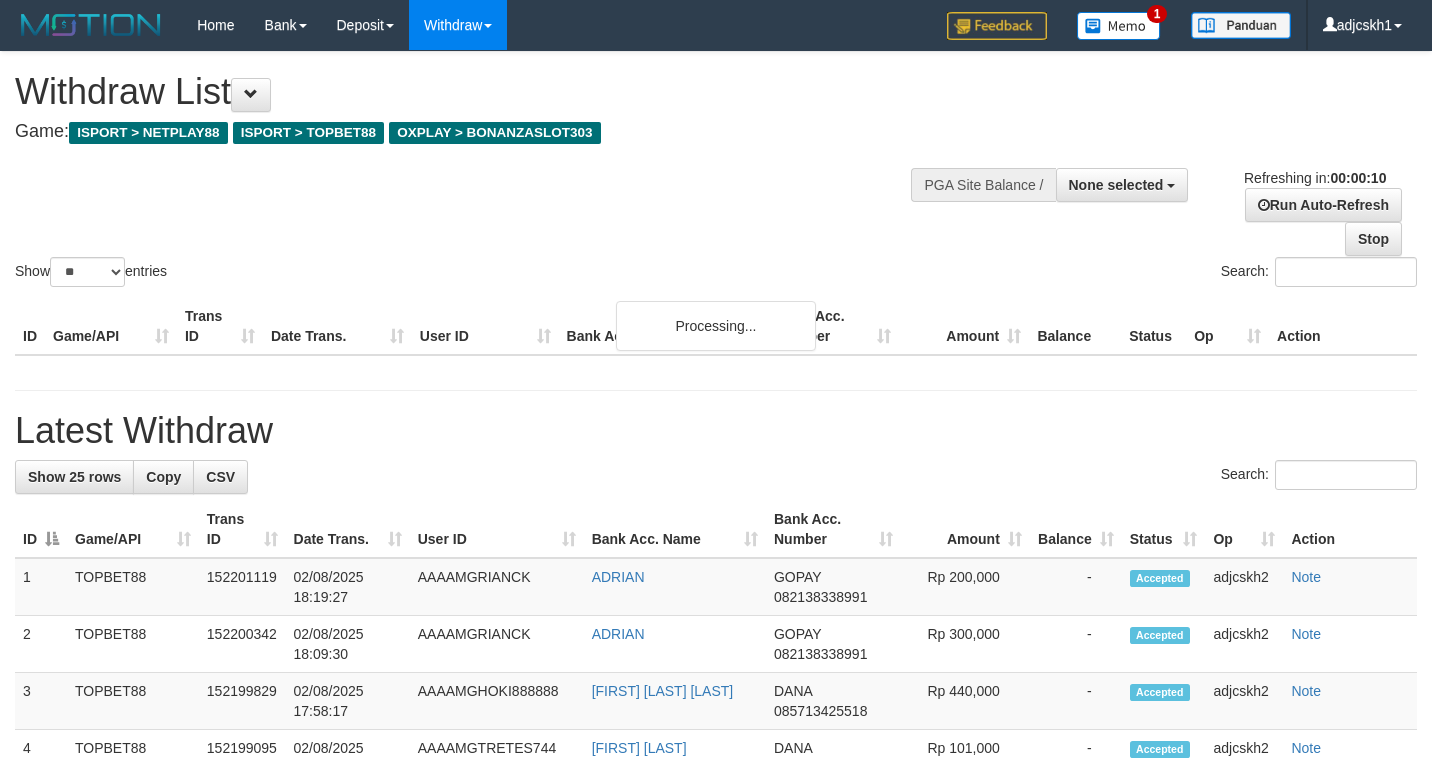 select 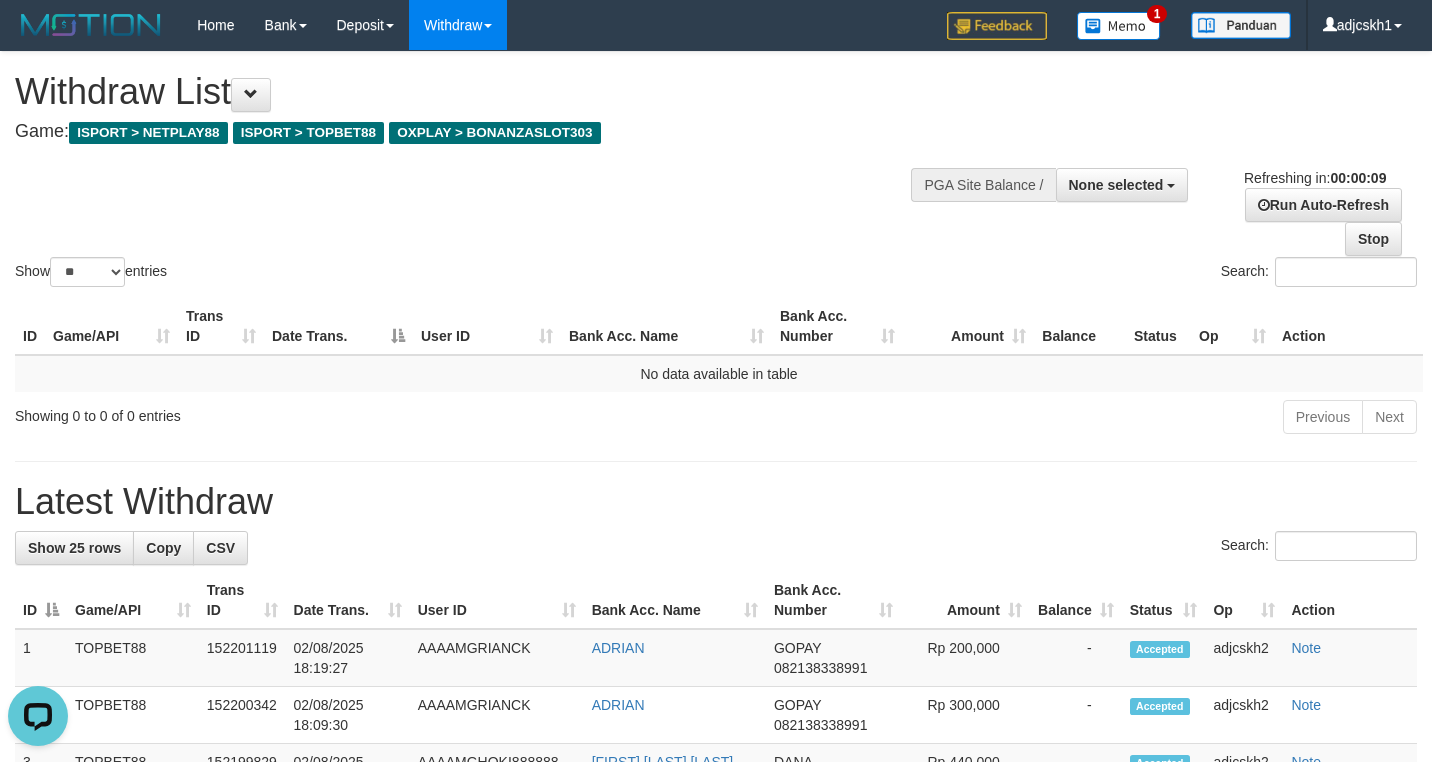 scroll, scrollTop: 0, scrollLeft: 0, axis: both 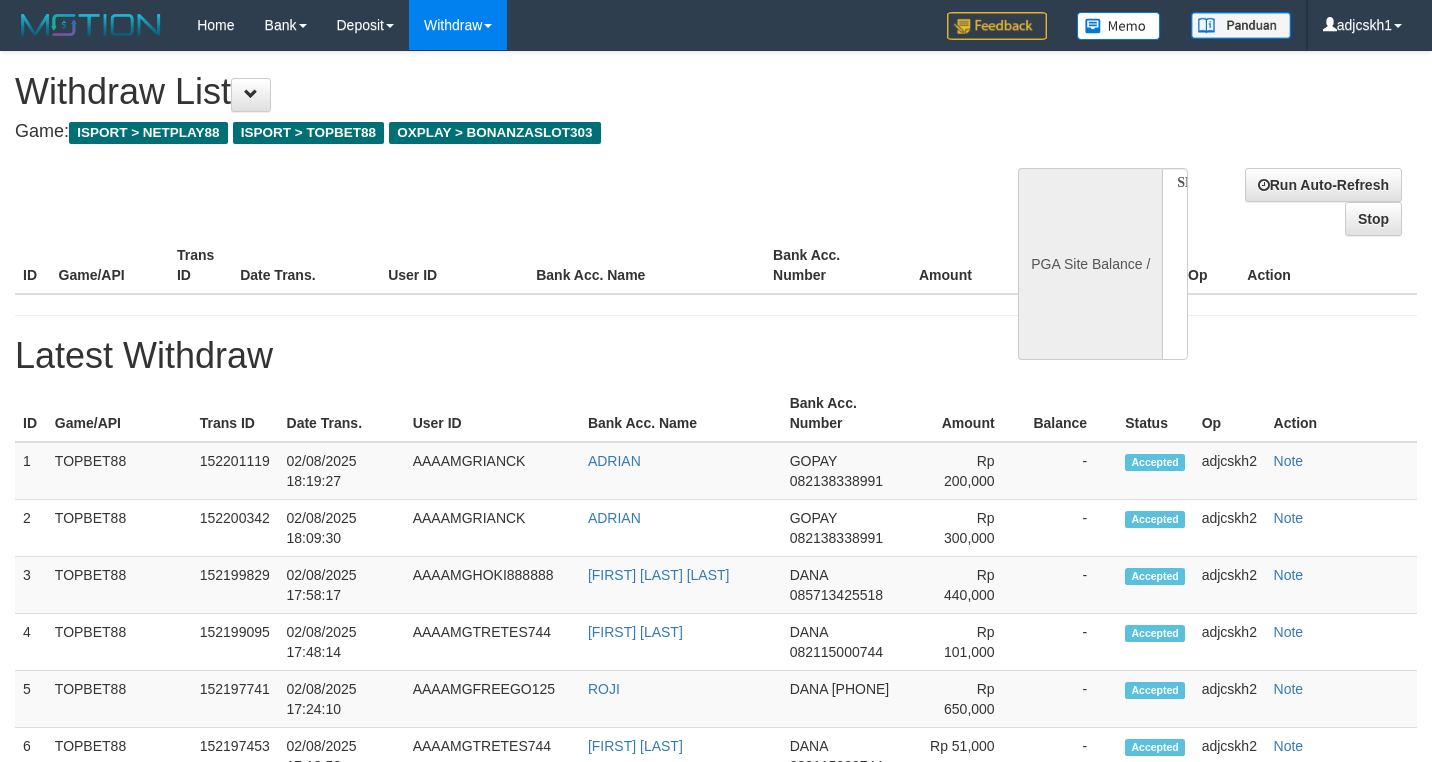 select 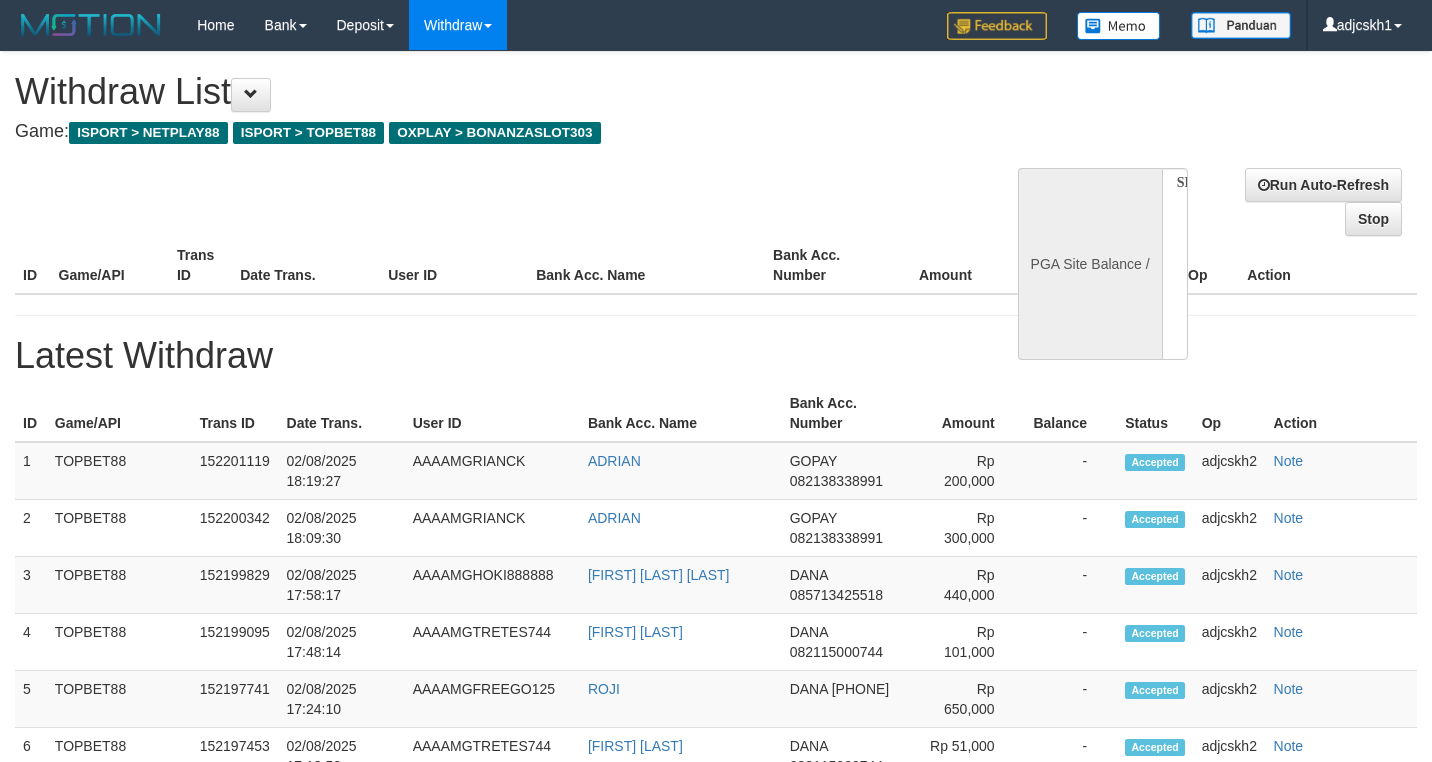 scroll, scrollTop: 0, scrollLeft: 0, axis: both 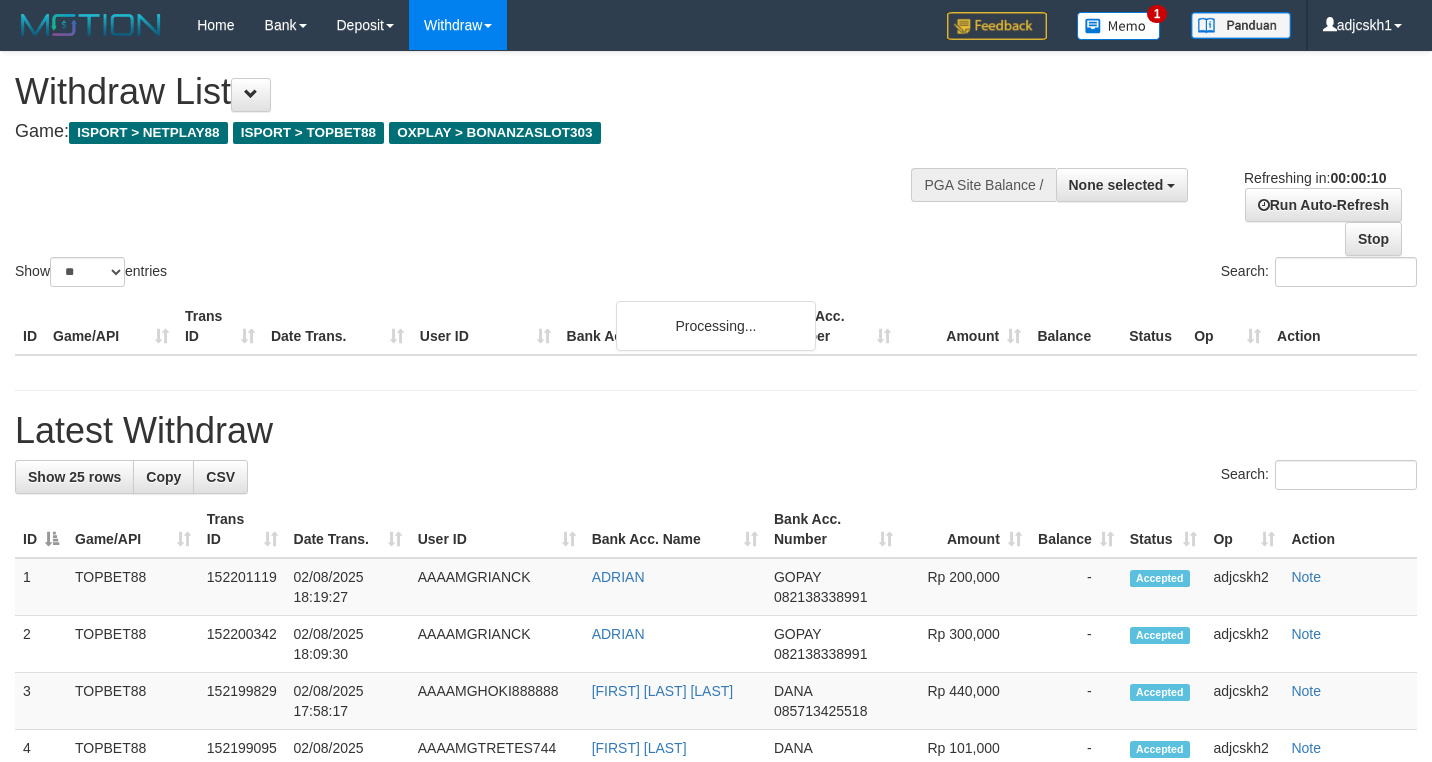 select 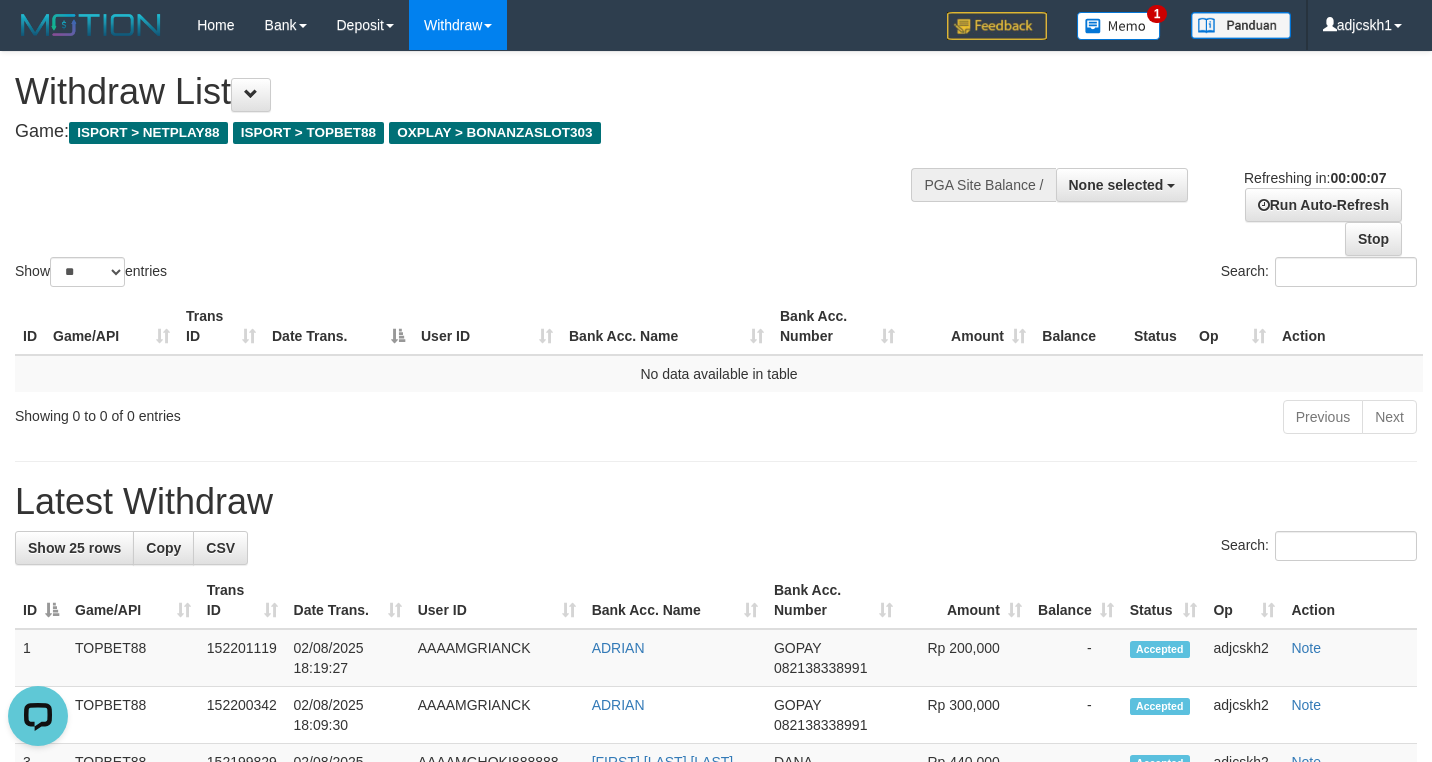 scroll, scrollTop: 0, scrollLeft: 0, axis: both 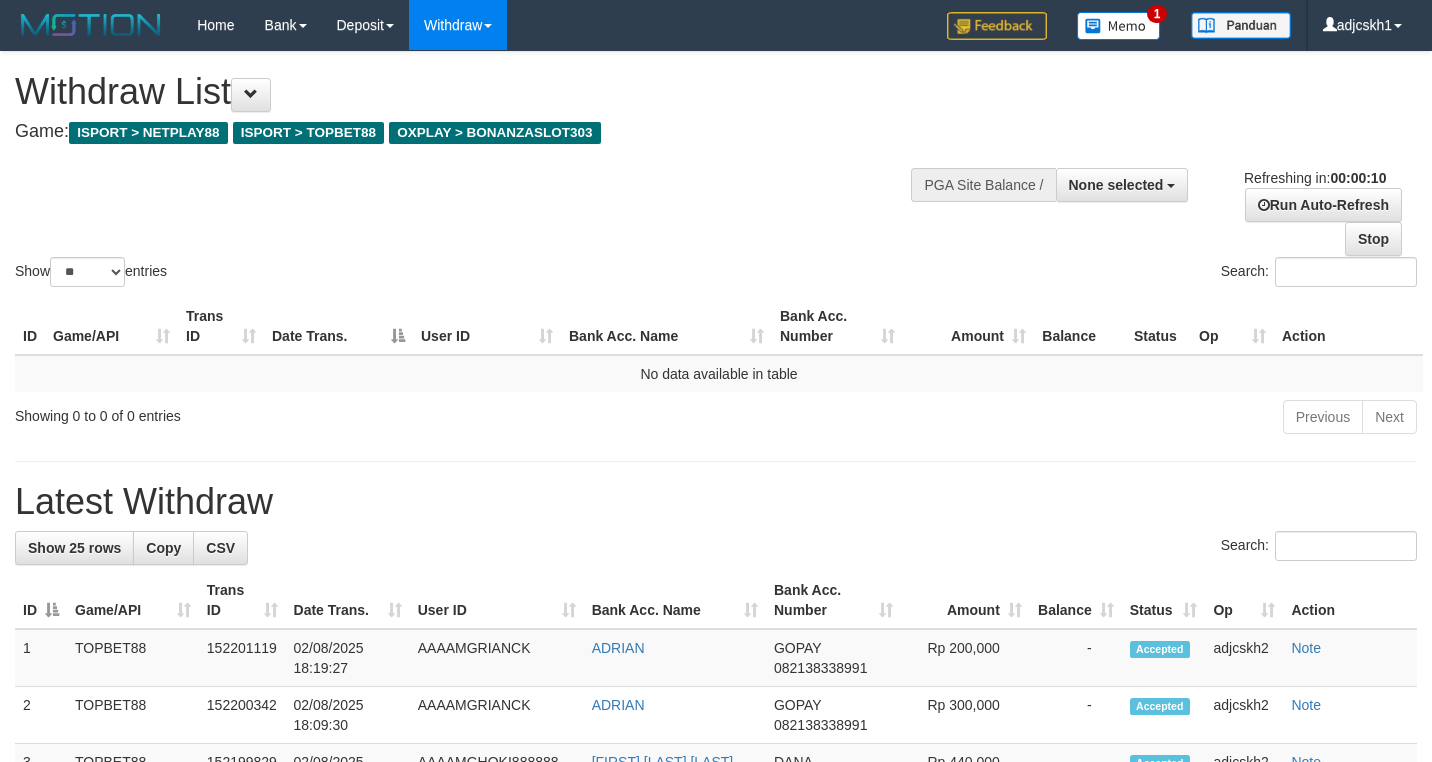 select 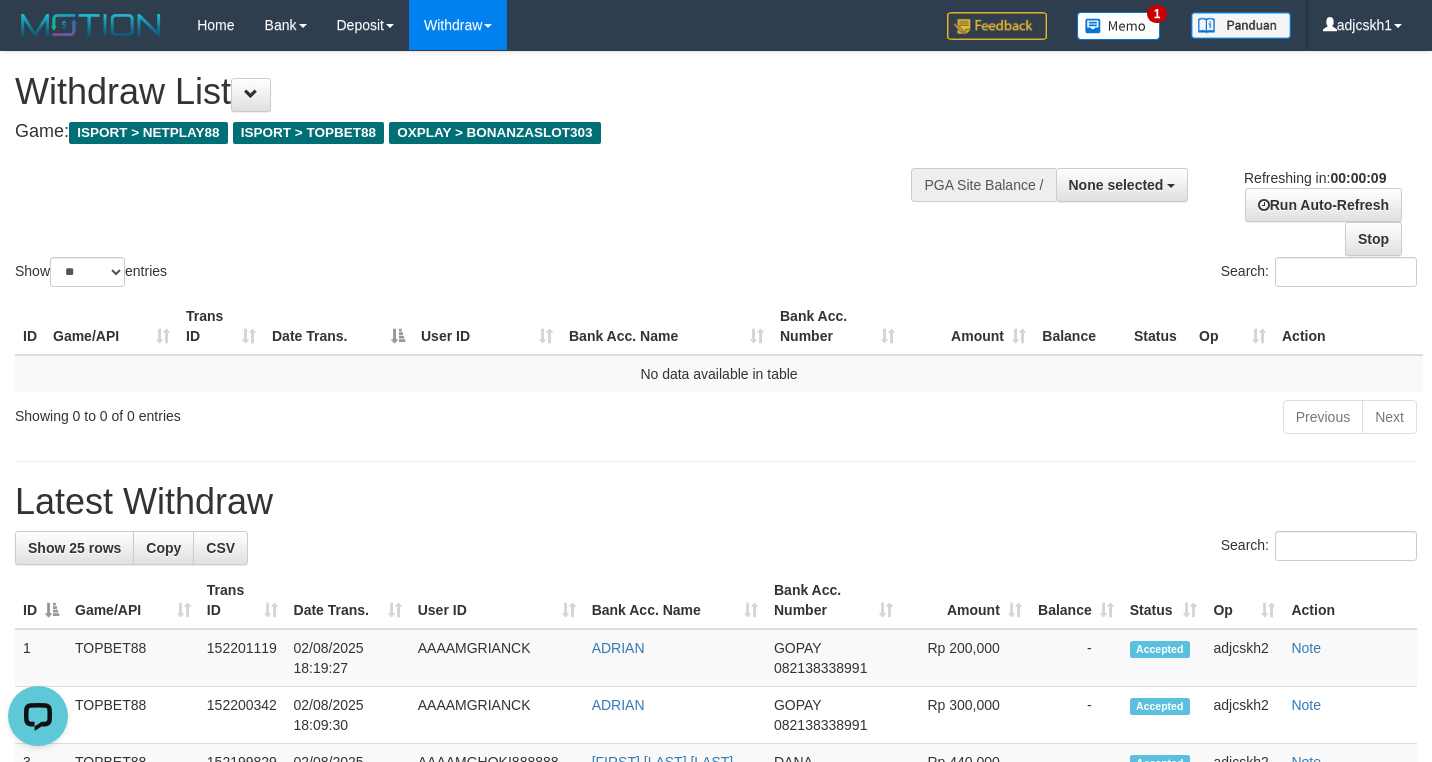 scroll, scrollTop: 0, scrollLeft: 0, axis: both 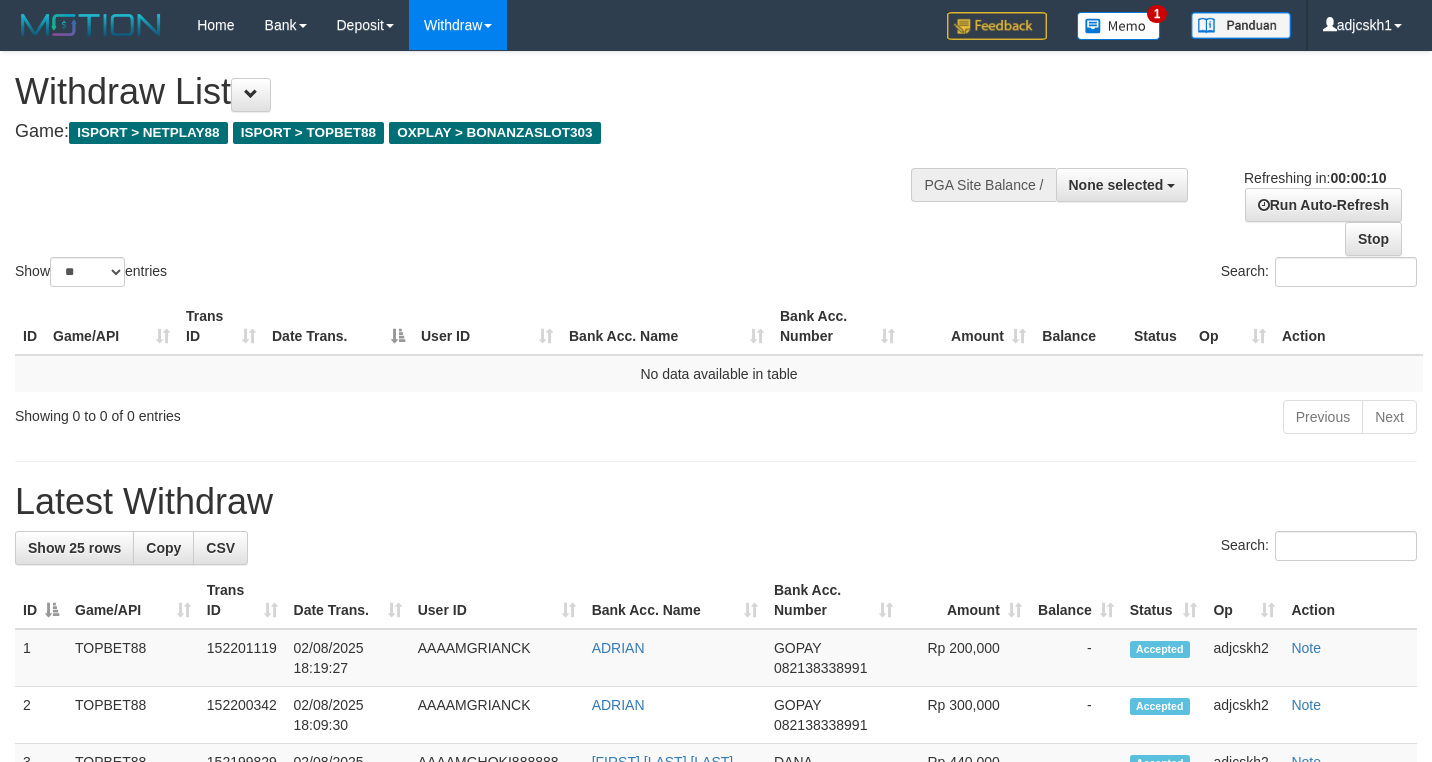 select 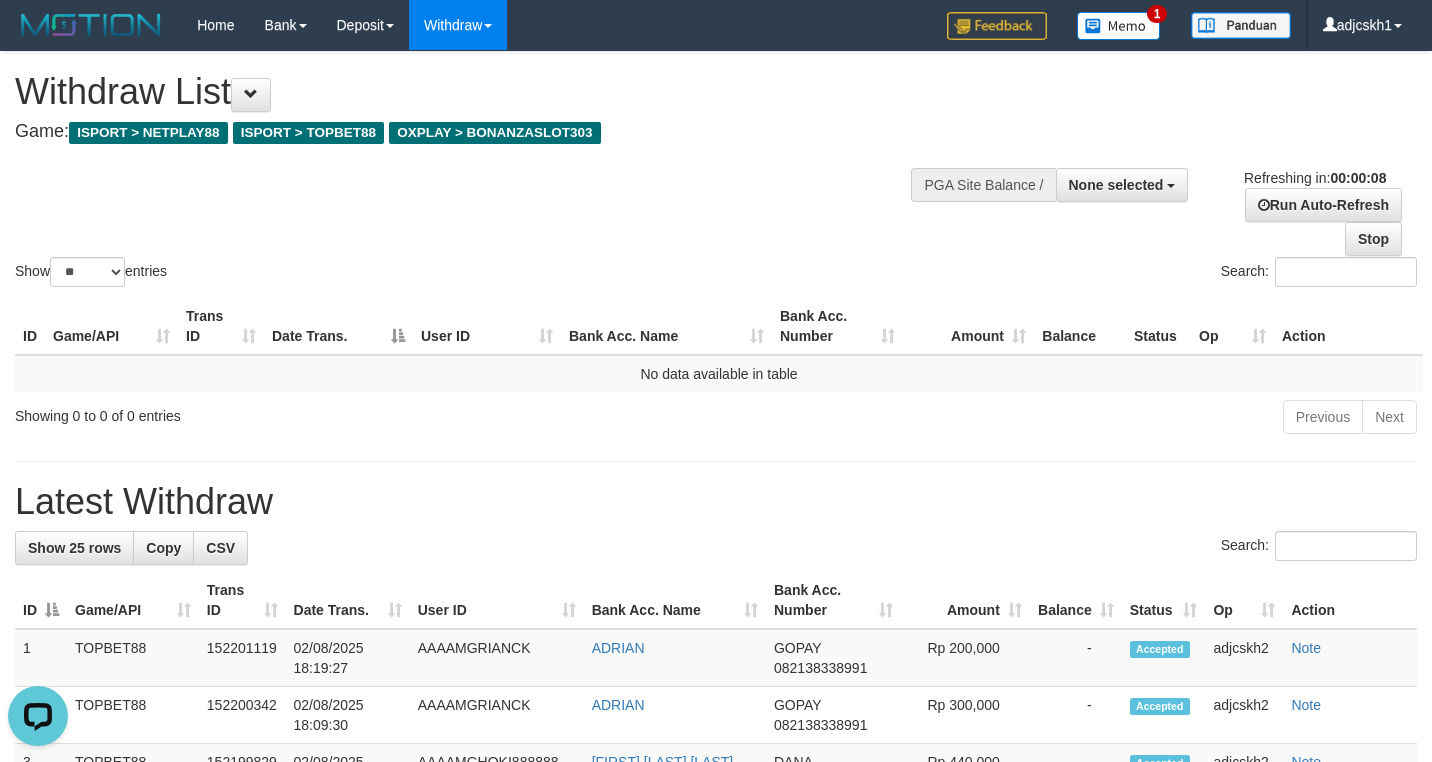 scroll, scrollTop: 0, scrollLeft: 0, axis: both 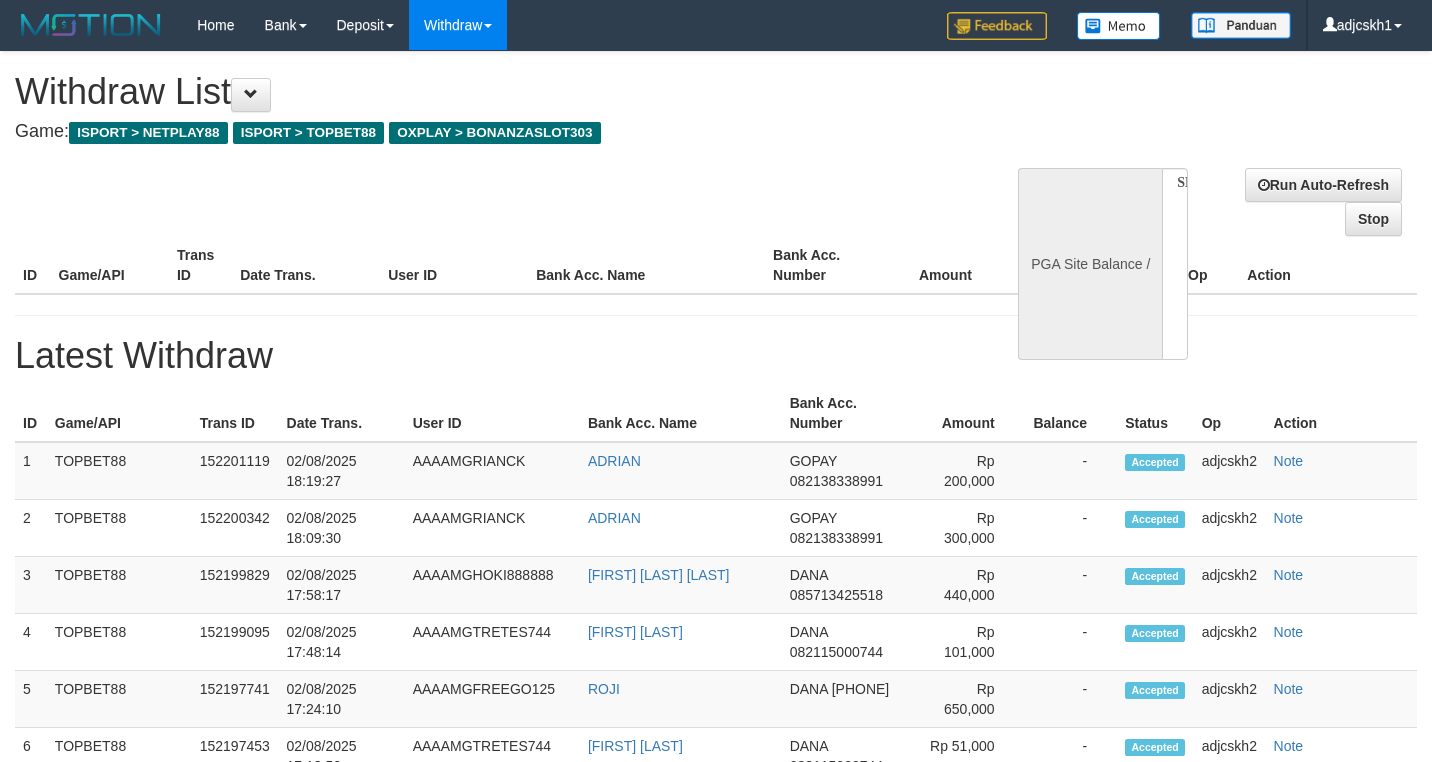 select 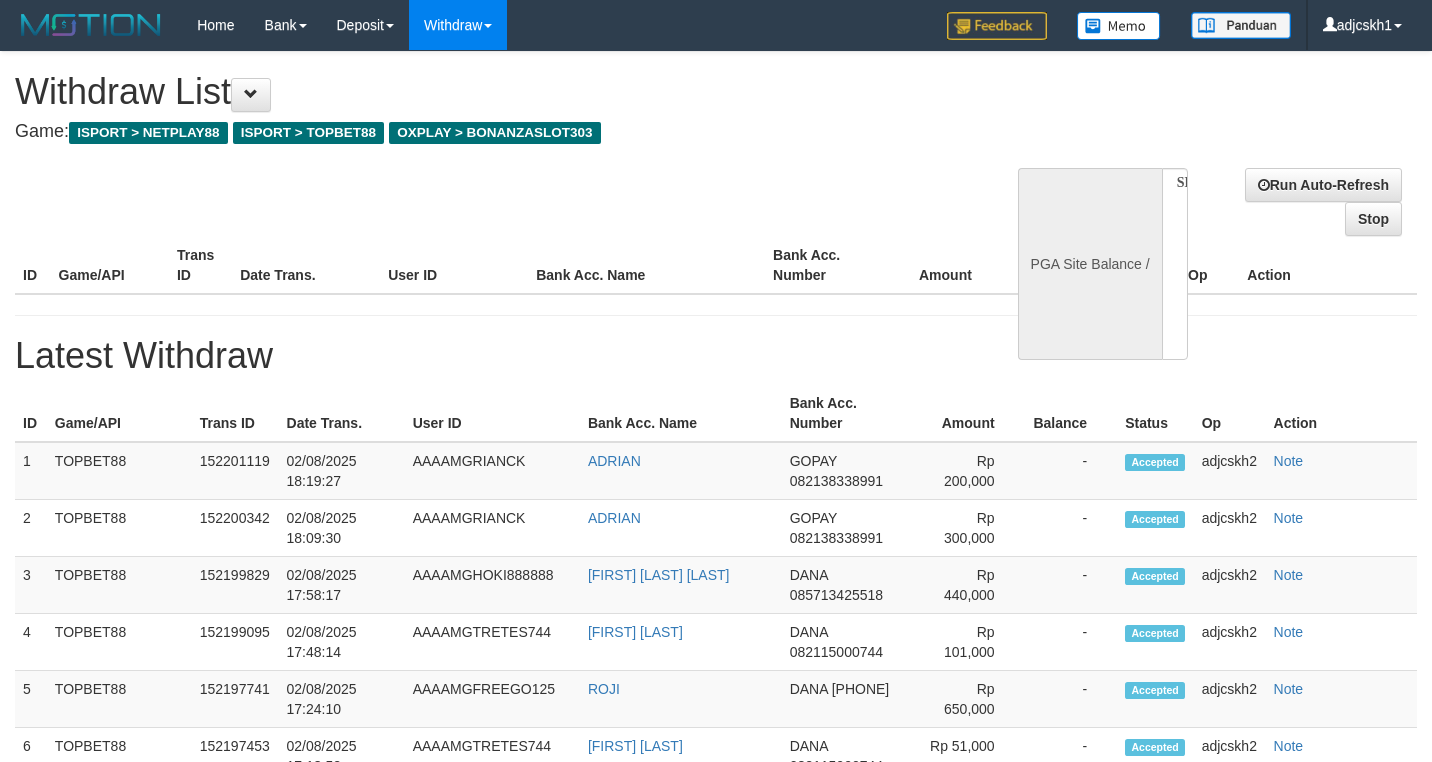 scroll, scrollTop: 0, scrollLeft: 0, axis: both 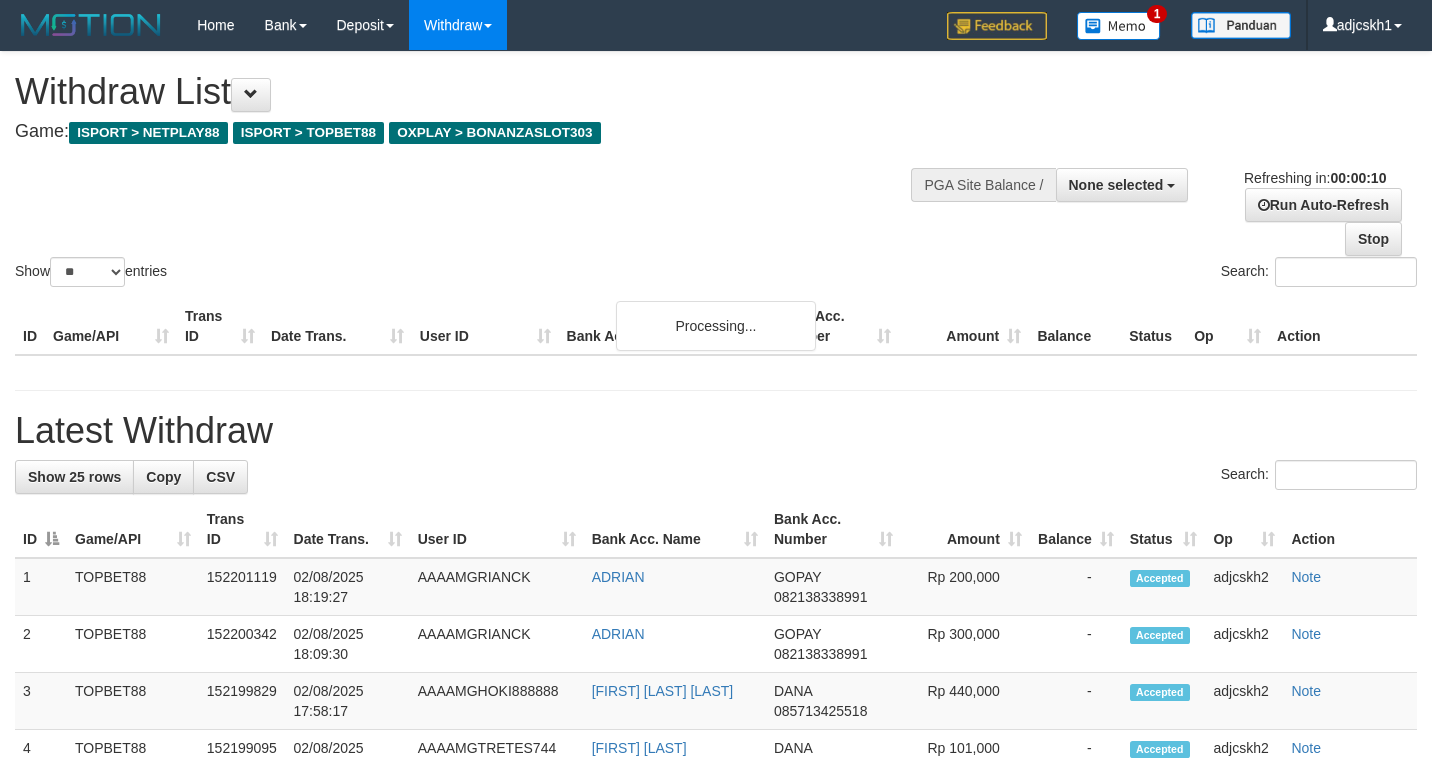 select 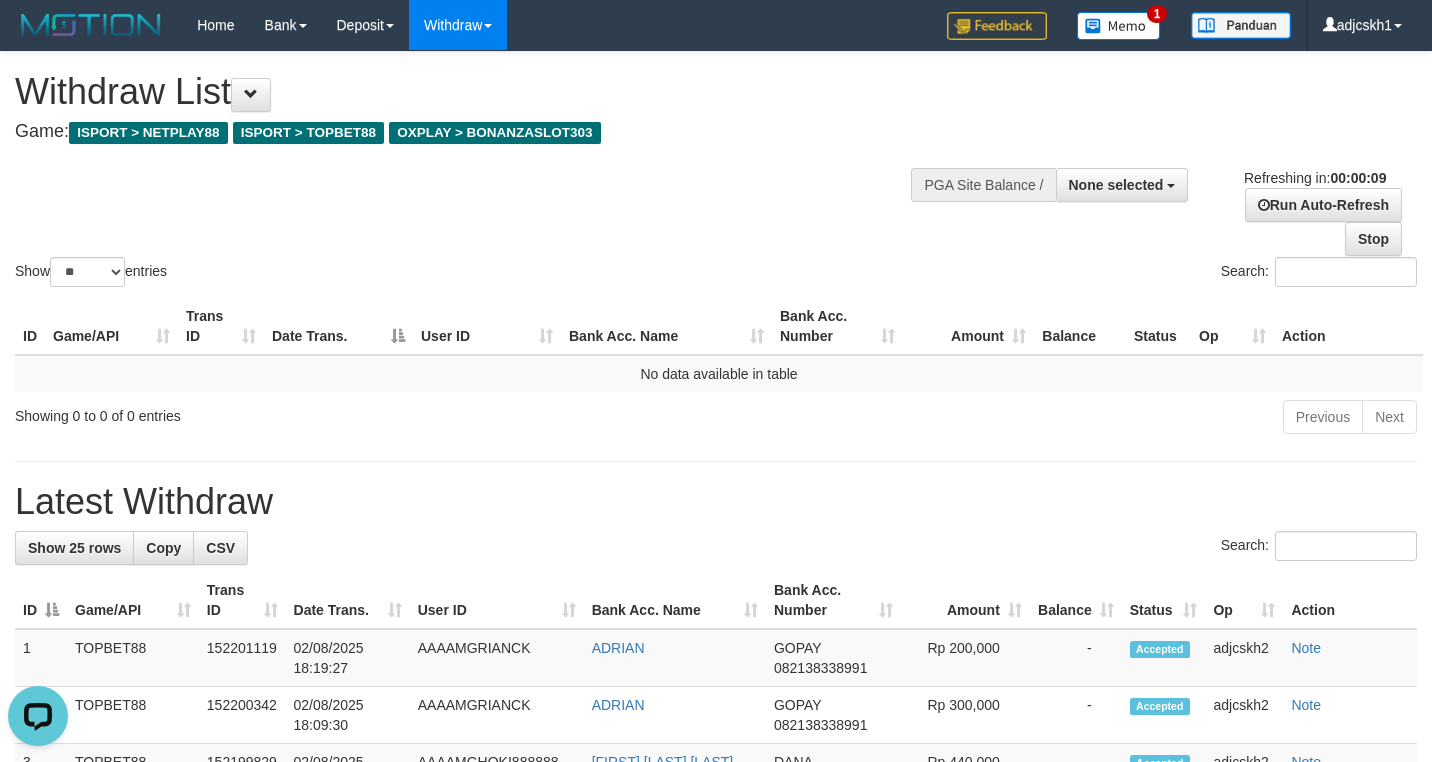 scroll, scrollTop: 0, scrollLeft: 0, axis: both 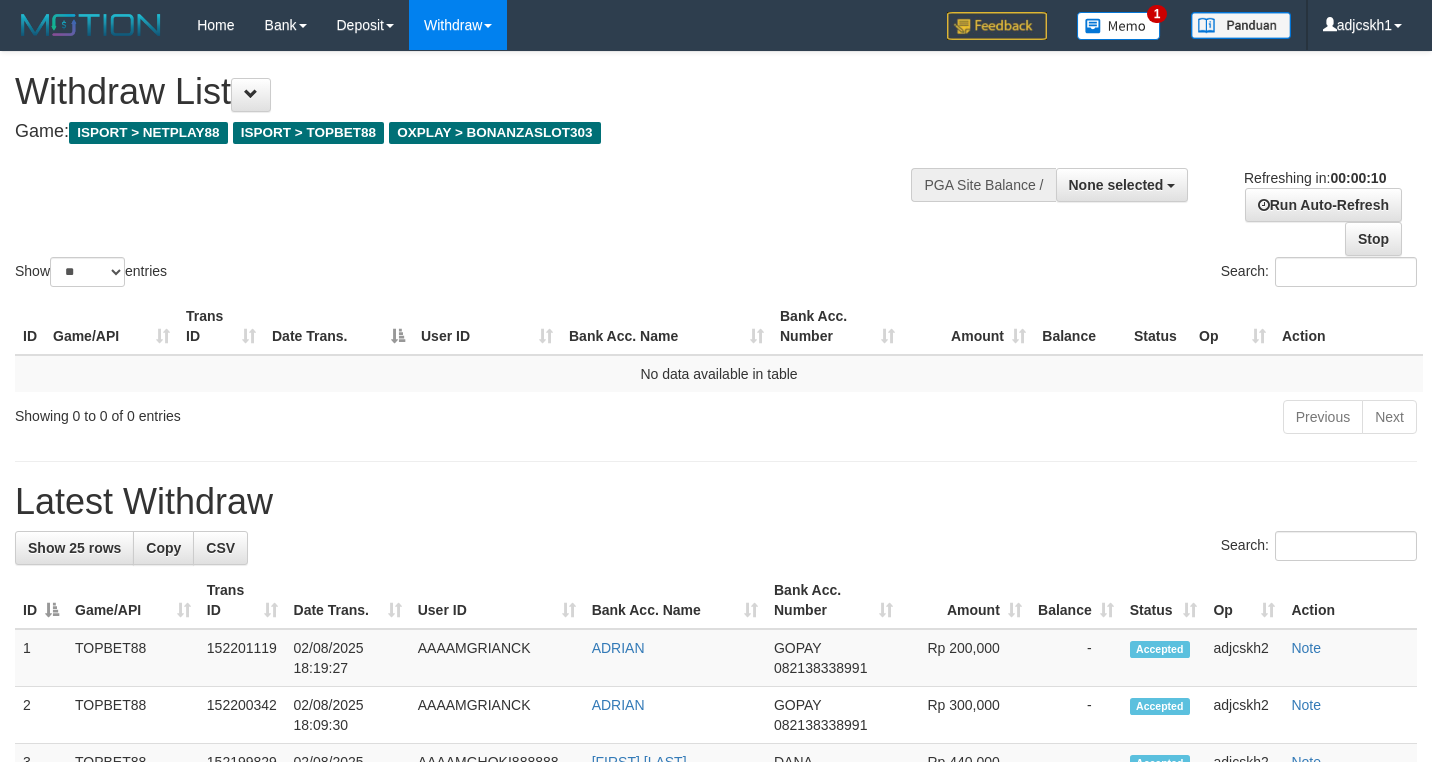 select 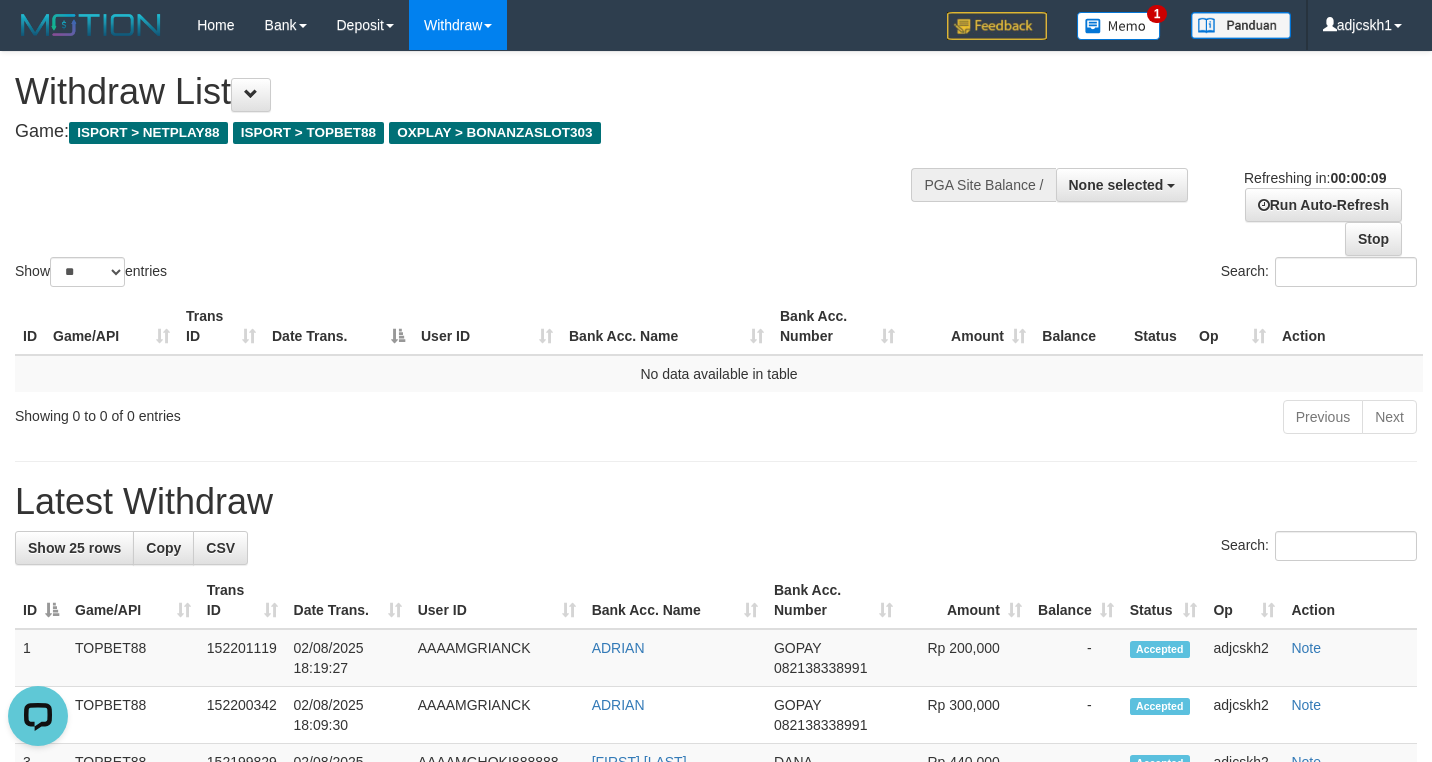 scroll, scrollTop: 0, scrollLeft: 0, axis: both 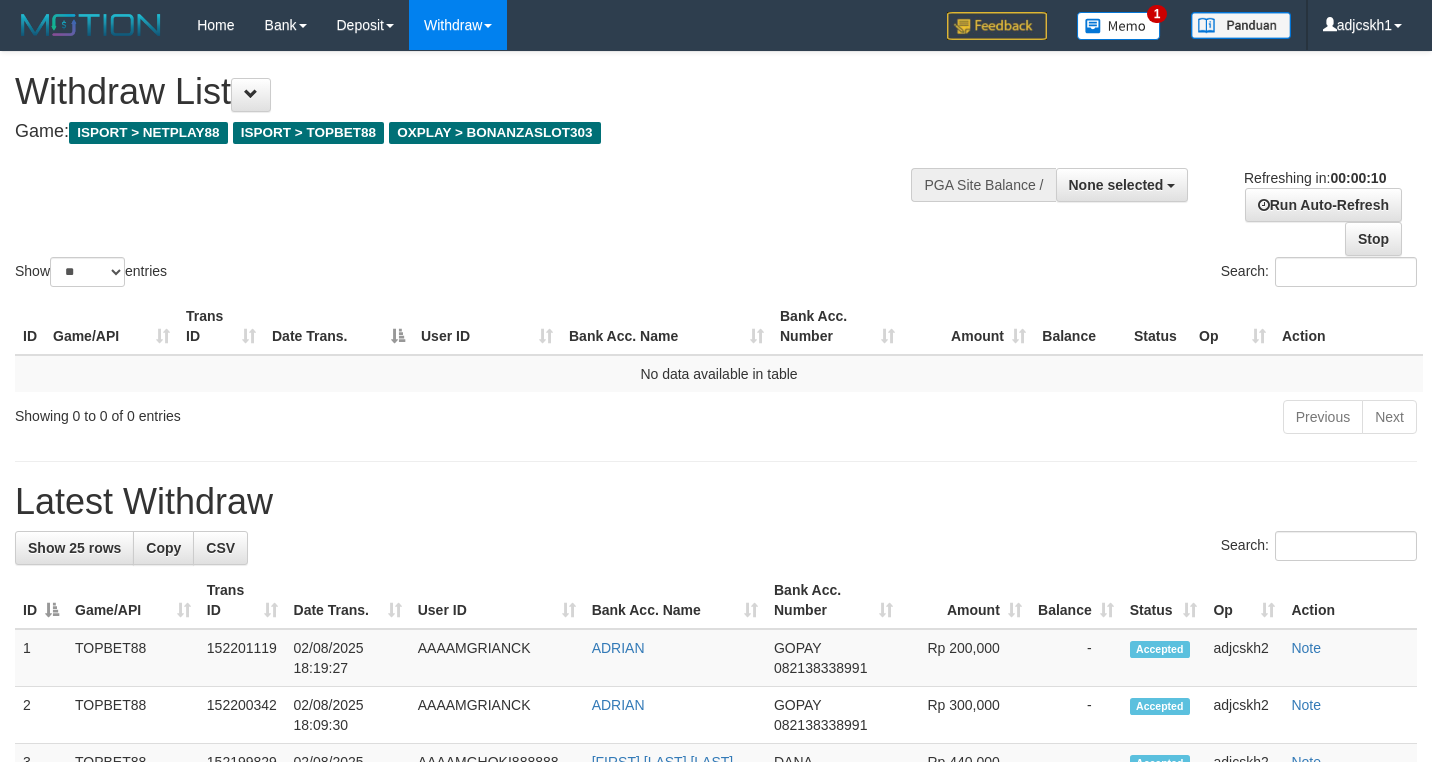 select 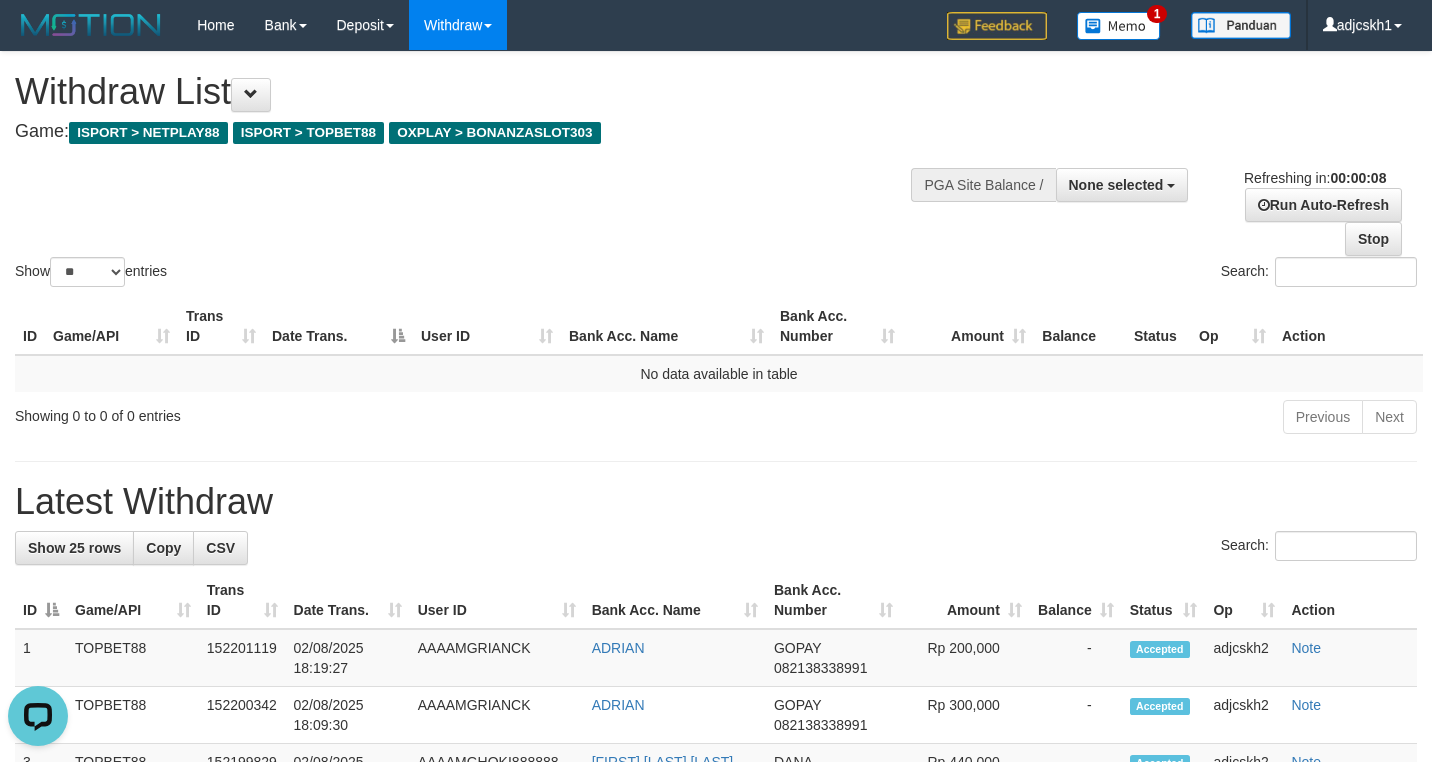 scroll, scrollTop: 0, scrollLeft: 0, axis: both 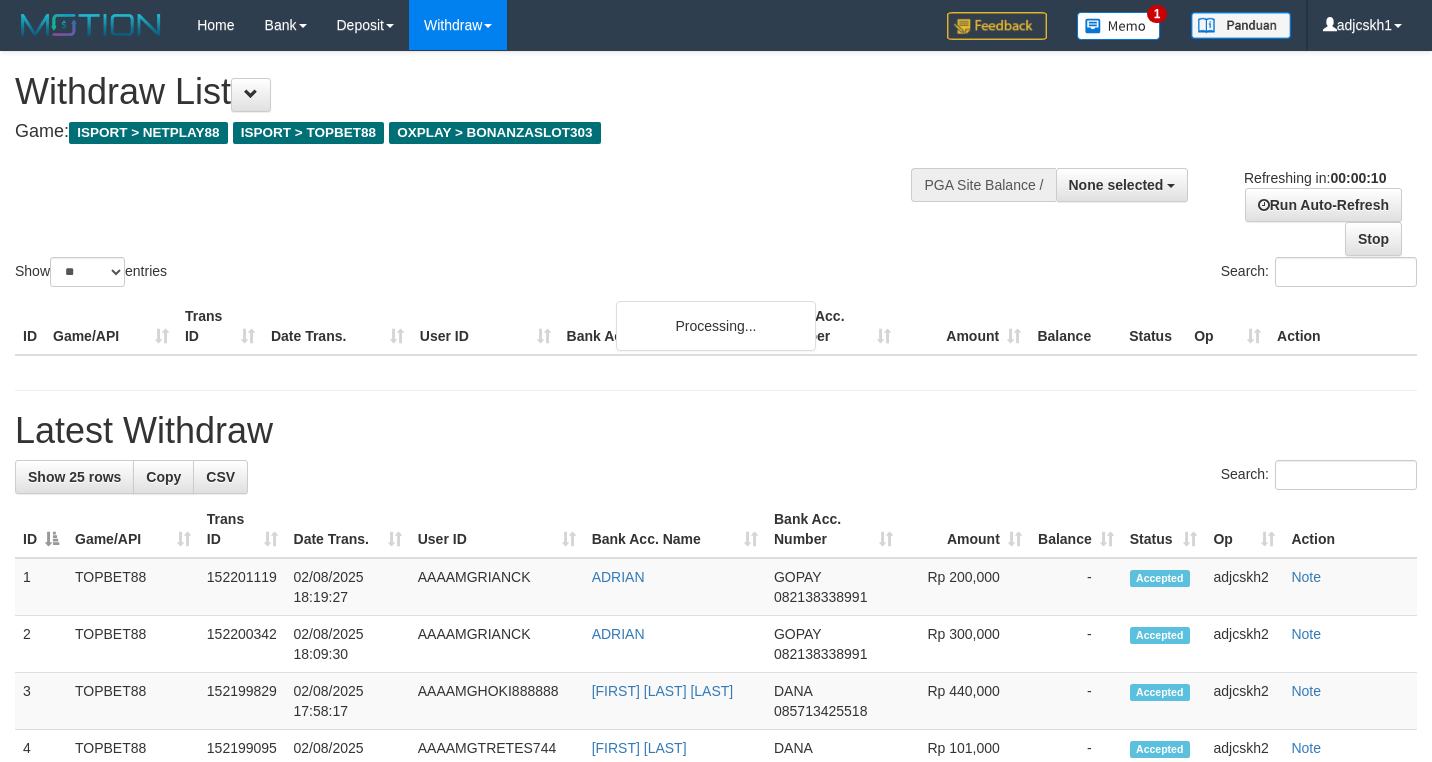 select 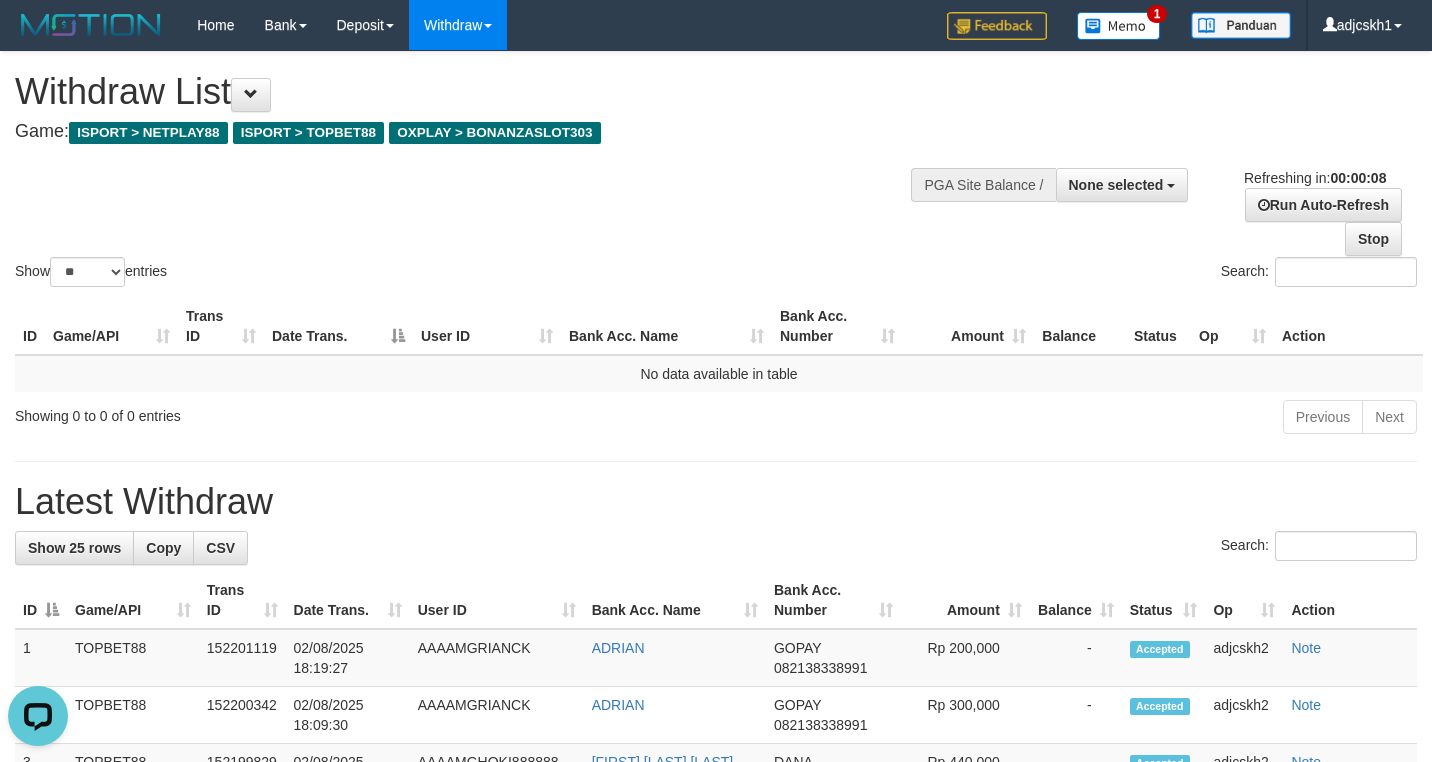 scroll, scrollTop: 0, scrollLeft: 0, axis: both 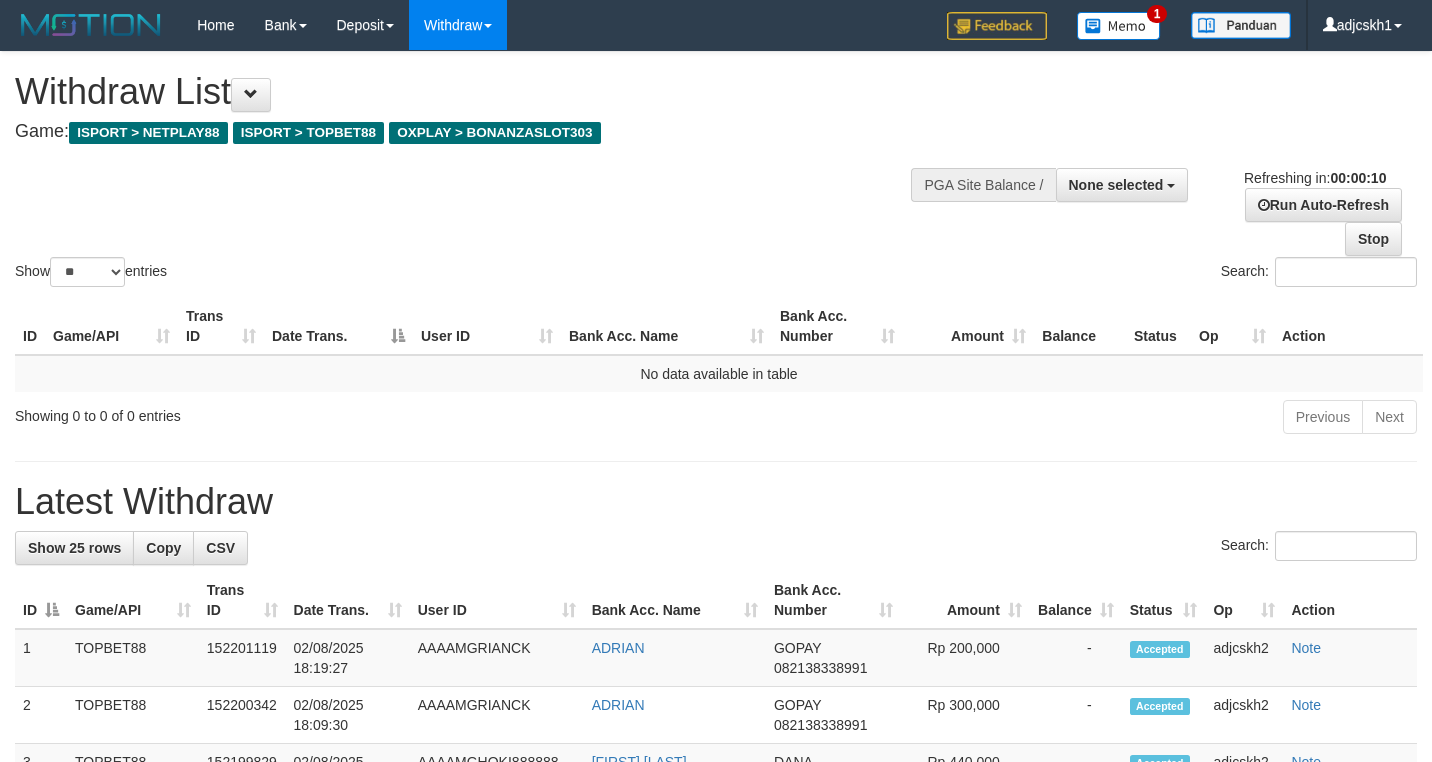 select 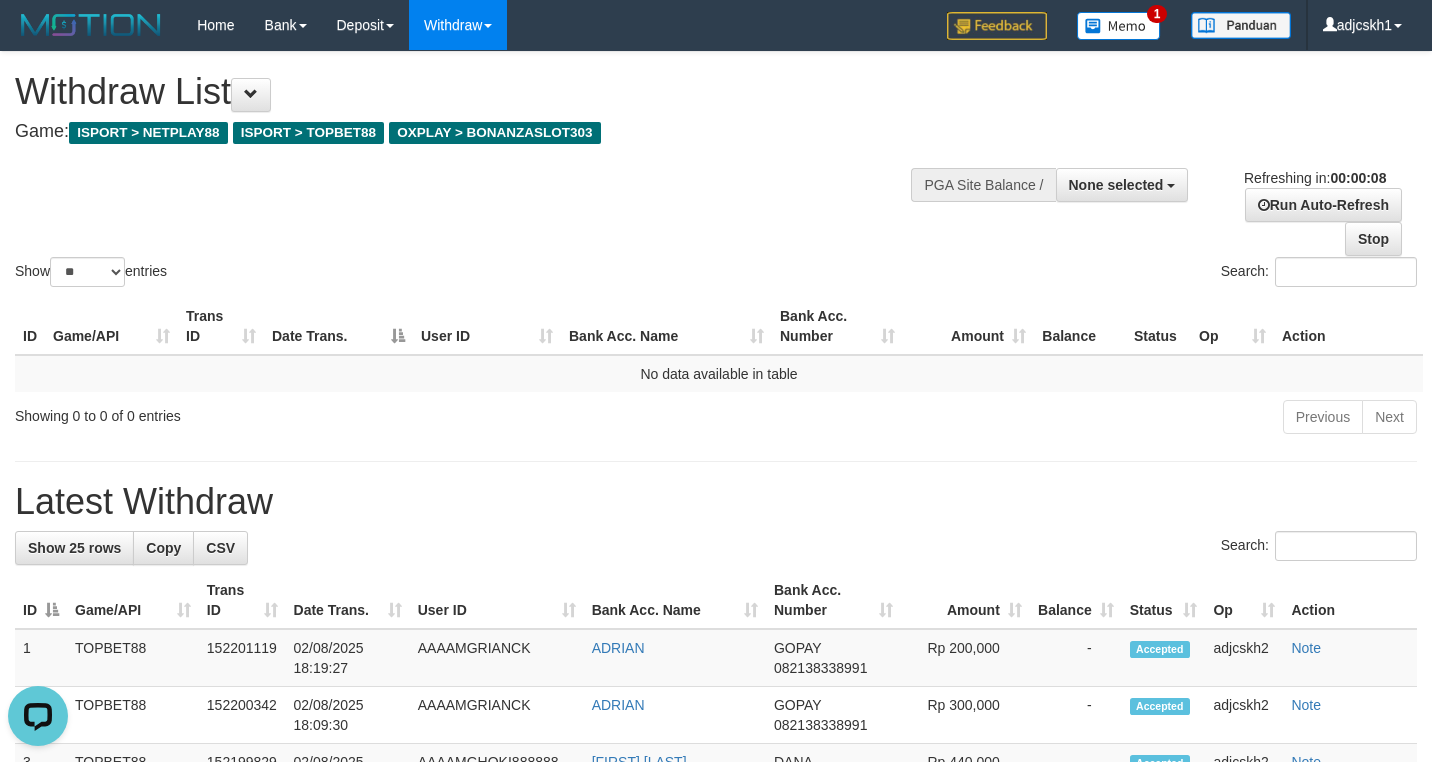 scroll, scrollTop: 0, scrollLeft: 0, axis: both 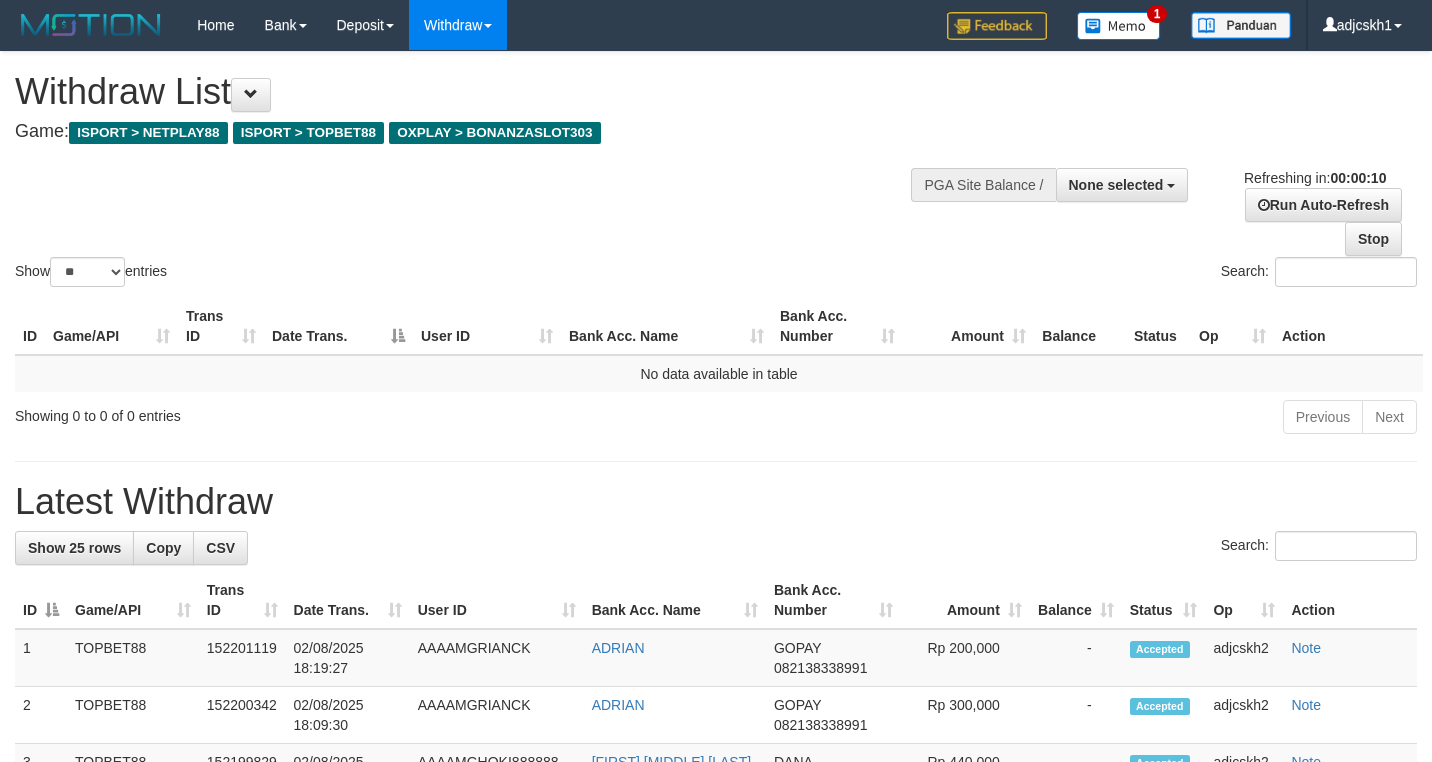 select 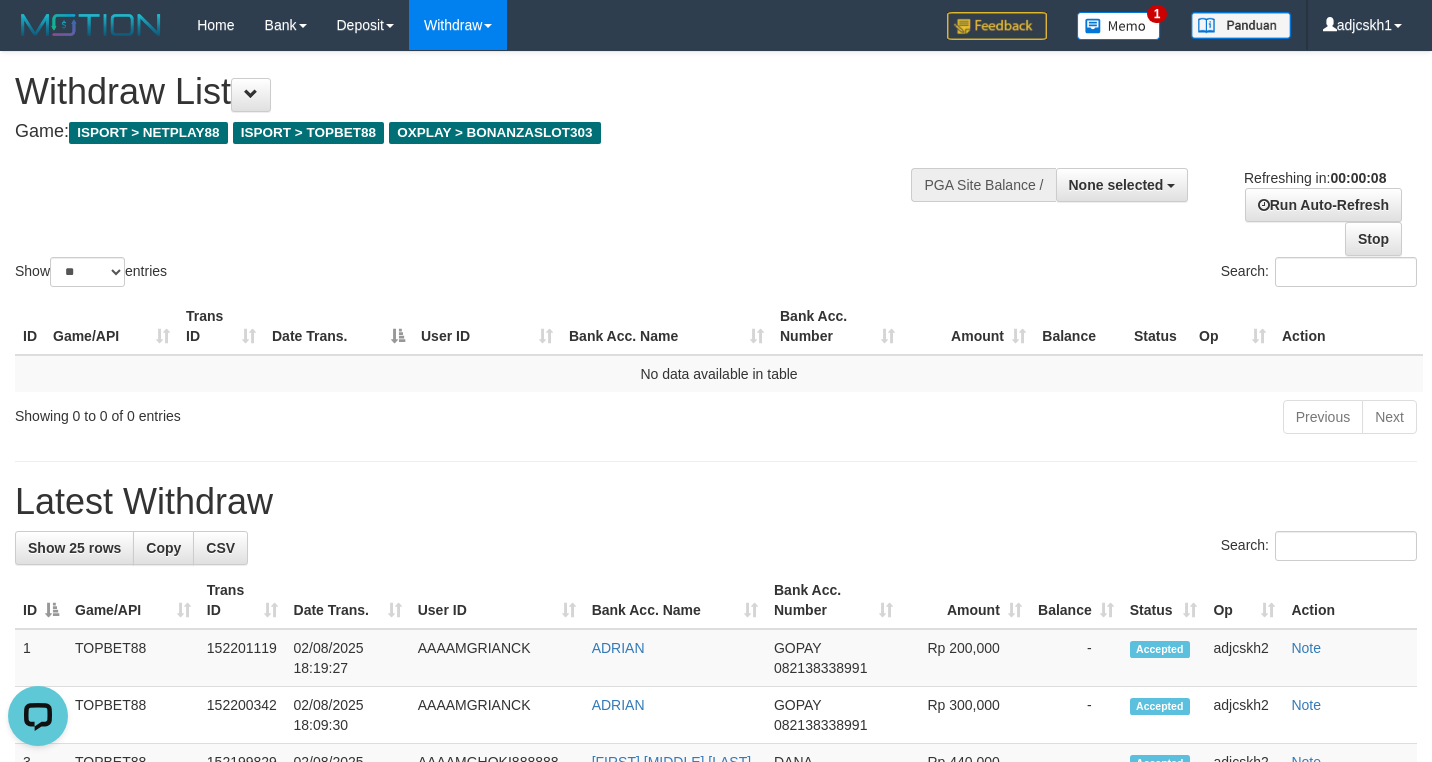 scroll, scrollTop: 0, scrollLeft: 0, axis: both 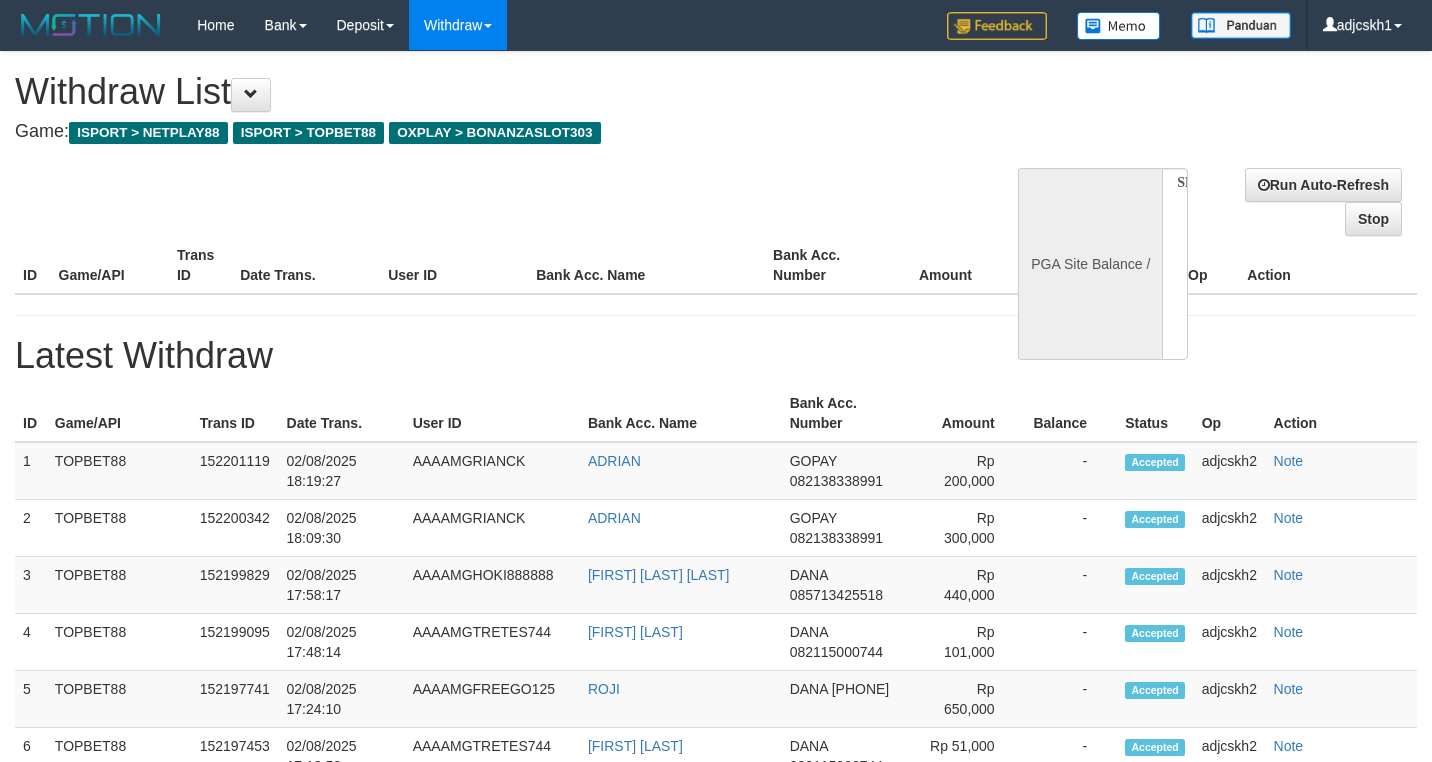 select 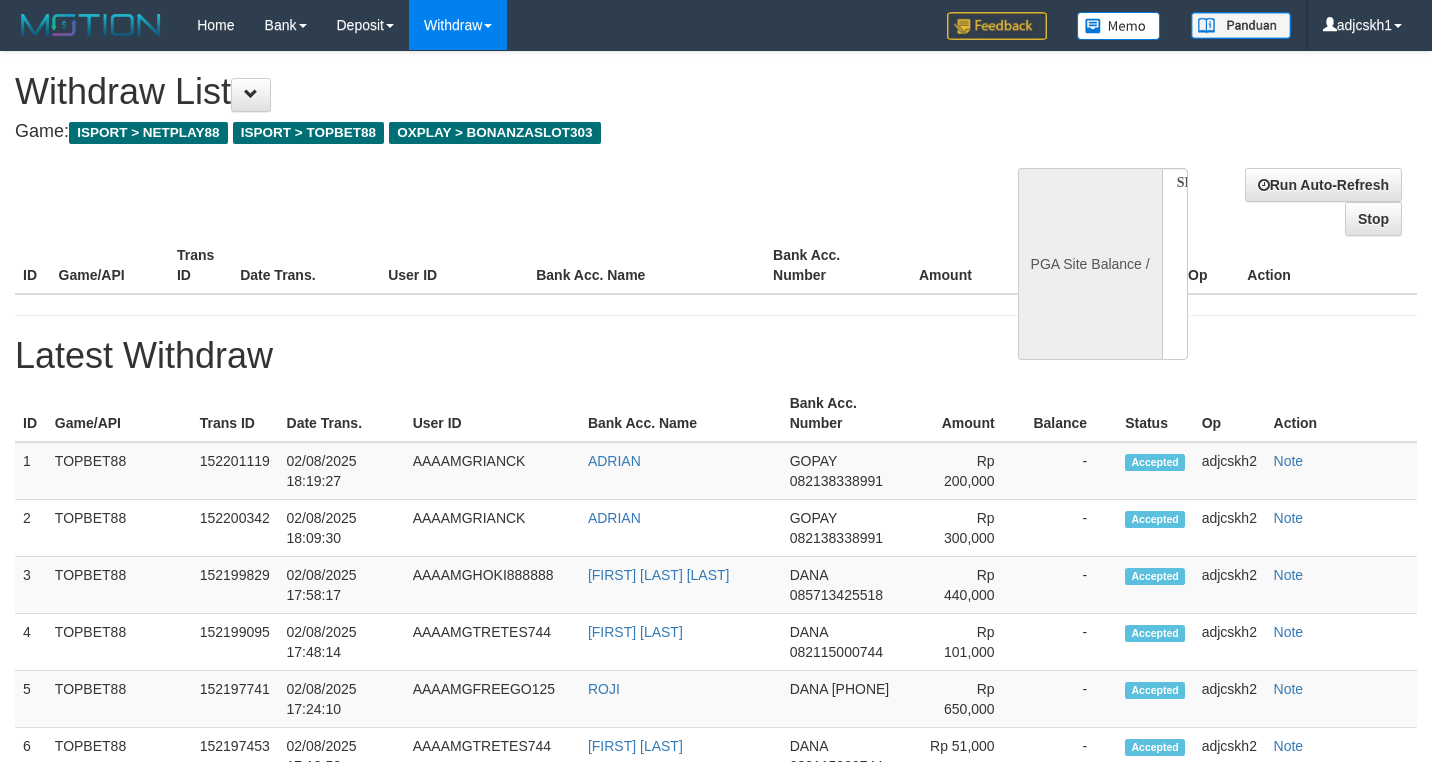 scroll, scrollTop: 0, scrollLeft: 0, axis: both 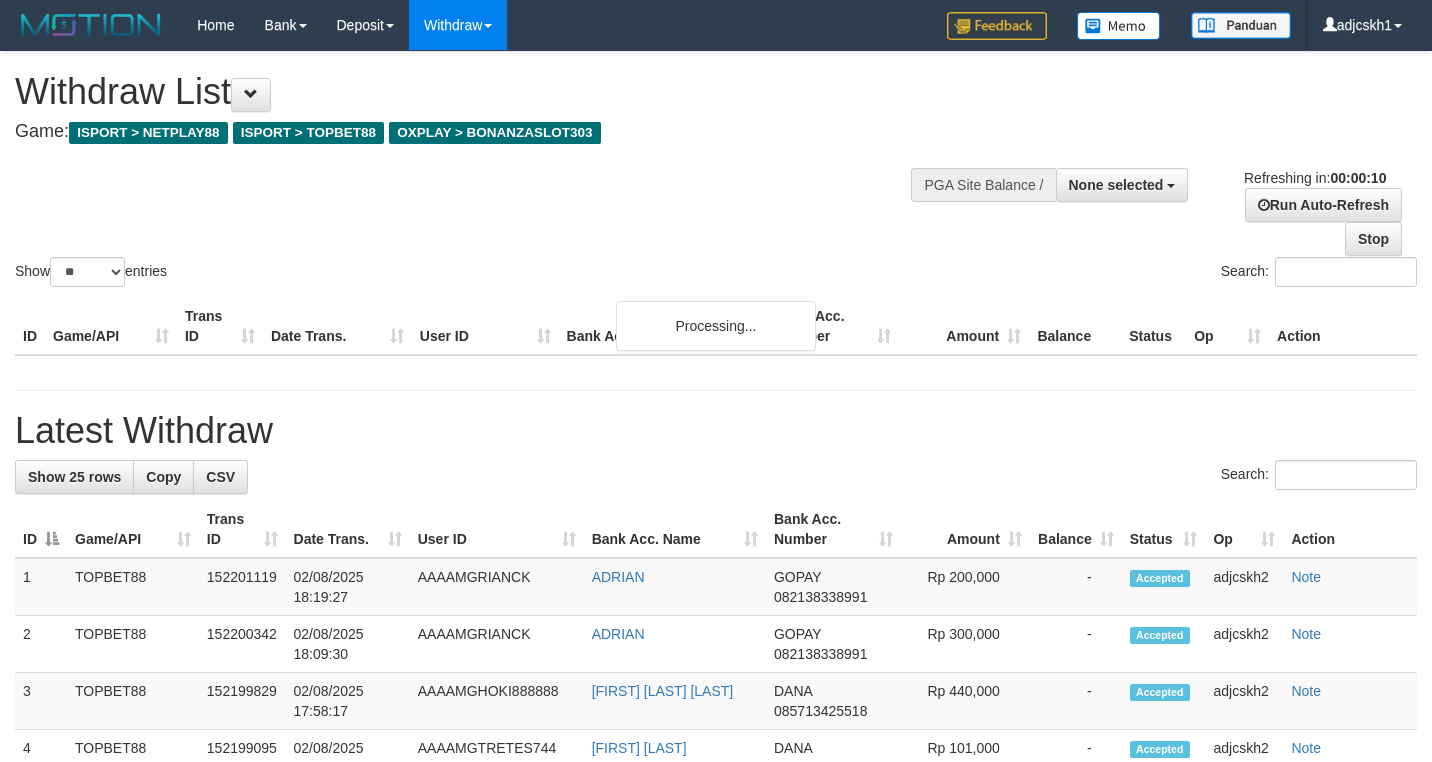 select 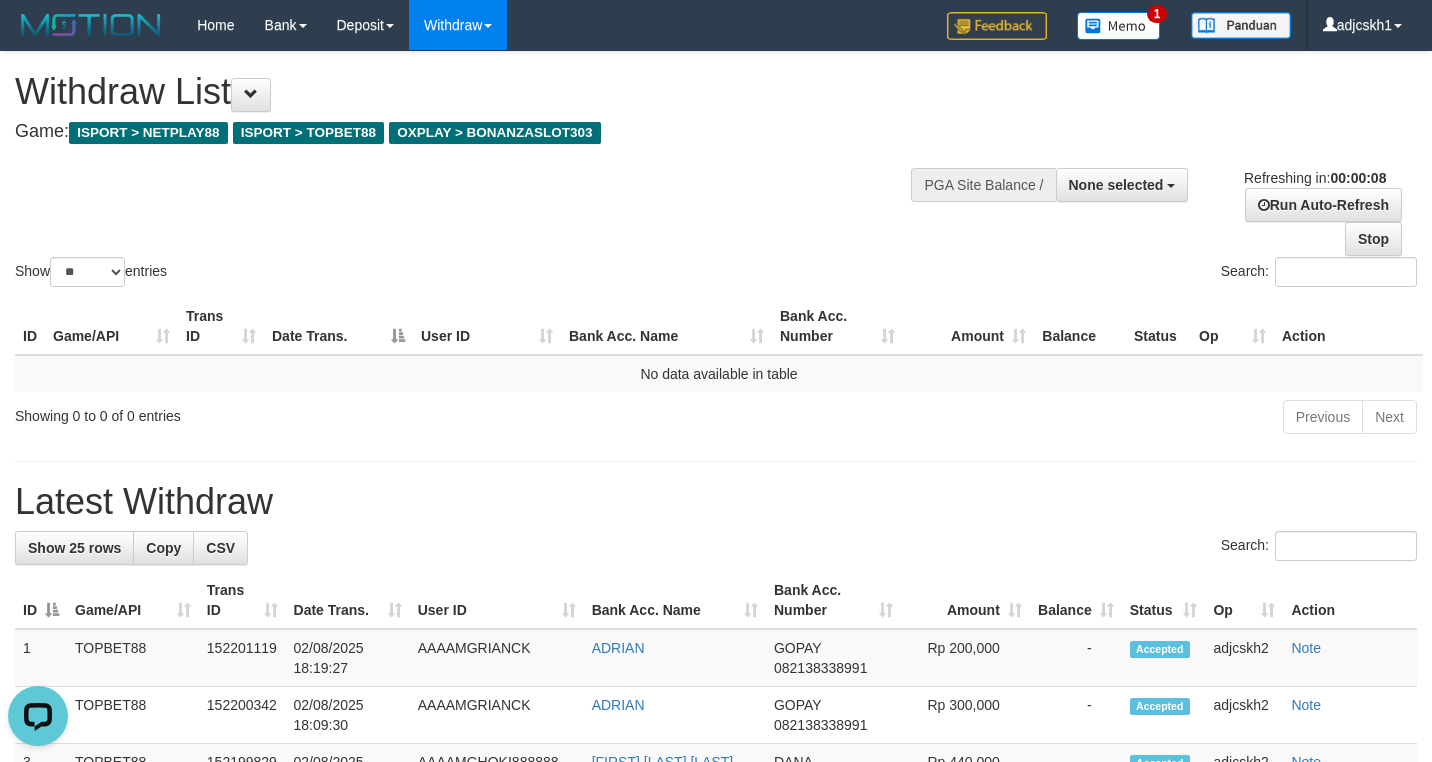 scroll, scrollTop: 0, scrollLeft: 0, axis: both 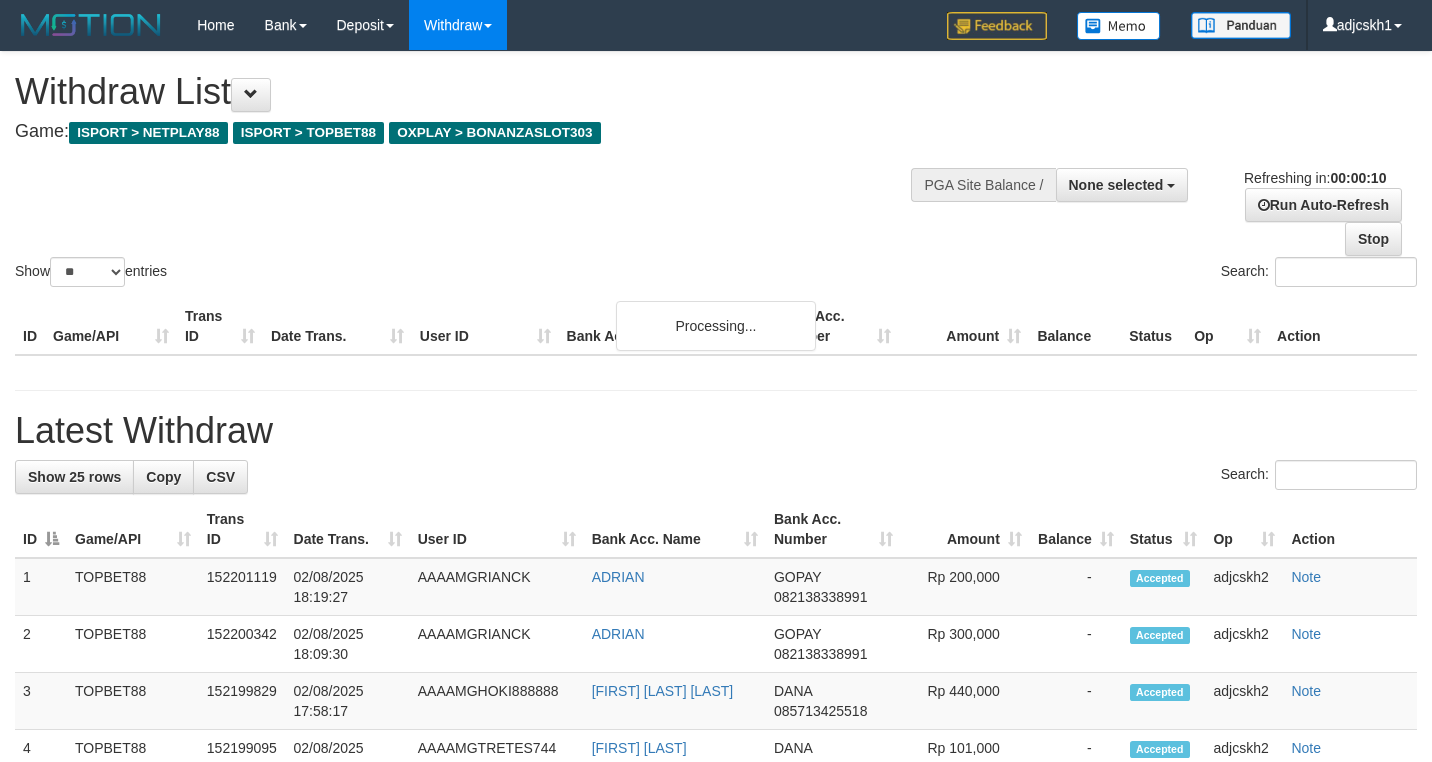 select 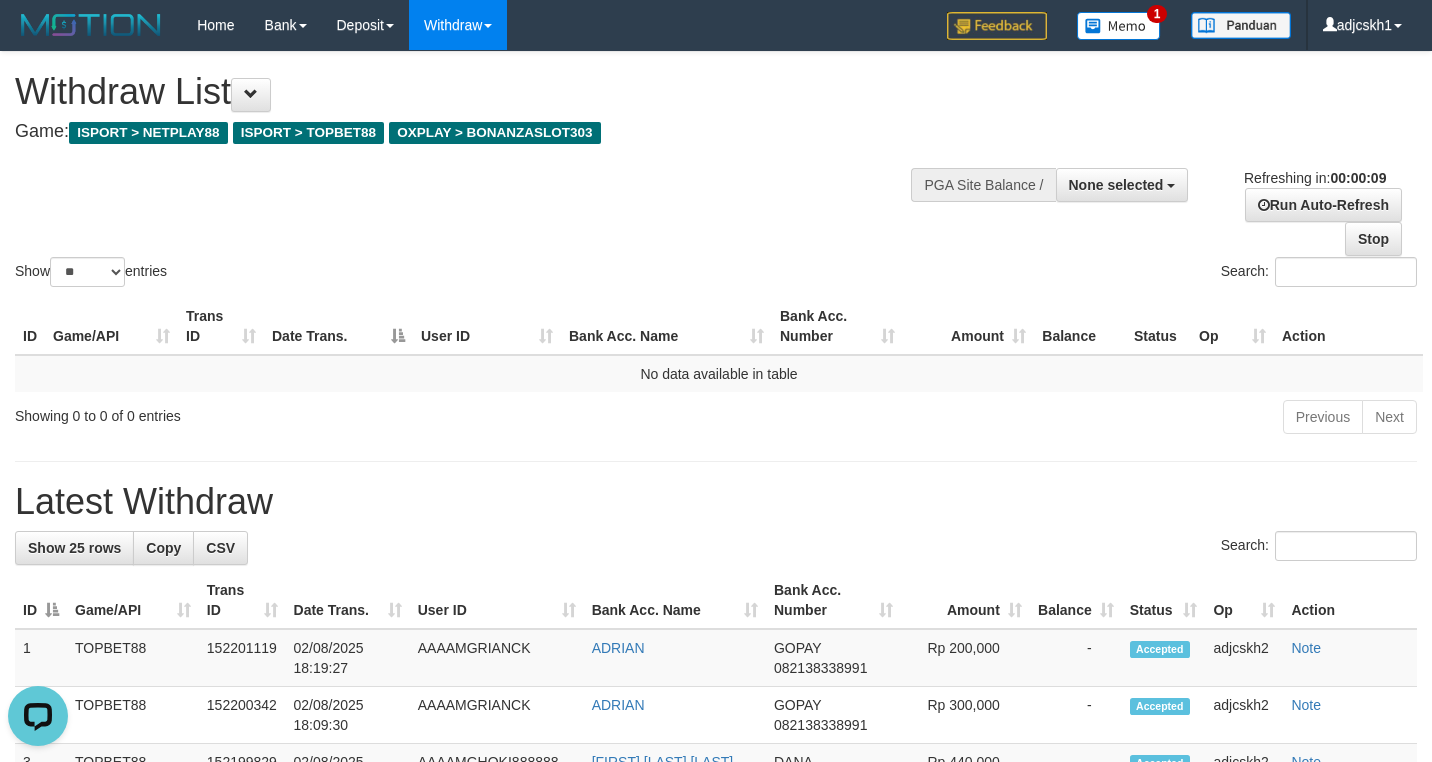 scroll, scrollTop: 0, scrollLeft: 0, axis: both 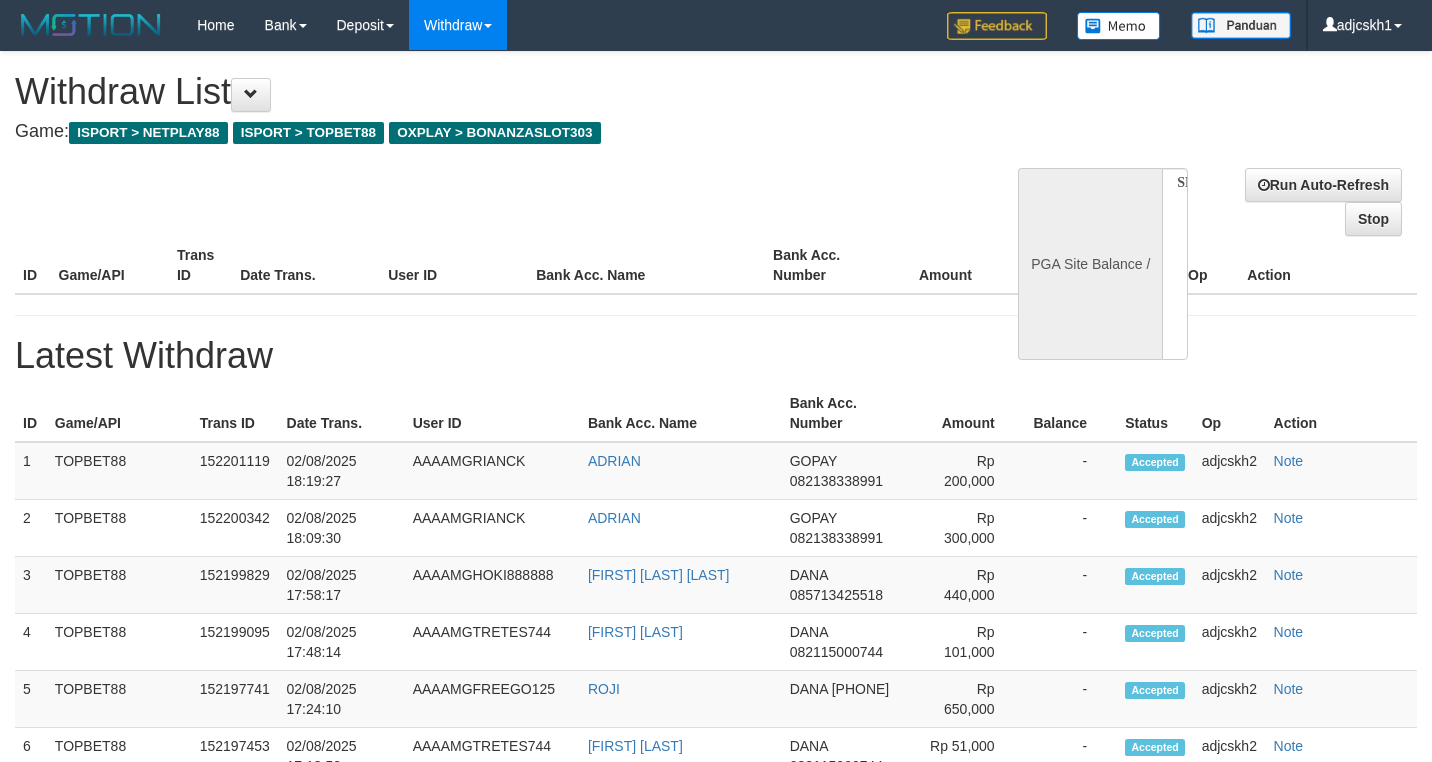 select 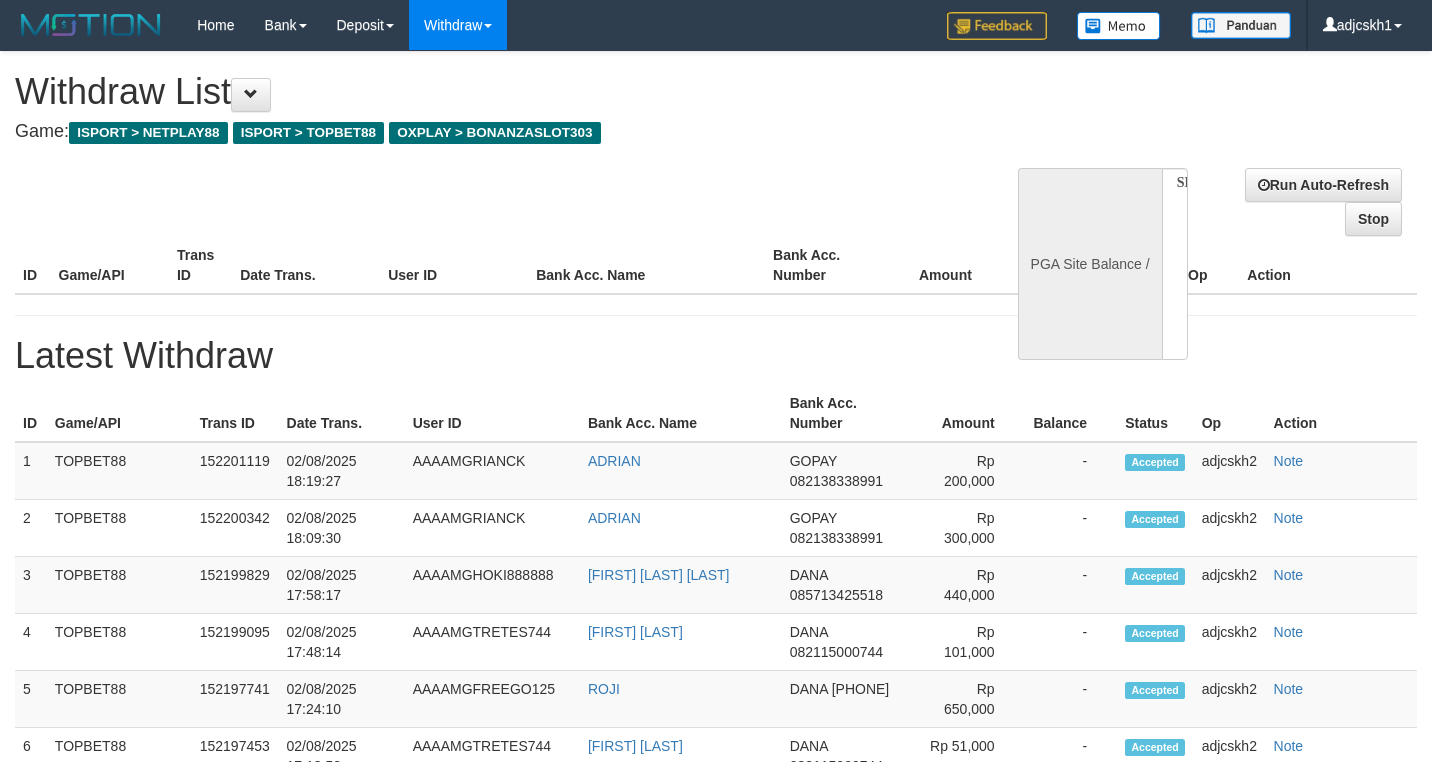scroll, scrollTop: 0, scrollLeft: 0, axis: both 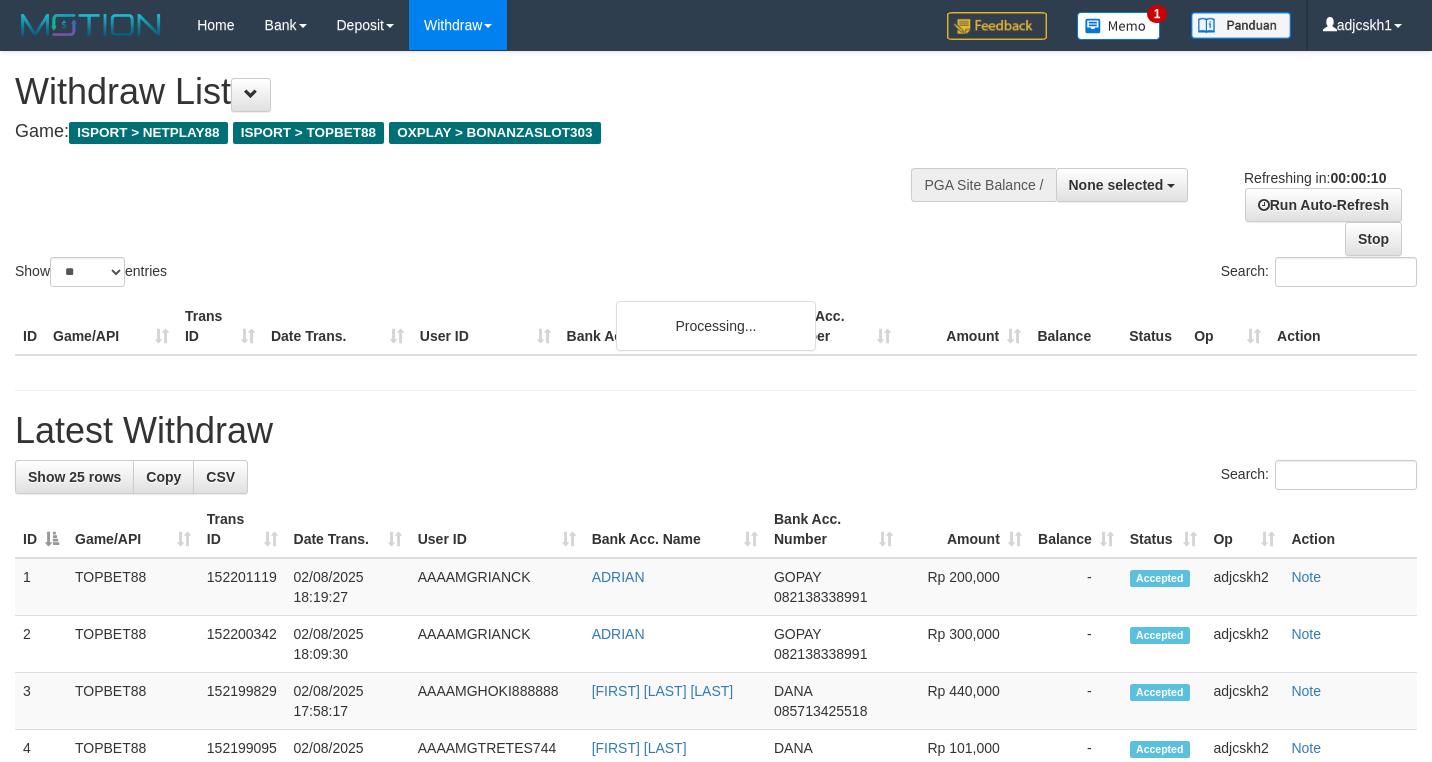 select 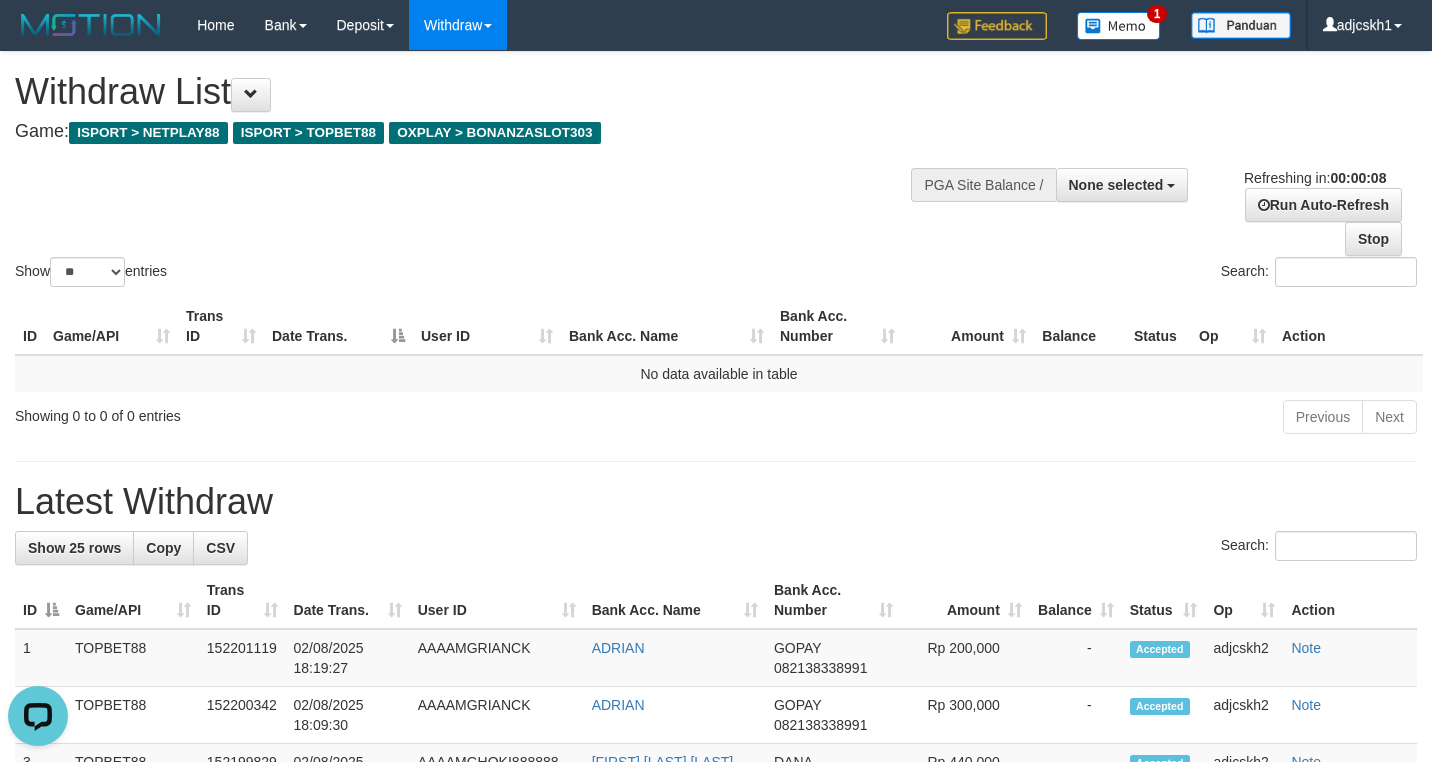 scroll, scrollTop: 0, scrollLeft: 0, axis: both 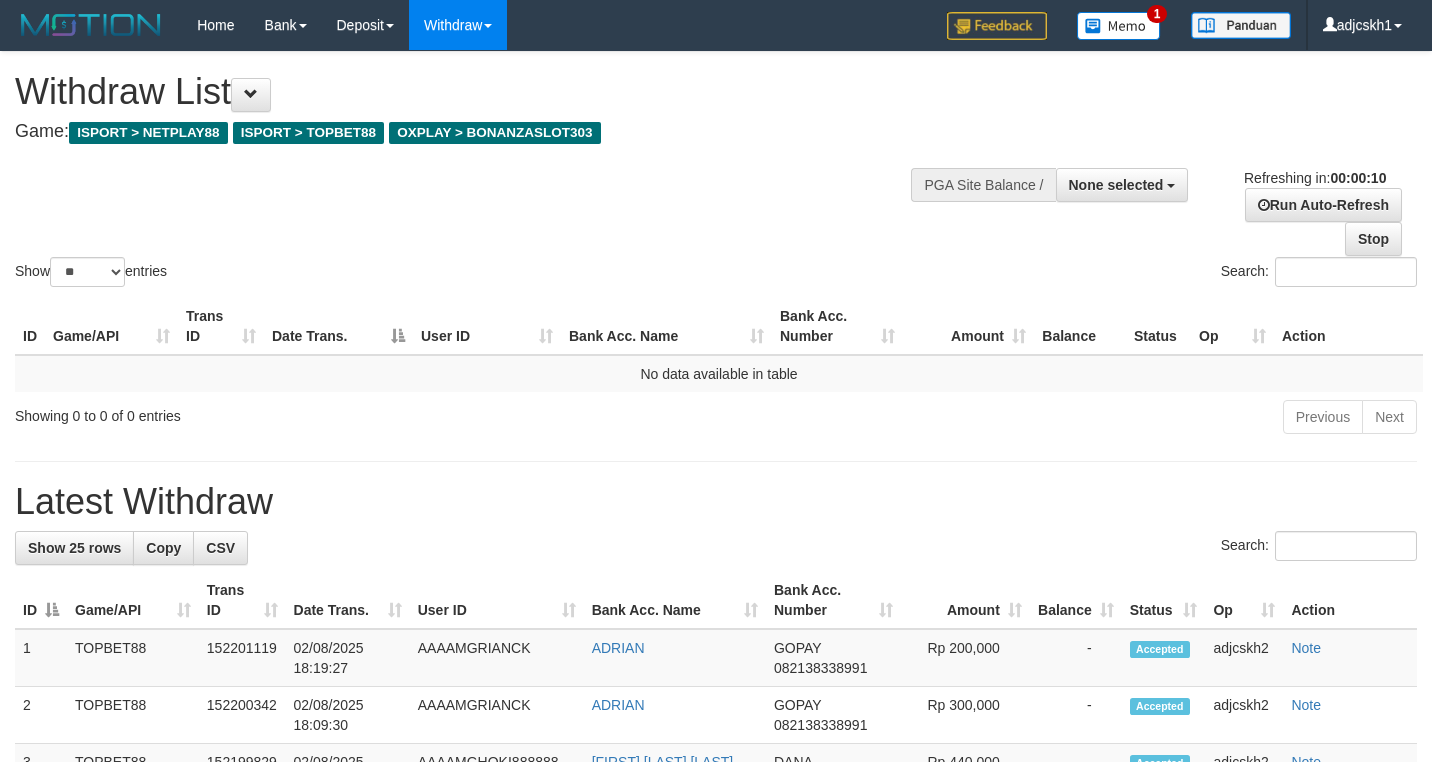 select 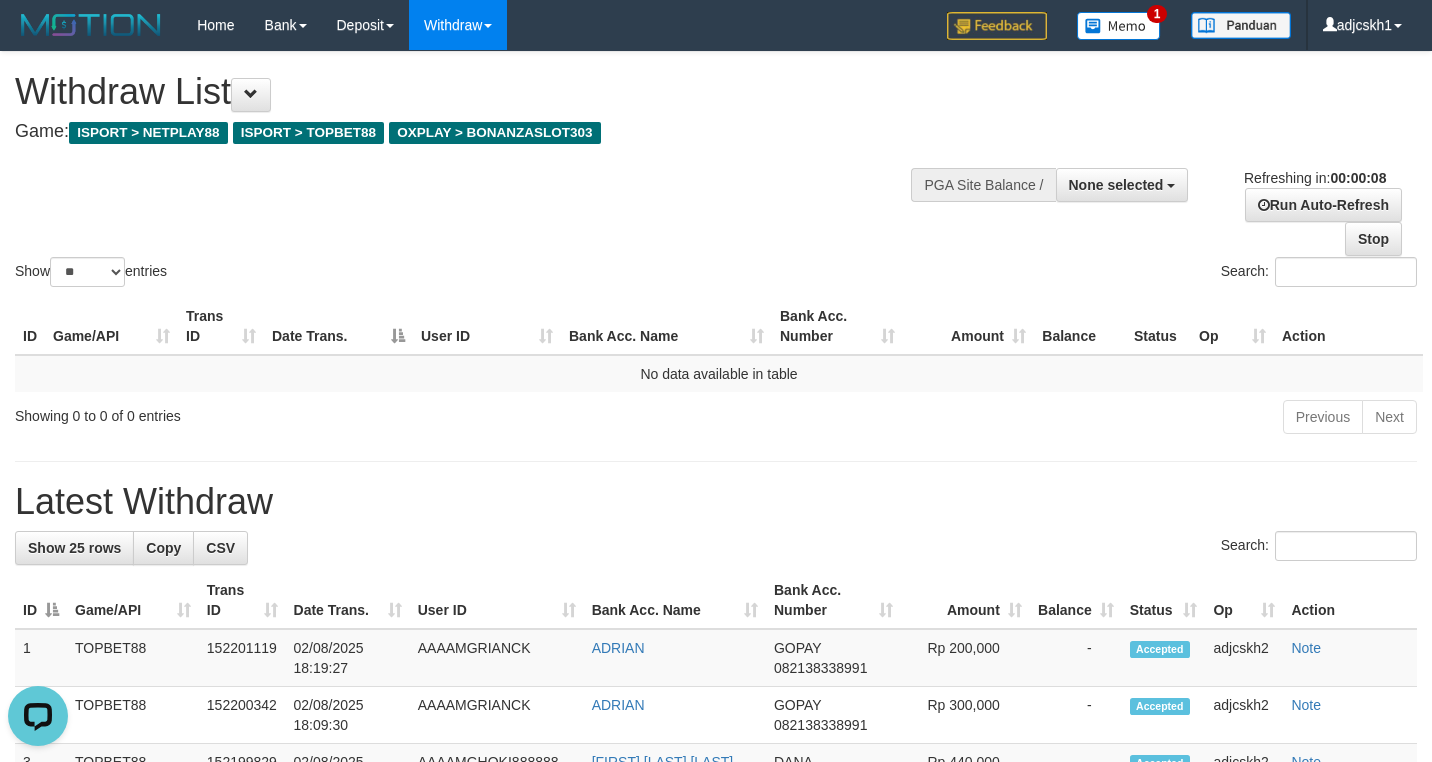 scroll, scrollTop: 0, scrollLeft: 0, axis: both 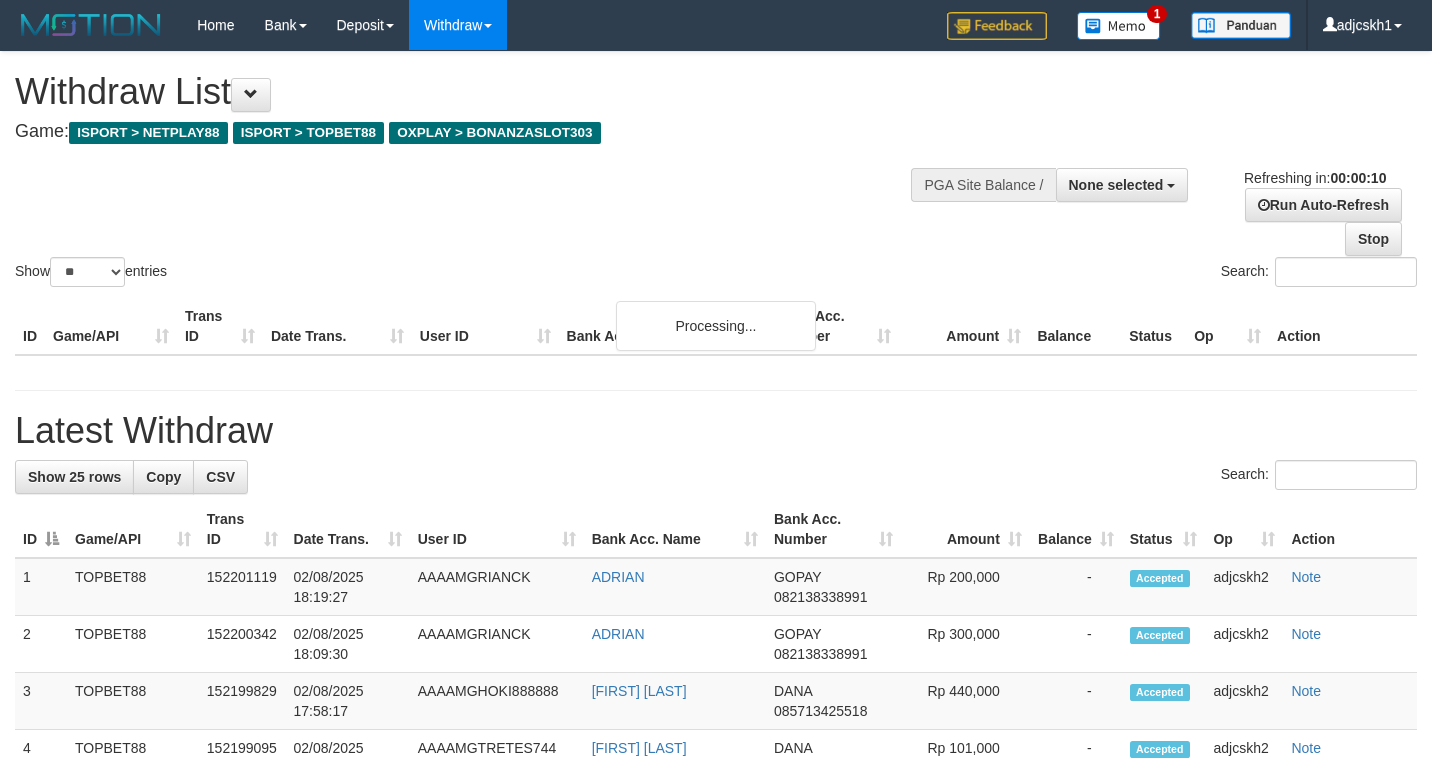 select 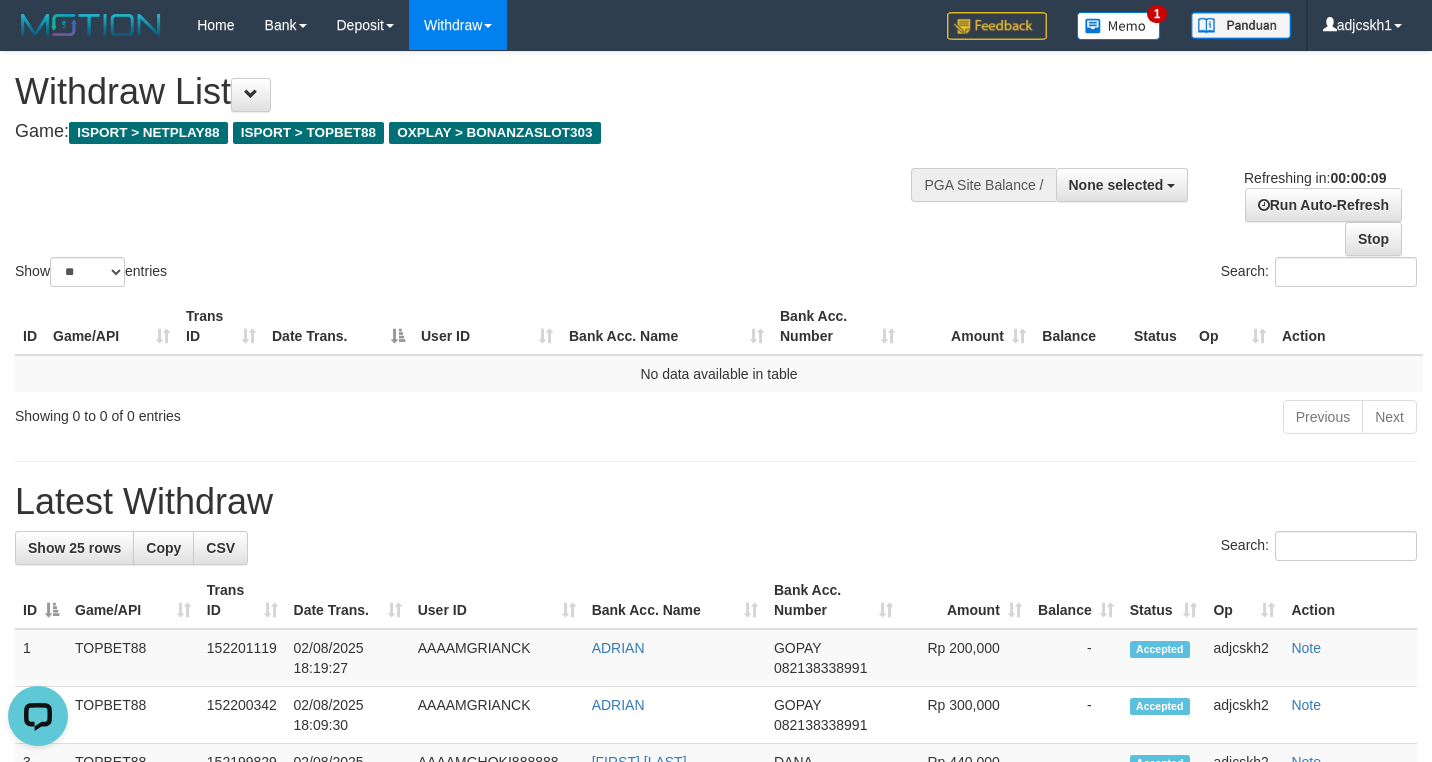 scroll, scrollTop: 0, scrollLeft: 0, axis: both 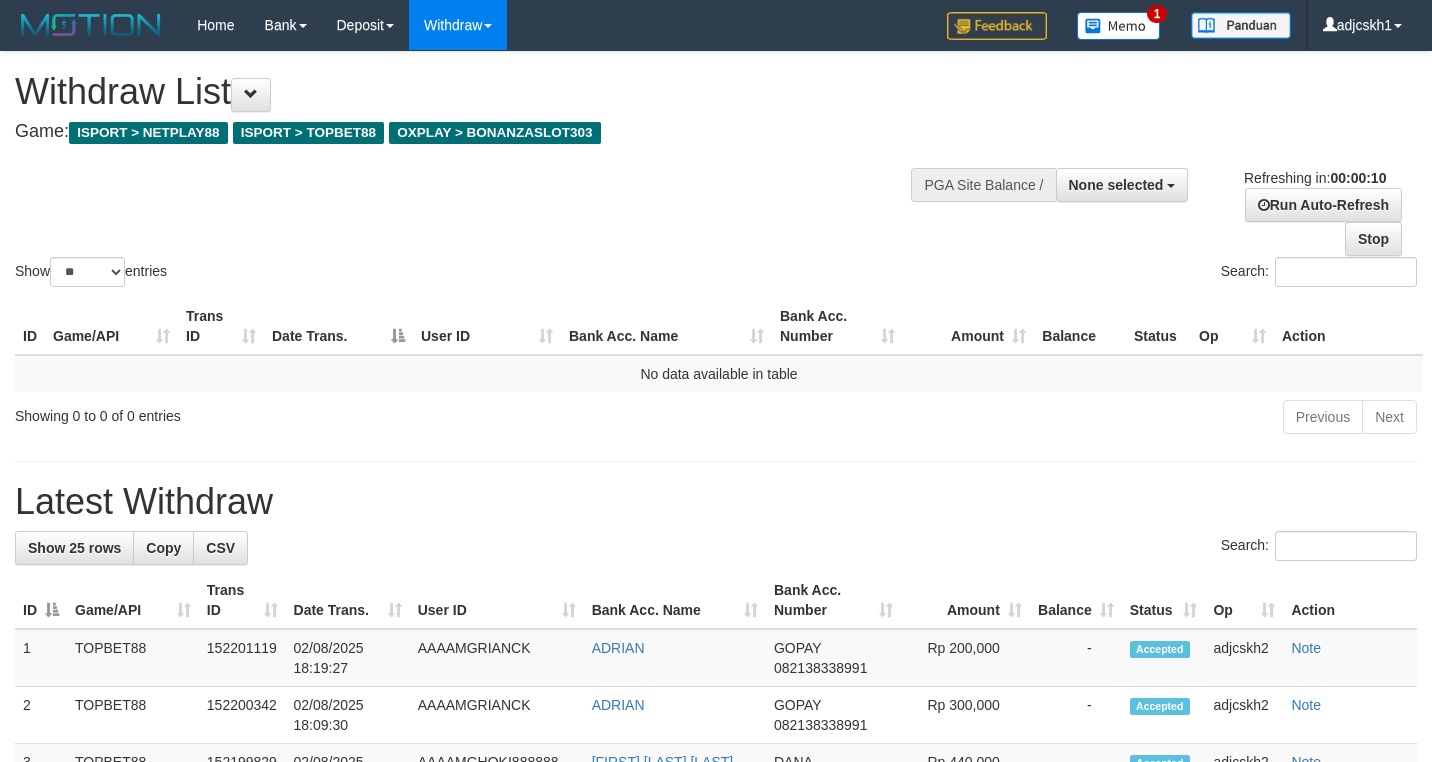select 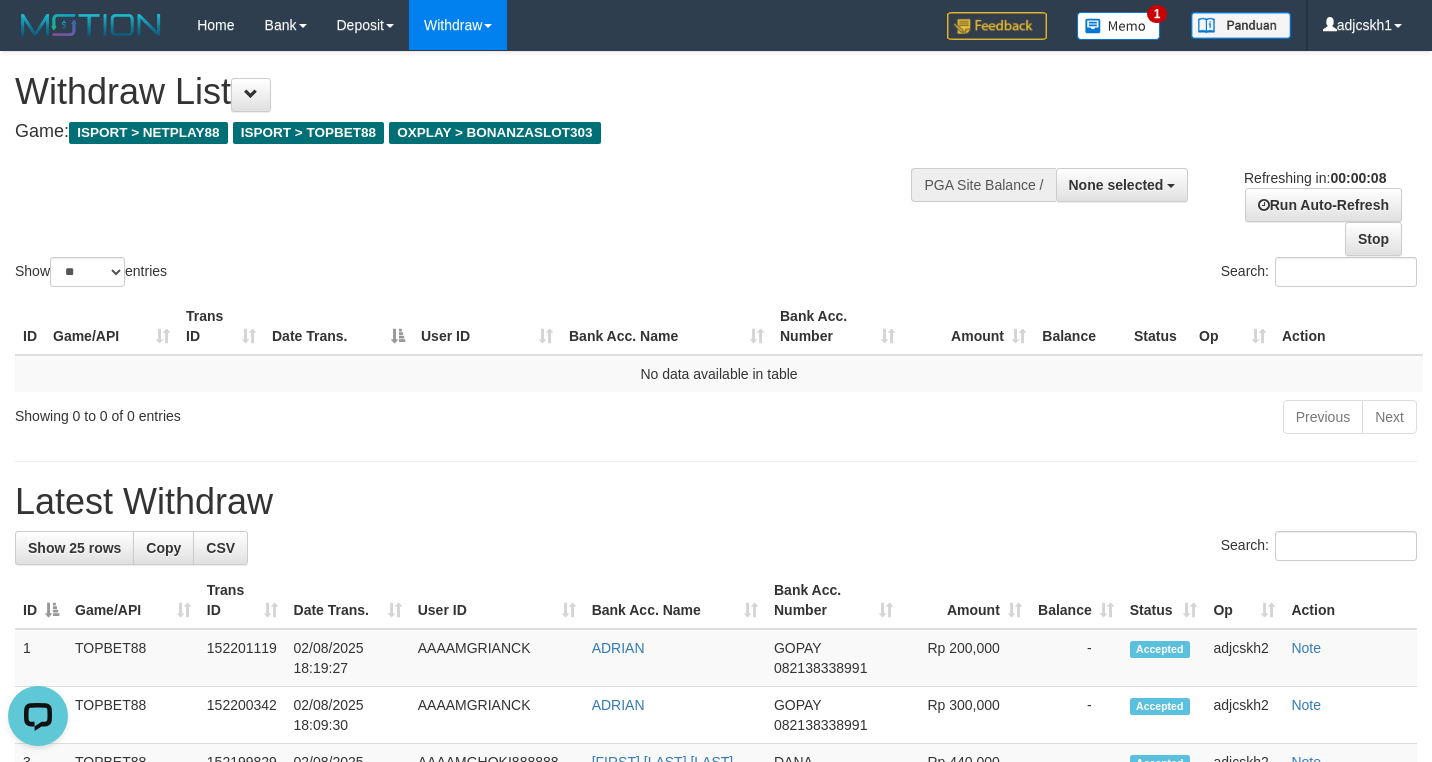 scroll, scrollTop: 0, scrollLeft: 0, axis: both 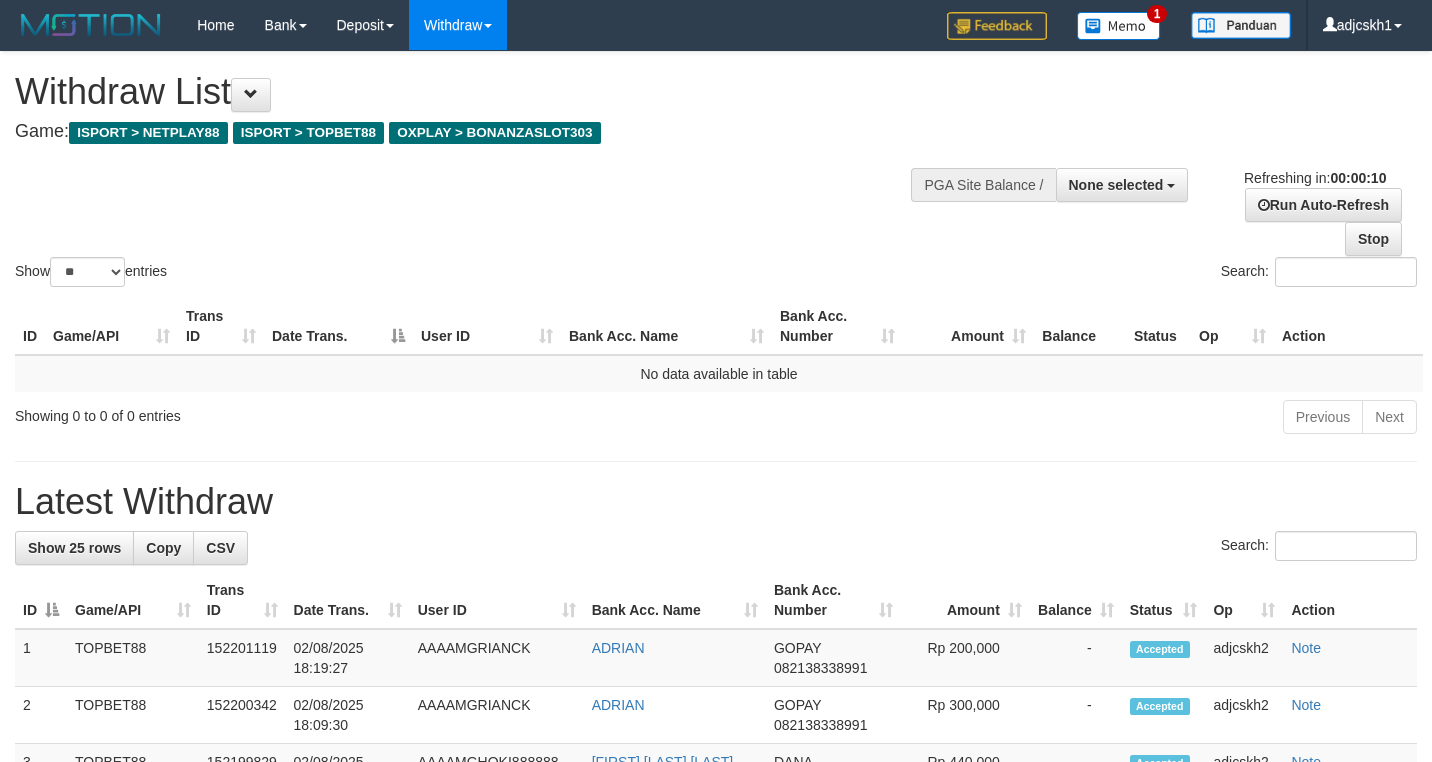 select 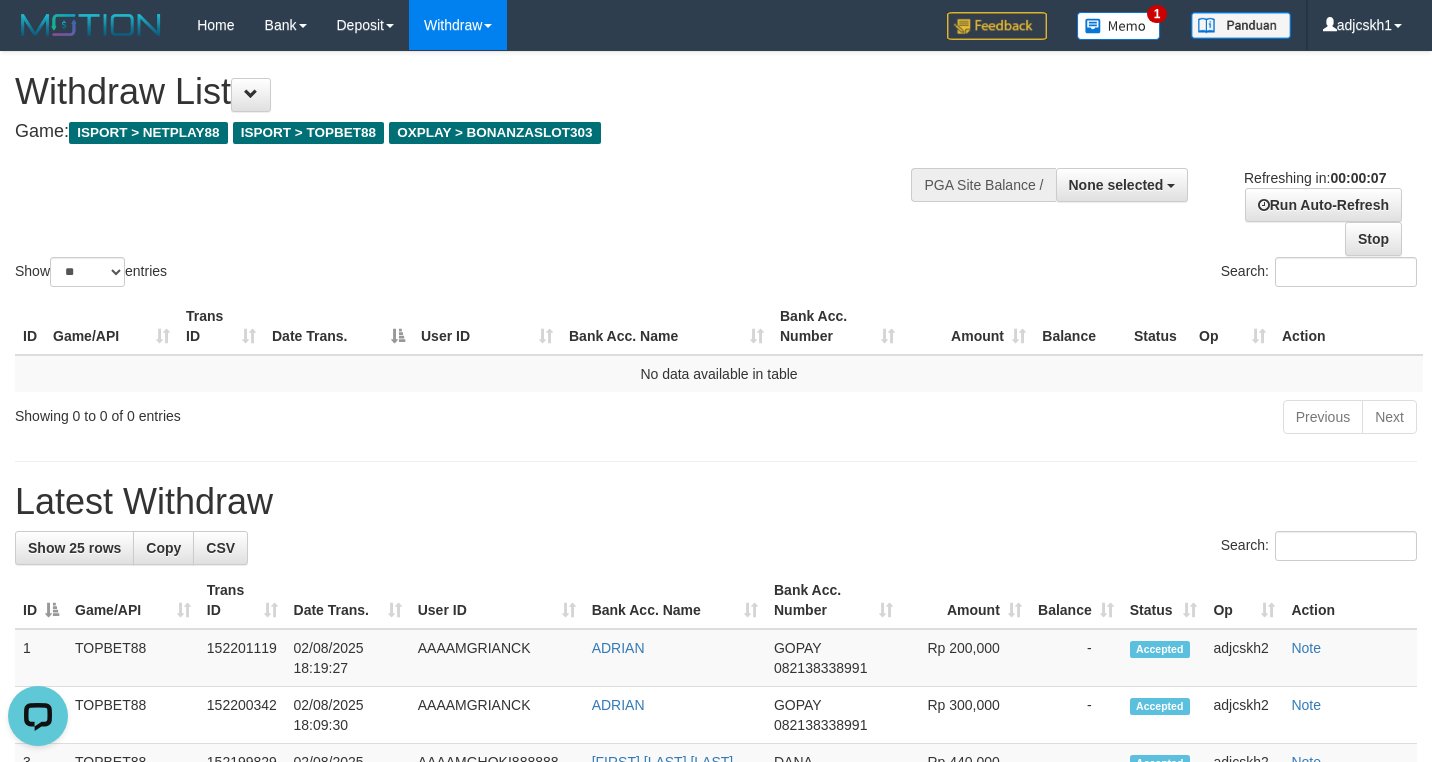 scroll, scrollTop: 0, scrollLeft: 0, axis: both 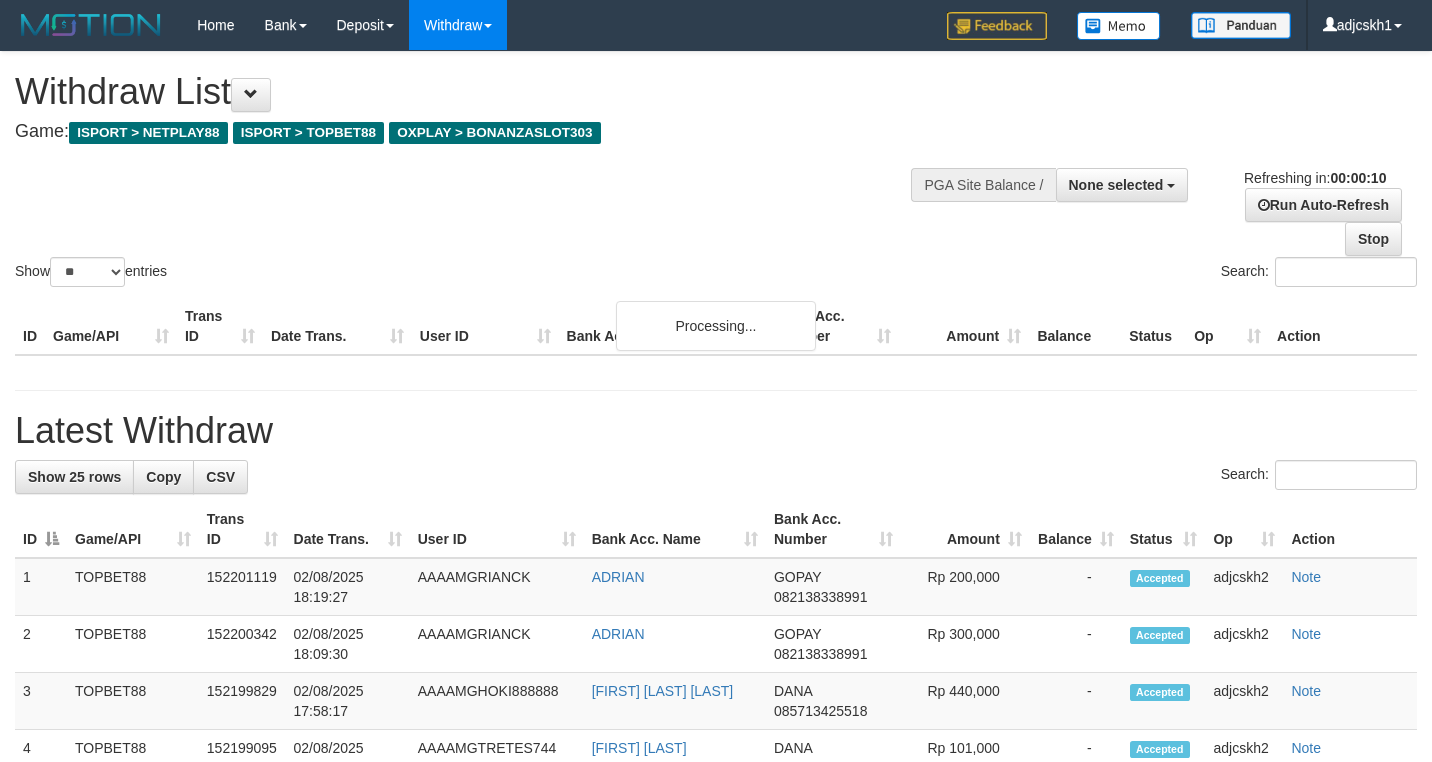 select 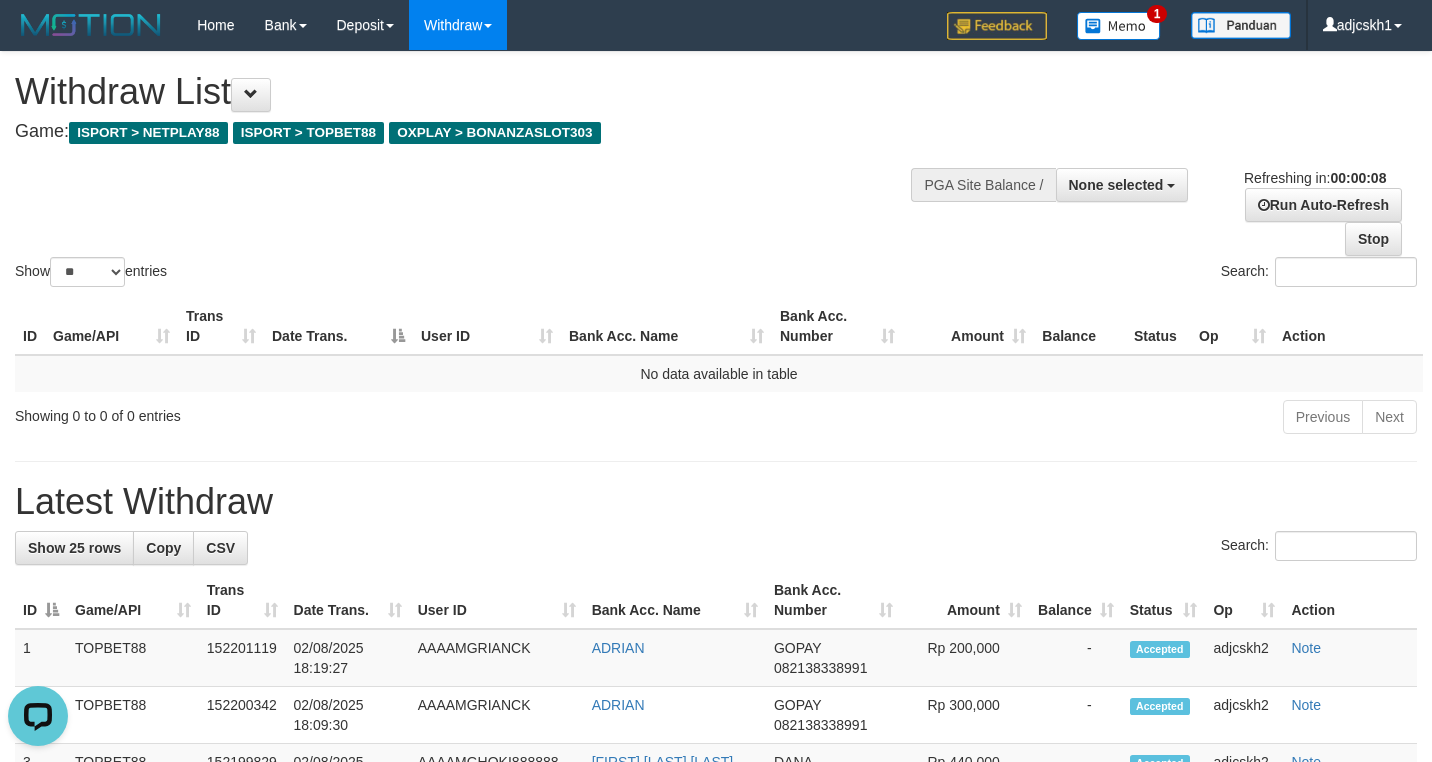 scroll, scrollTop: 0, scrollLeft: 0, axis: both 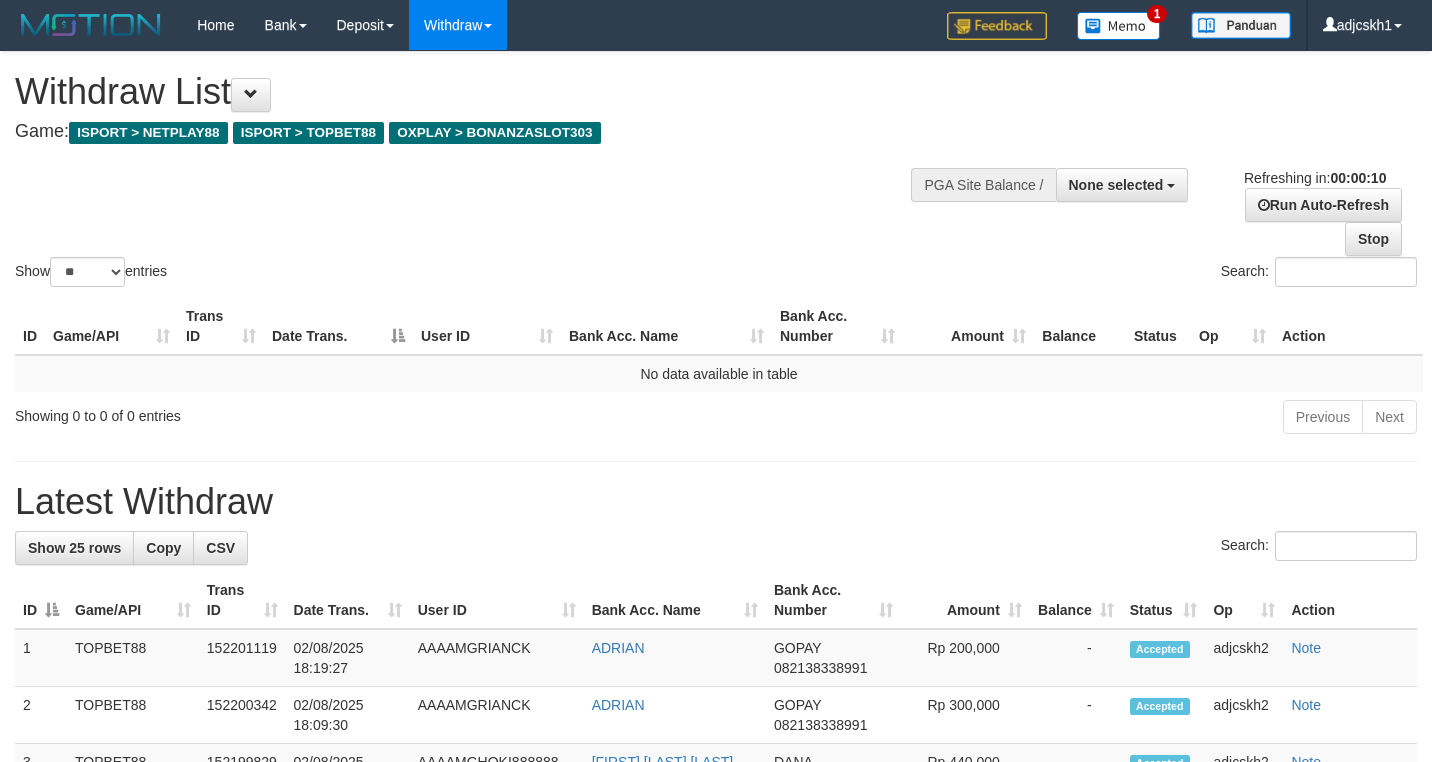 select 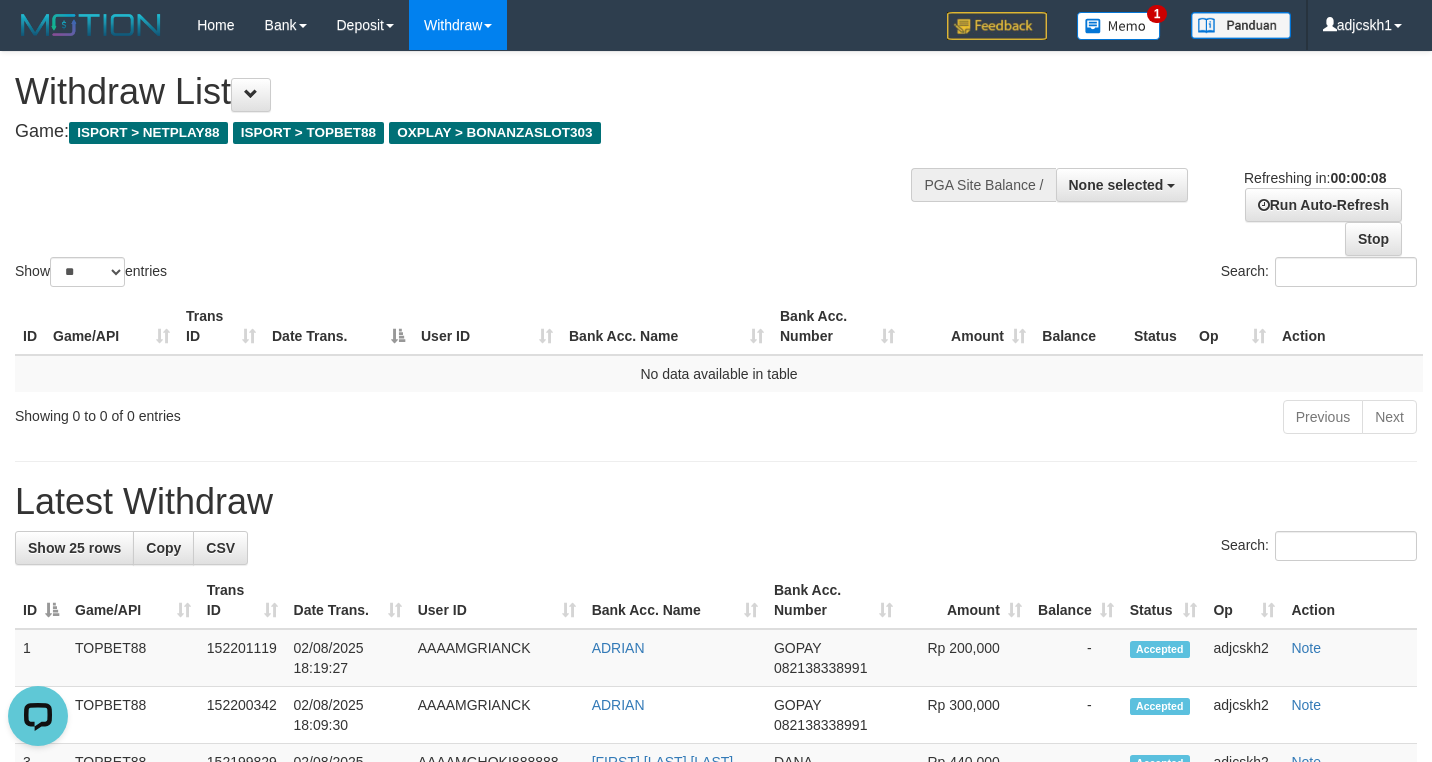 scroll, scrollTop: 0, scrollLeft: 0, axis: both 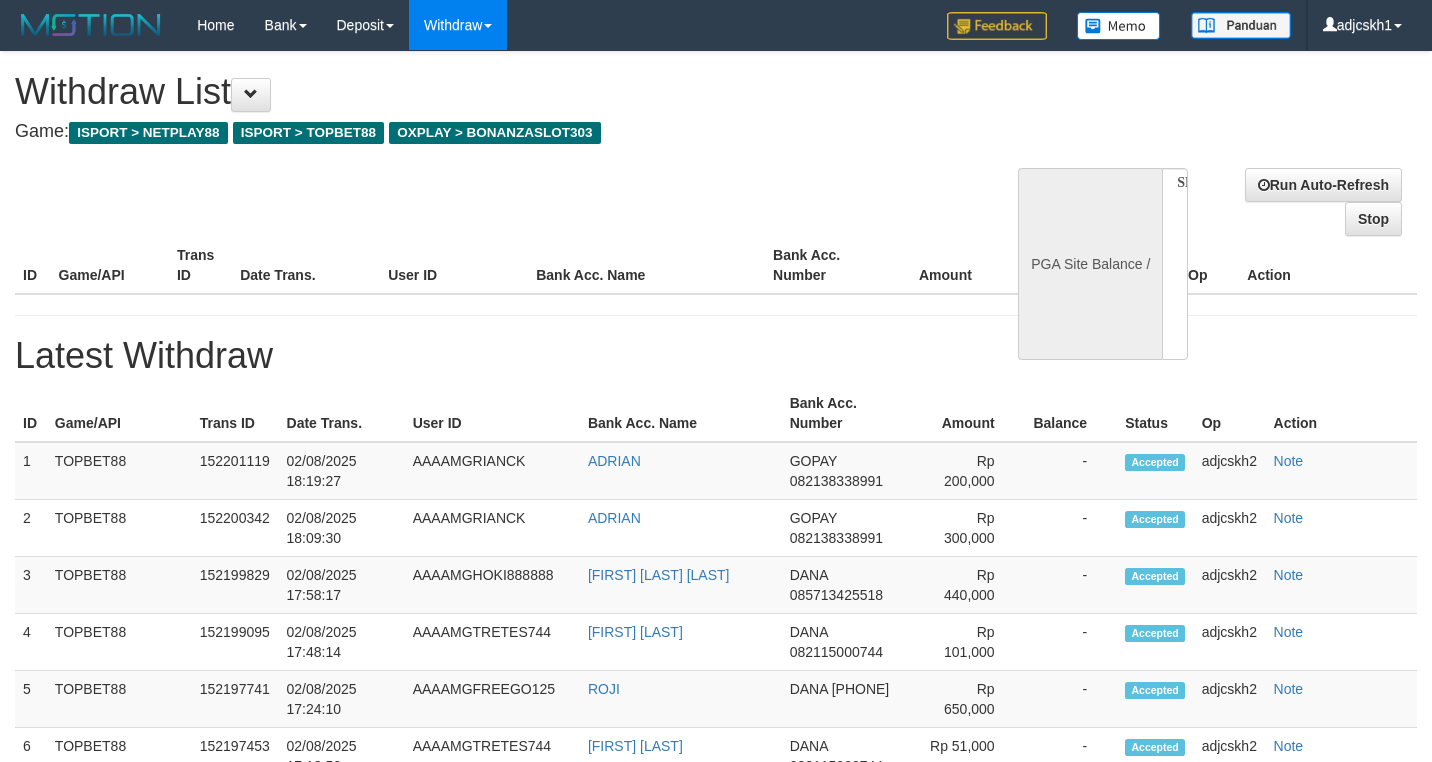 select 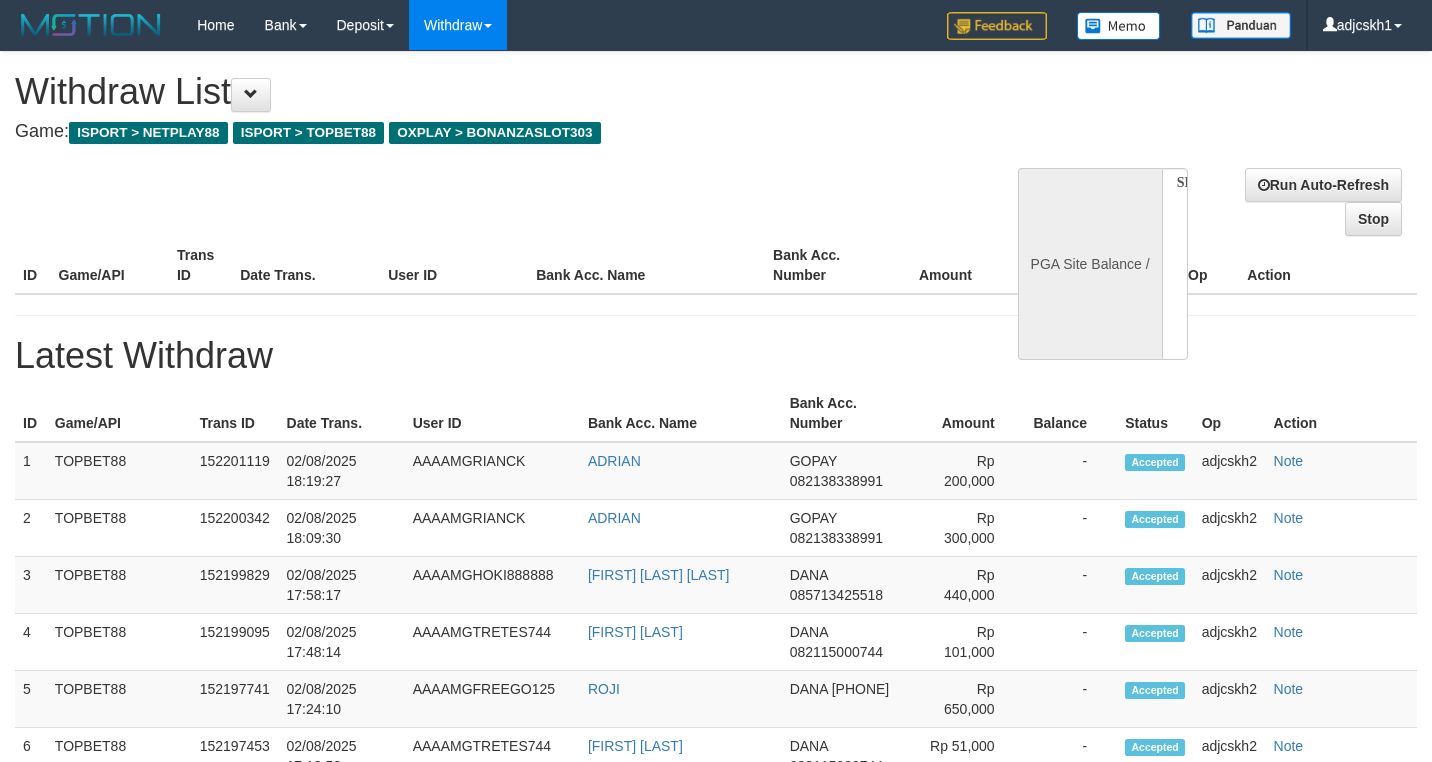 scroll, scrollTop: 0, scrollLeft: 0, axis: both 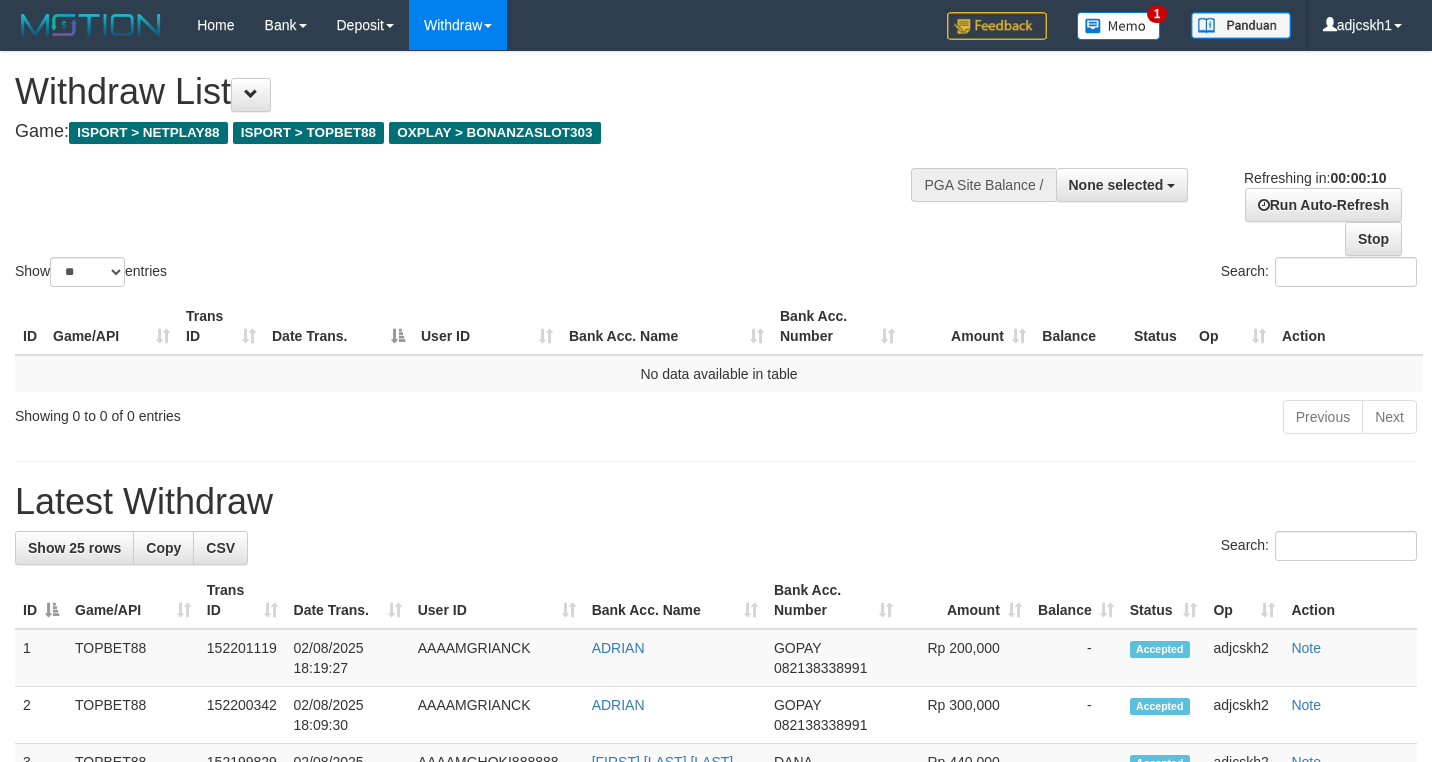 select 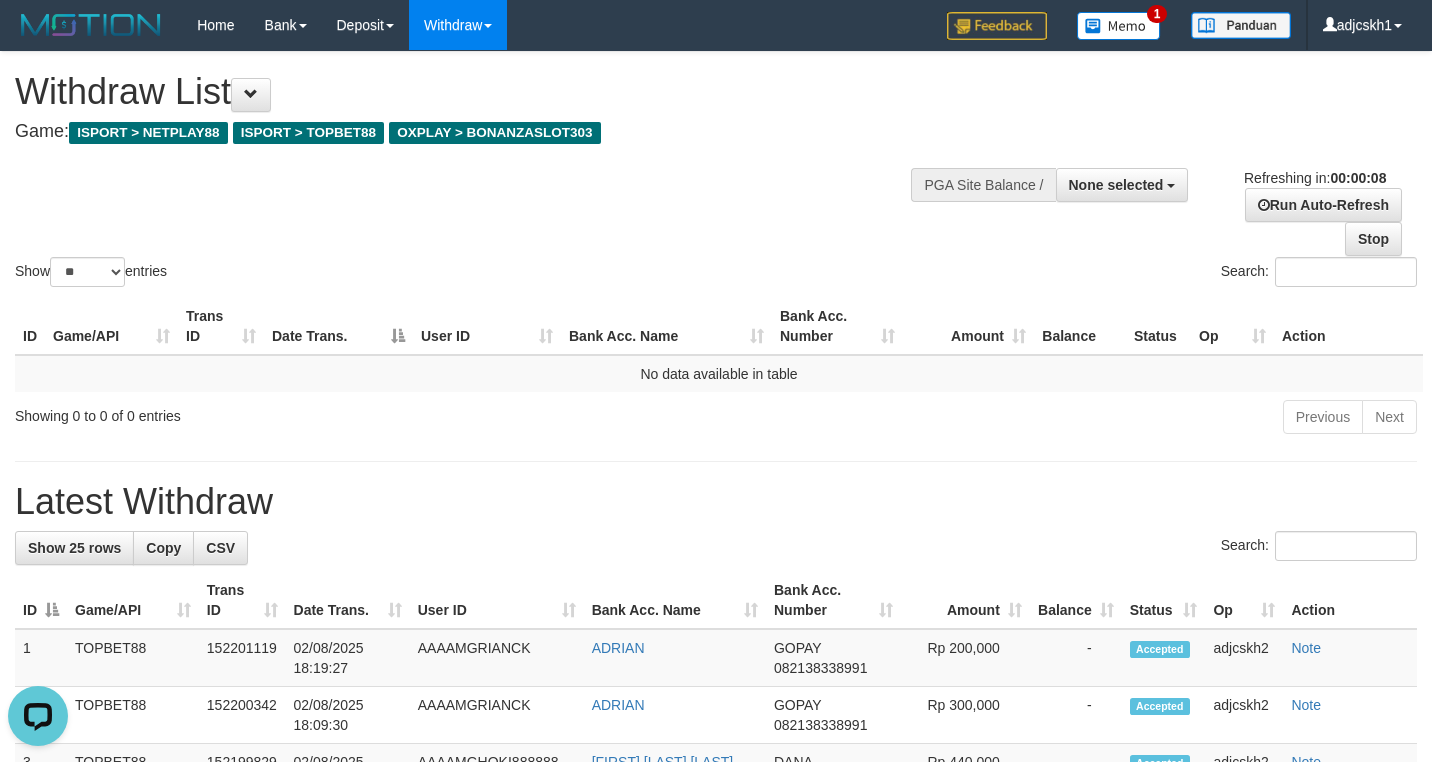 scroll, scrollTop: 0, scrollLeft: 0, axis: both 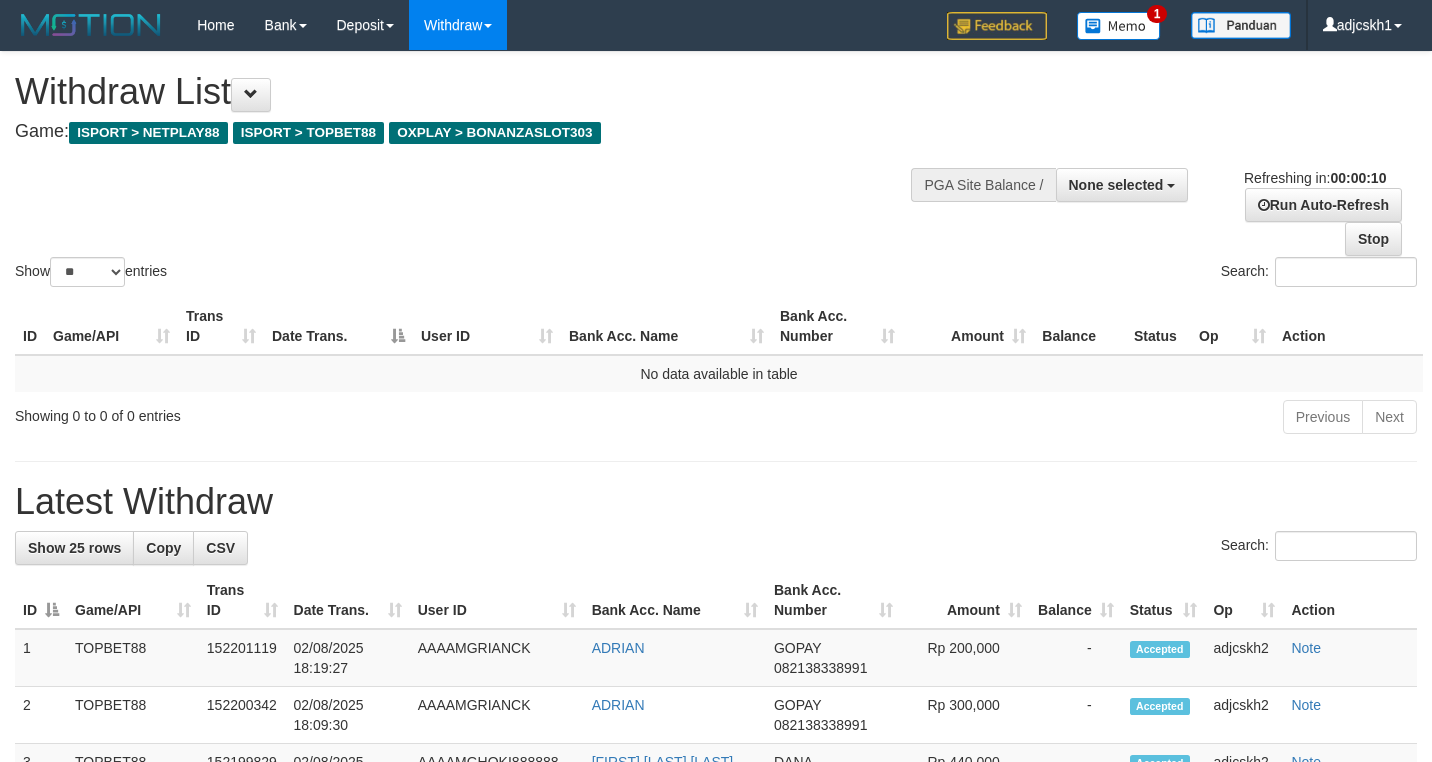 select 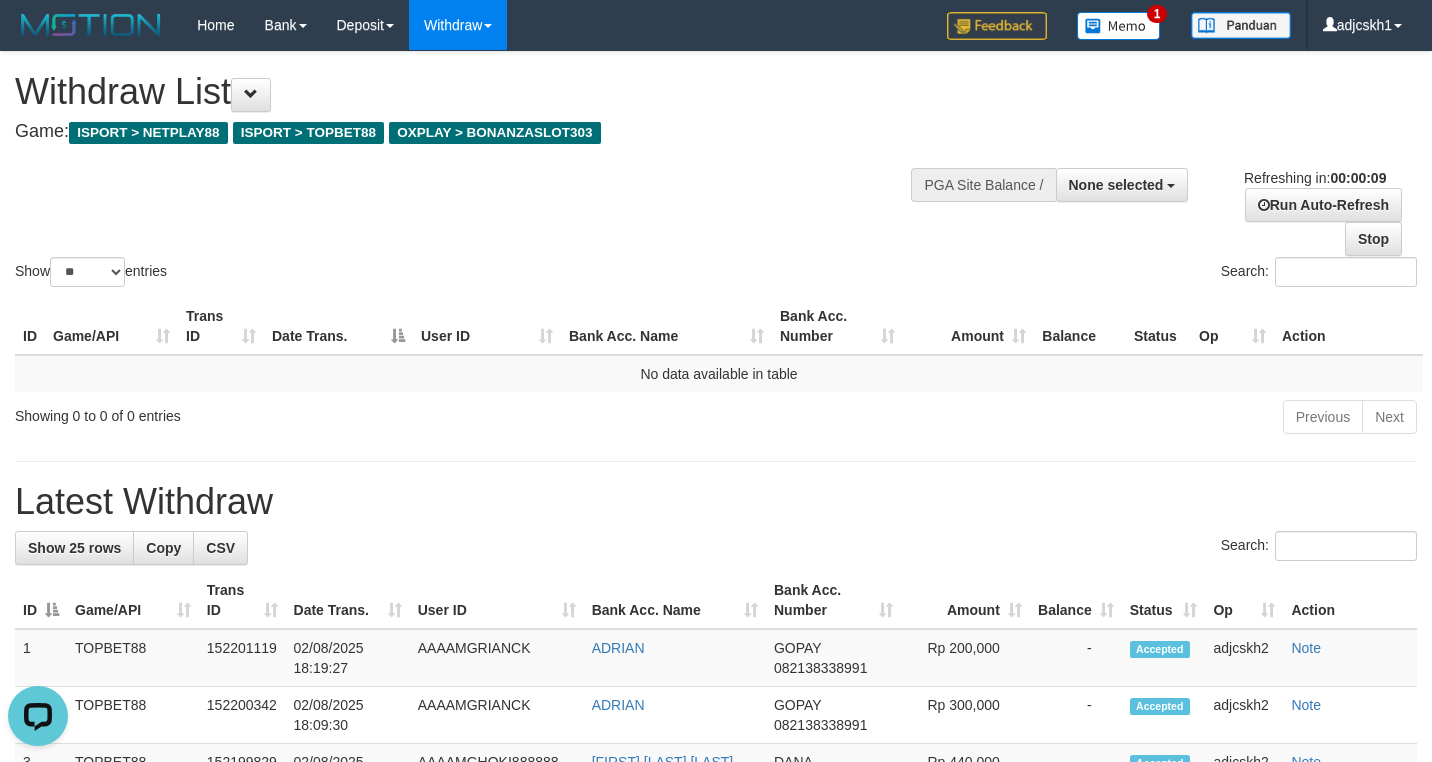 scroll, scrollTop: 0, scrollLeft: 0, axis: both 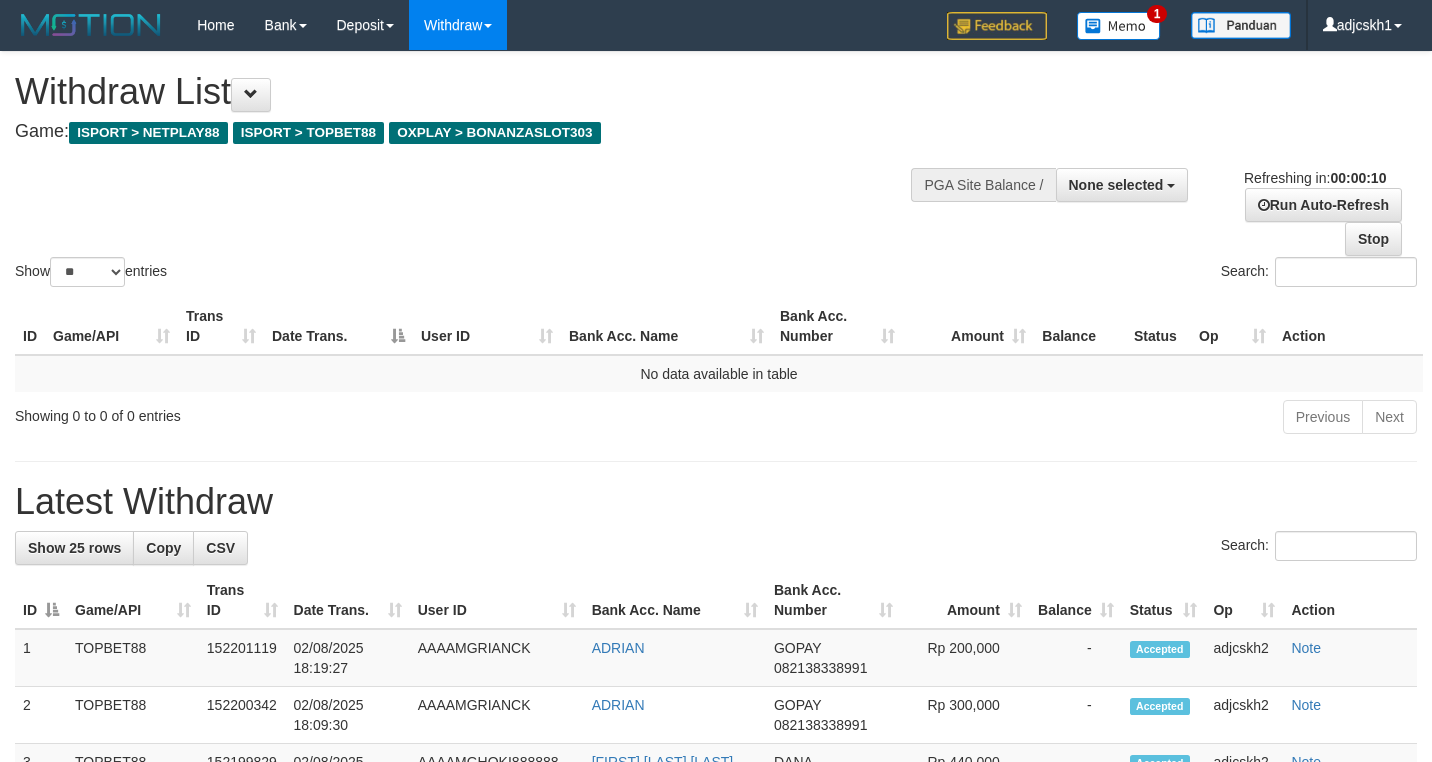 select 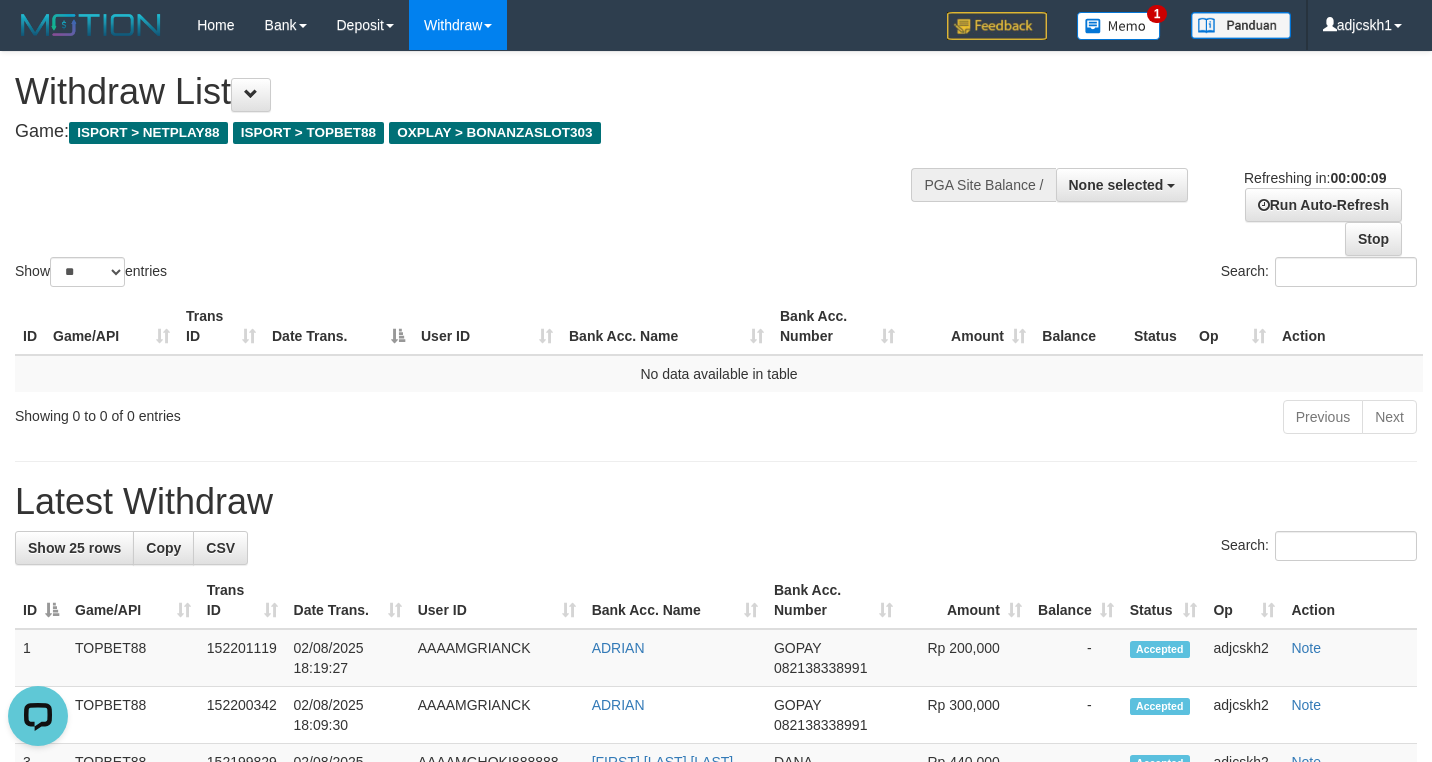scroll, scrollTop: 0, scrollLeft: 0, axis: both 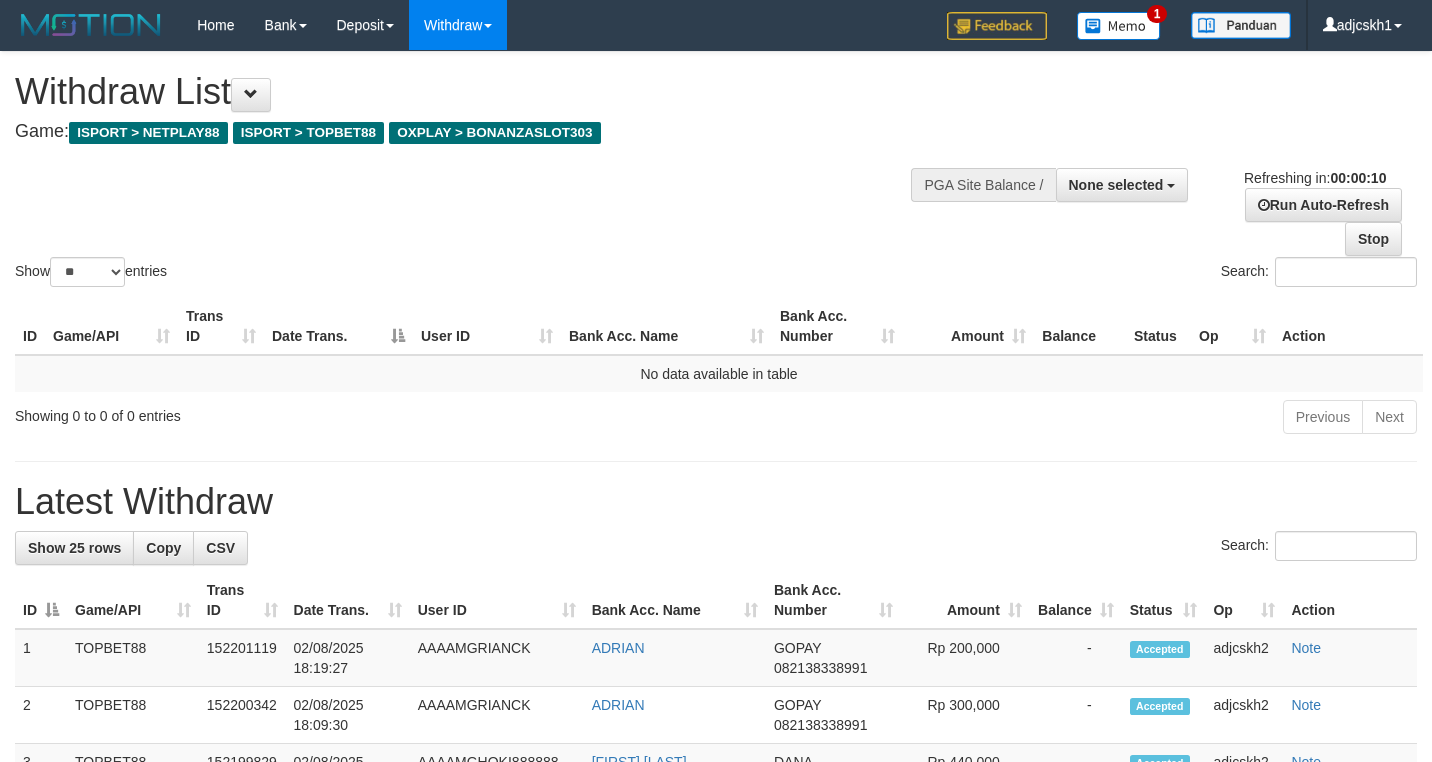 select 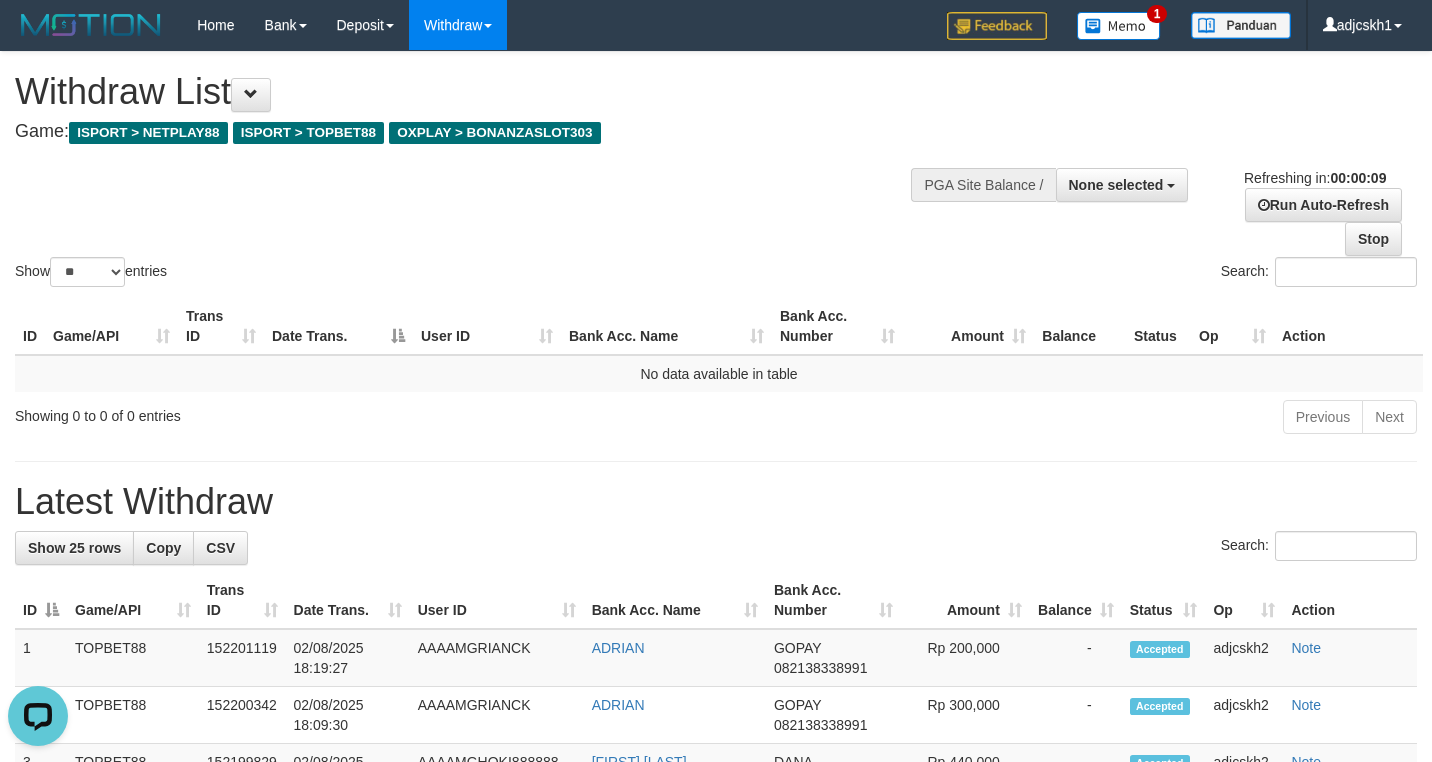 scroll, scrollTop: 0, scrollLeft: 0, axis: both 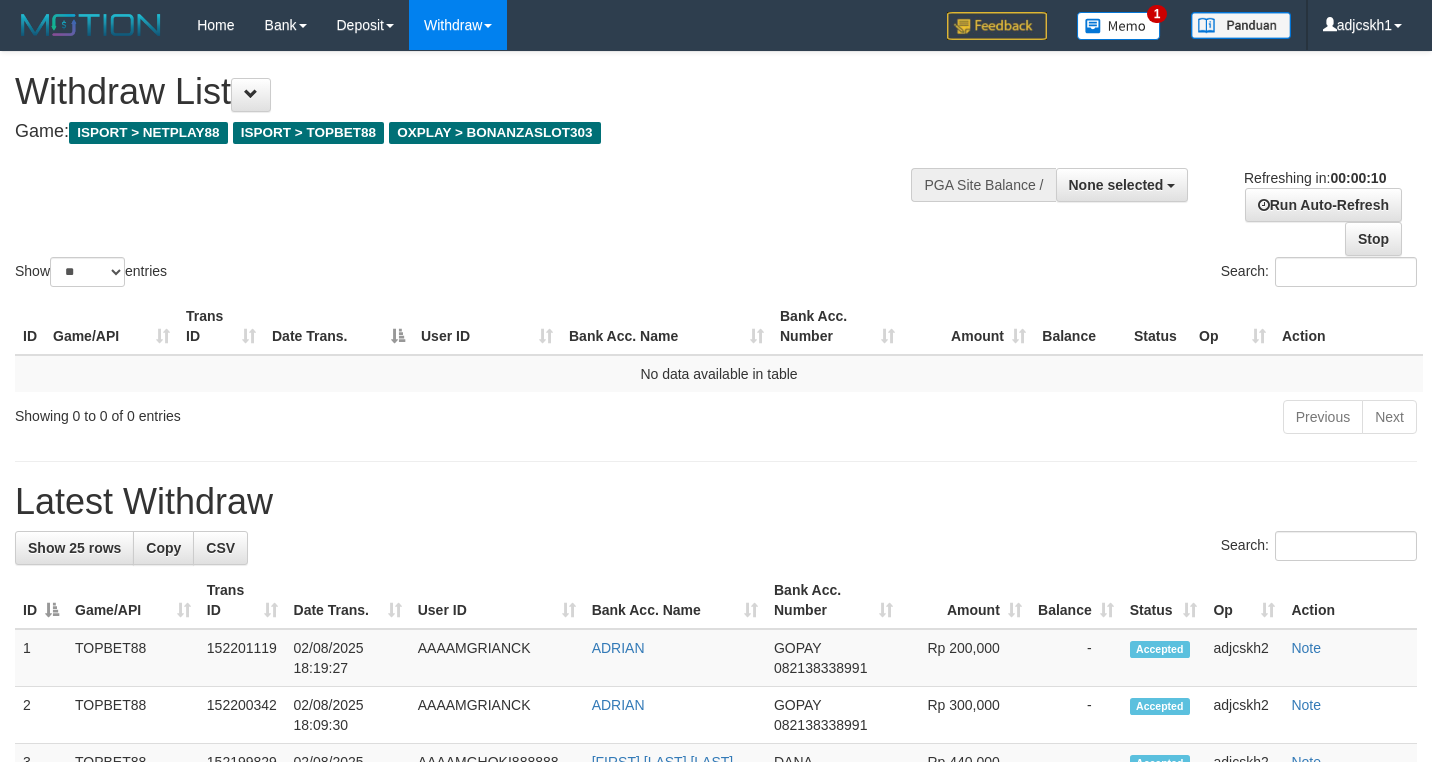 select 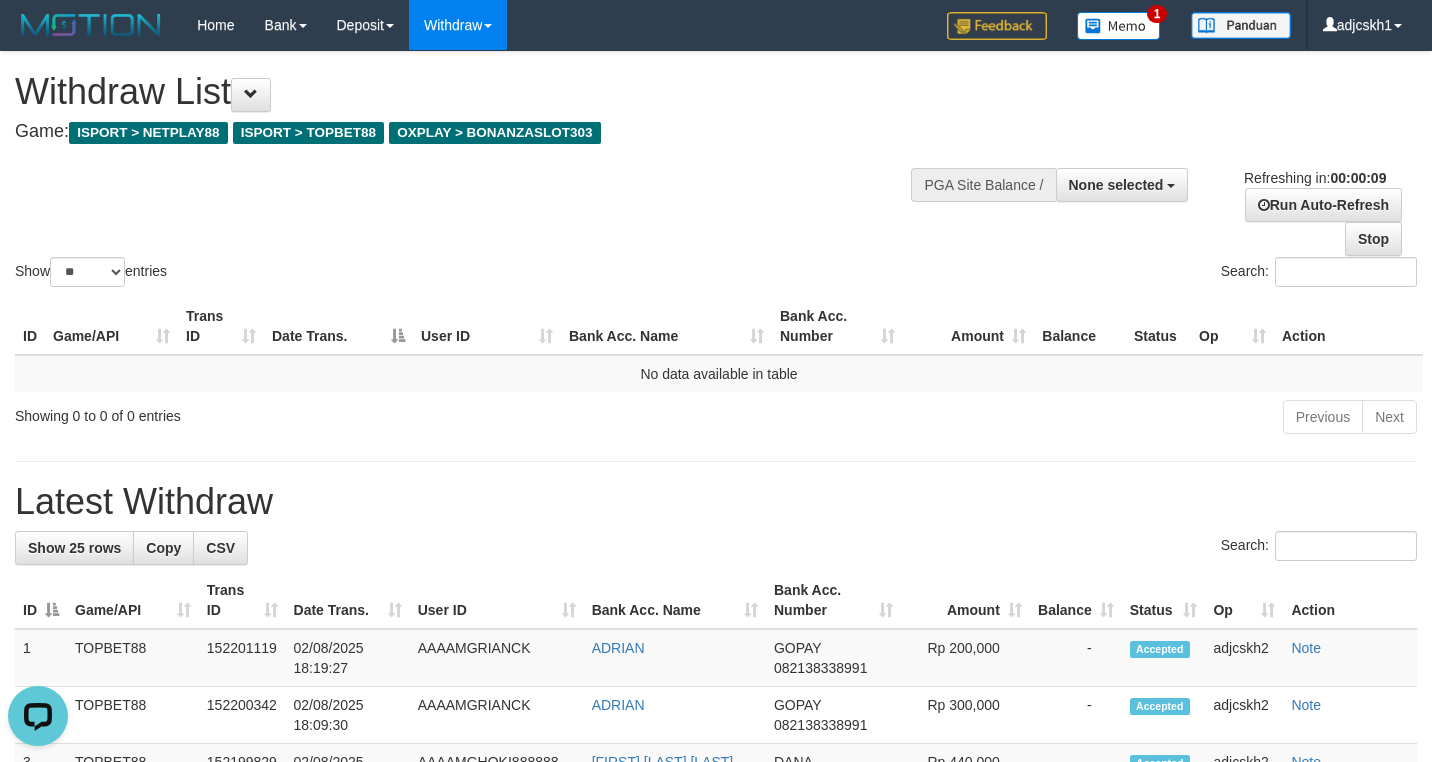 scroll, scrollTop: 0, scrollLeft: 0, axis: both 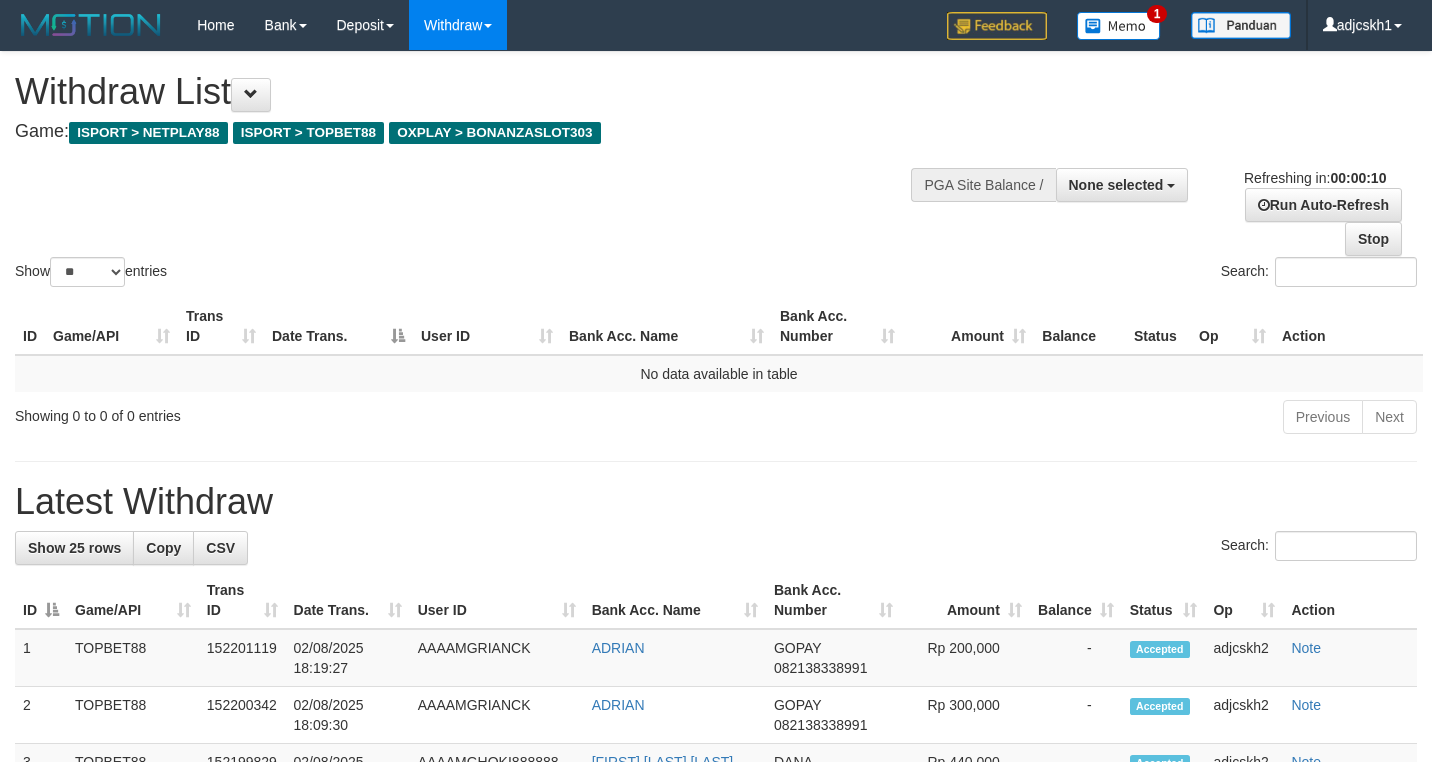 select 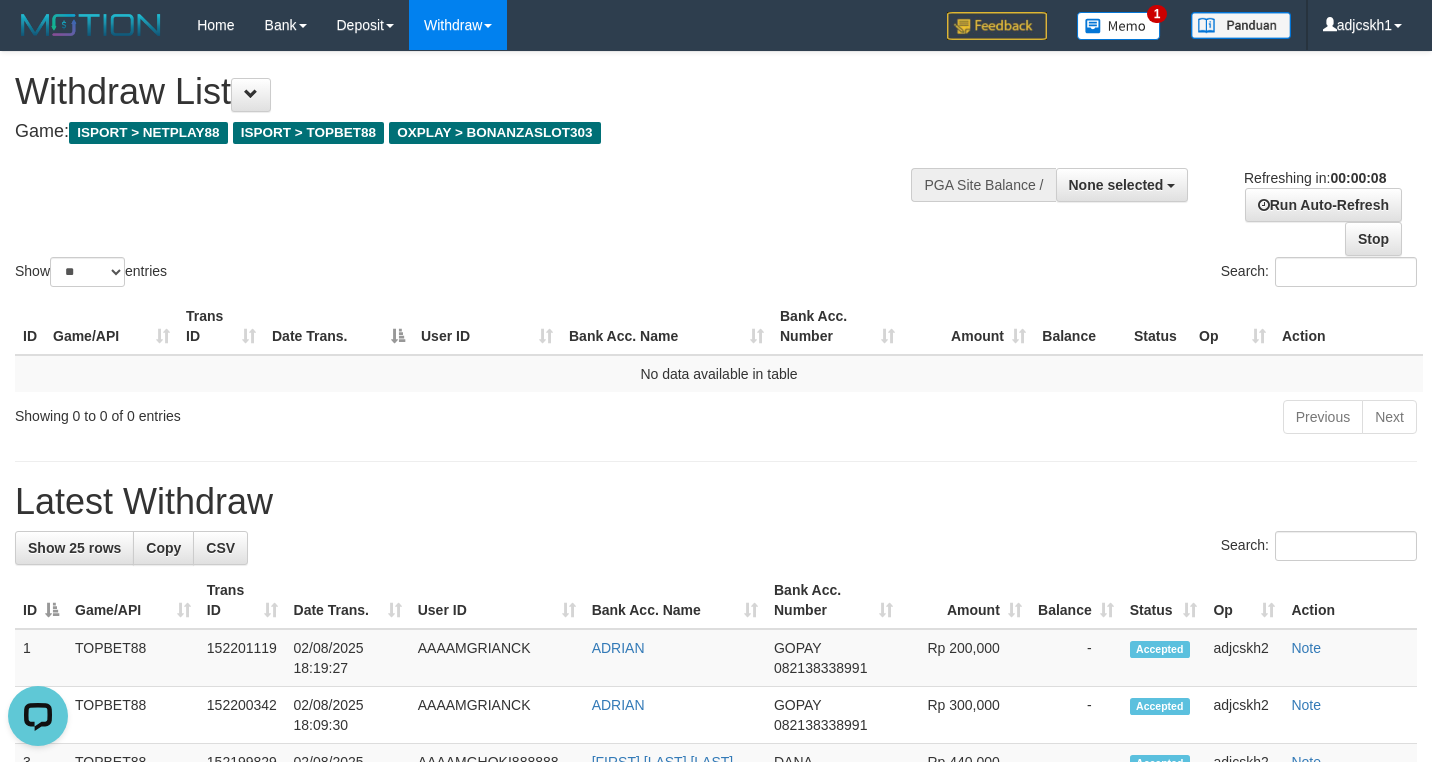 scroll, scrollTop: 0, scrollLeft: 0, axis: both 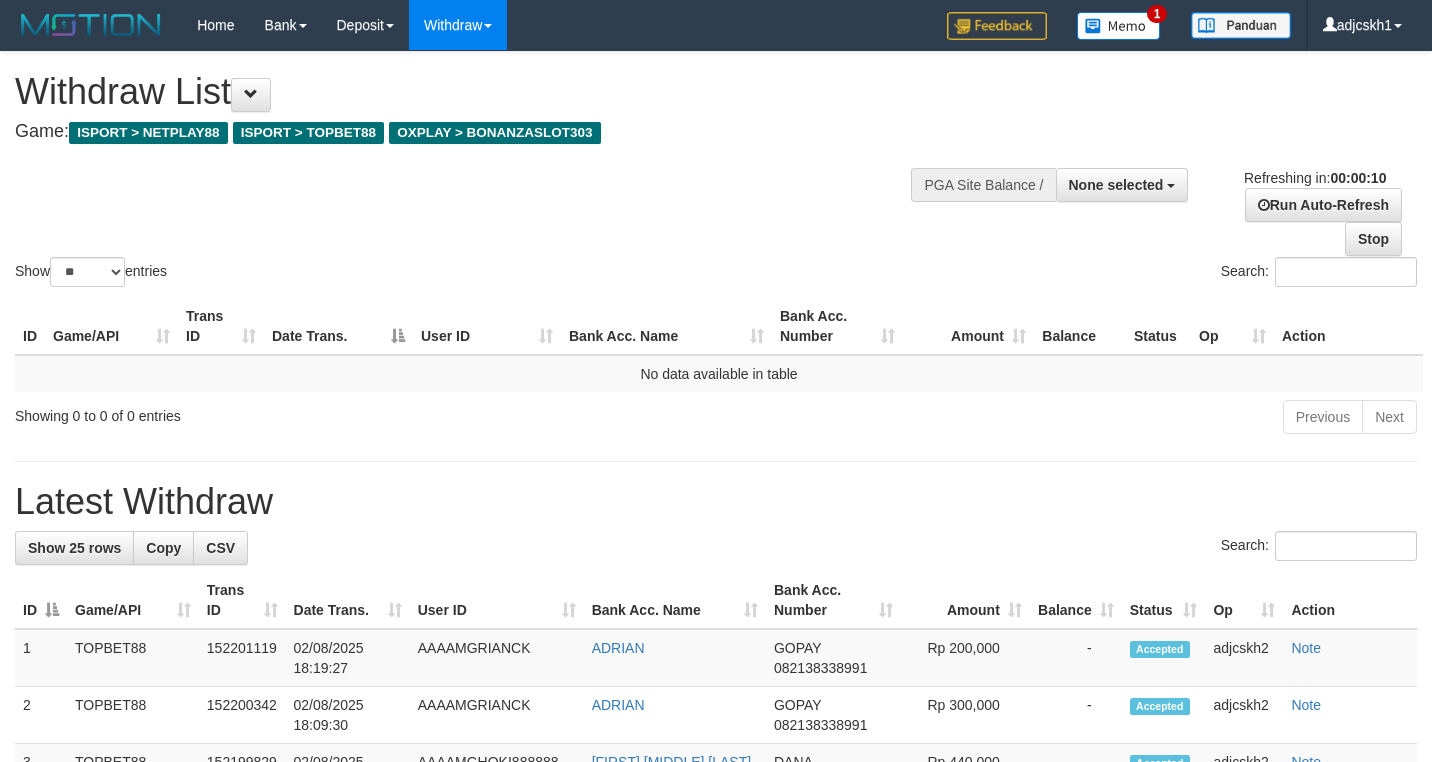 select 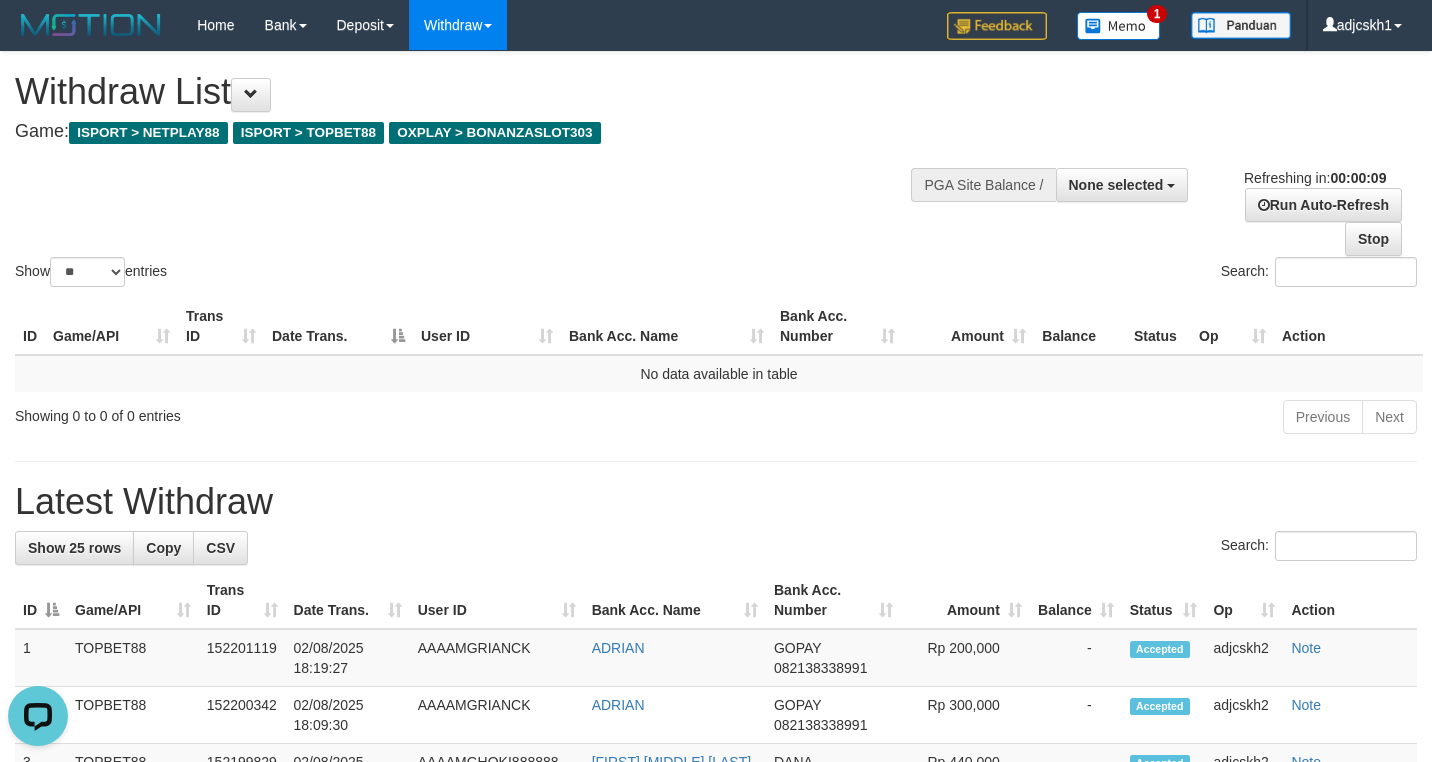 scroll, scrollTop: 0, scrollLeft: 0, axis: both 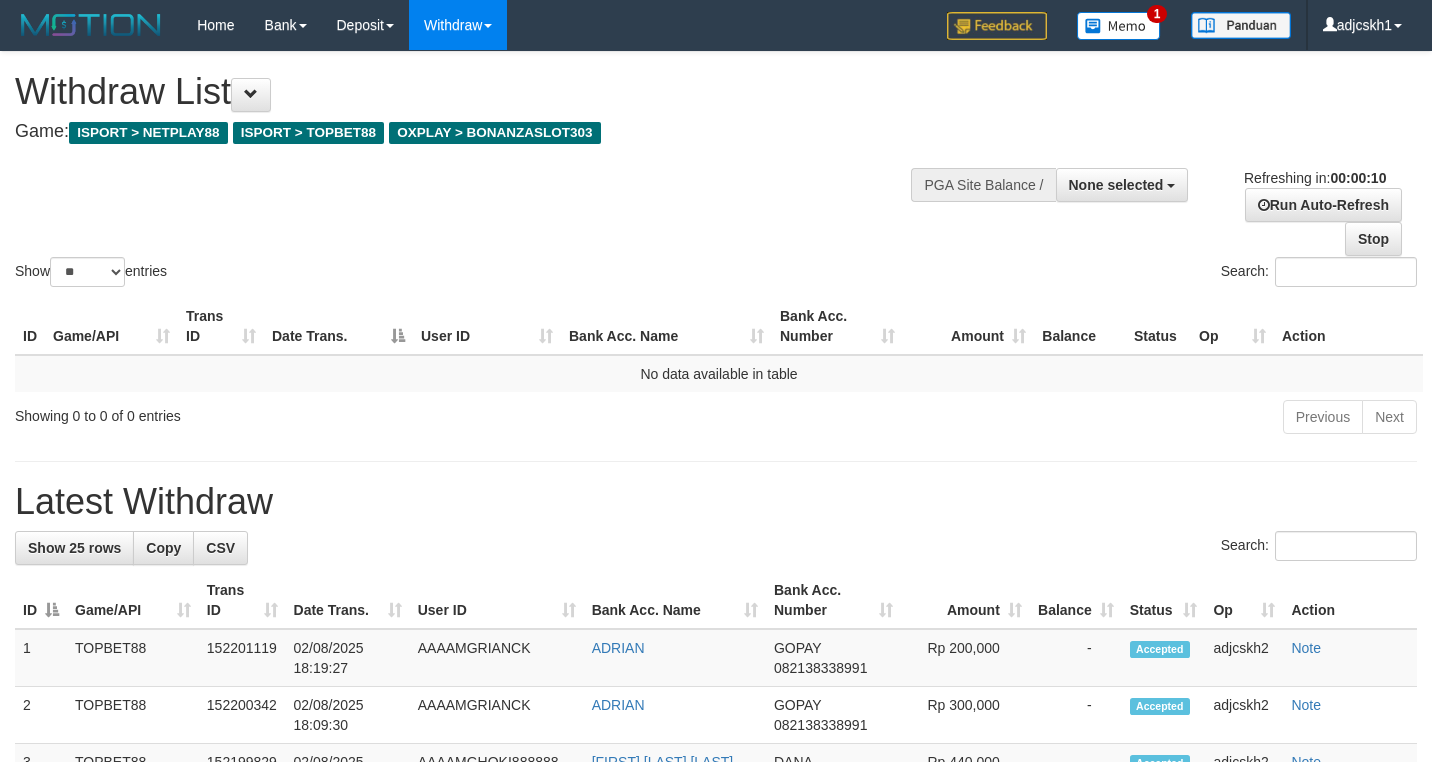 select 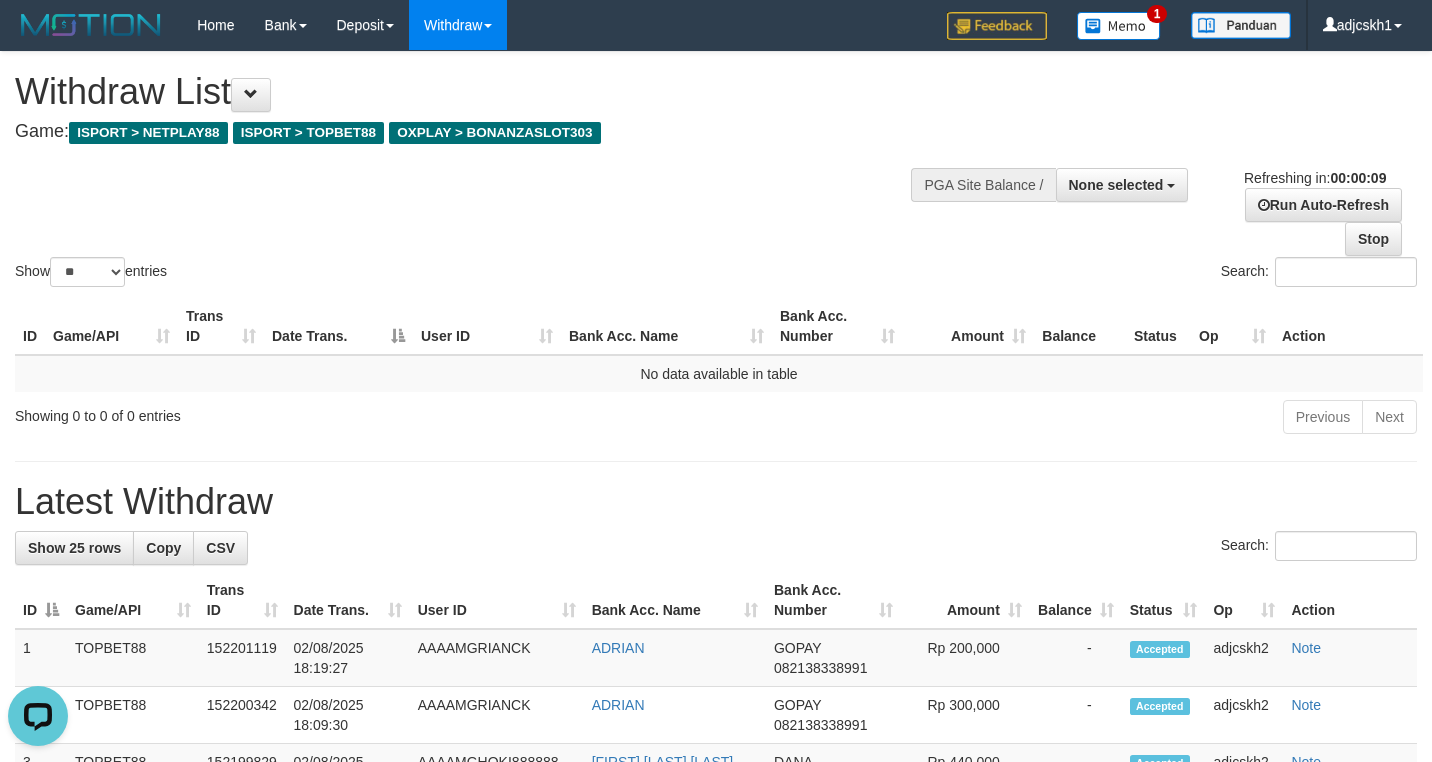 scroll, scrollTop: 0, scrollLeft: 0, axis: both 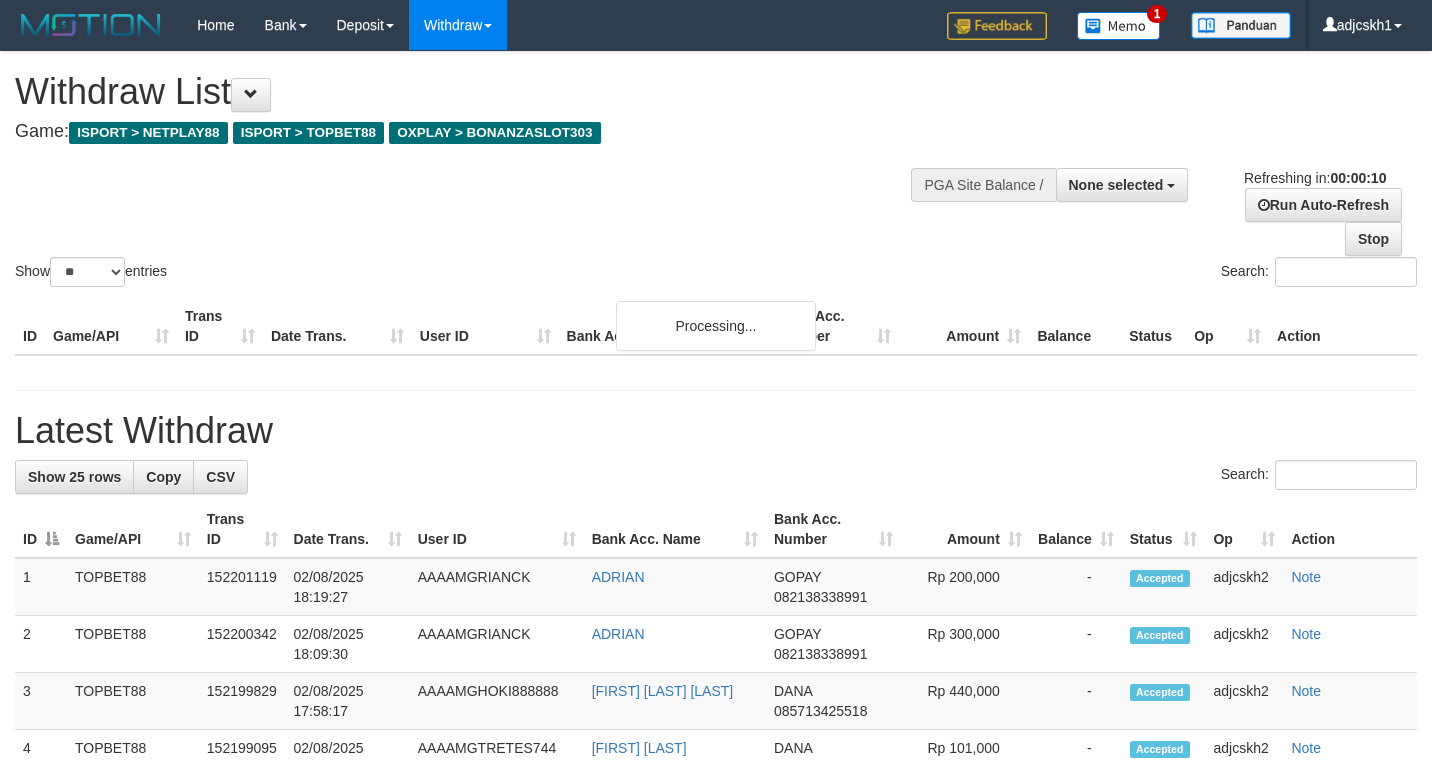 select 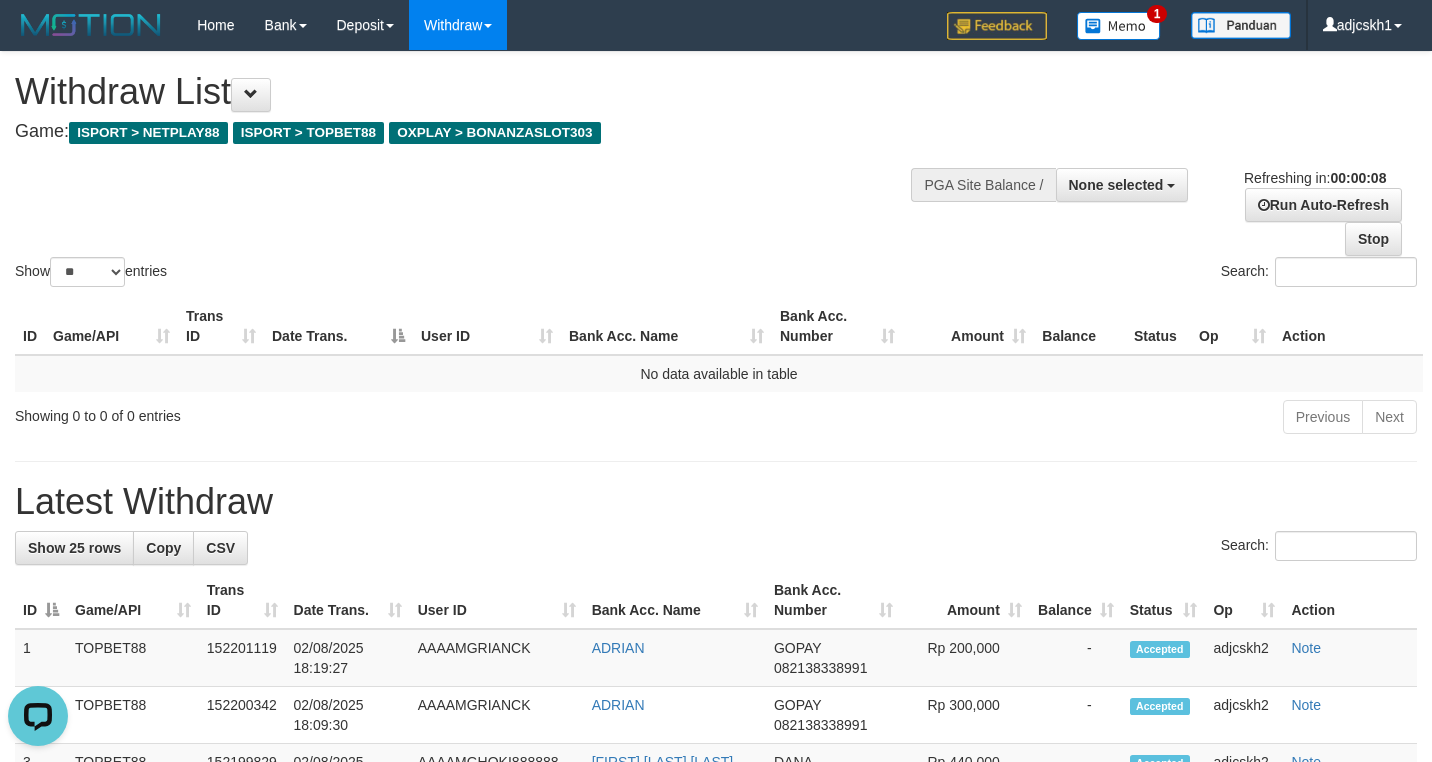 scroll, scrollTop: 0, scrollLeft: 0, axis: both 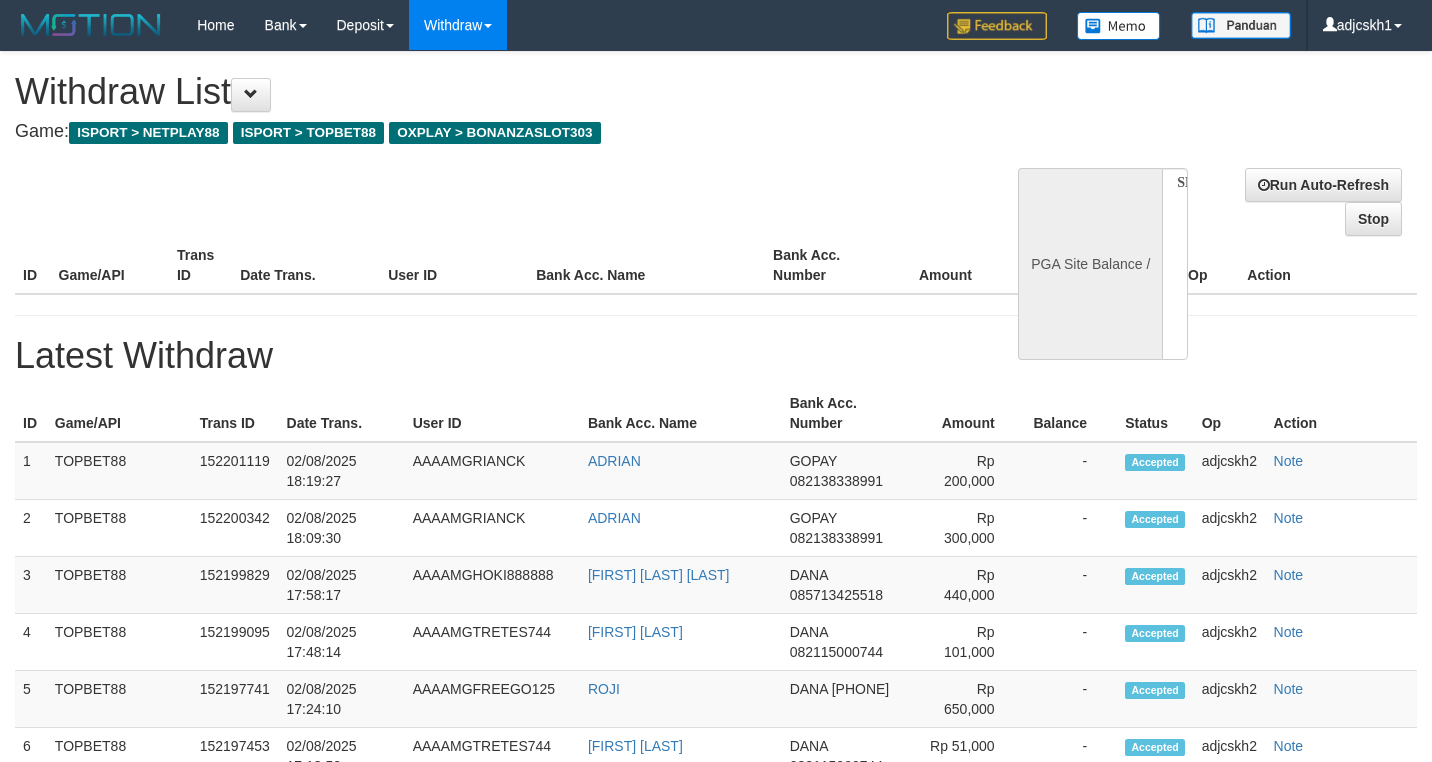 select 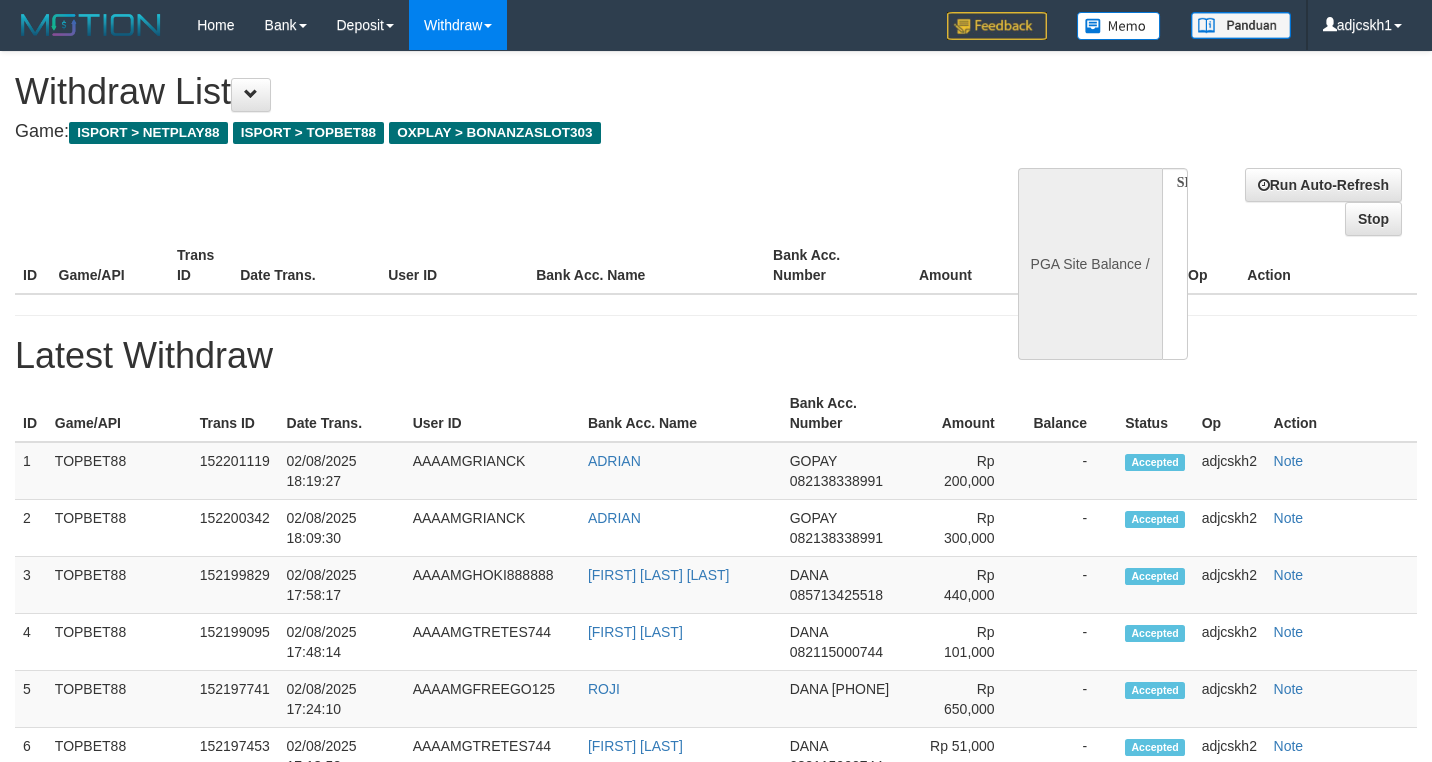 scroll, scrollTop: 0, scrollLeft: 0, axis: both 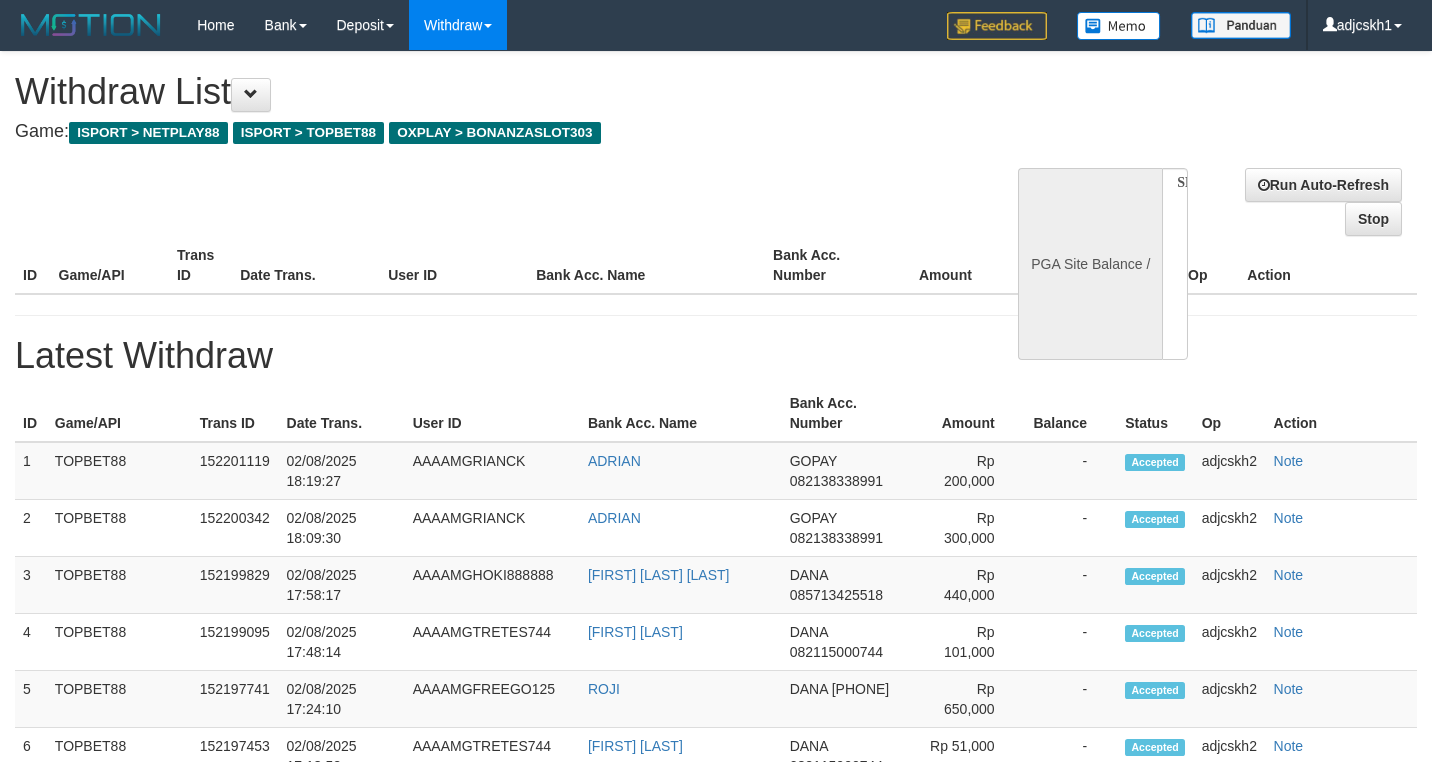 select 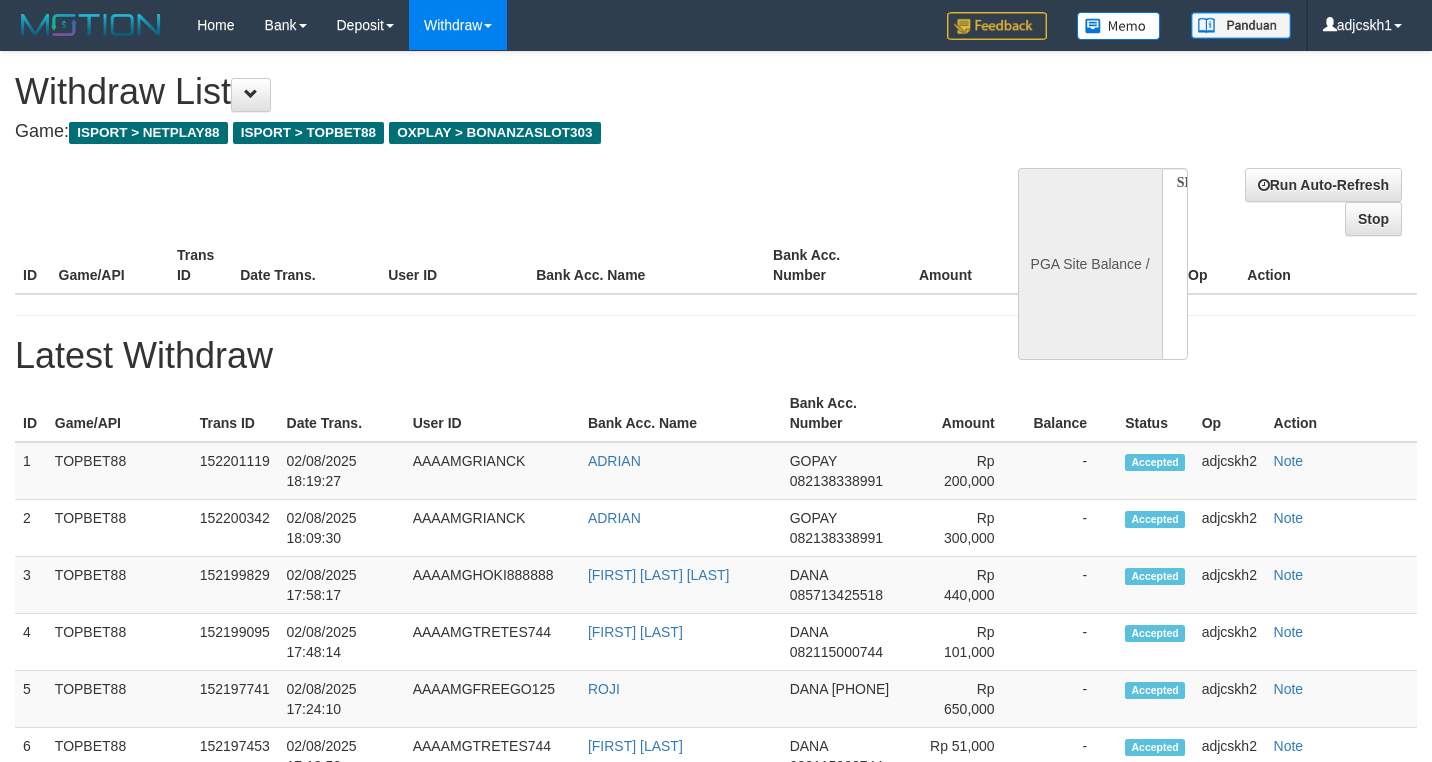 scroll, scrollTop: 0, scrollLeft: 0, axis: both 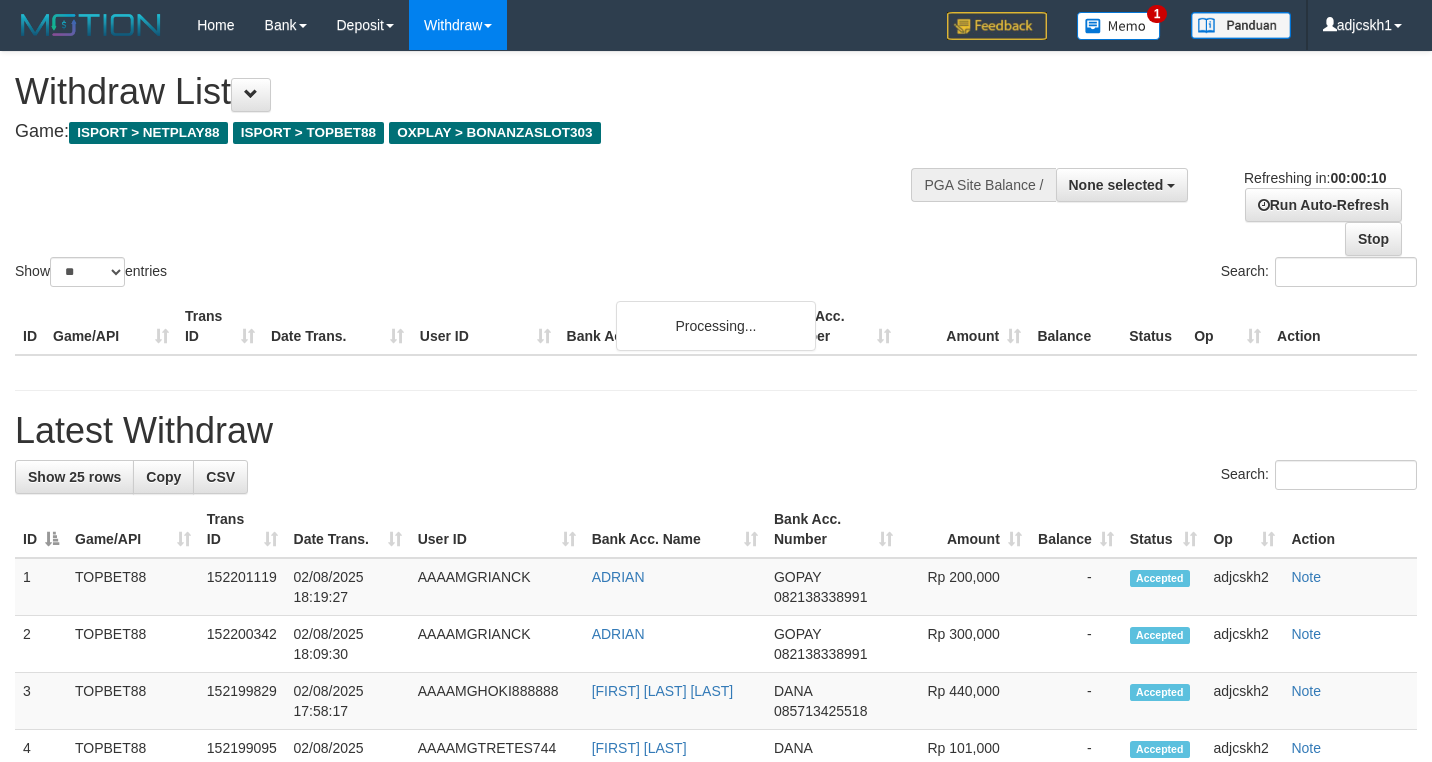 select 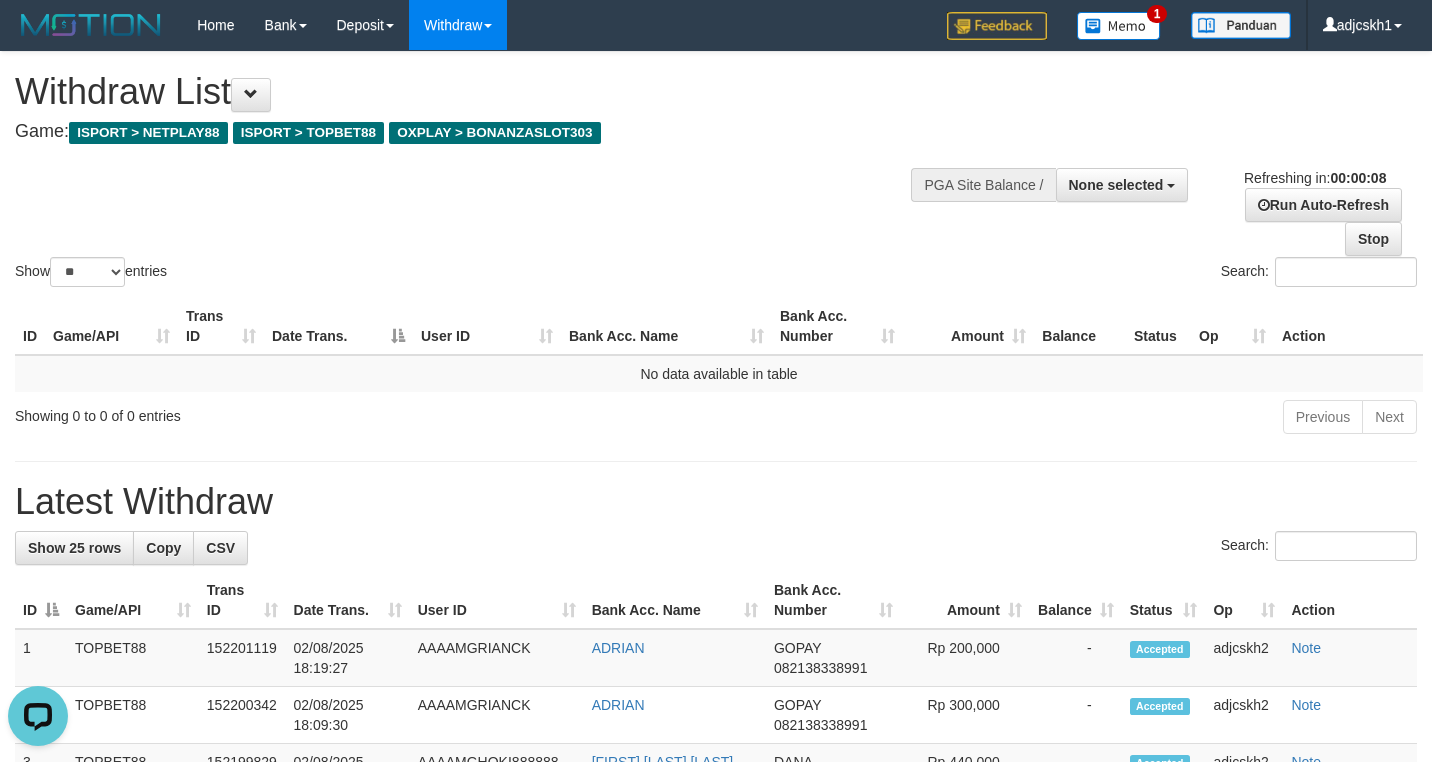 scroll, scrollTop: 0, scrollLeft: 0, axis: both 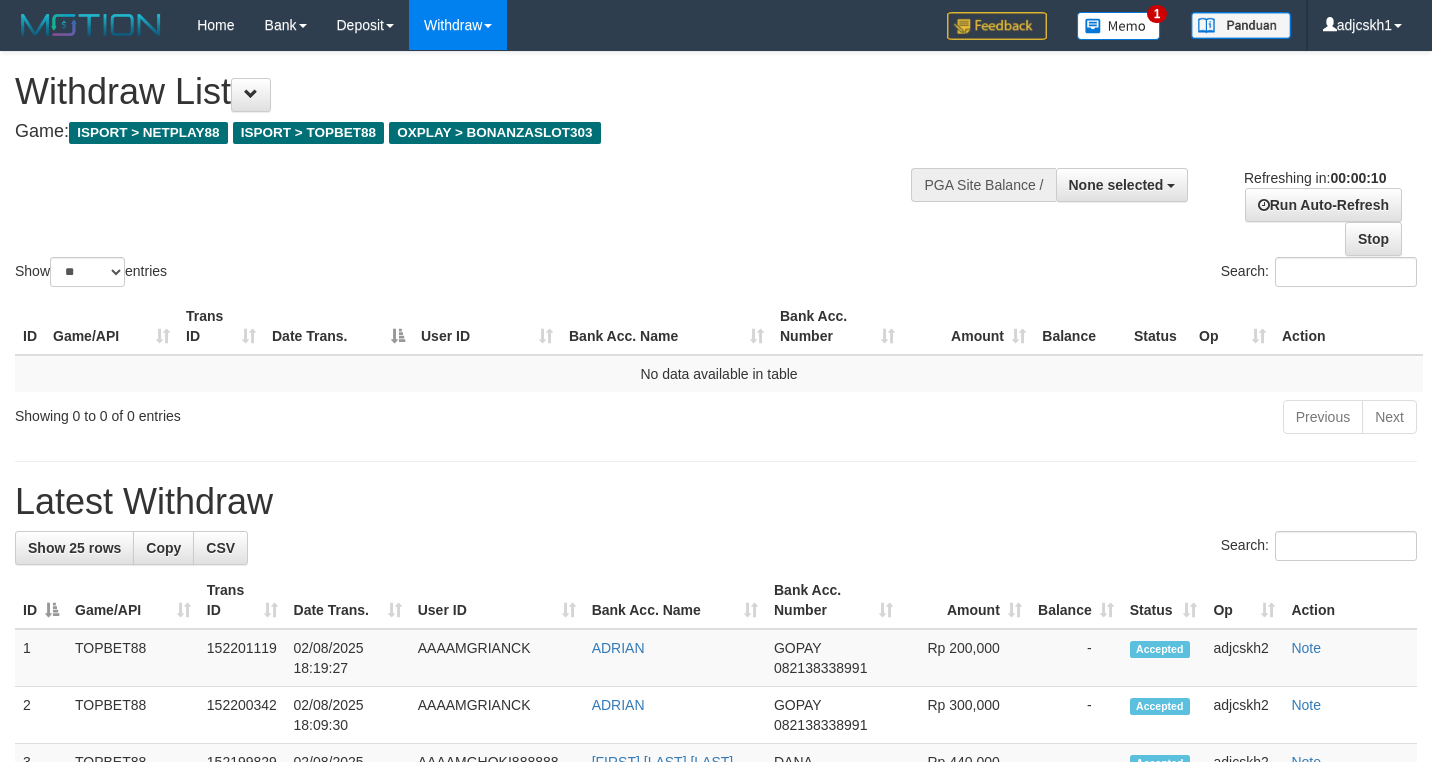 select 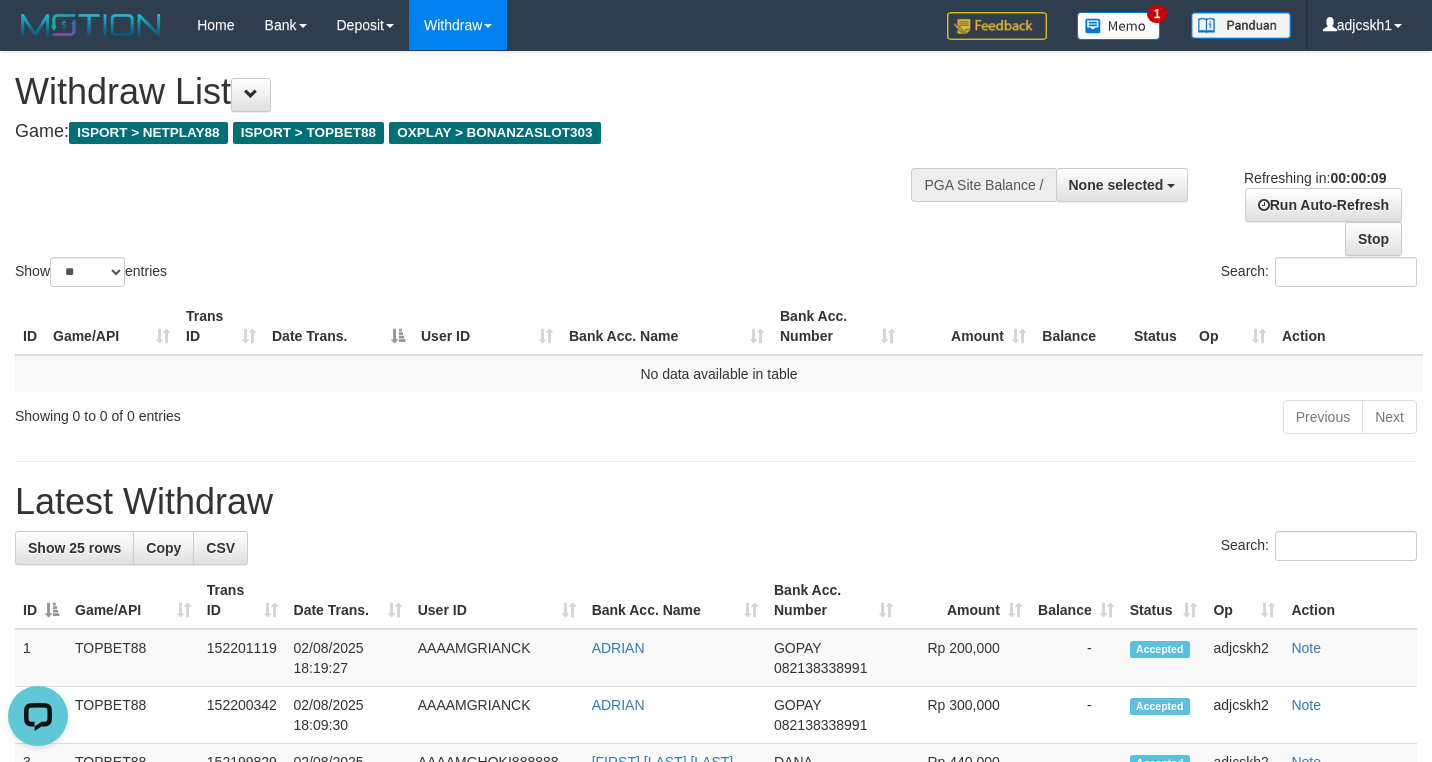 scroll, scrollTop: 0, scrollLeft: 0, axis: both 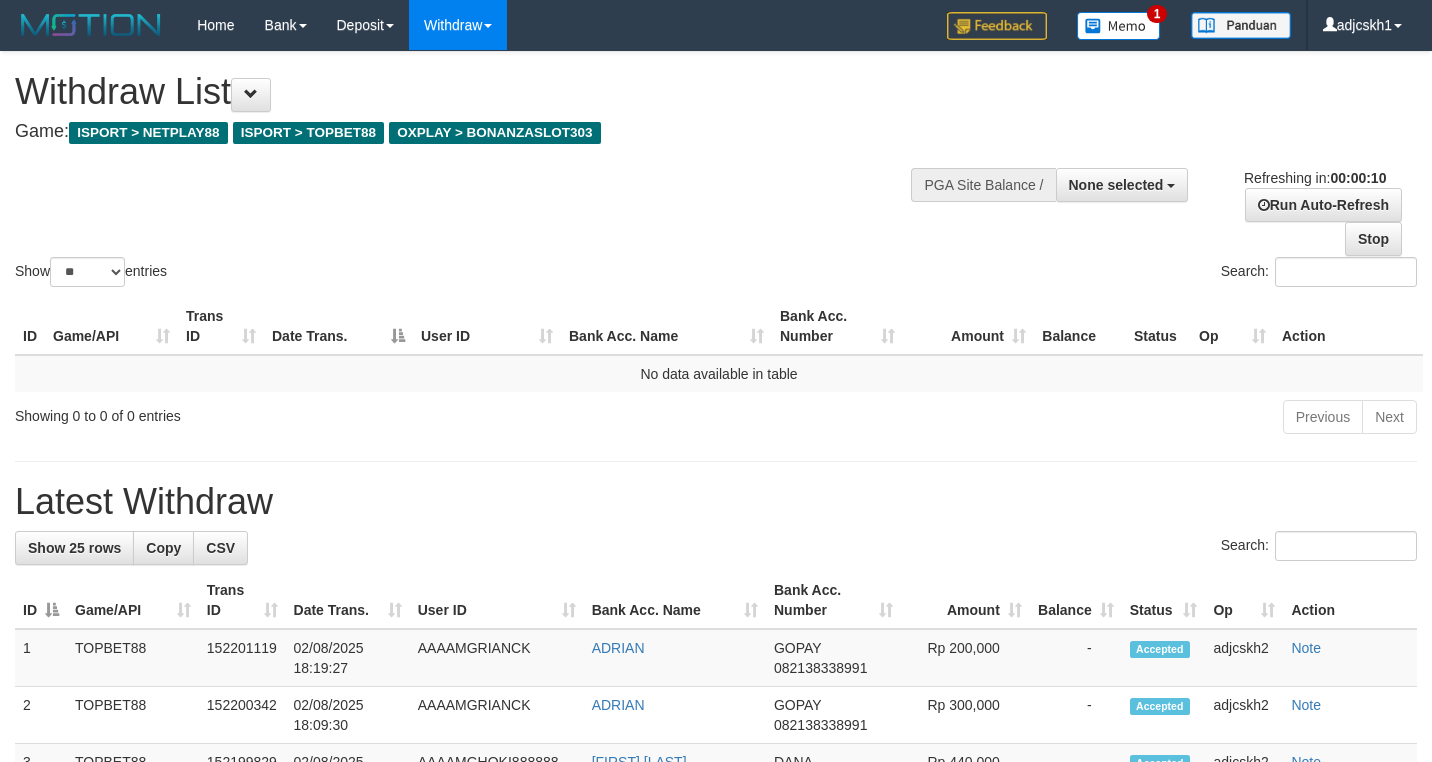 select 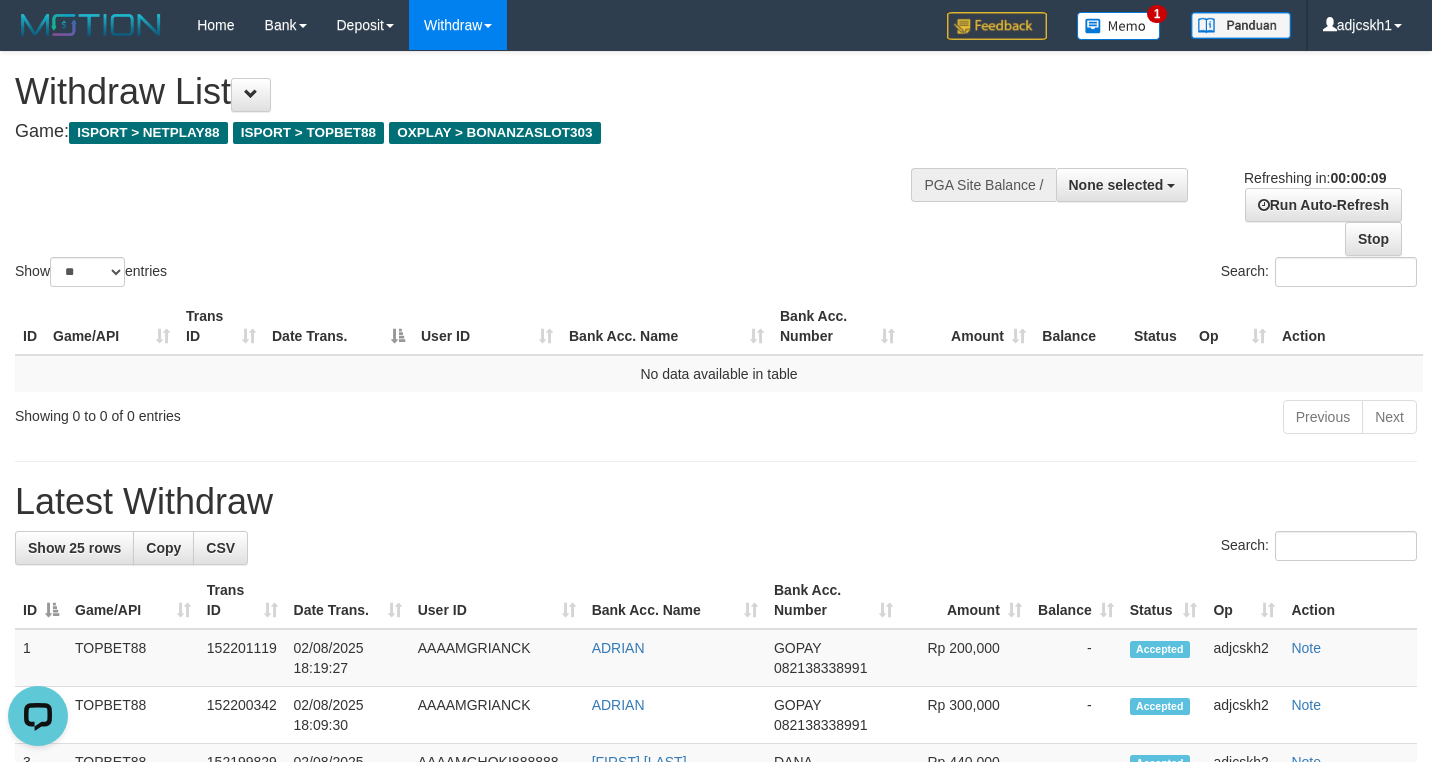 scroll, scrollTop: 0, scrollLeft: 0, axis: both 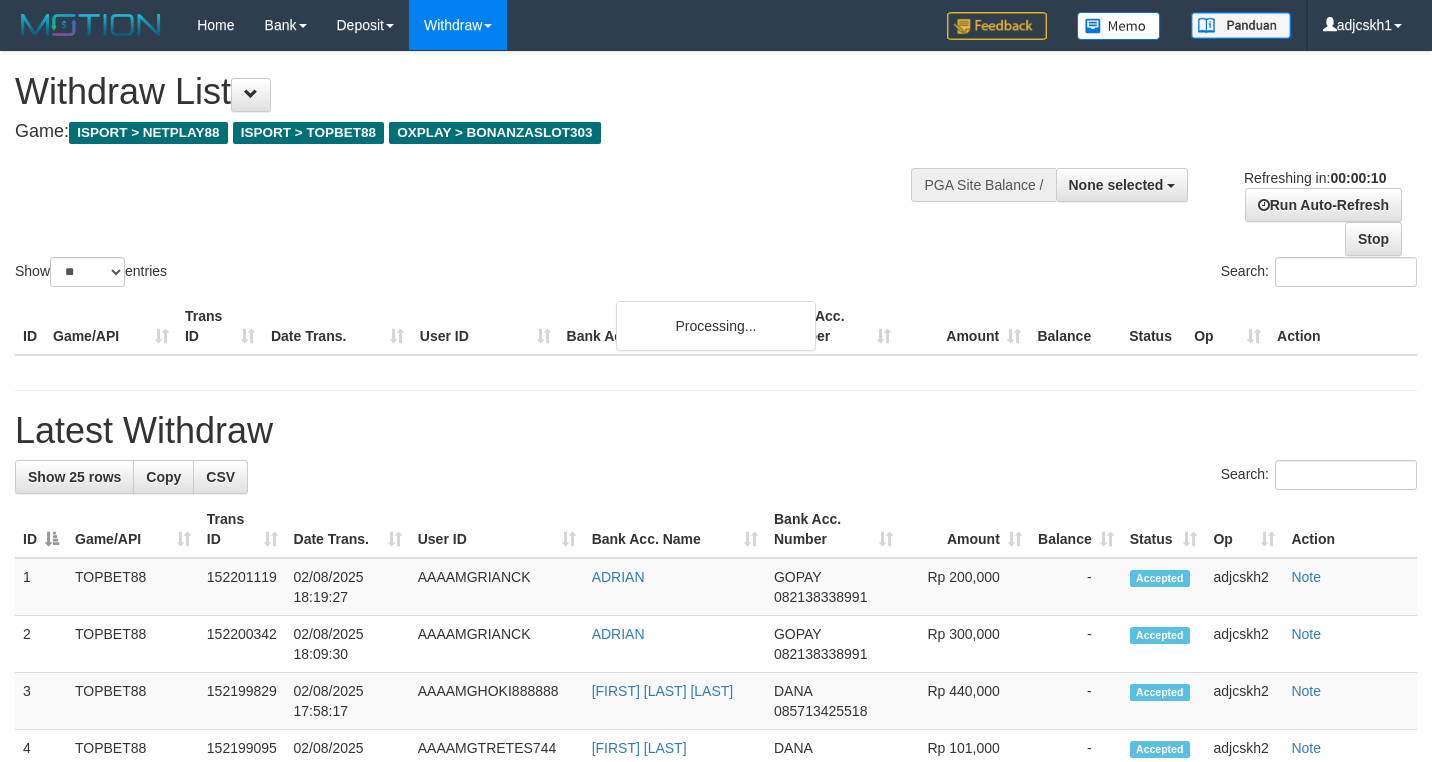 select 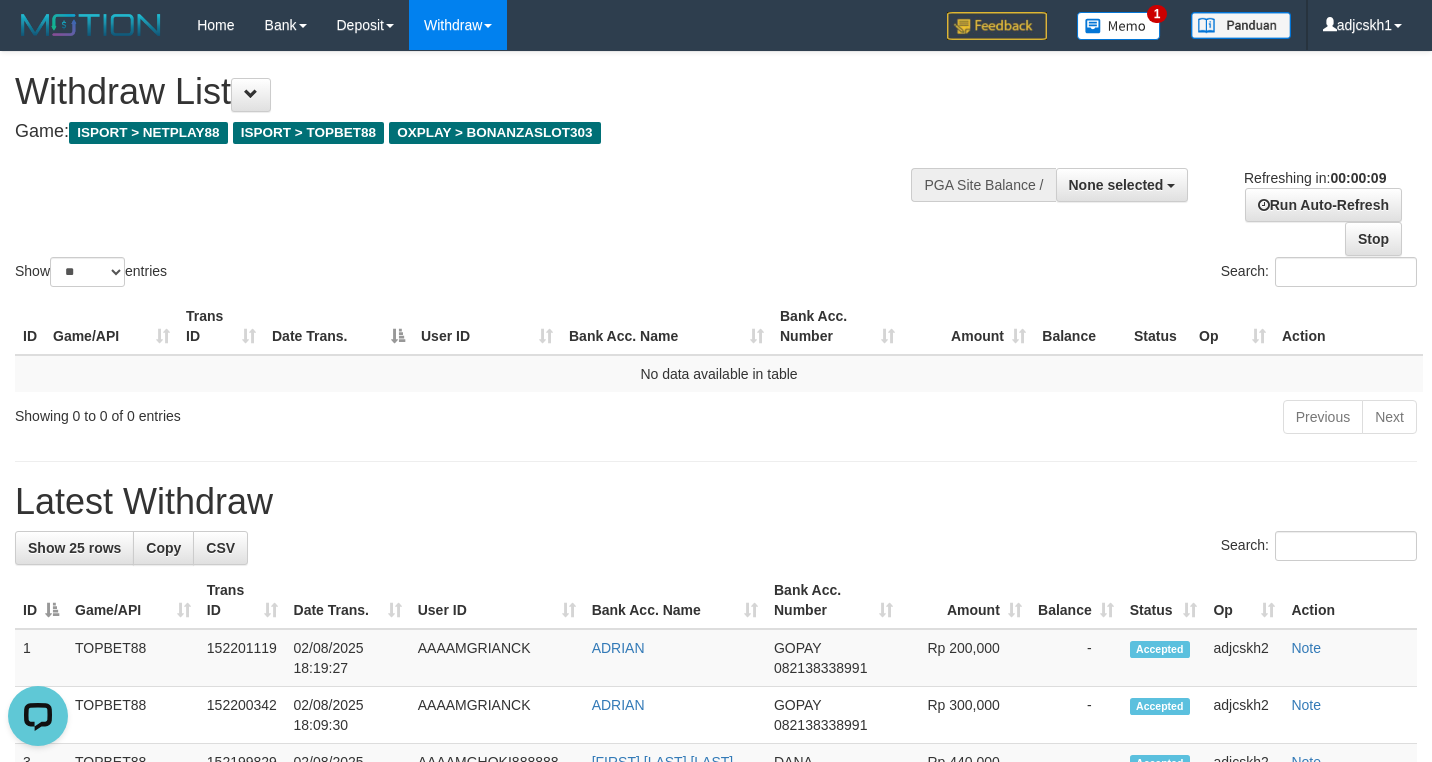 scroll, scrollTop: 0, scrollLeft: 0, axis: both 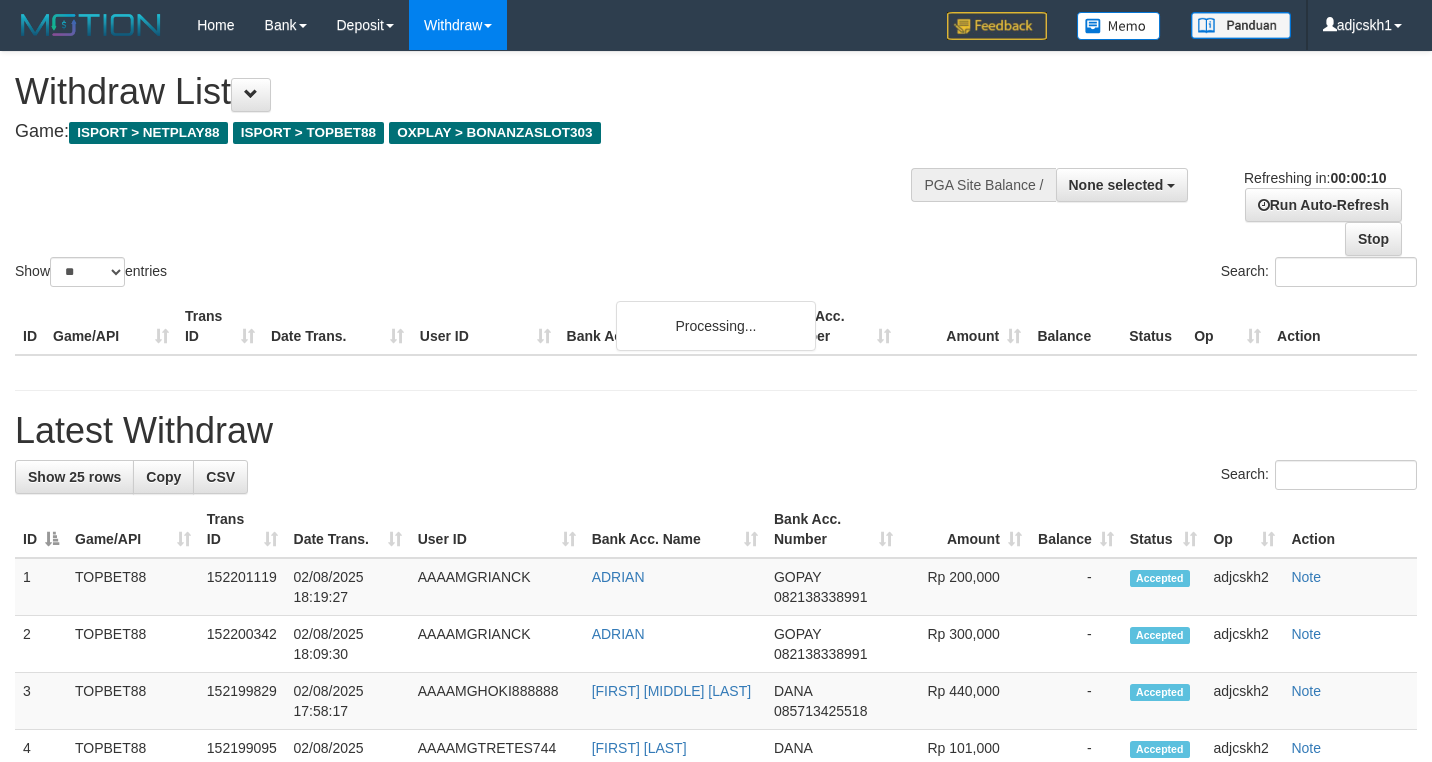select 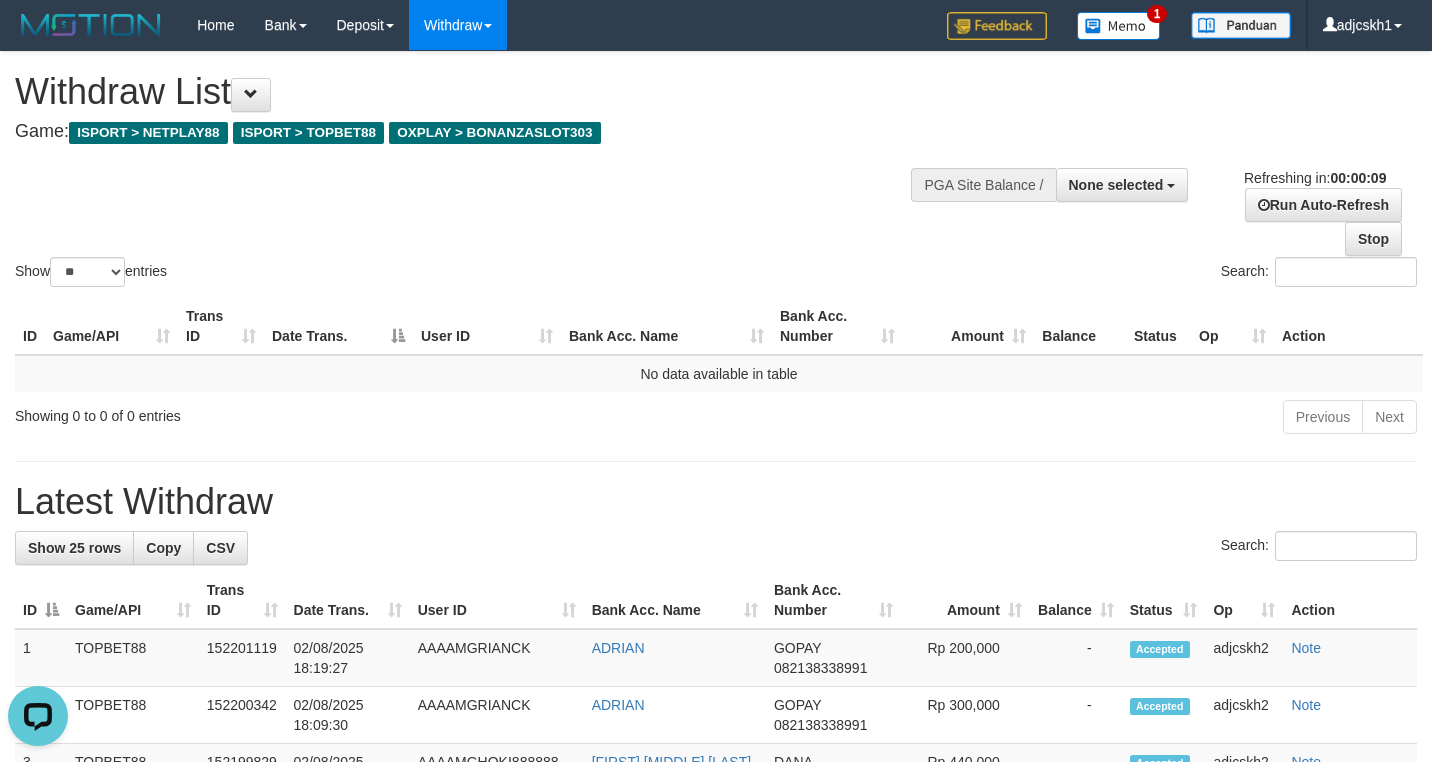 scroll, scrollTop: 0, scrollLeft: 0, axis: both 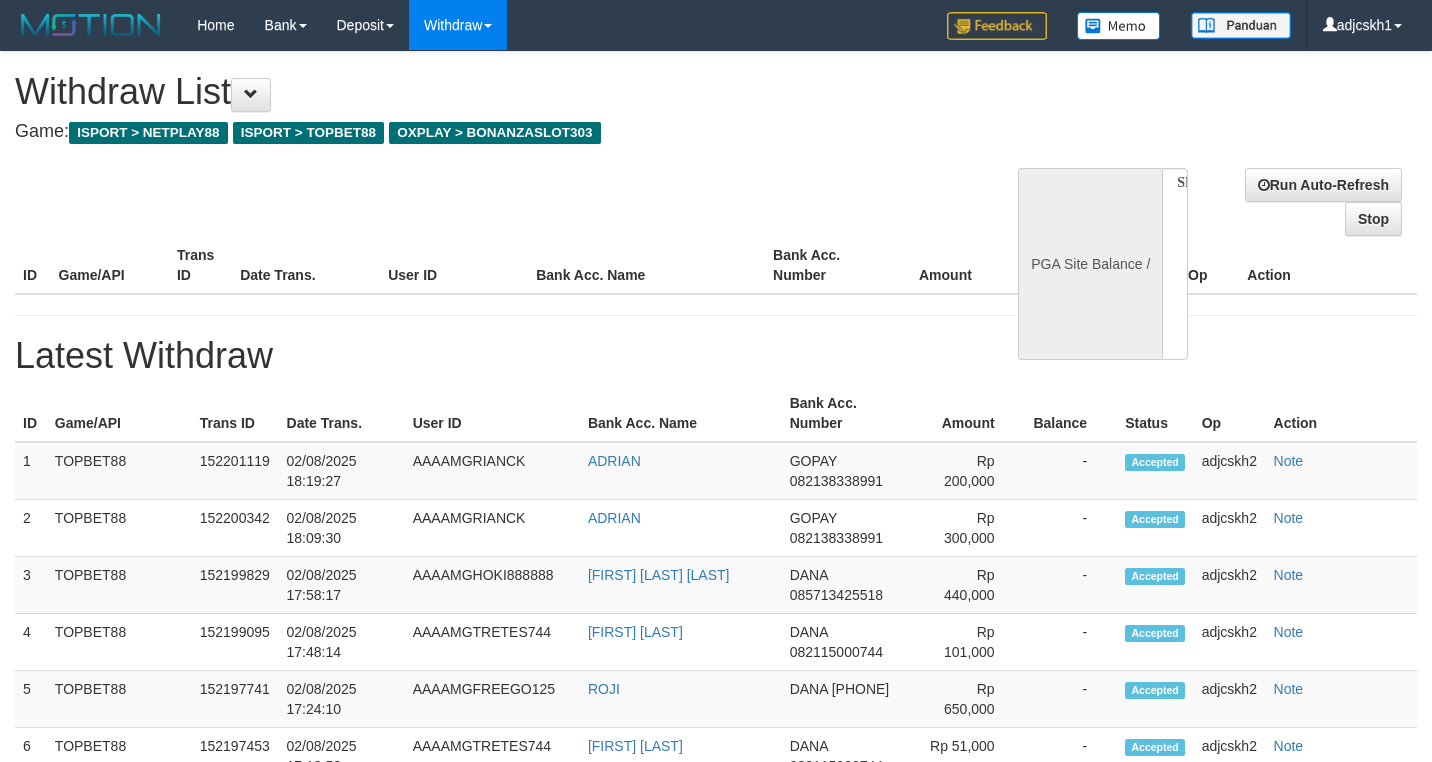 select 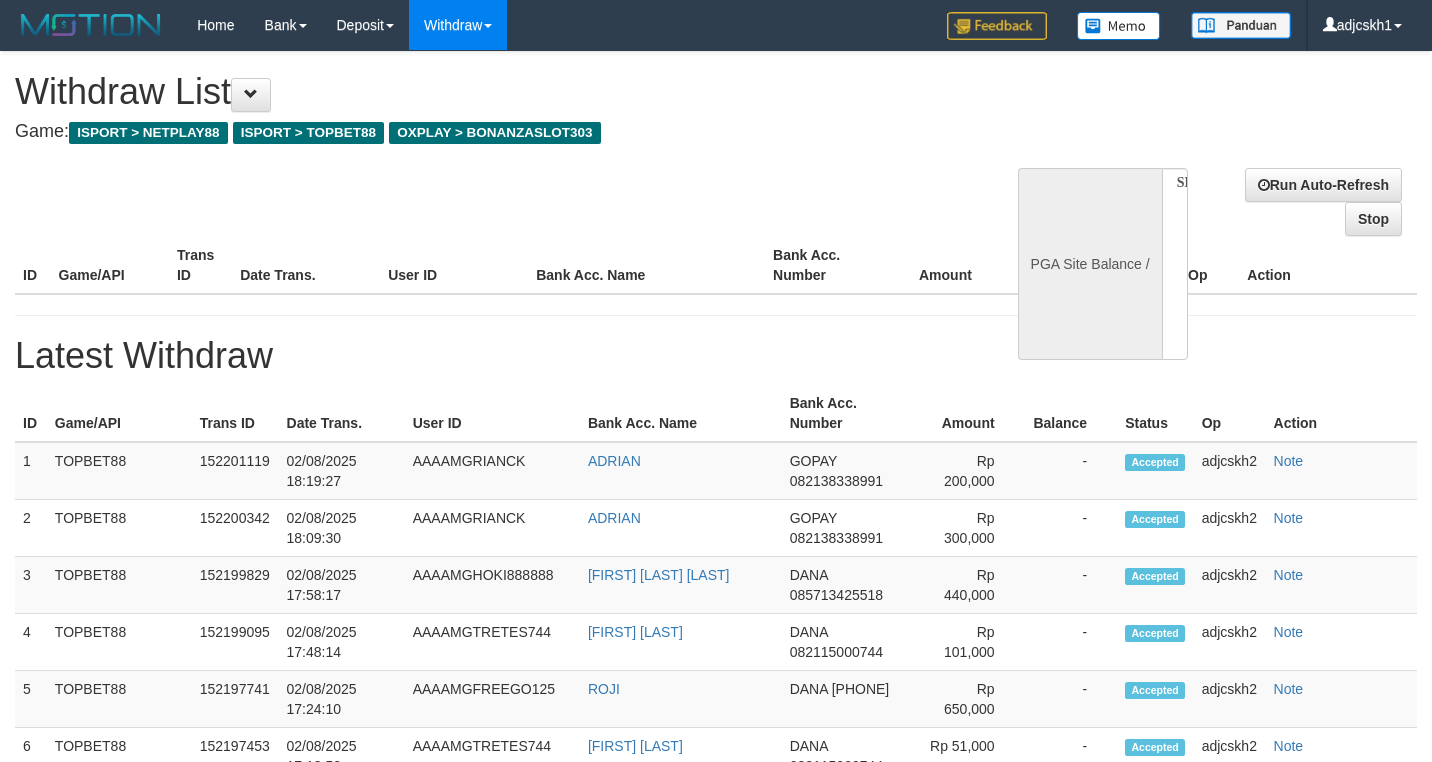 scroll, scrollTop: 0, scrollLeft: 0, axis: both 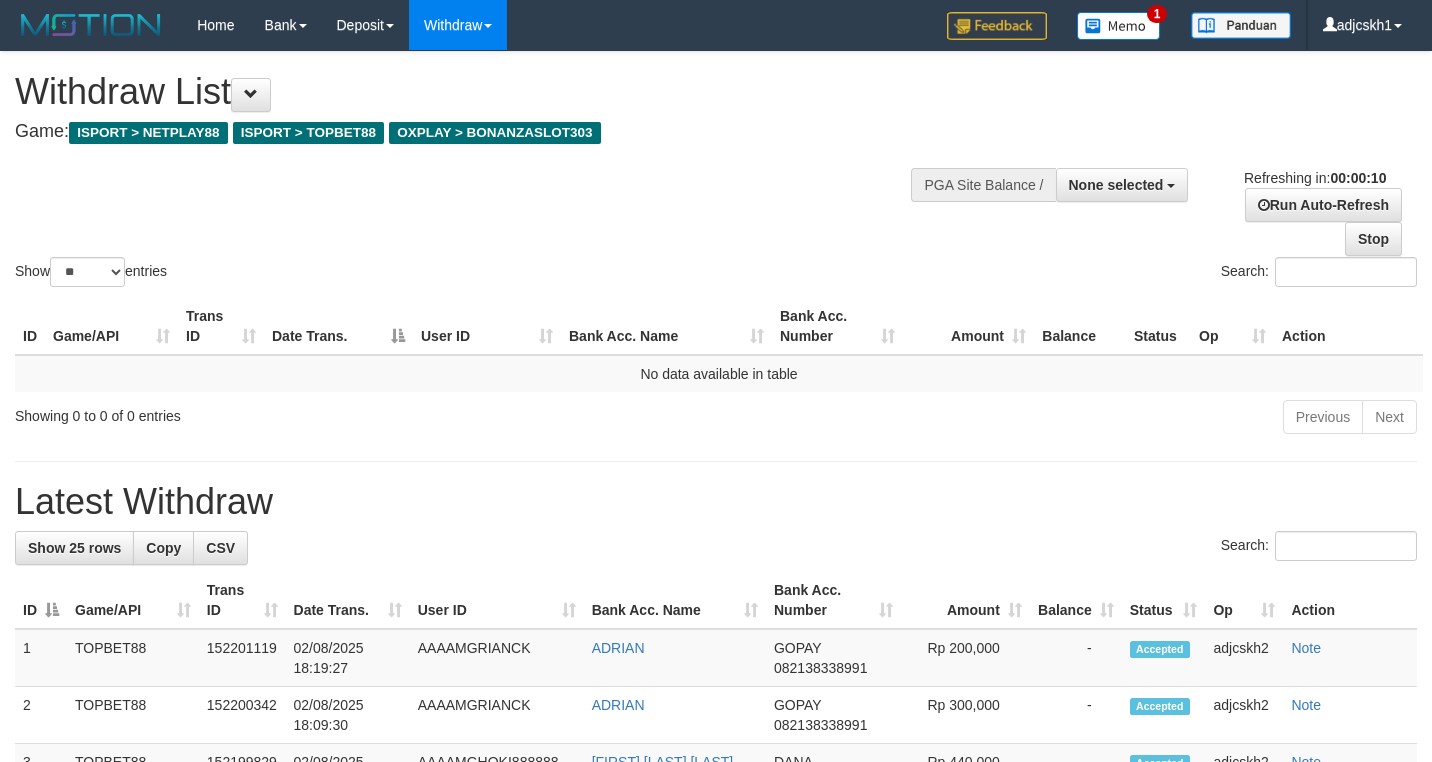 select 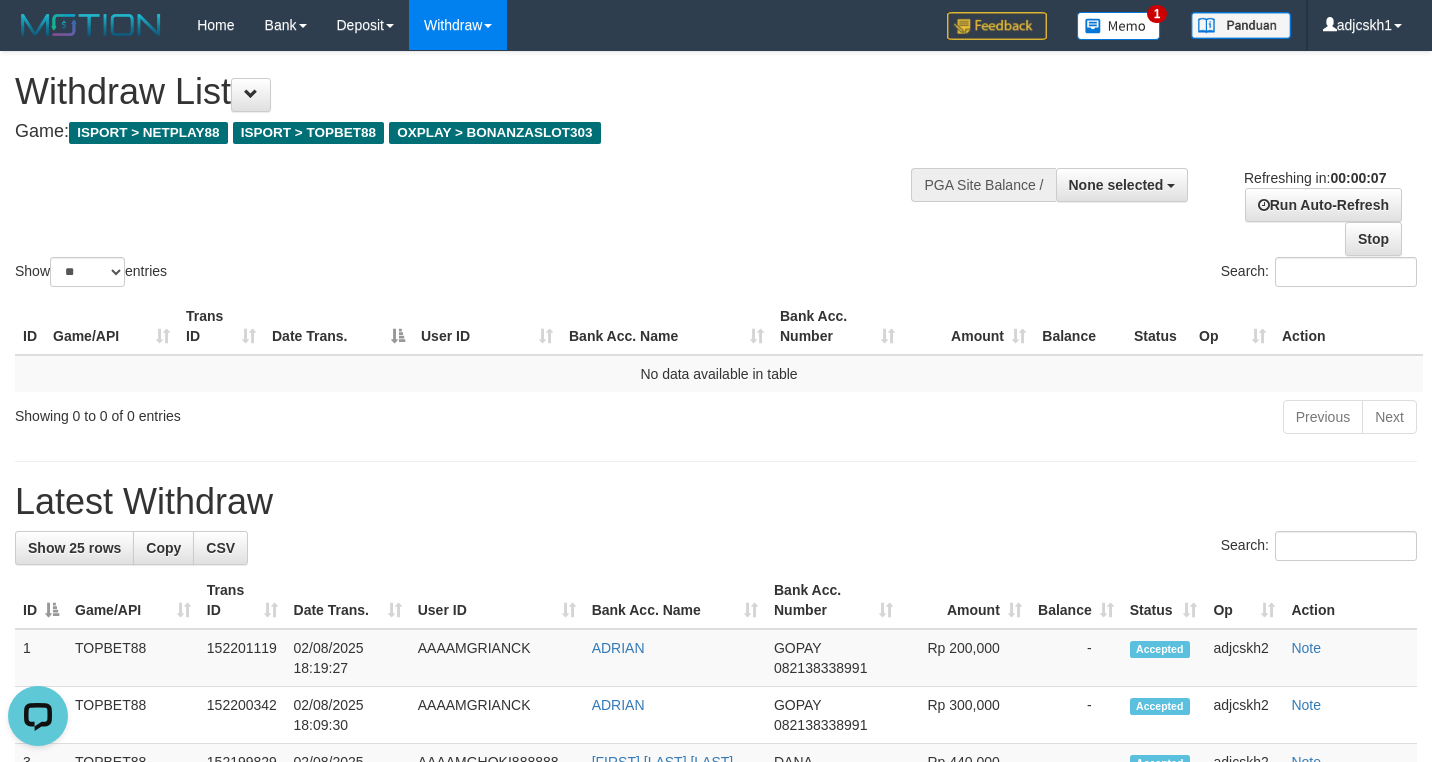 scroll, scrollTop: 0, scrollLeft: 0, axis: both 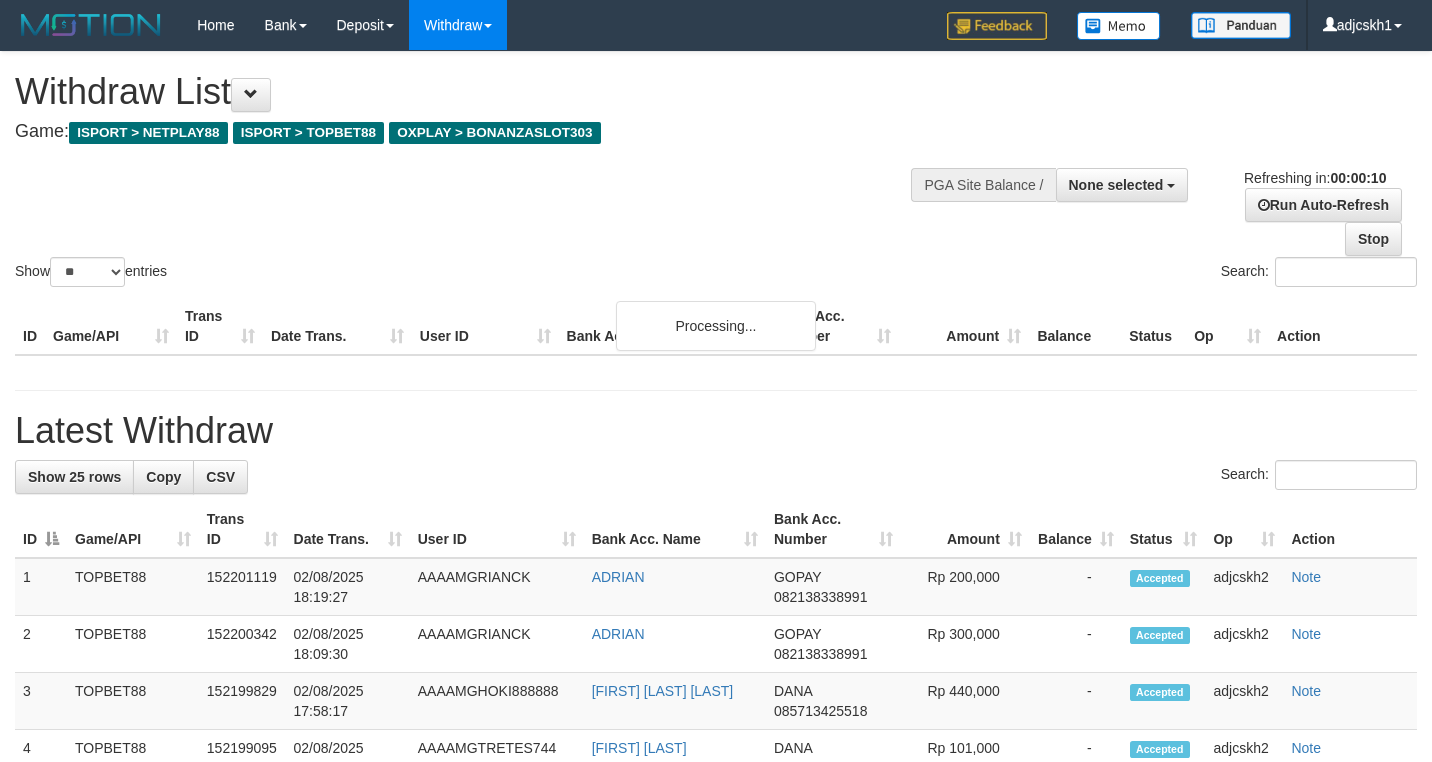 select 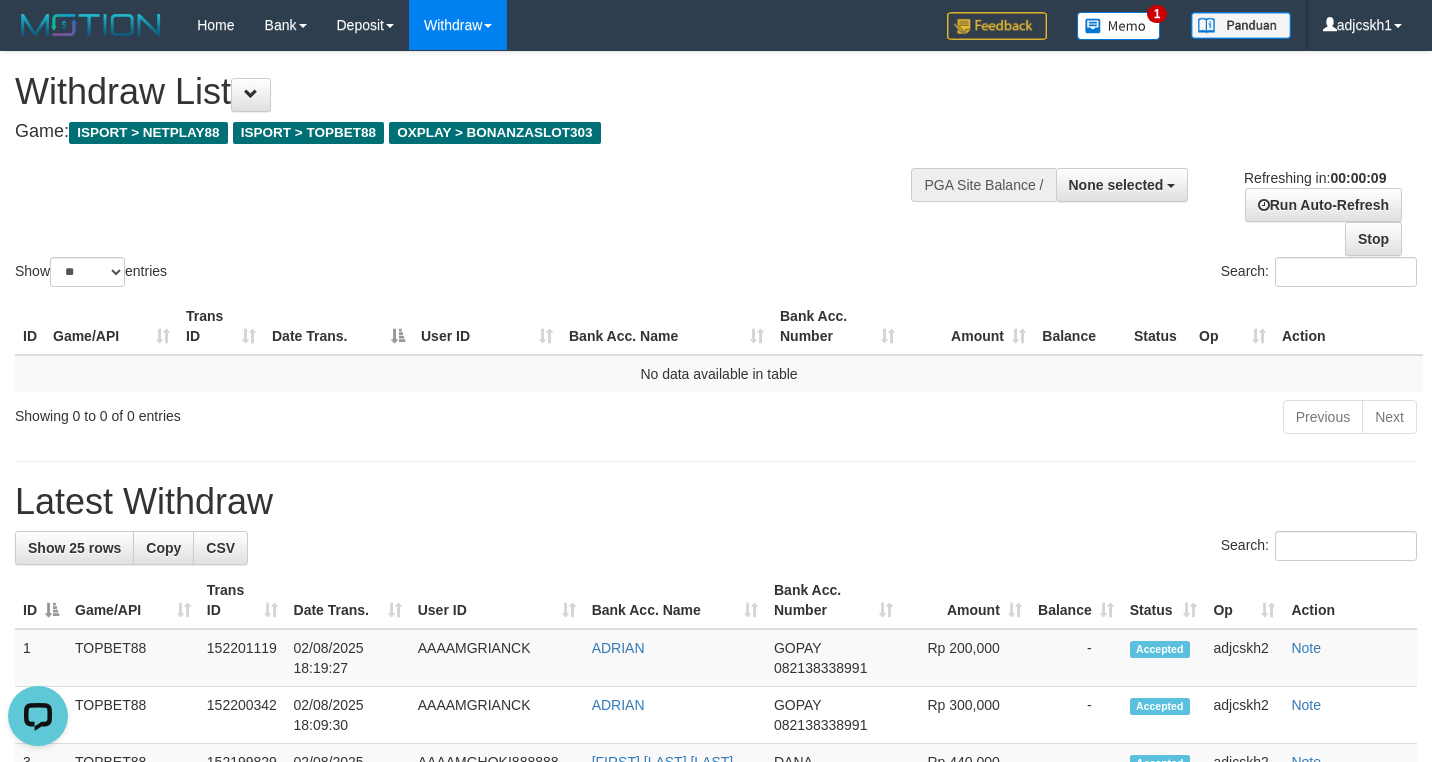 scroll, scrollTop: 0, scrollLeft: 0, axis: both 